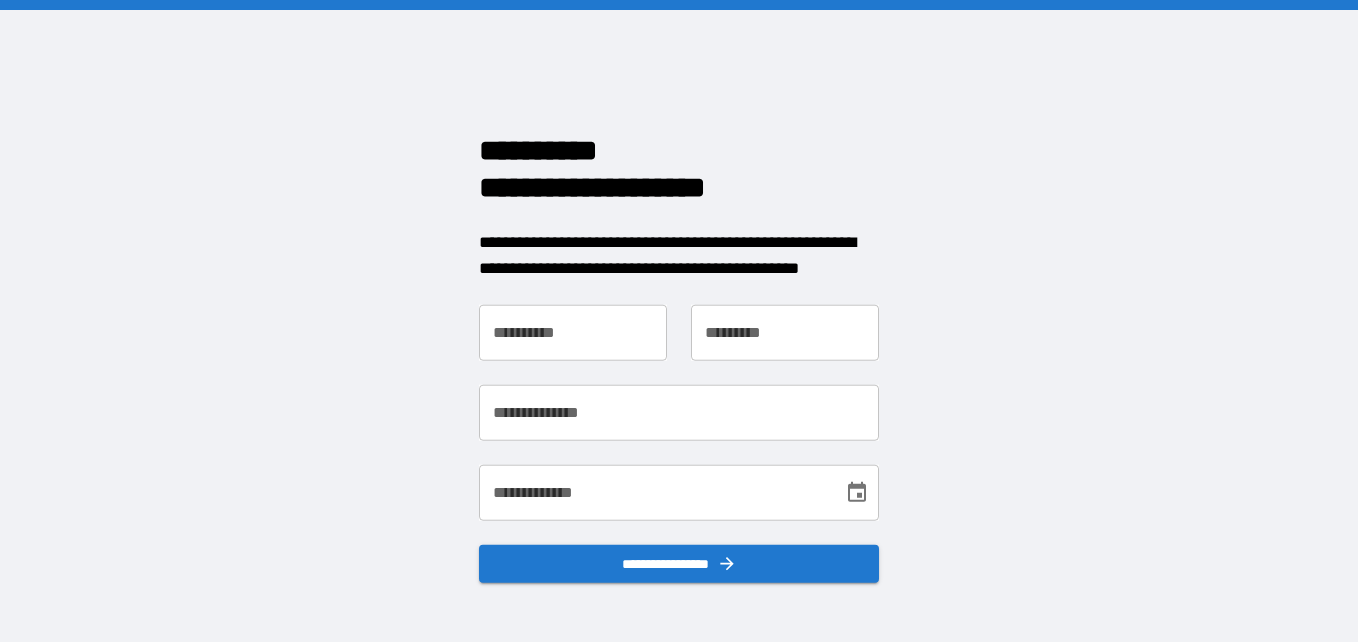 scroll, scrollTop: 0, scrollLeft: 0, axis: both 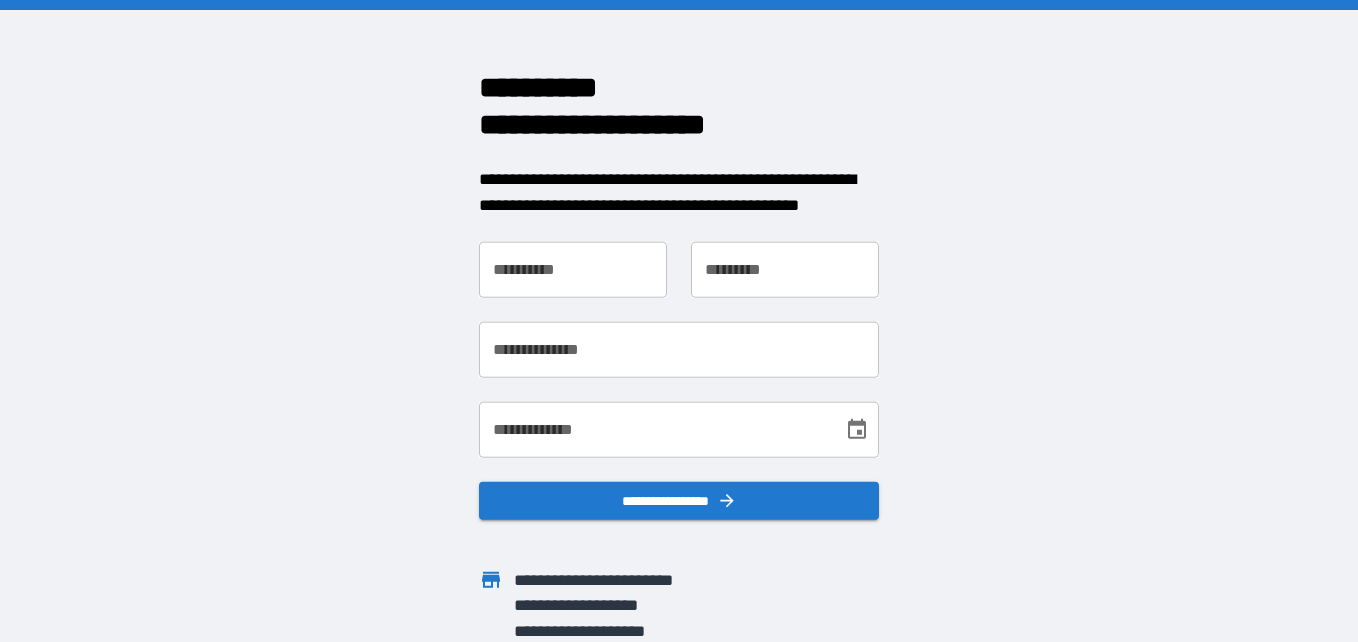 click on "**********" at bounding box center [573, 270] 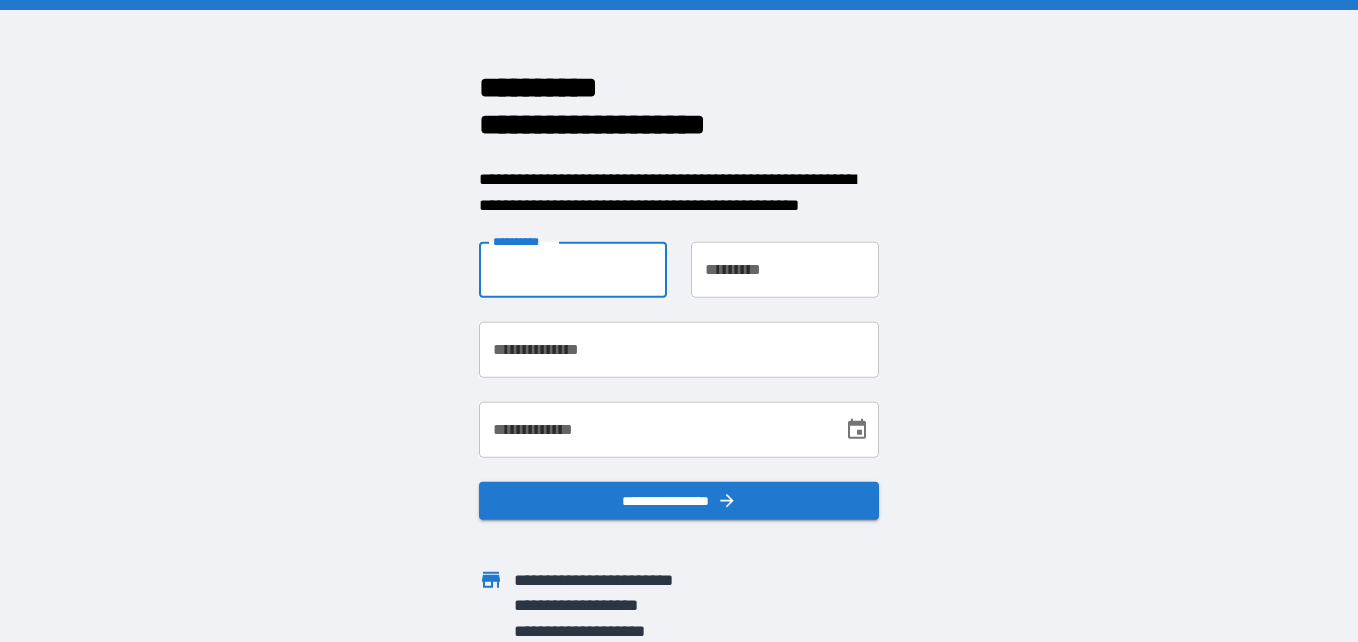 type on "****" 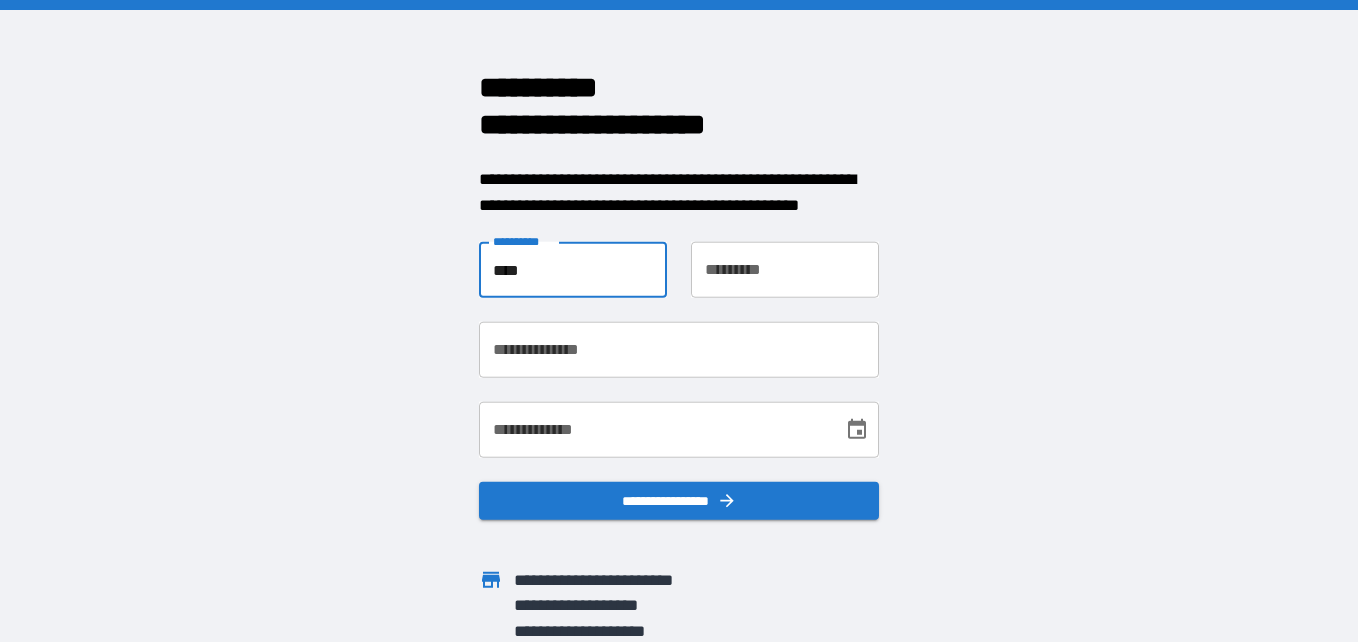 type on "*****" 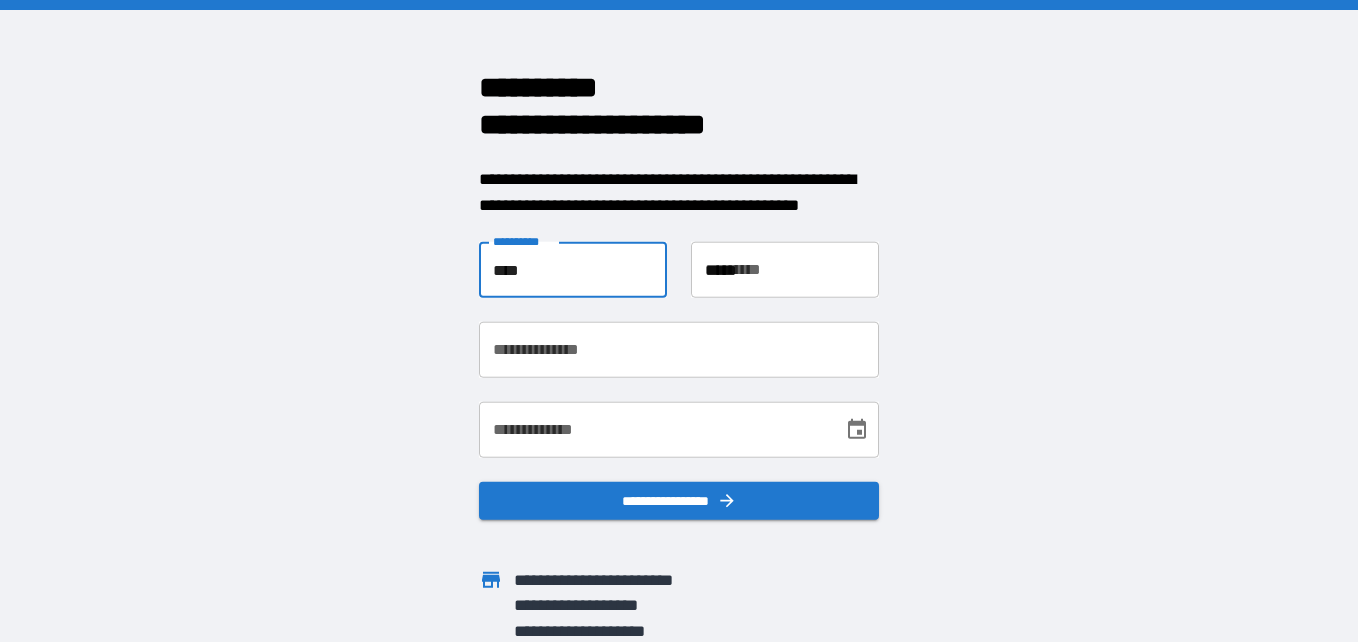 type on "**********" 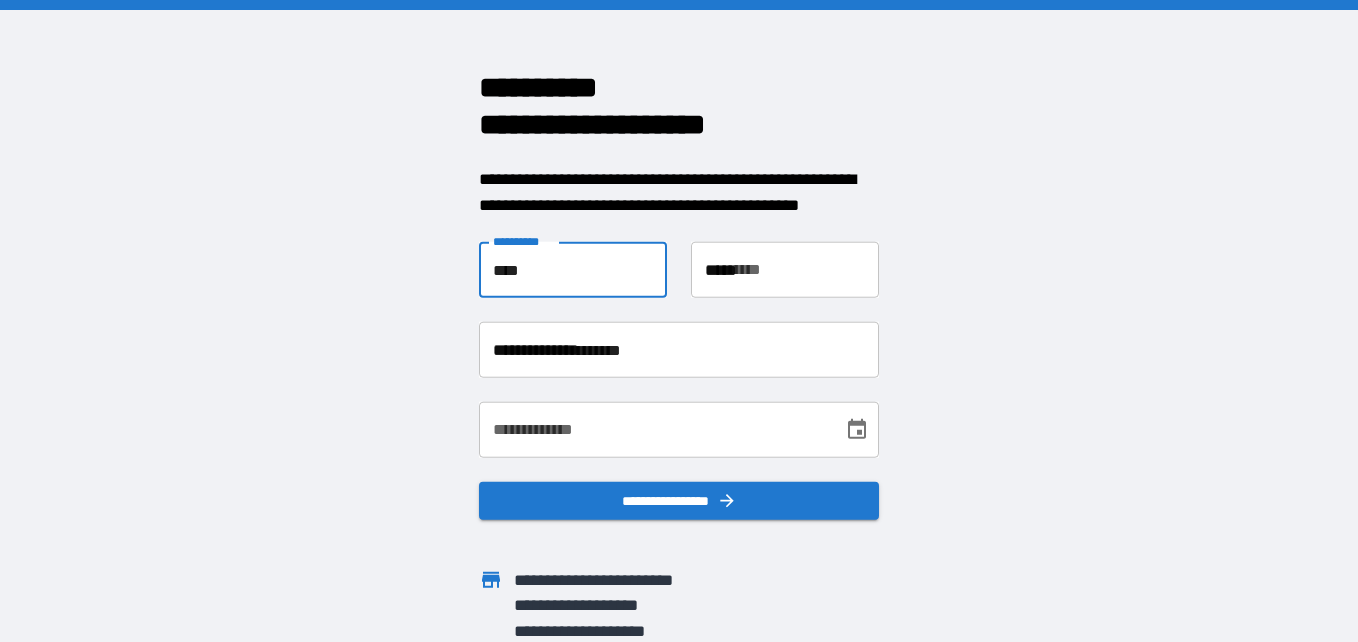 type on "**********" 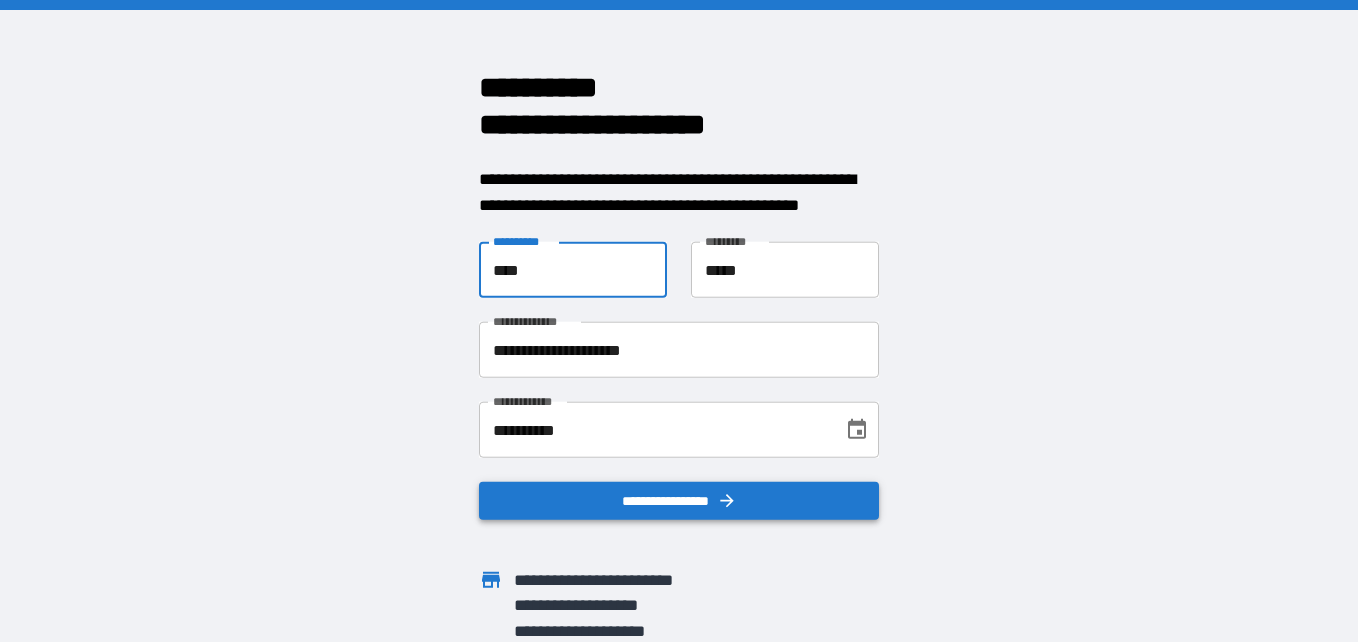 click on "**********" at bounding box center (679, 501) 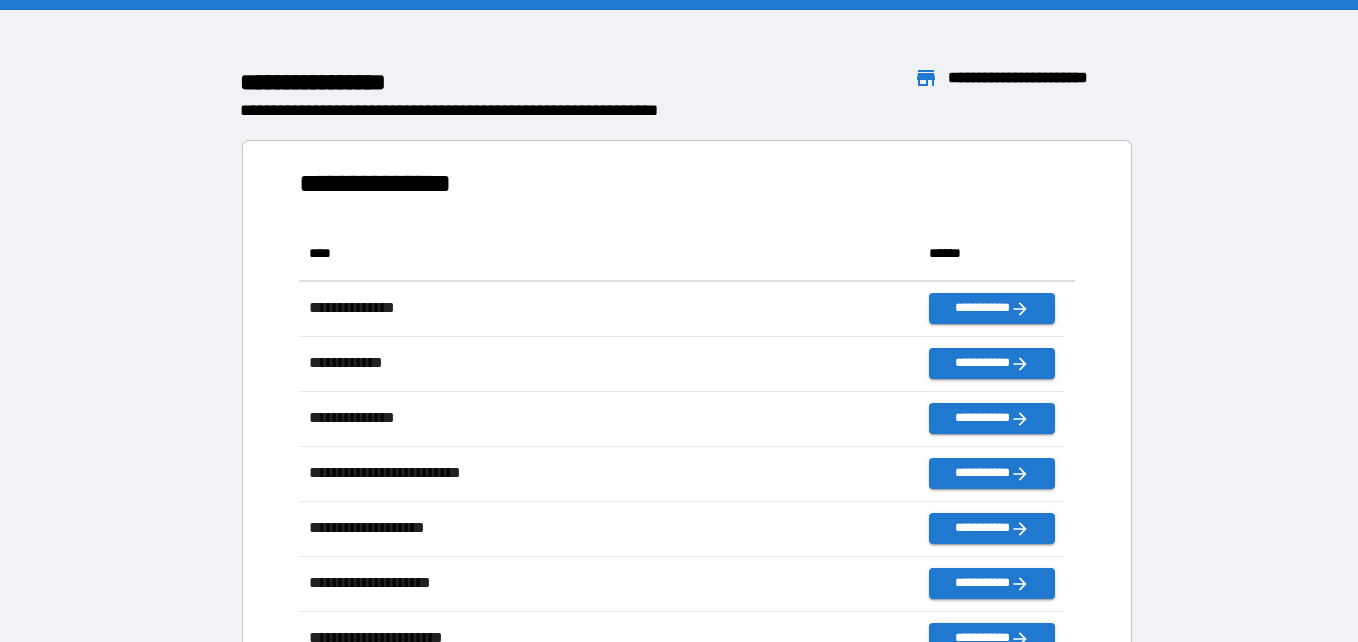 scroll, scrollTop: 16, scrollLeft: 16, axis: both 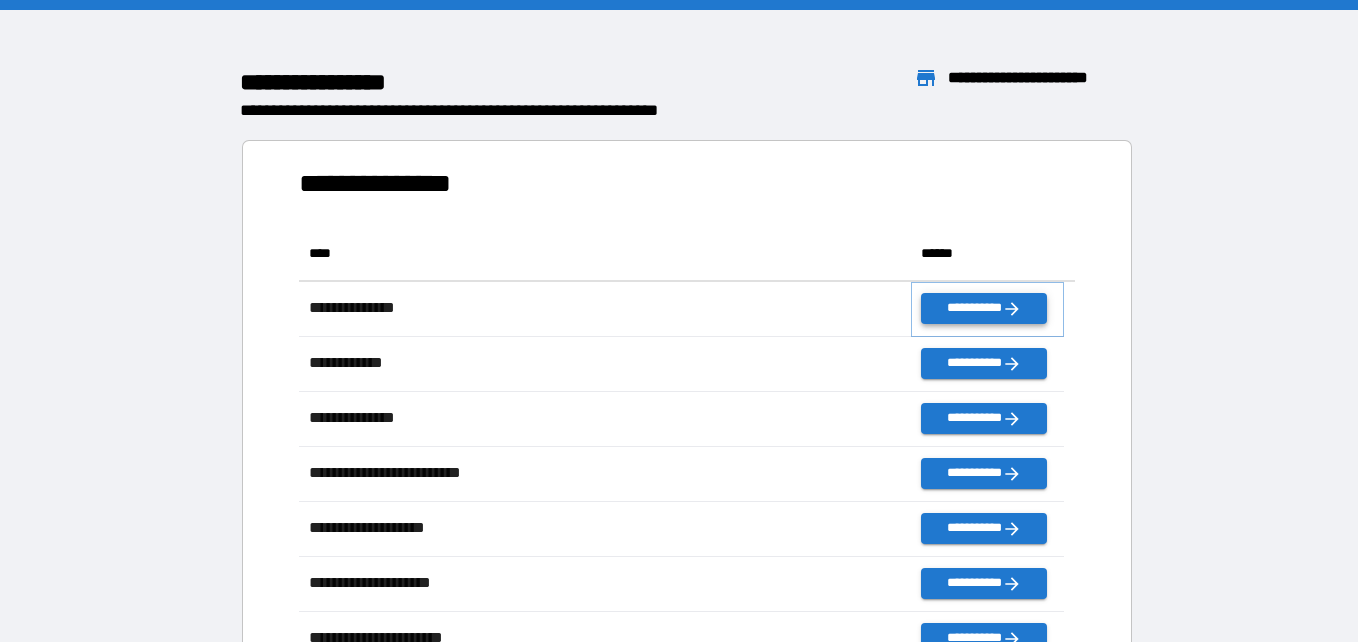 click 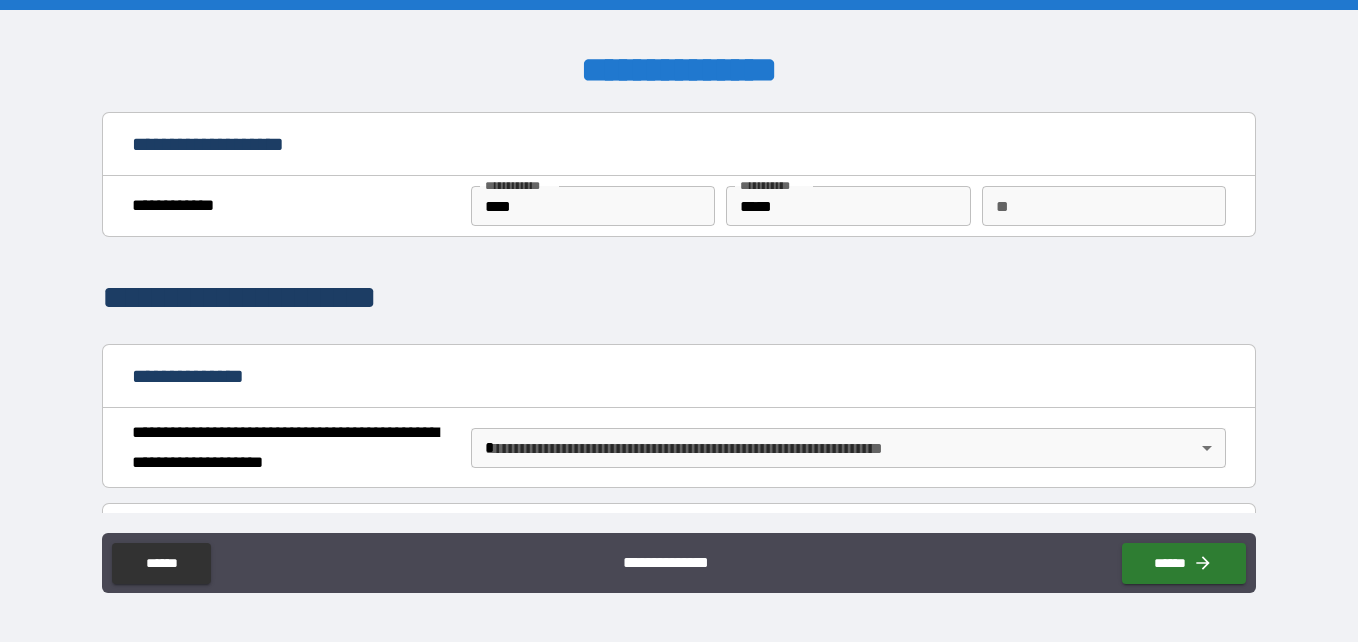 click on "**********" at bounding box center [679, 321] 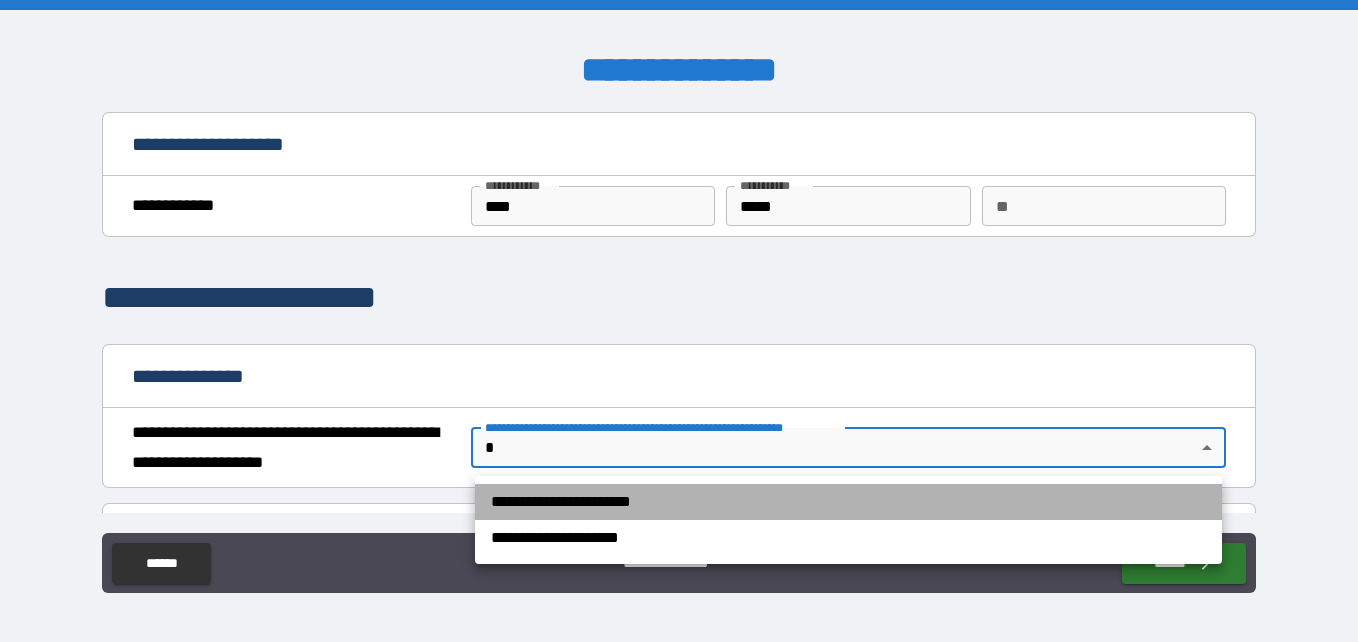 click on "**********" at bounding box center (848, 502) 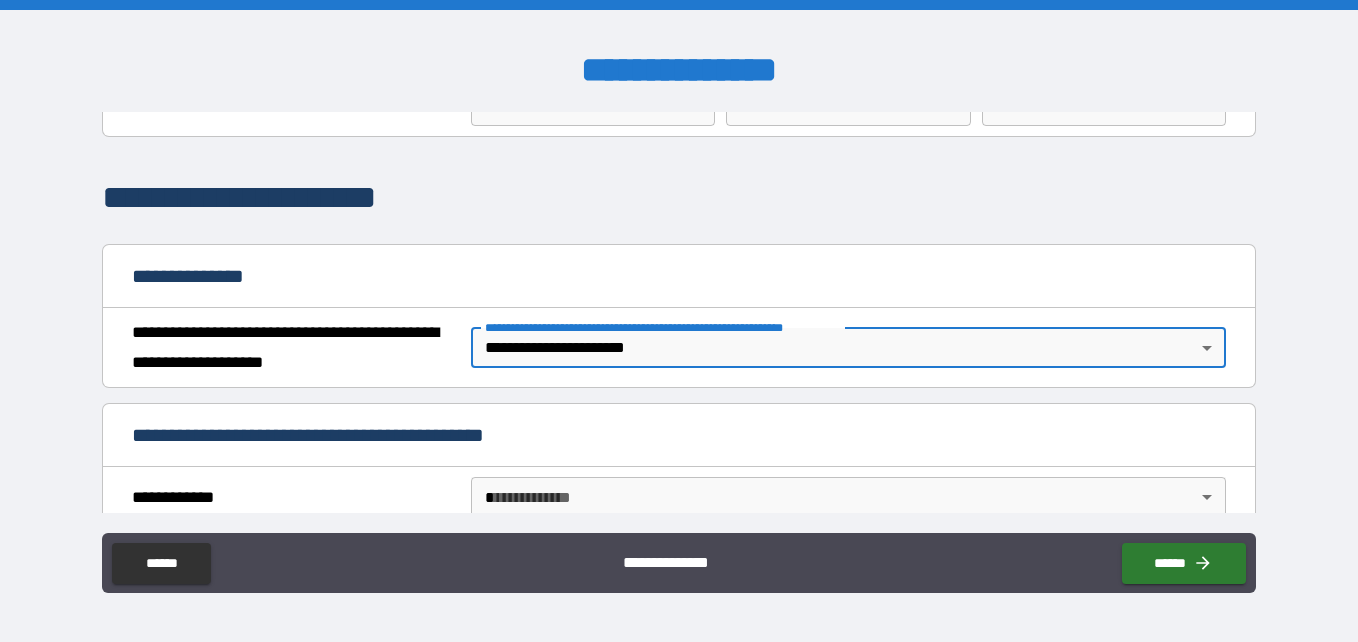 scroll, scrollTop: 200, scrollLeft: 0, axis: vertical 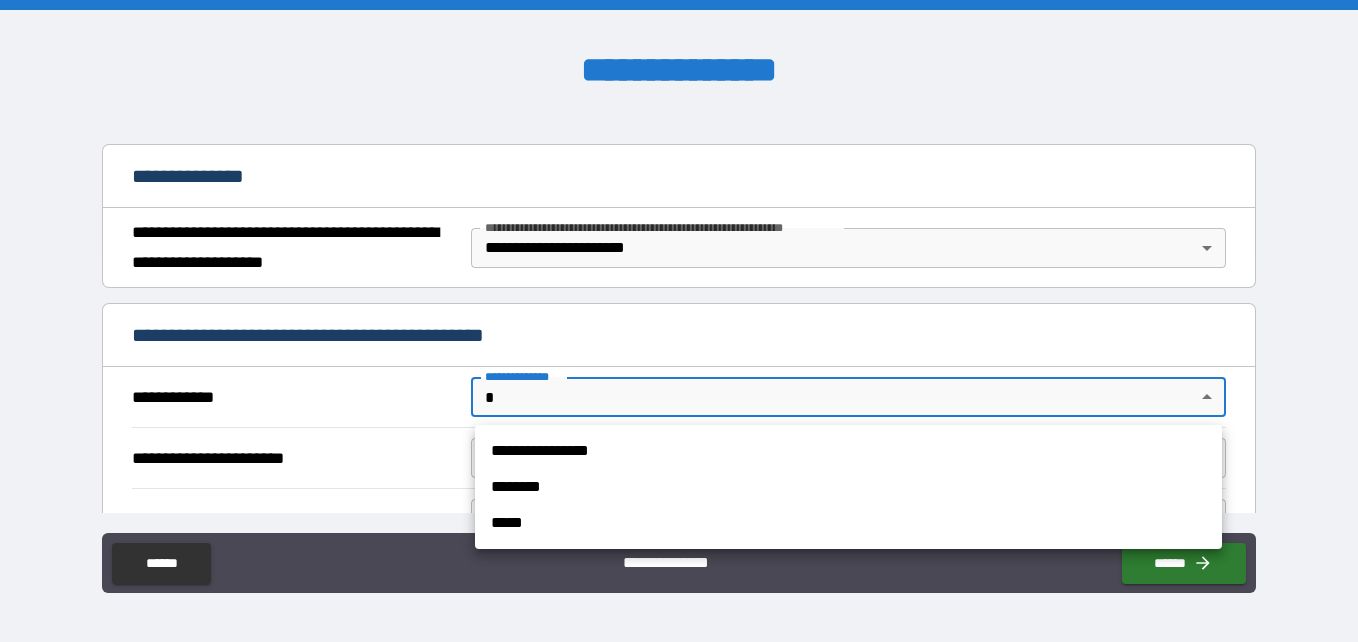 click on "**********" at bounding box center [679, 321] 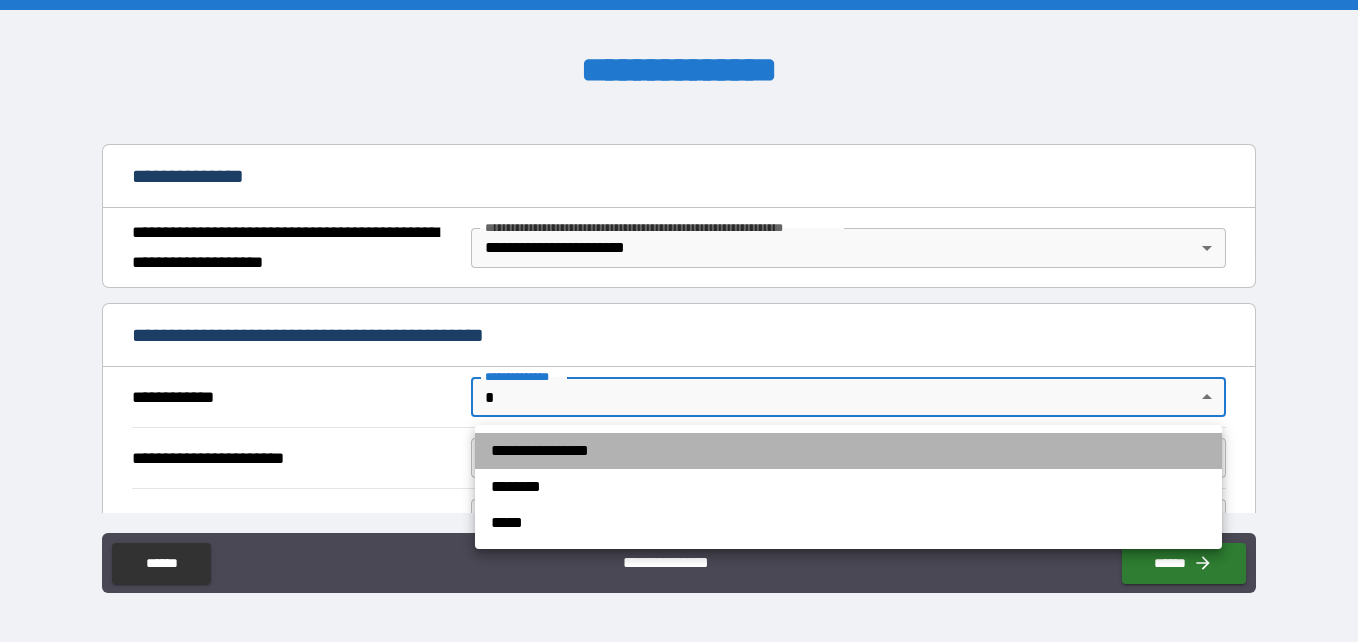 click on "**********" at bounding box center (848, 451) 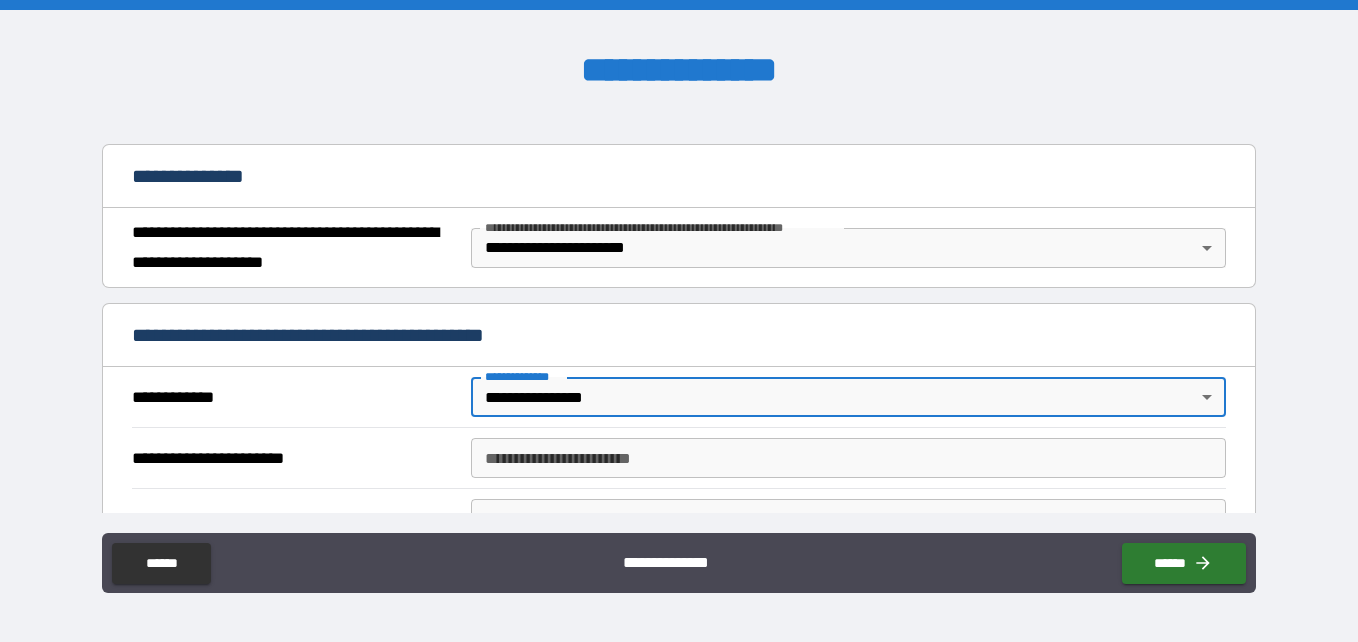 click on "**********" at bounding box center (848, 458) 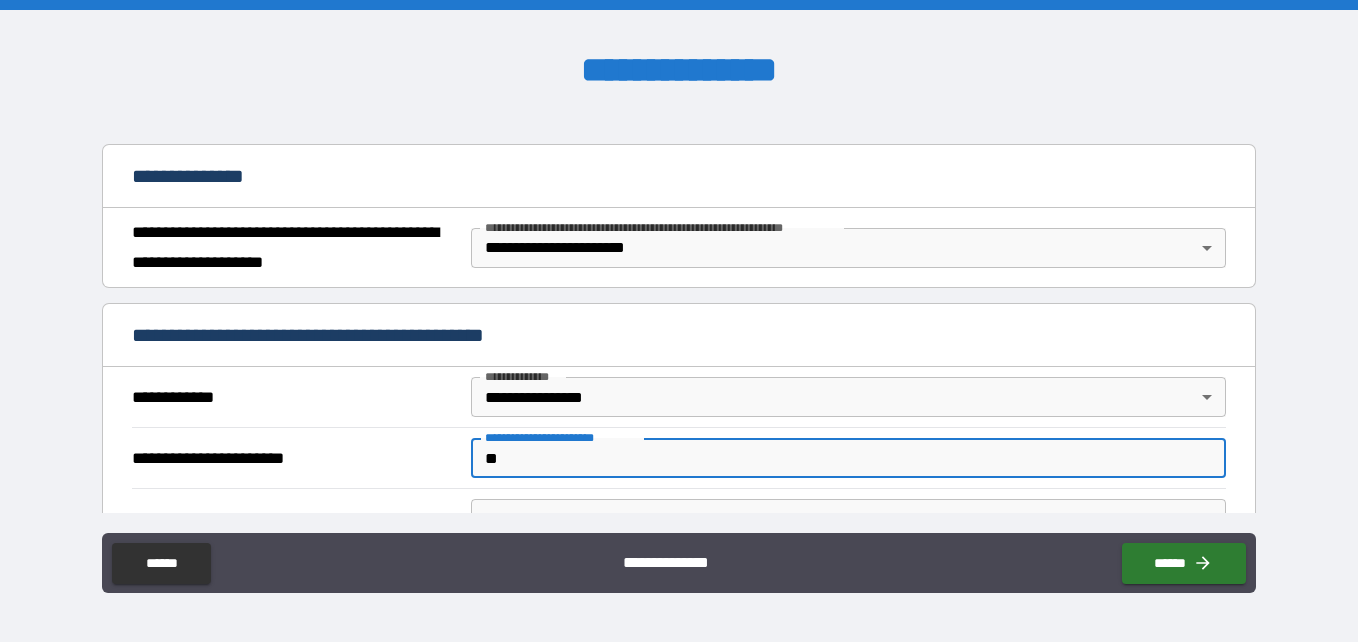 type on "*" 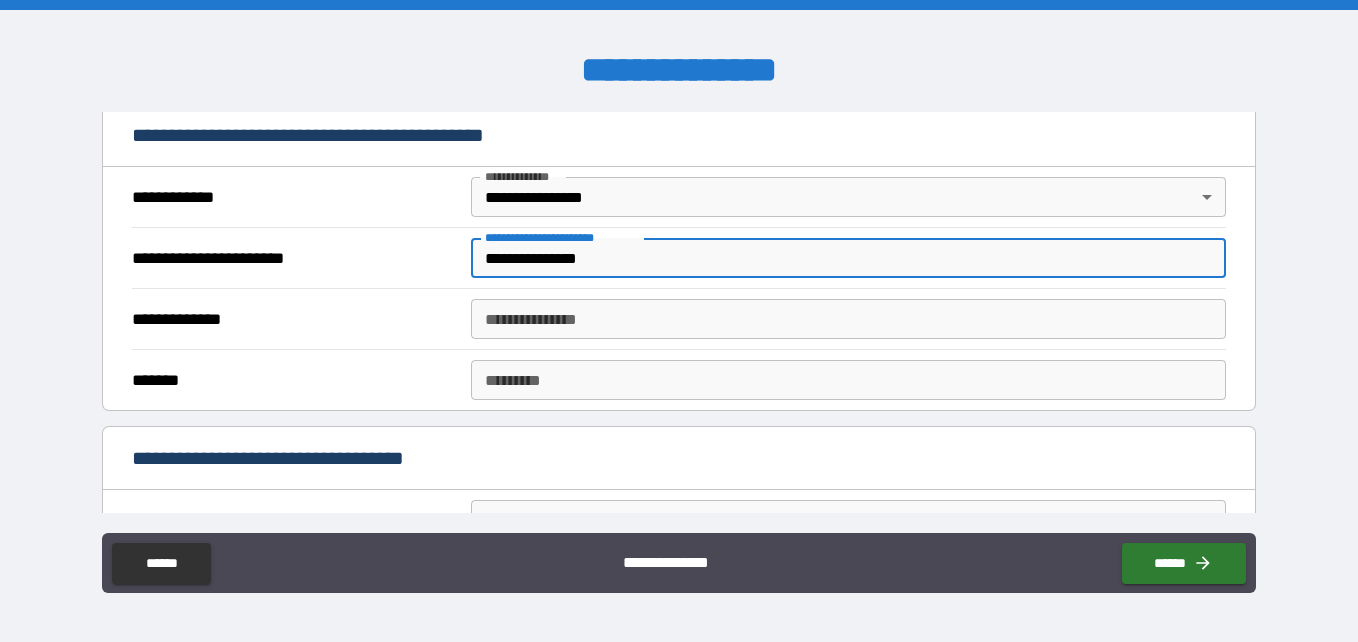 scroll, scrollTop: 500, scrollLeft: 0, axis: vertical 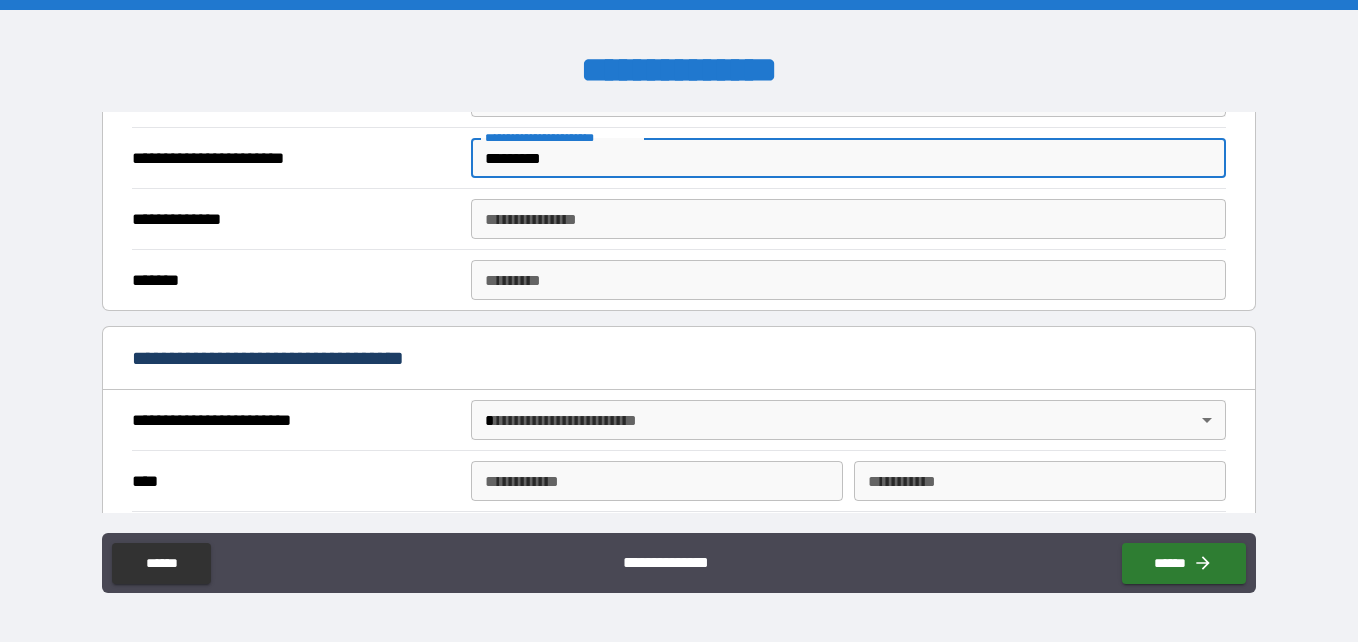 type on "********" 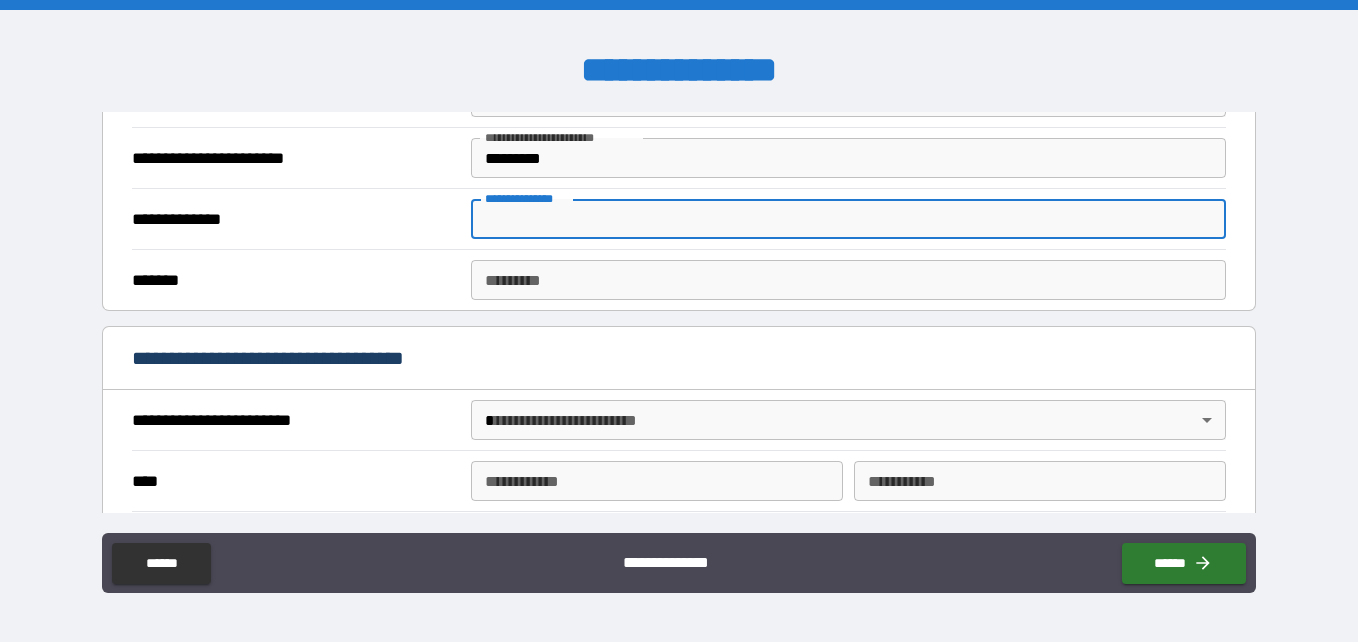 click on "**********" at bounding box center (848, 219) 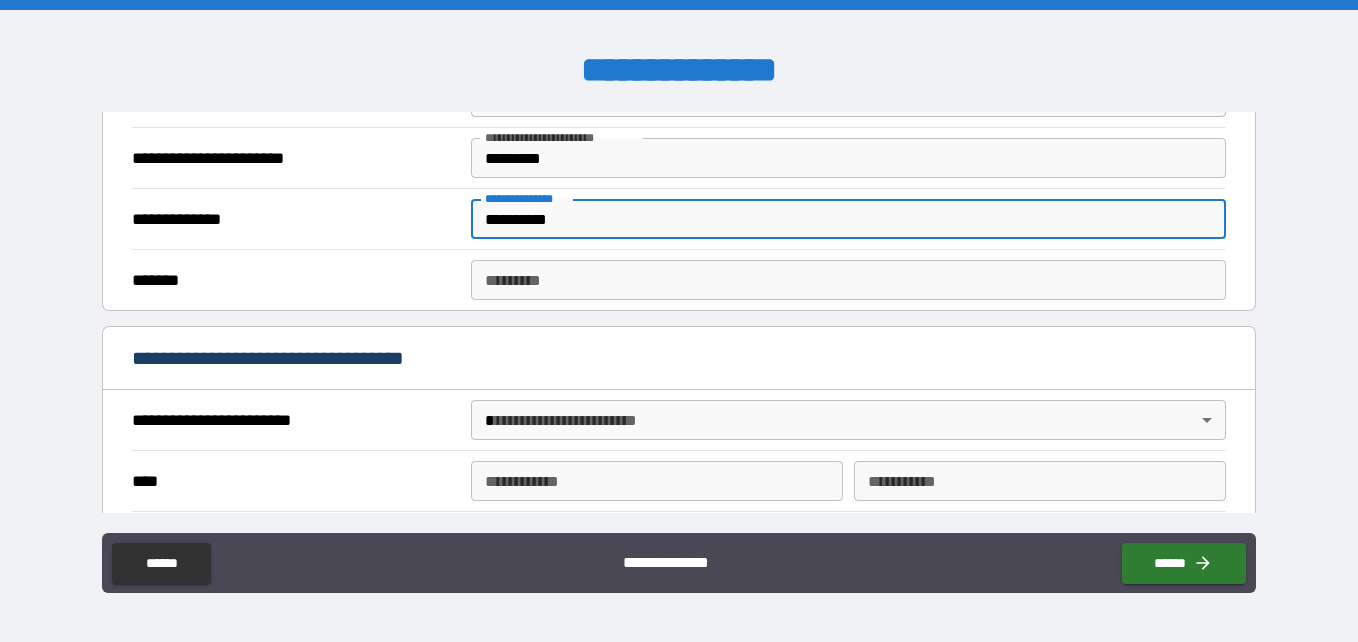 type on "**********" 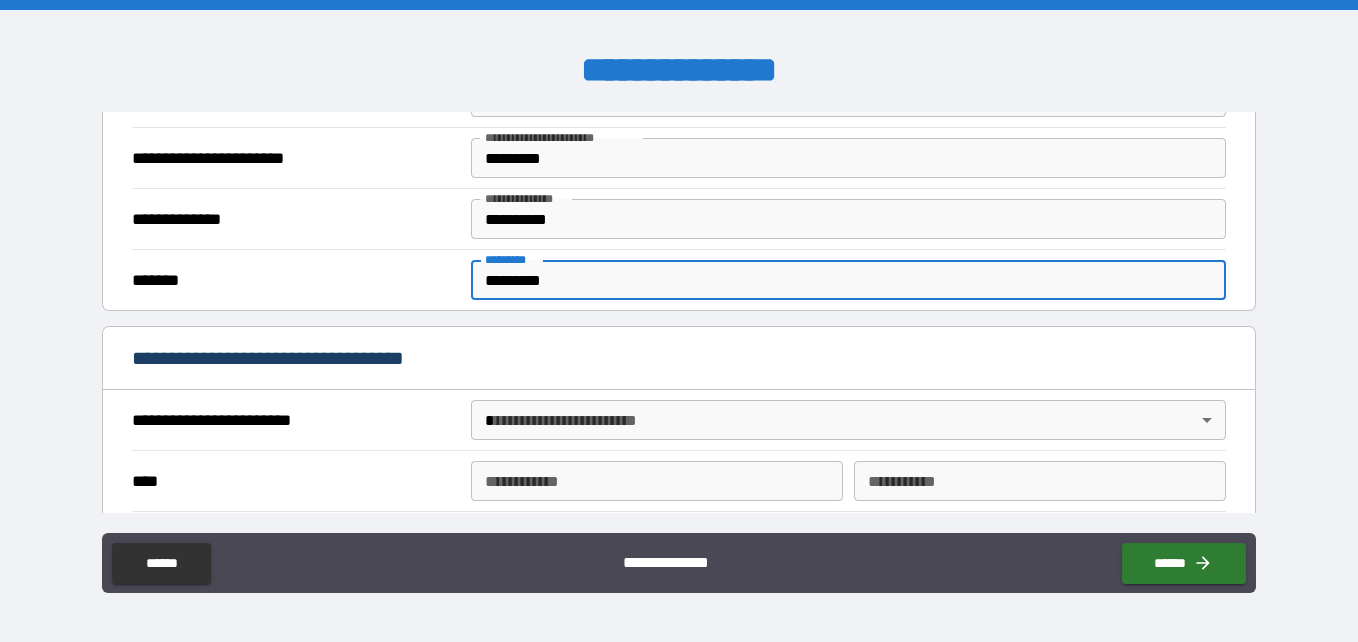 scroll, scrollTop: 600, scrollLeft: 0, axis: vertical 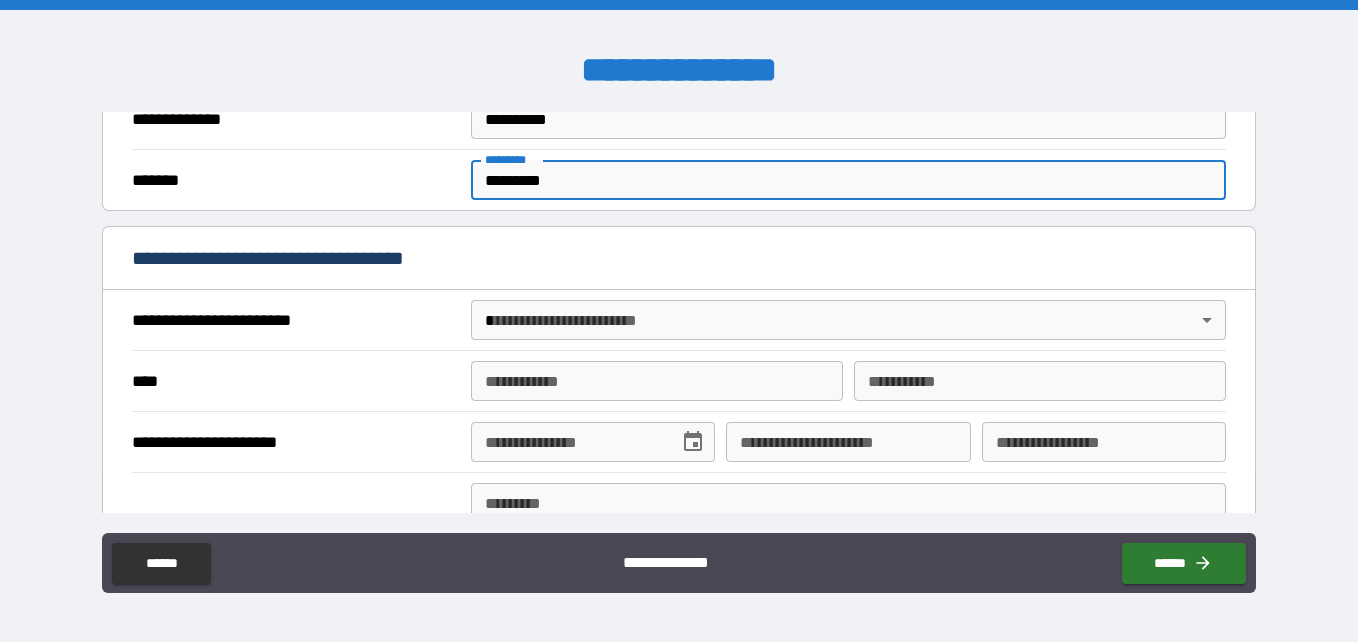 type on "*********" 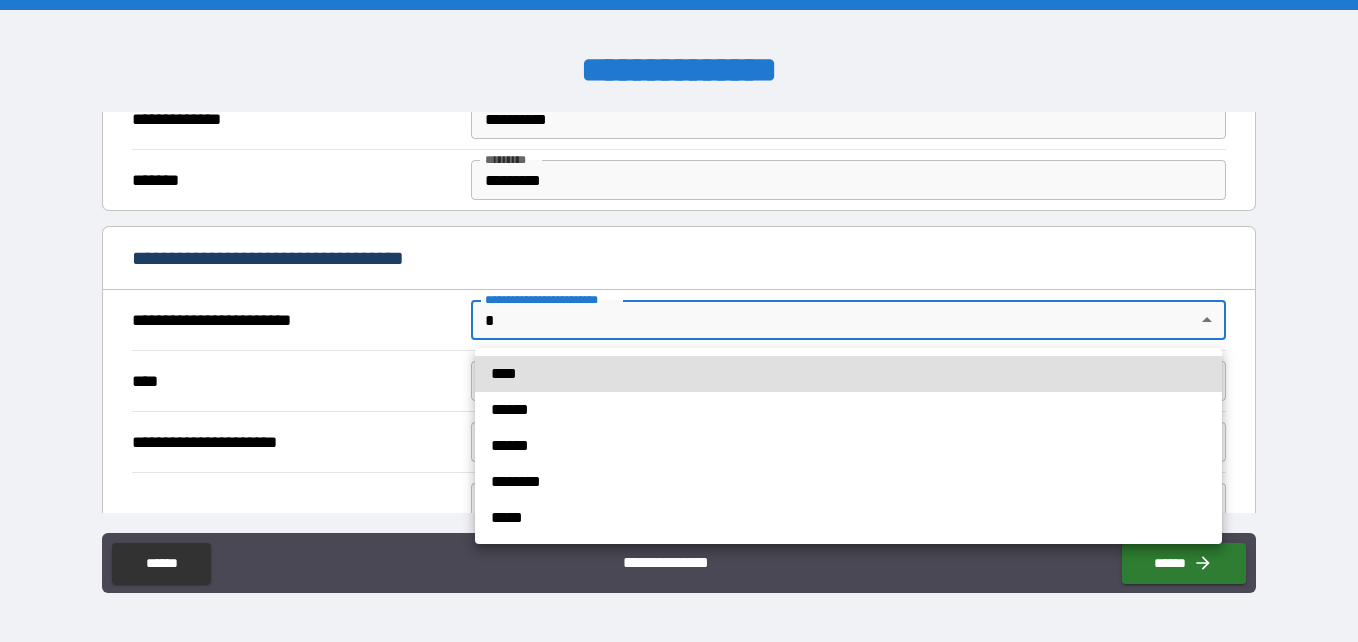 click on "****" at bounding box center (848, 374) 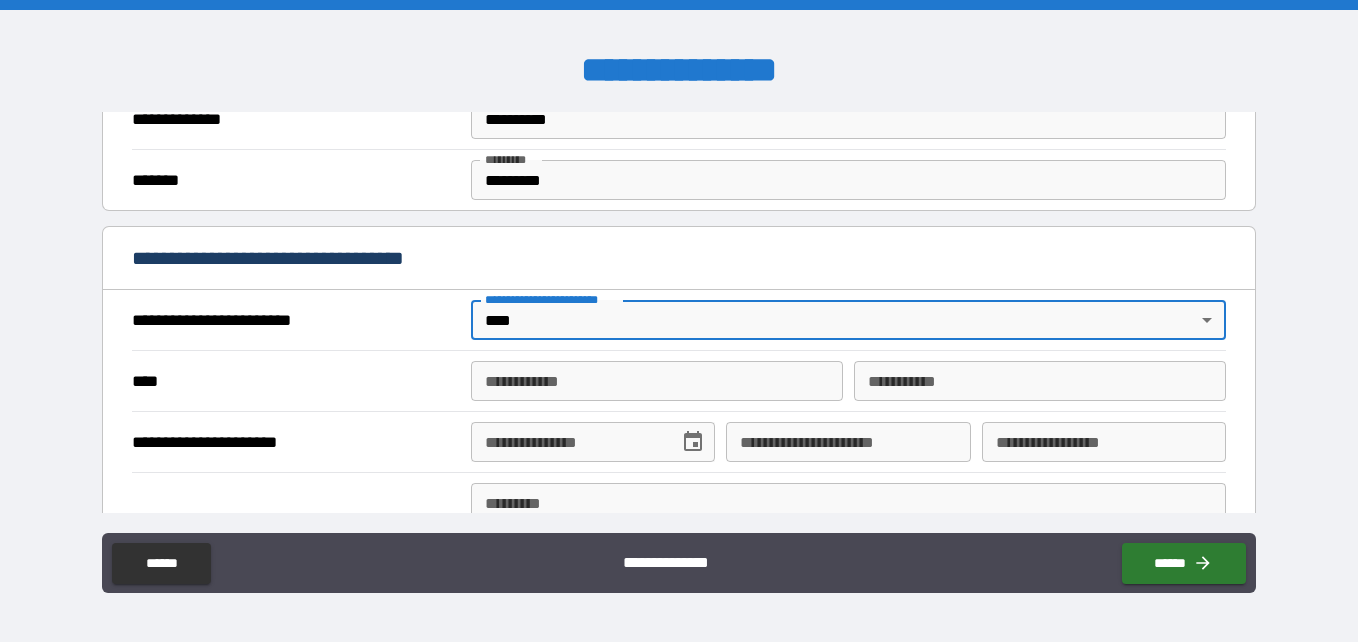 click on "**********" at bounding box center [657, 381] 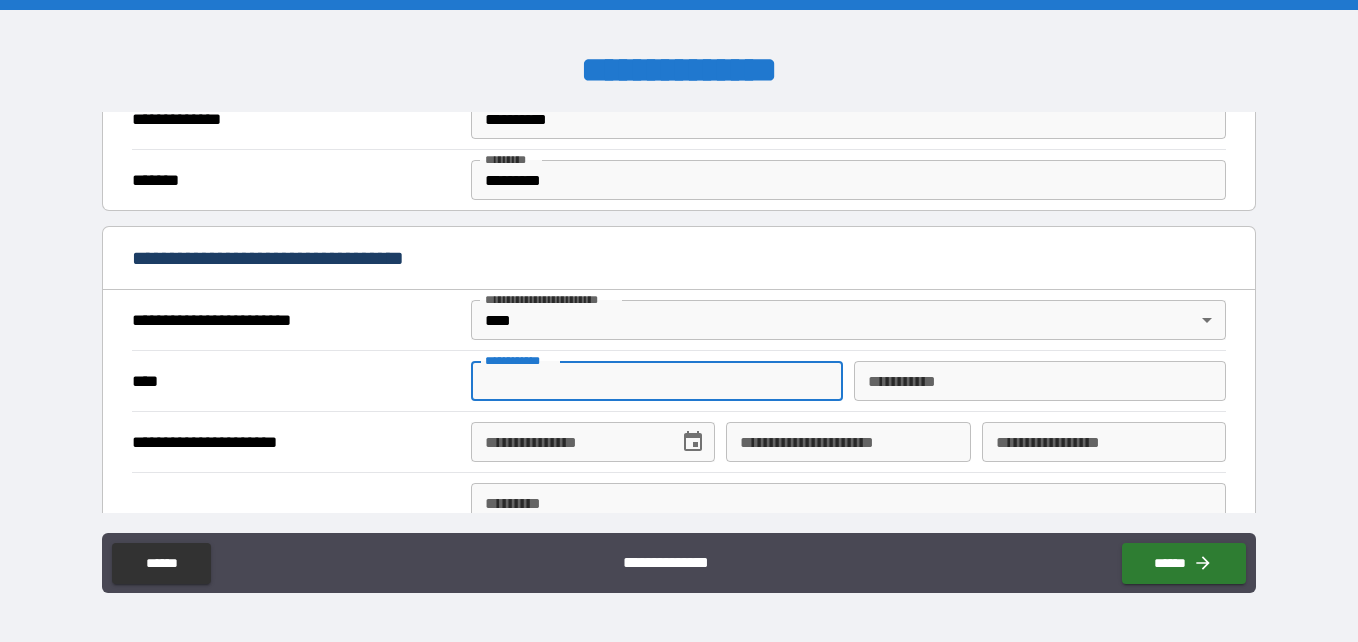 type on "****" 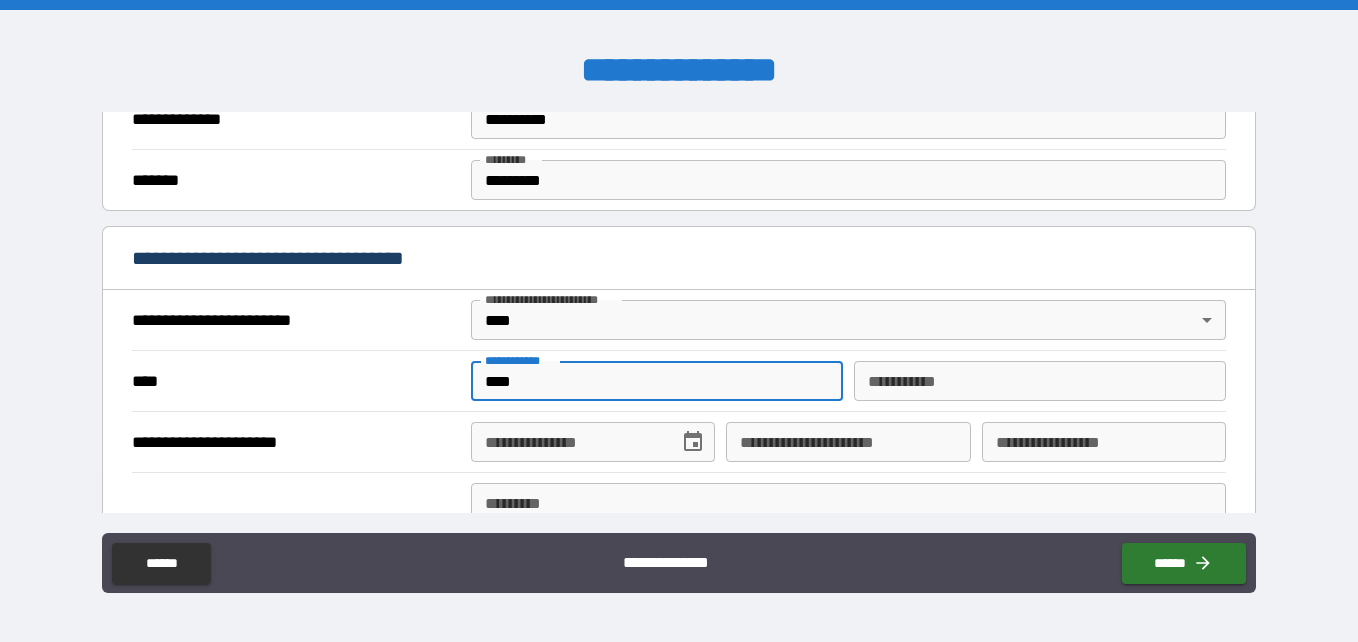 type on "*****" 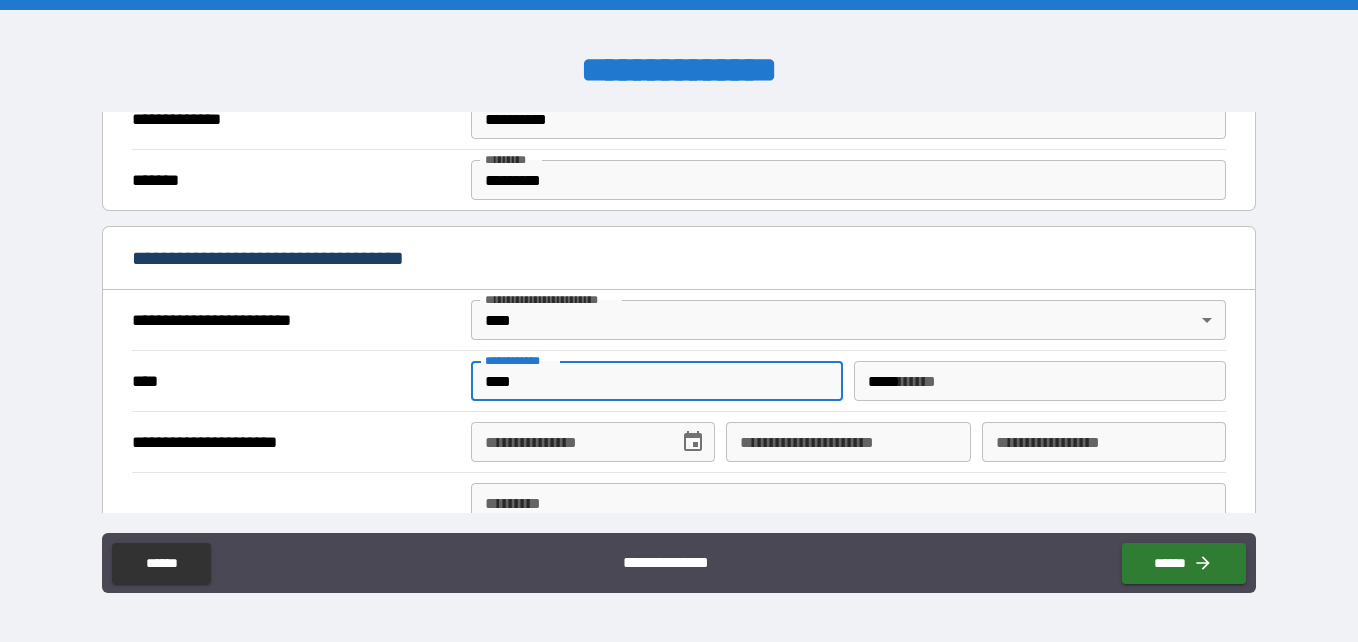 type on "**********" 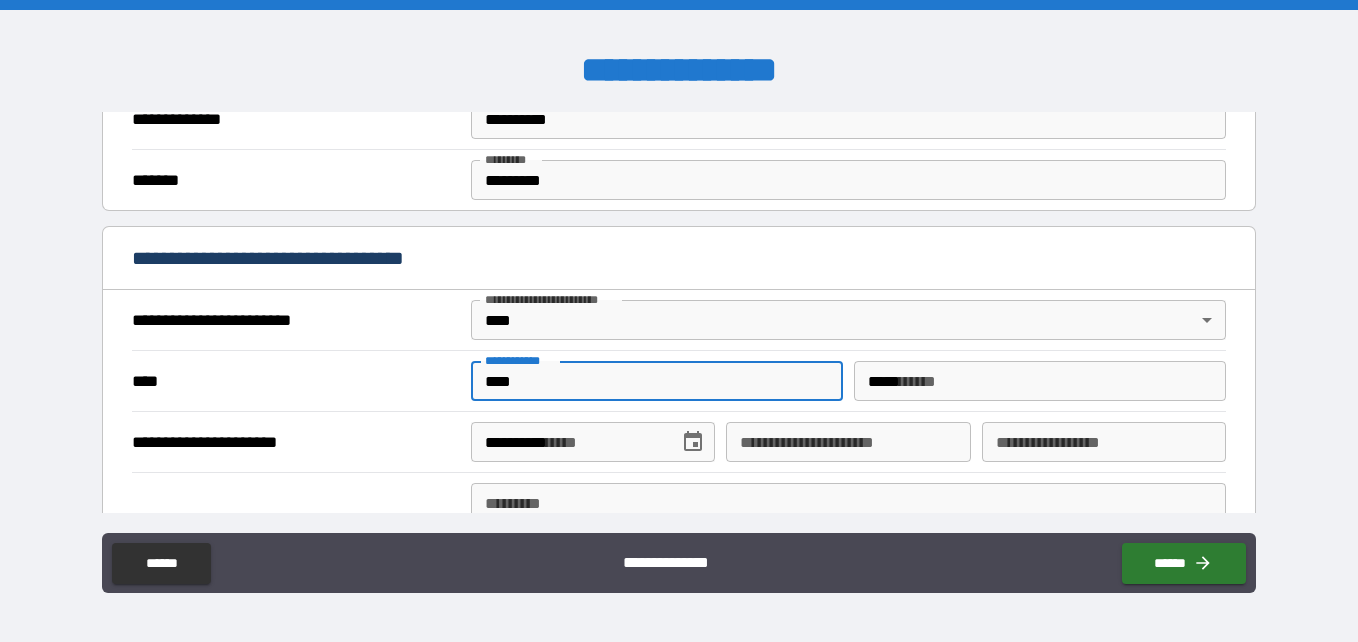 type on "**********" 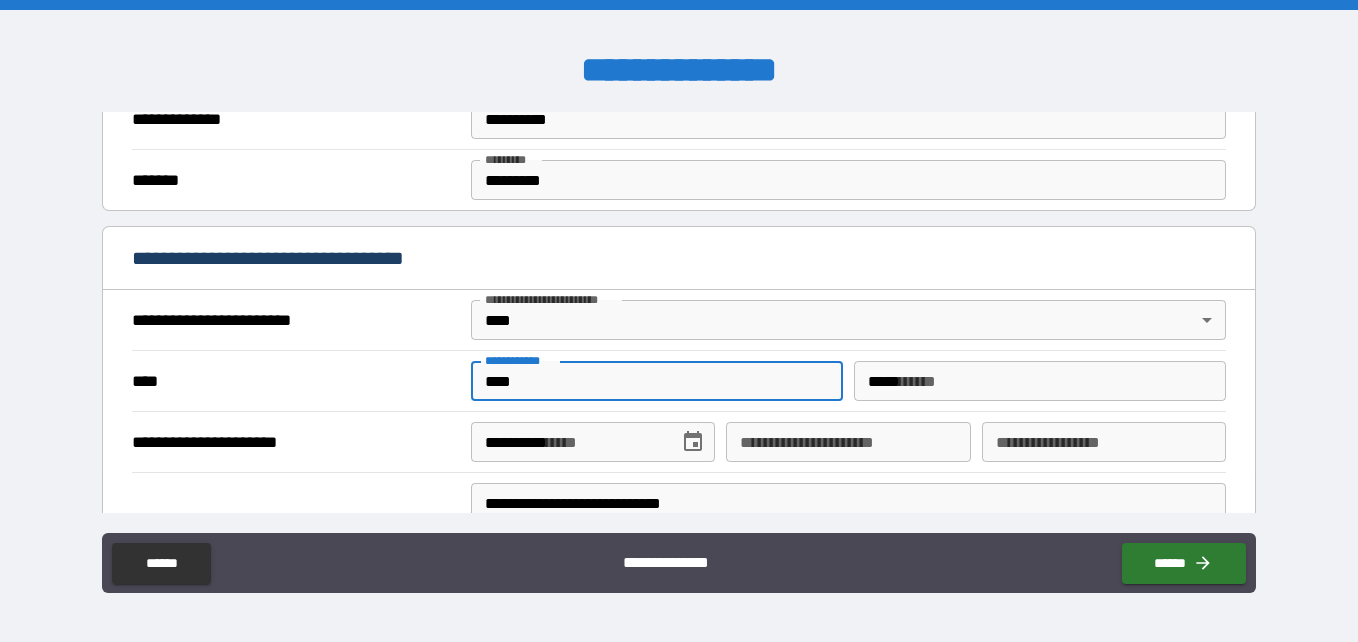 type on "**********" 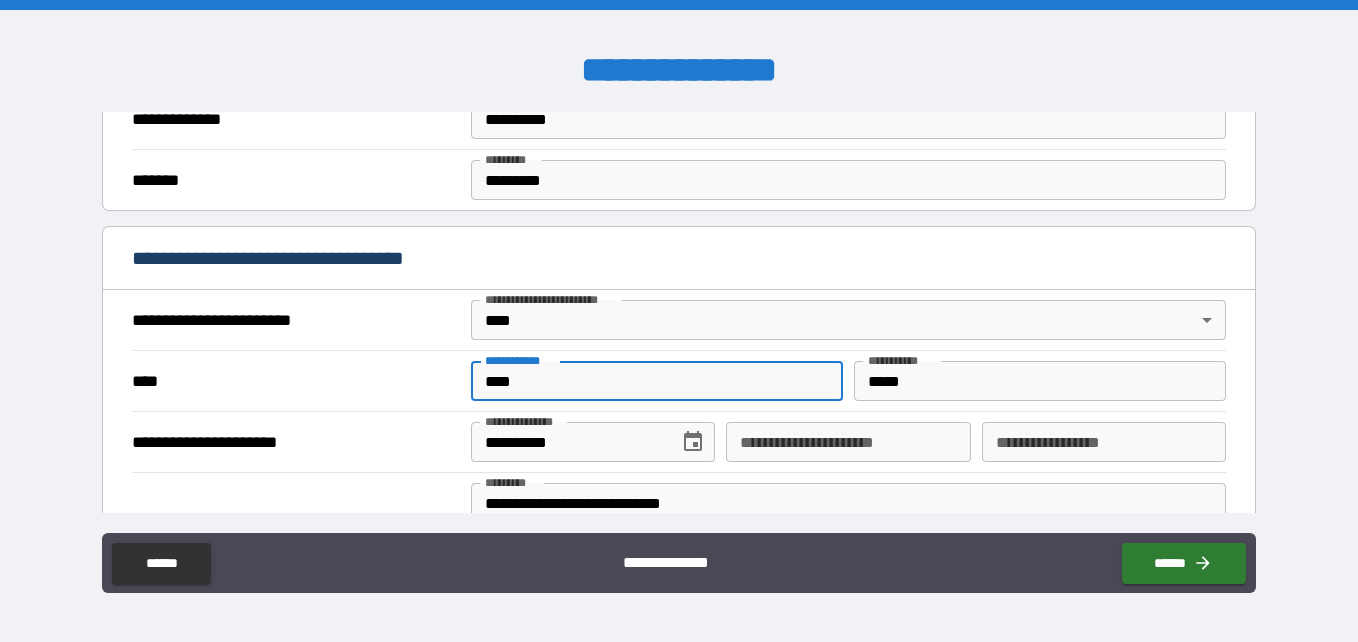 scroll, scrollTop: 700, scrollLeft: 0, axis: vertical 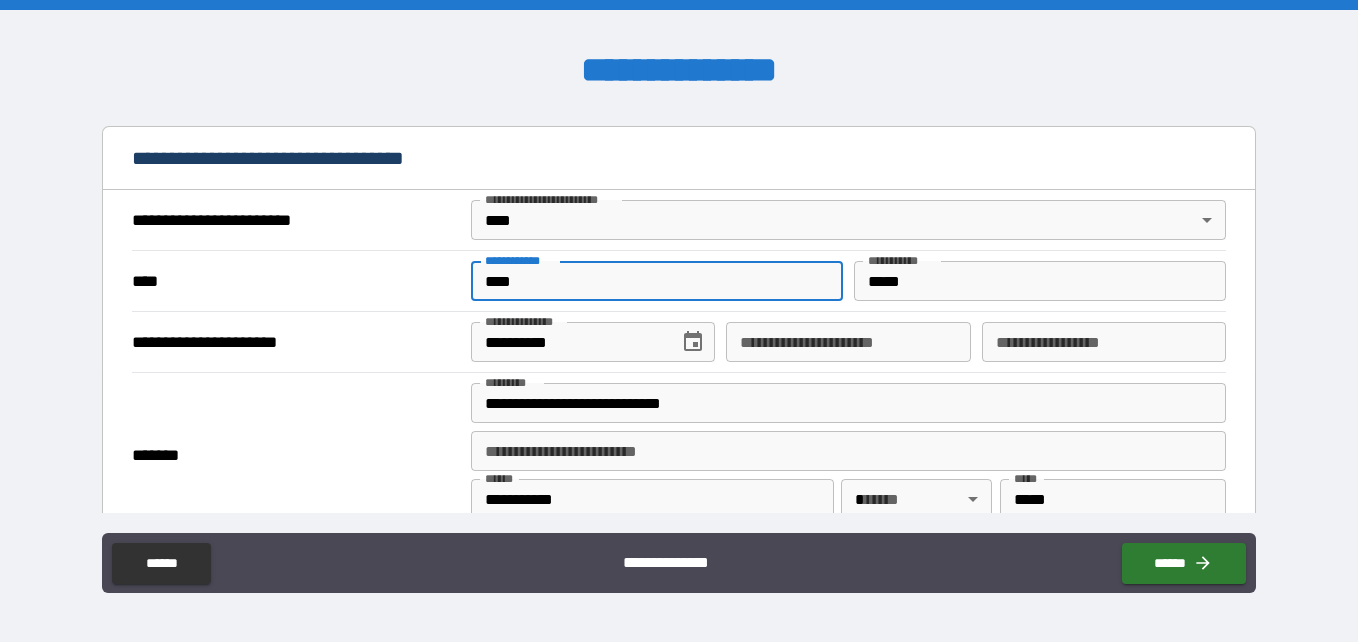 click on "**********" at bounding box center [848, 342] 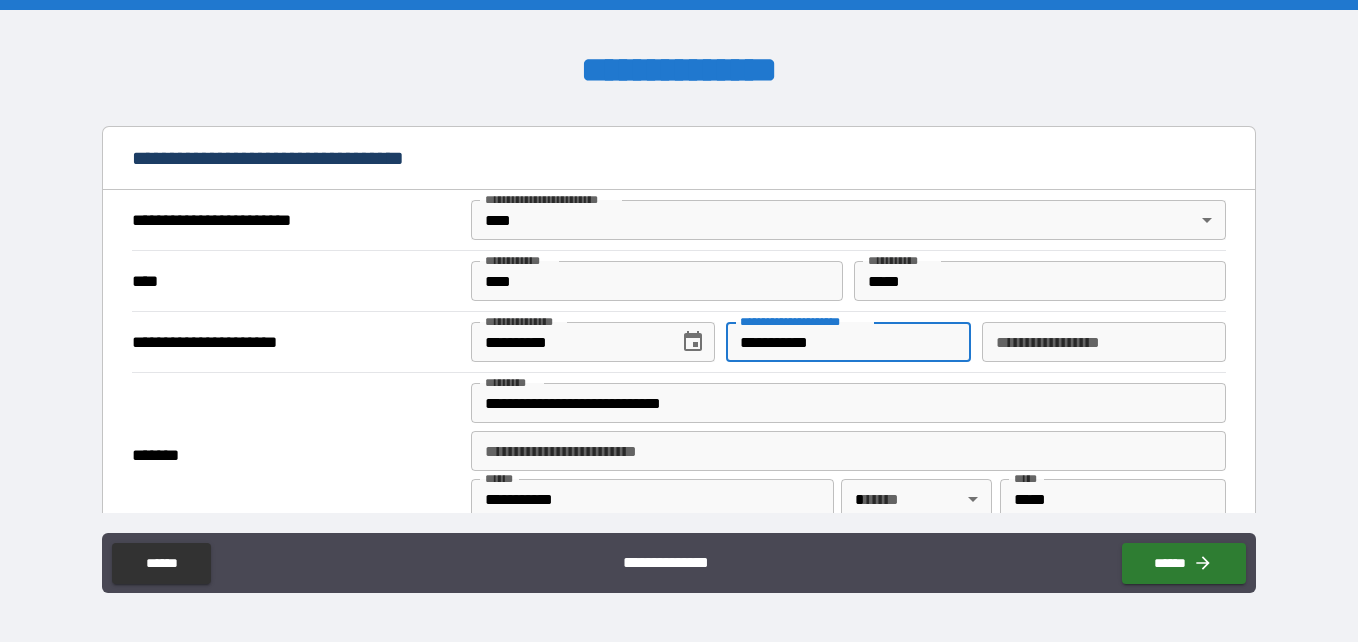 type on "**********" 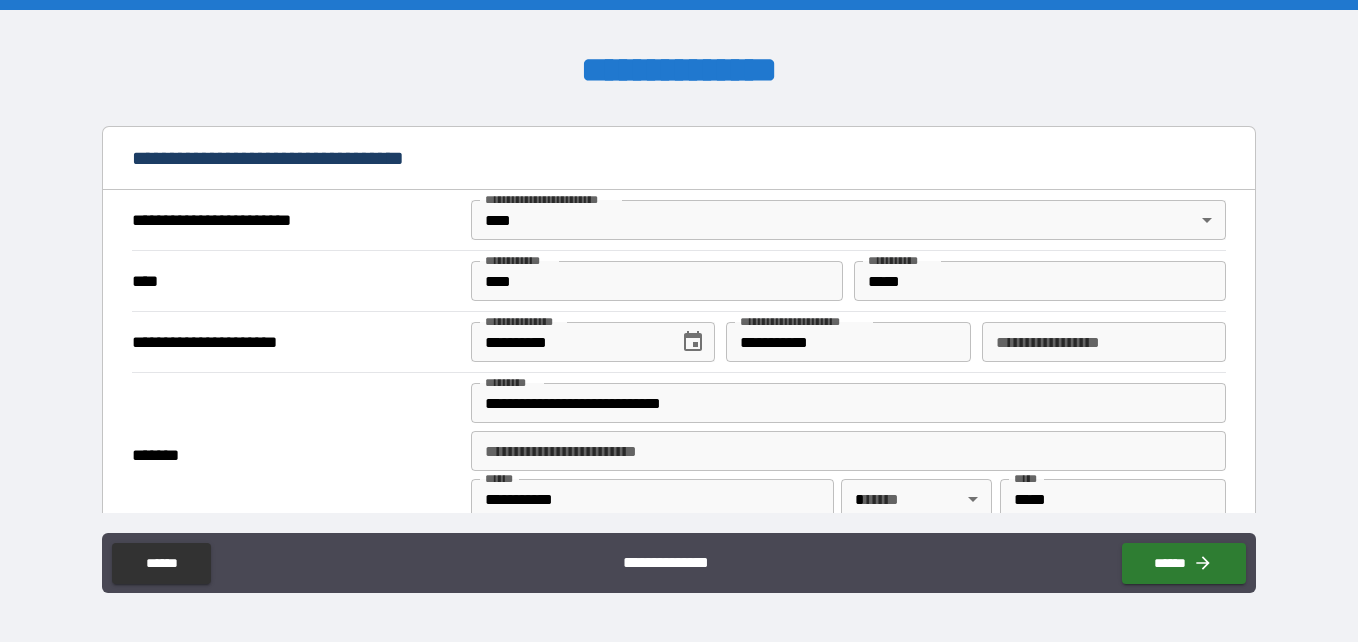 click on "*******" at bounding box center (294, 456) 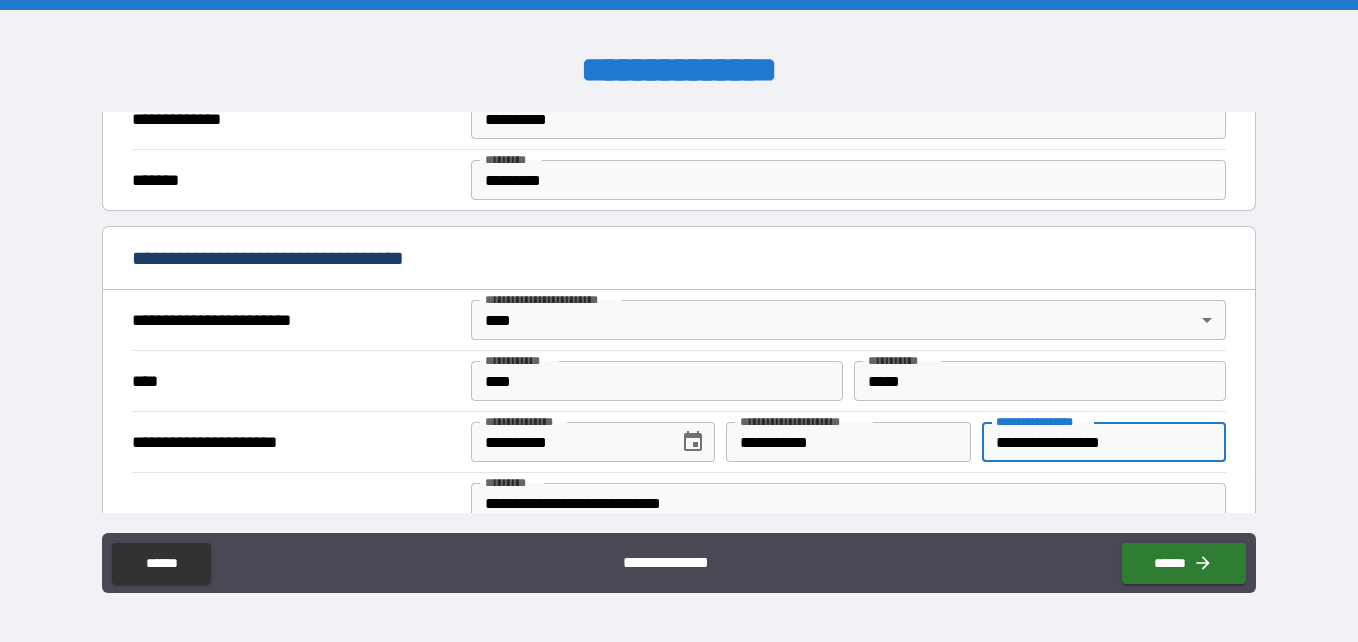 scroll, scrollTop: 800, scrollLeft: 0, axis: vertical 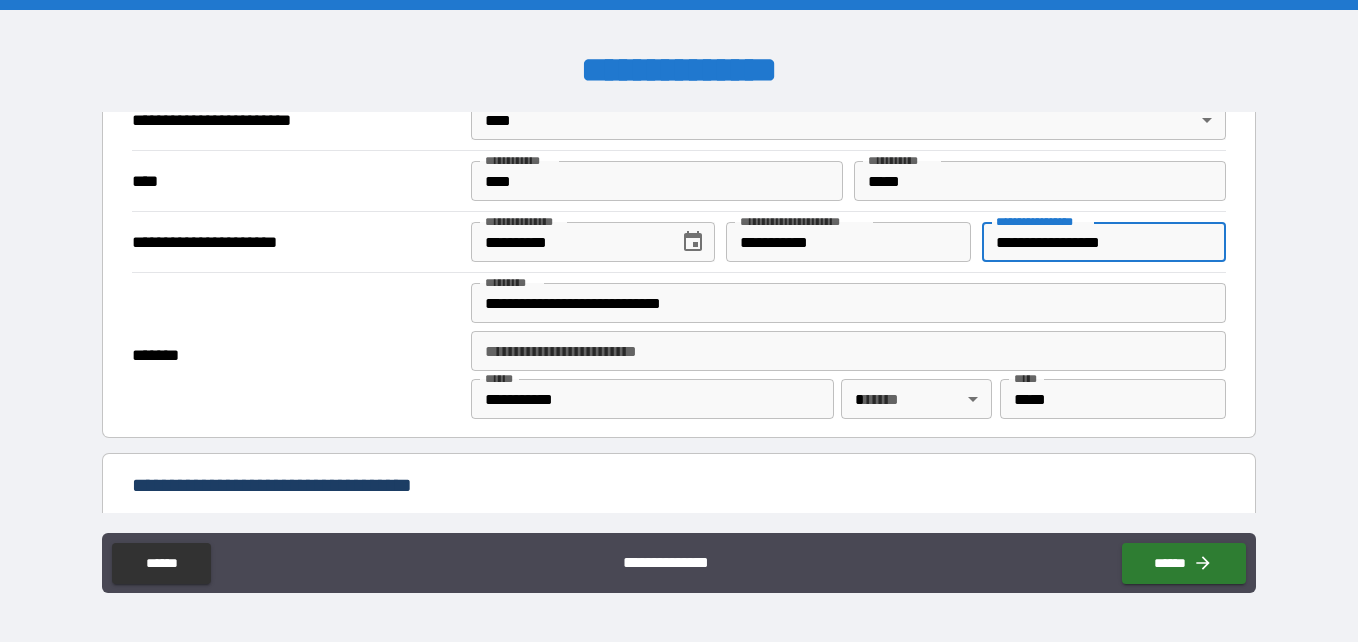 type on "**********" 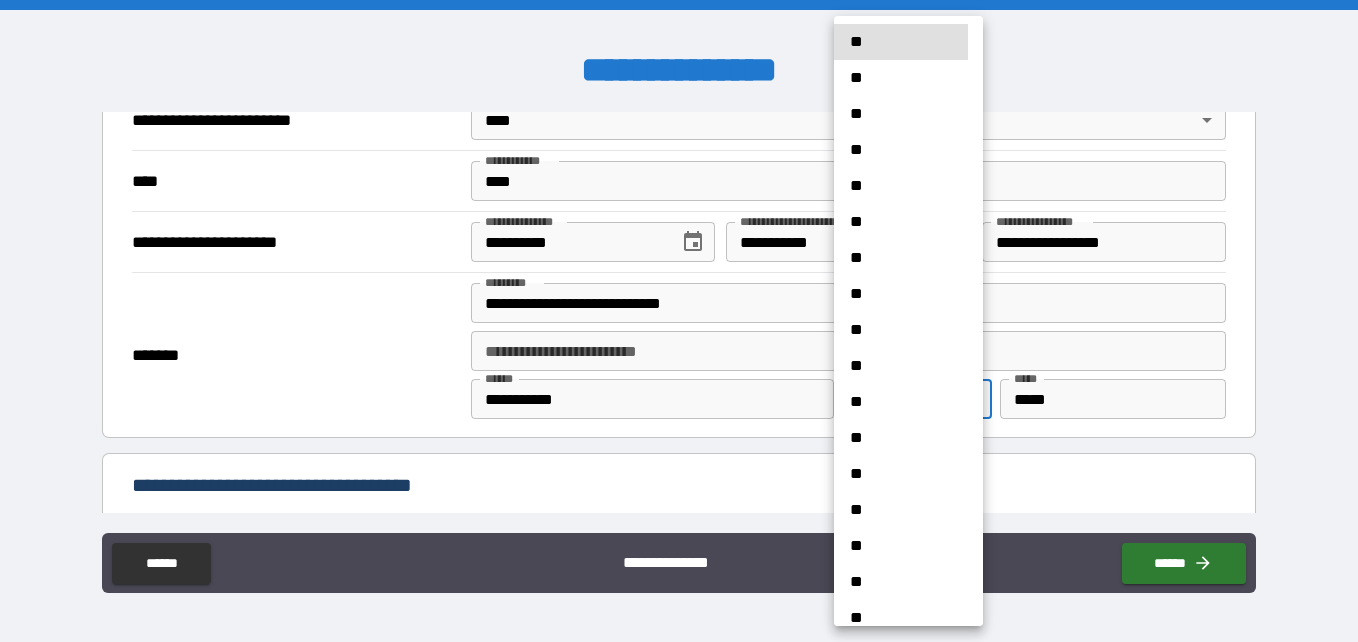 click on "**********" at bounding box center [679, 321] 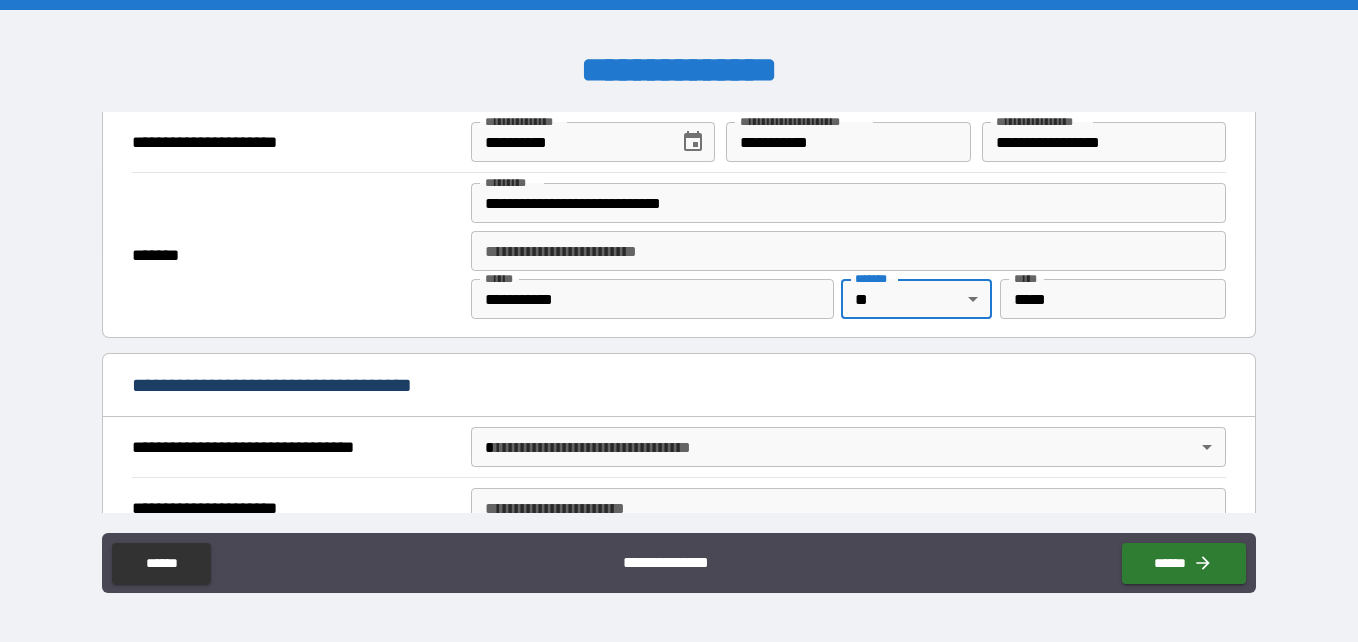 scroll, scrollTop: 1000, scrollLeft: 0, axis: vertical 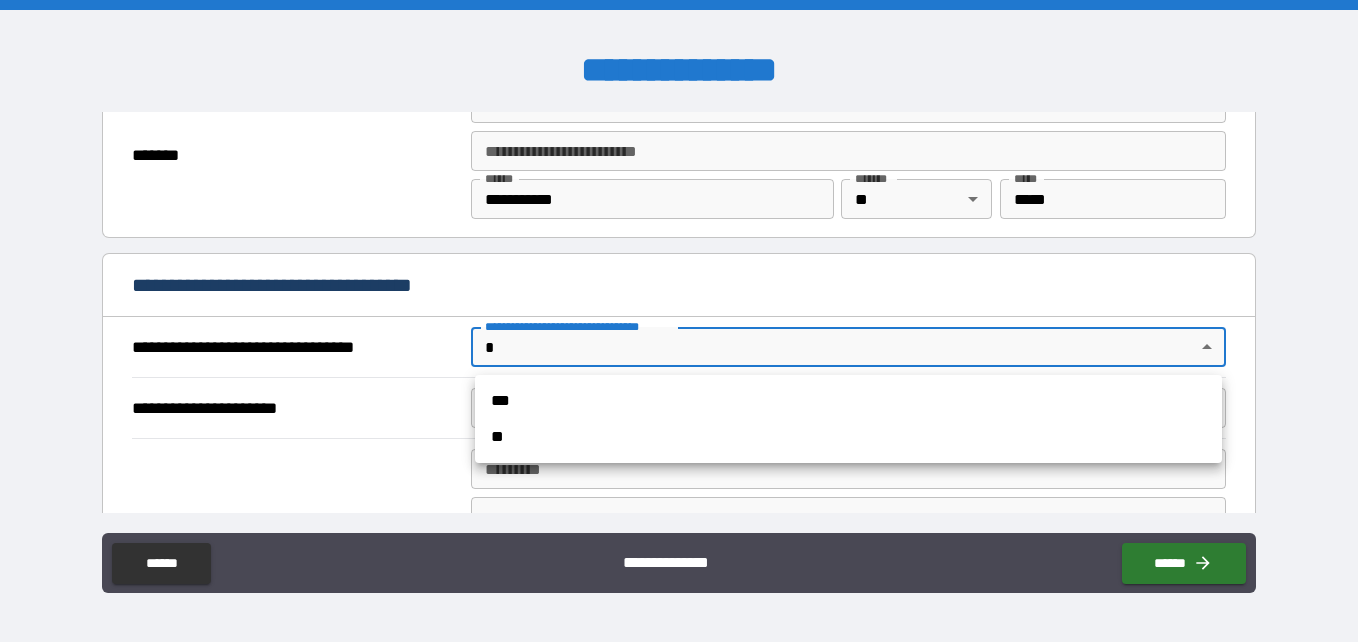 click on "**********" at bounding box center [679, 321] 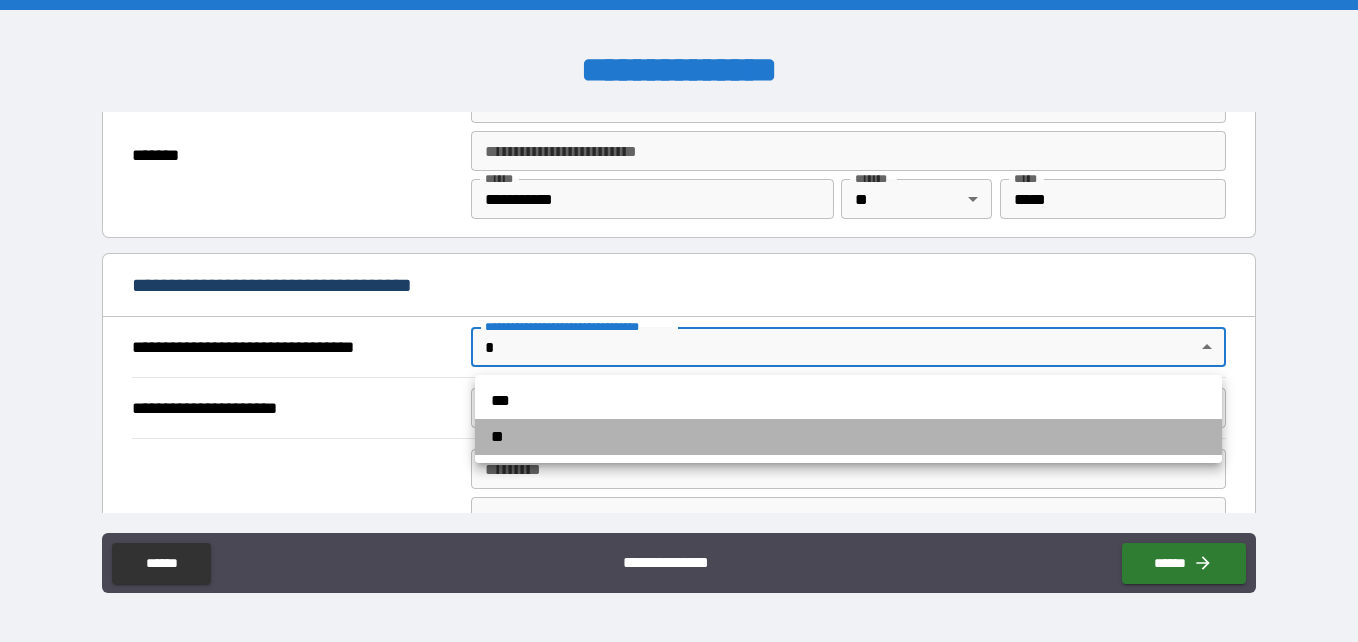 click on "**" at bounding box center [848, 437] 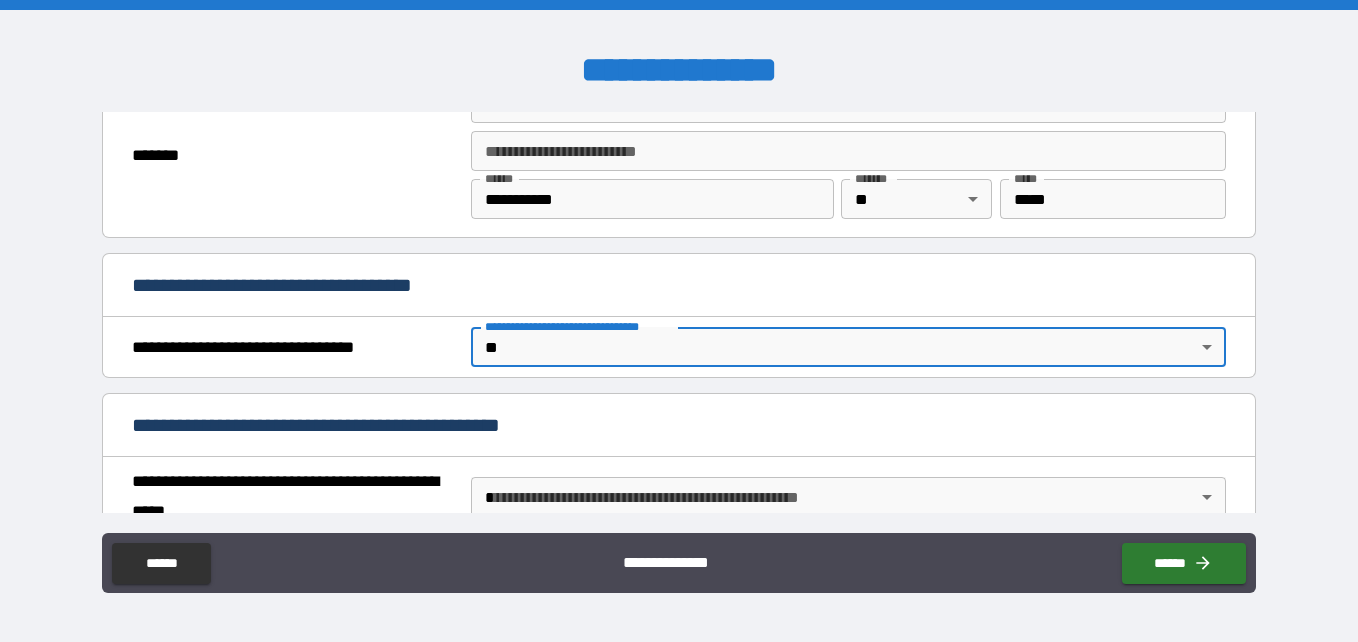 scroll, scrollTop: 1200, scrollLeft: 0, axis: vertical 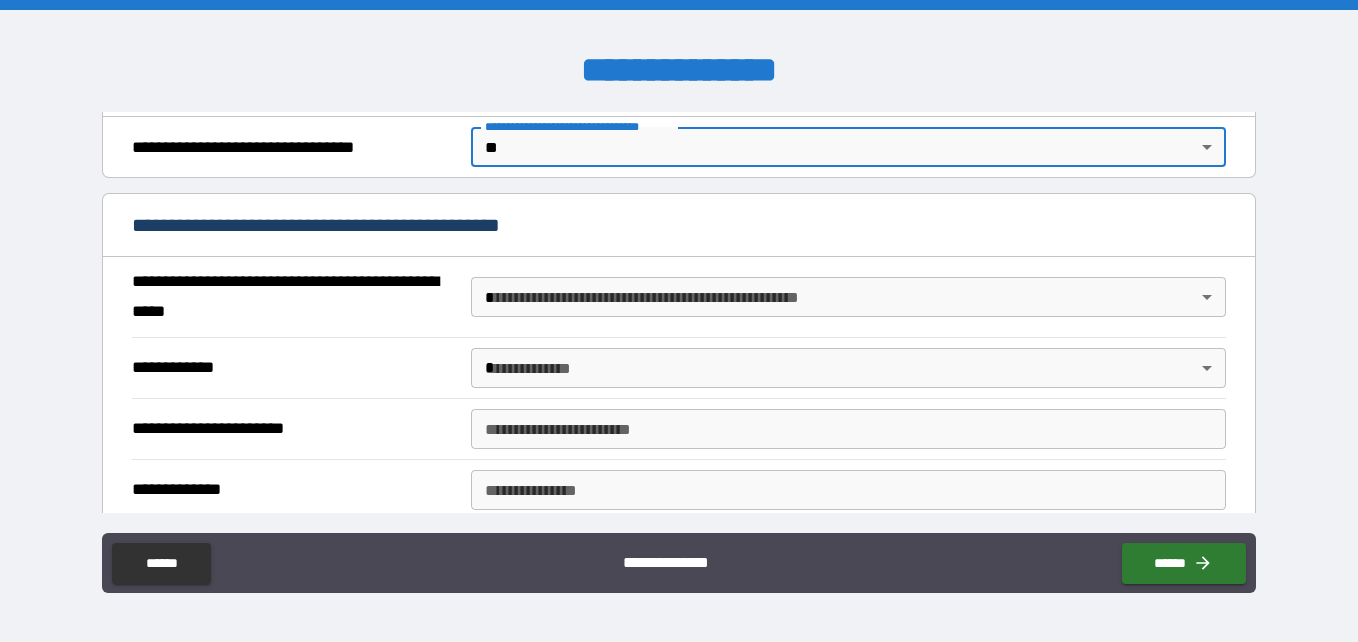 click on "**********" at bounding box center [679, 321] 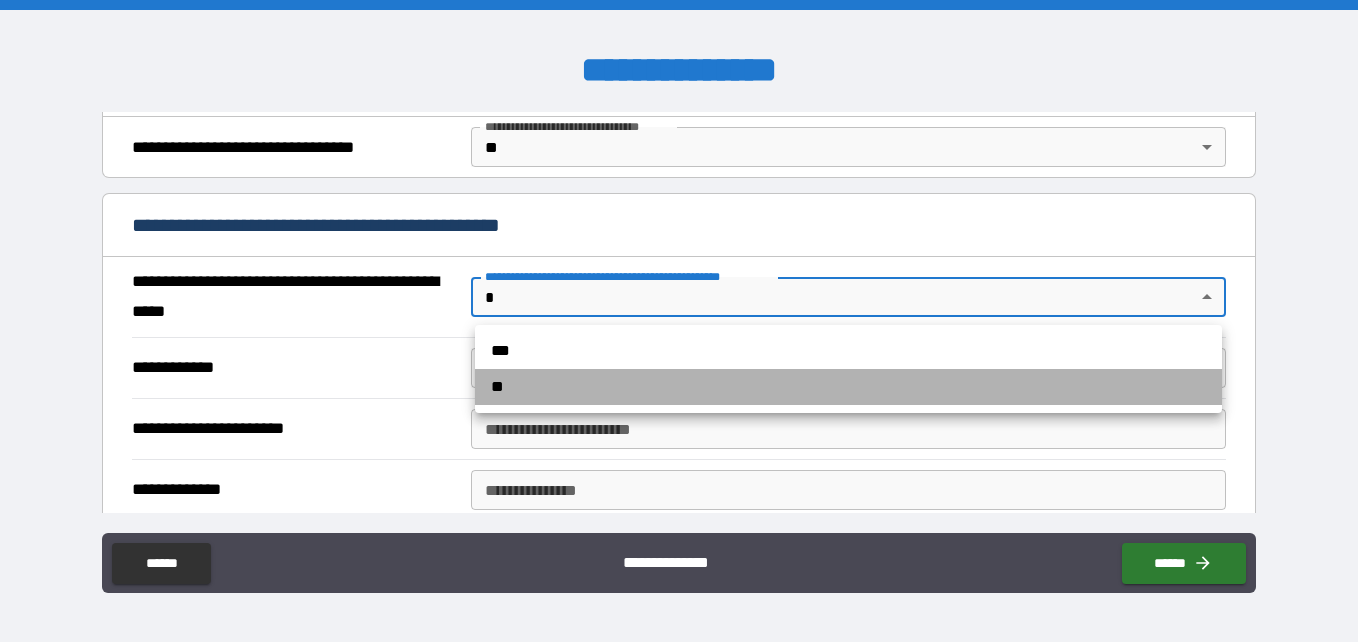click on "**" at bounding box center (848, 387) 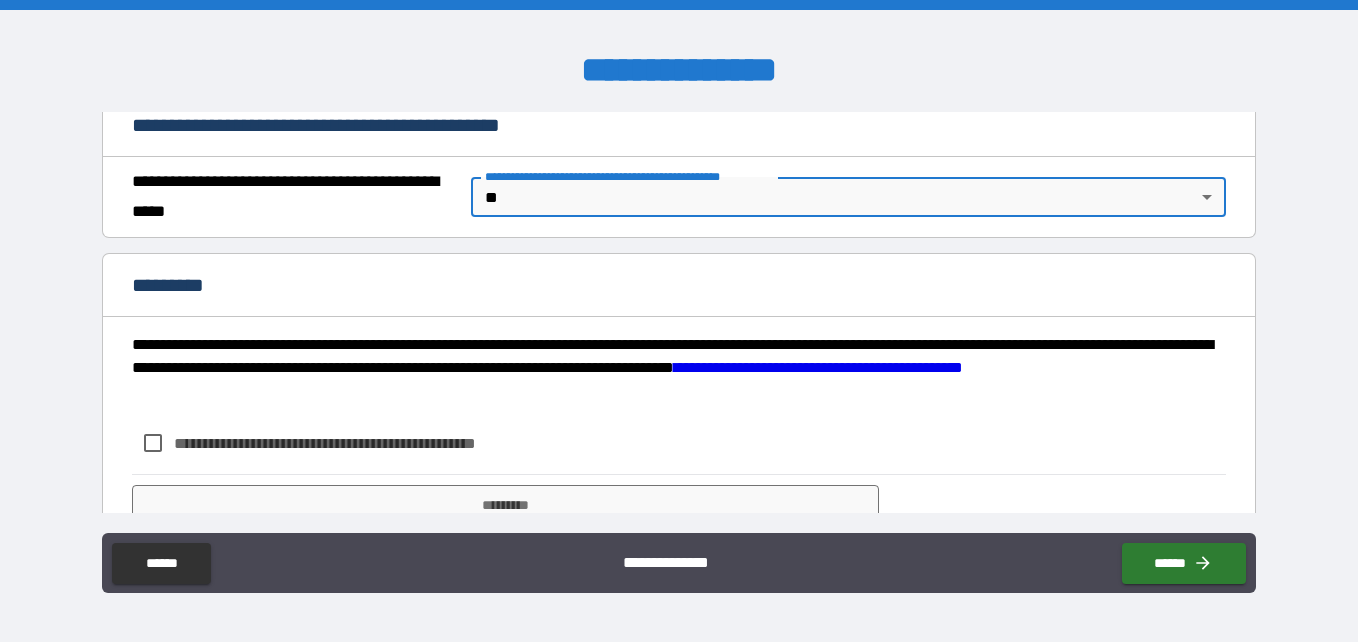 scroll, scrollTop: 1383, scrollLeft: 0, axis: vertical 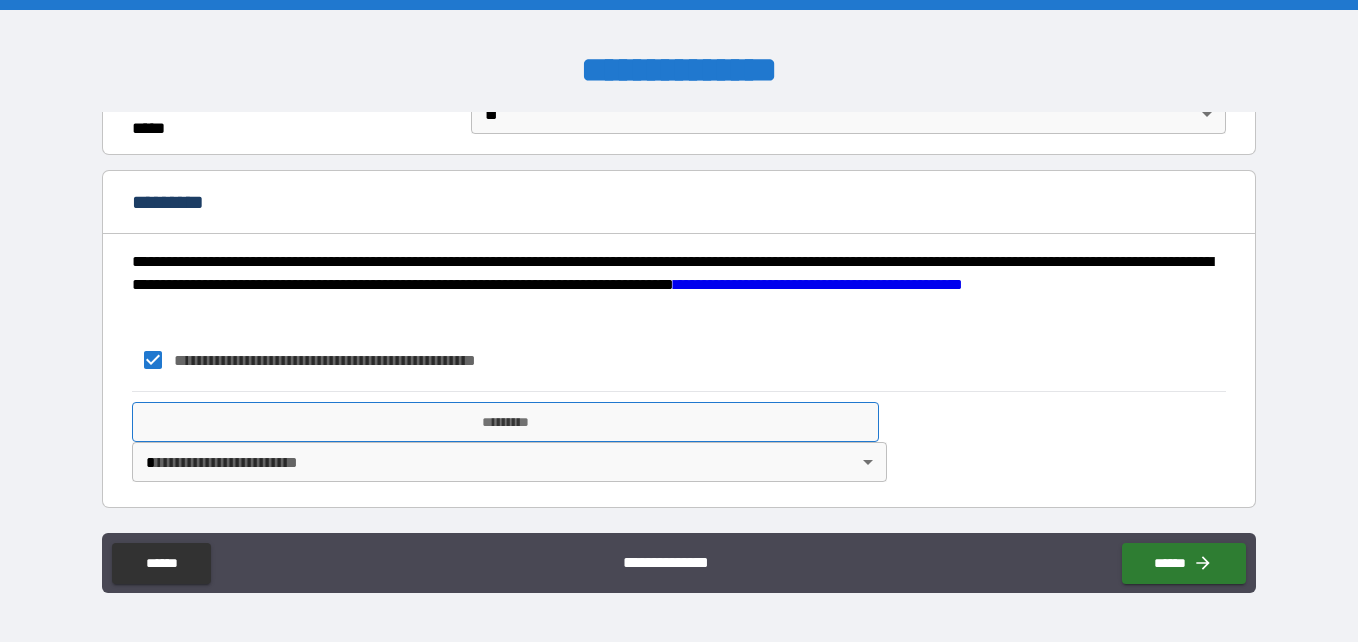 click on "*********" at bounding box center (505, 422) 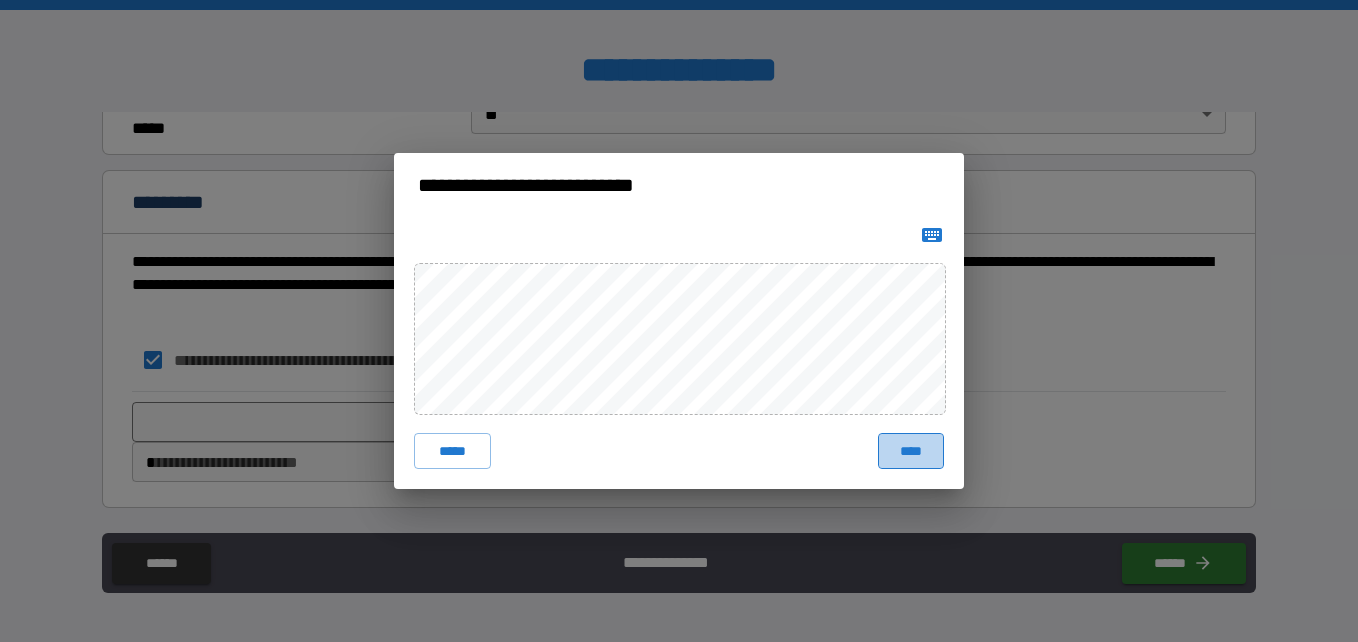 click on "****" at bounding box center [911, 451] 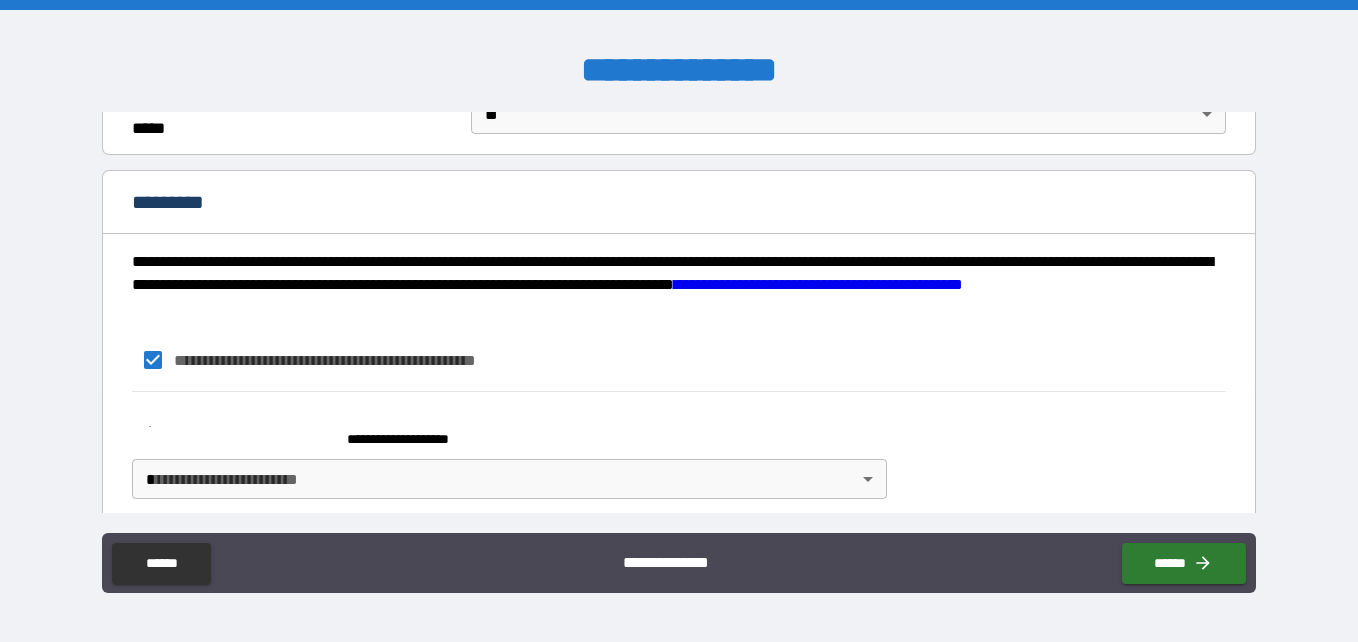 scroll, scrollTop: 1400, scrollLeft: 0, axis: vertical 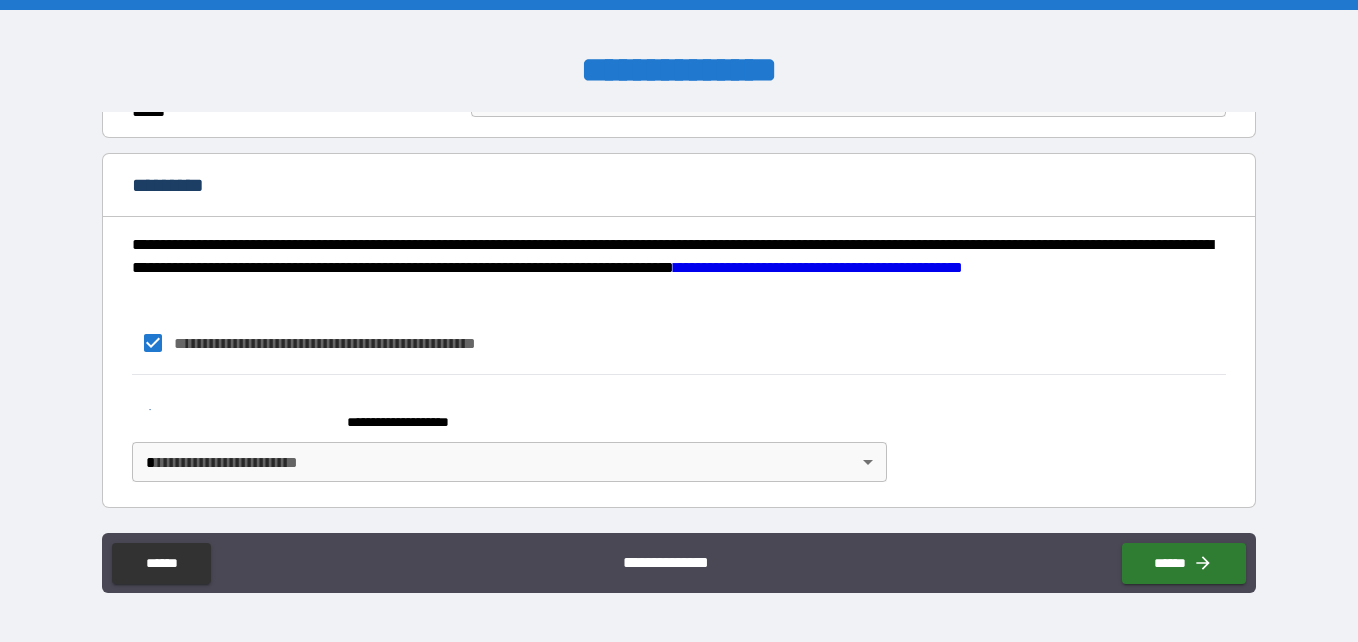 click on "**********" at bounding box center [679, 321] 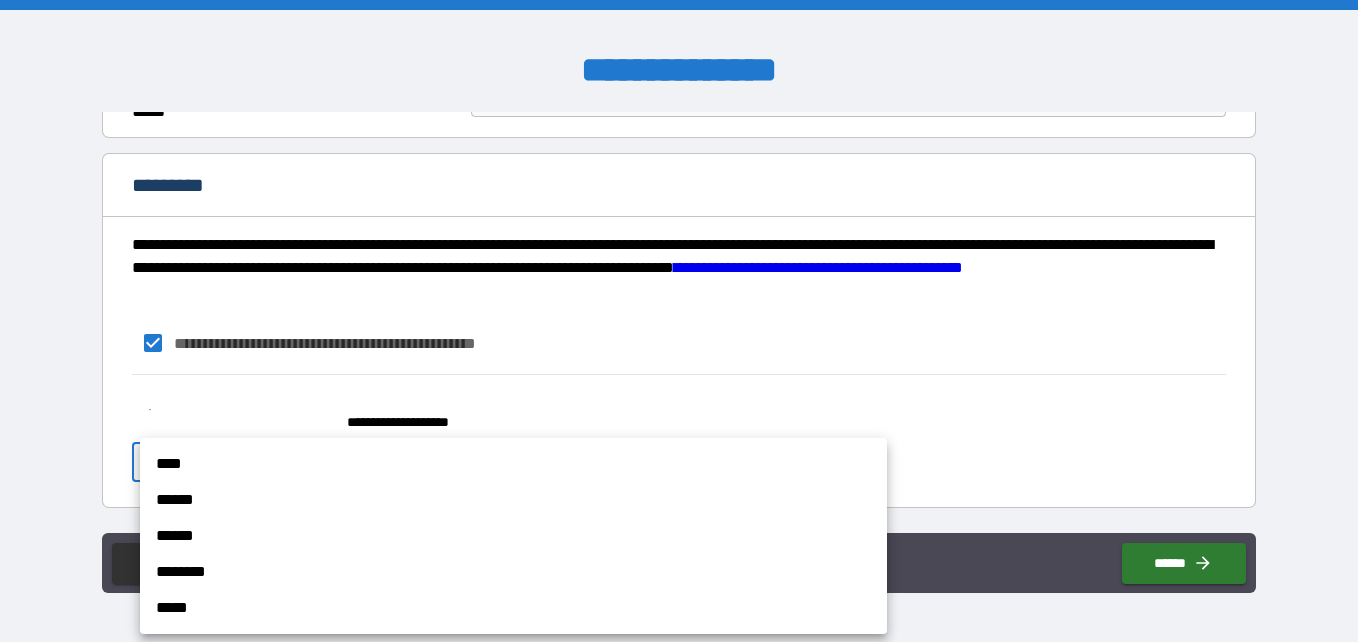 click on "****" at bounding box center (513, 464) 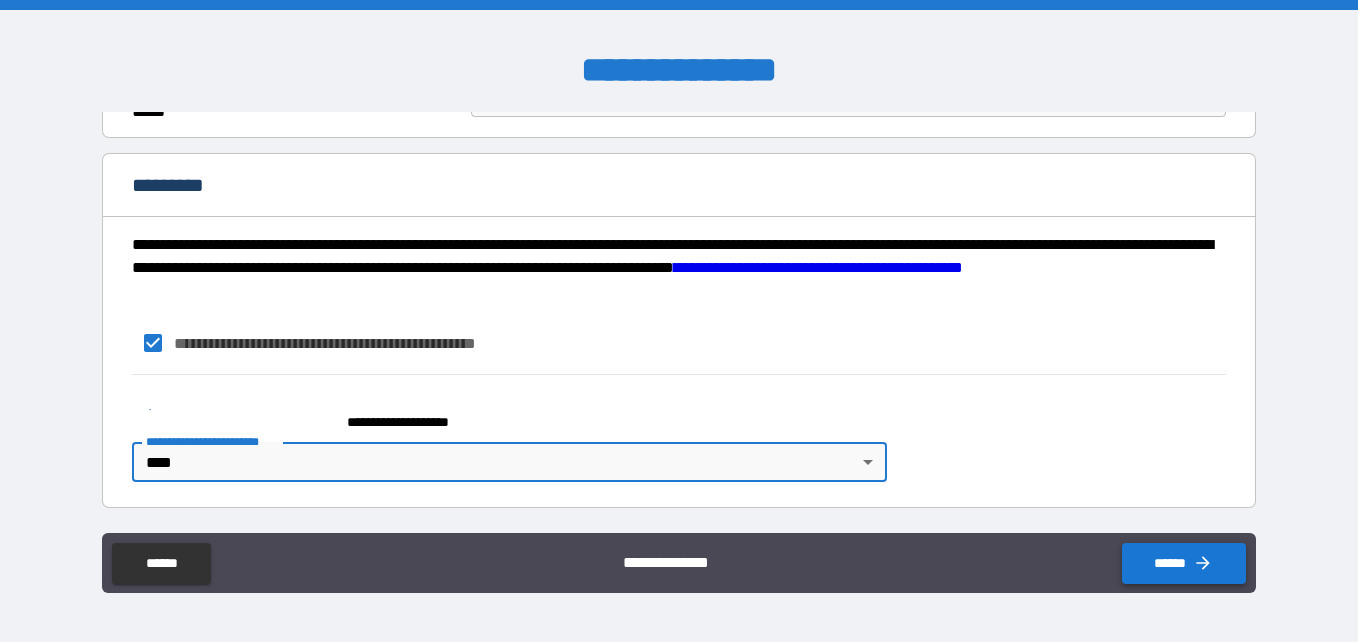 click on "******" at bounding box center (1184, 563) 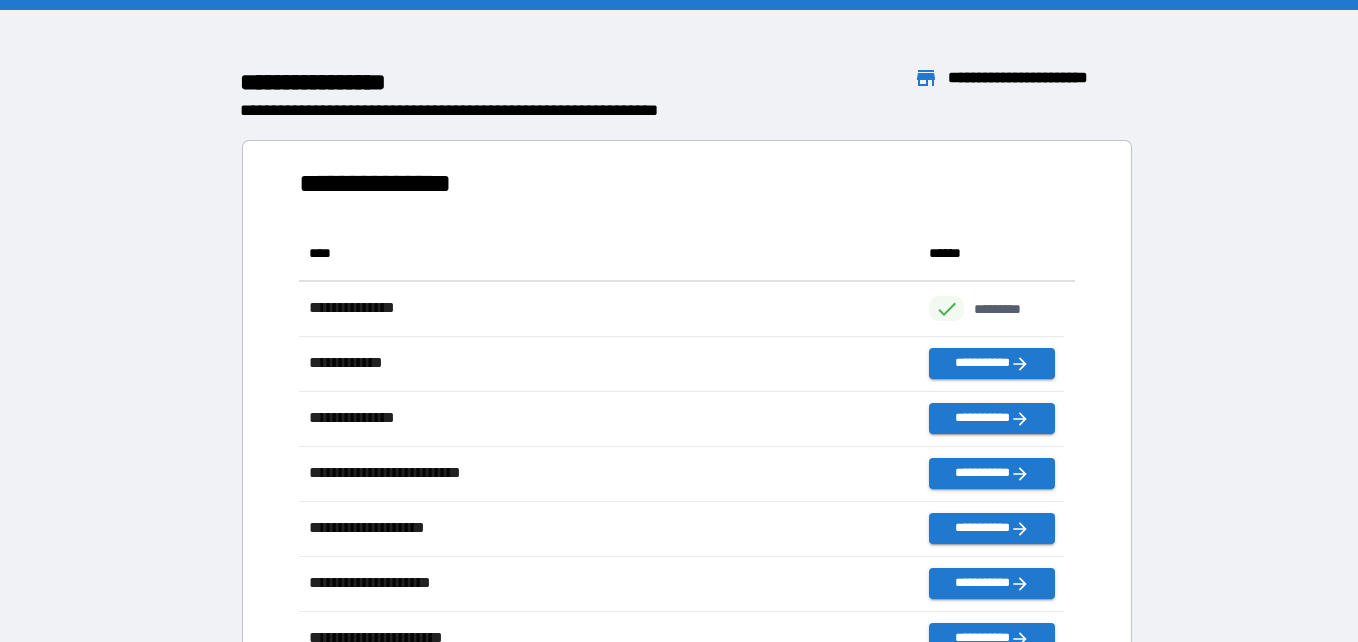 scroll, scrollTop: 426, scrollLeft: 751, axis: both 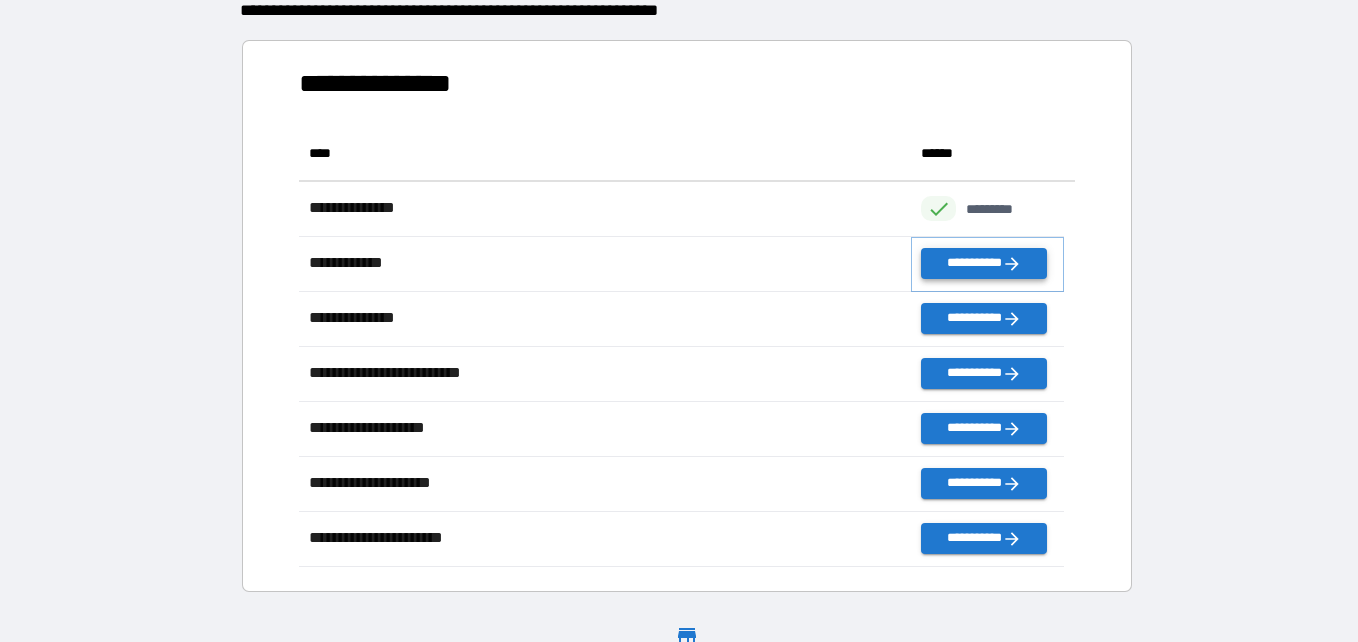 click on "**********" at bounding box center [983, 263] 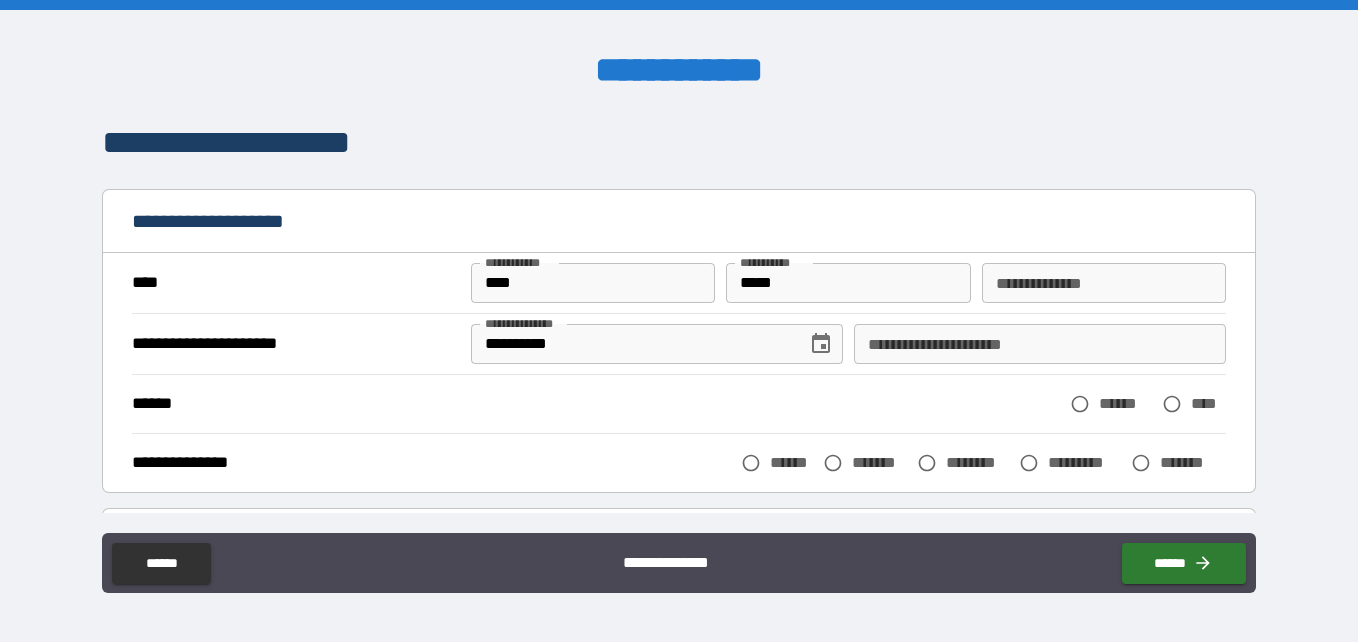 scroll, scrollTop: 100, scrollLeft: 0, axis: vertical 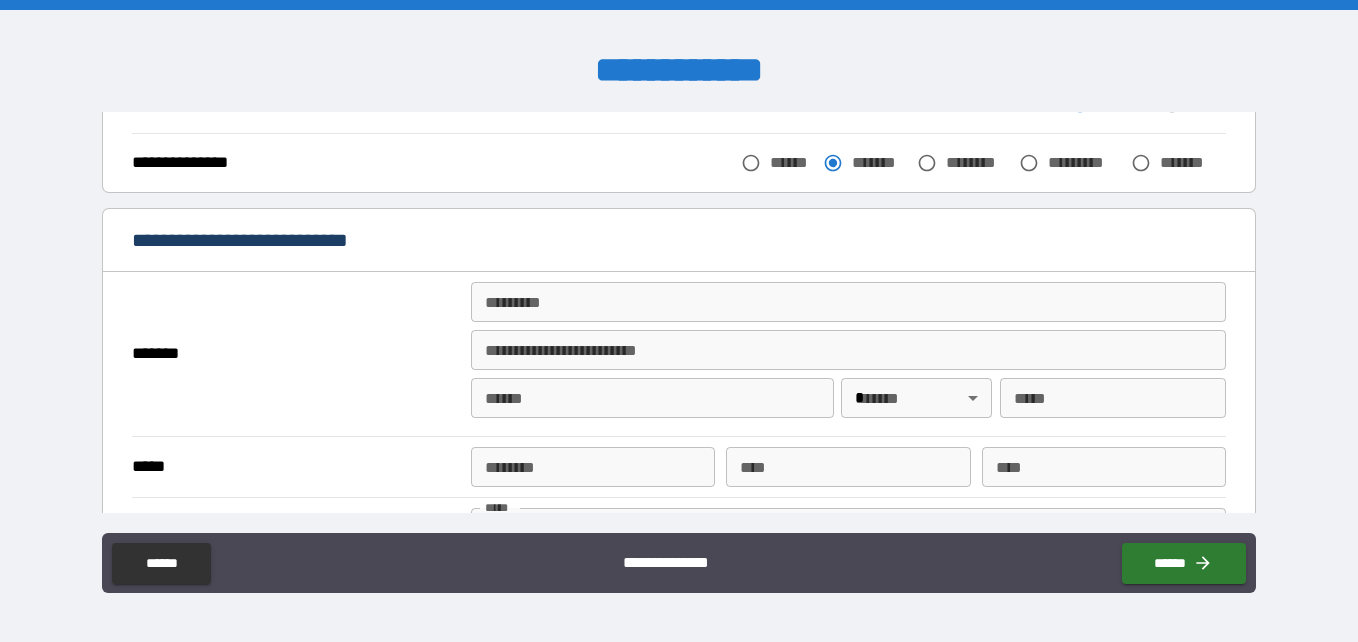 click on "*******   *" at bounding box center (848, 302) 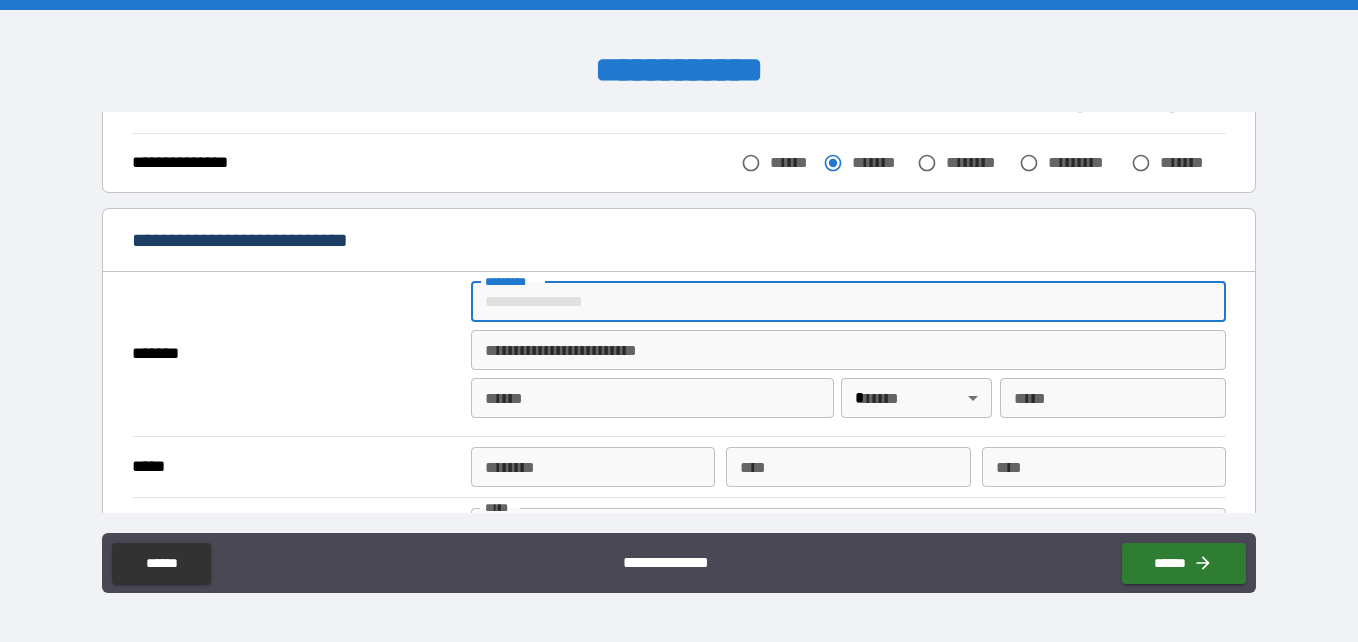 type on "**********" 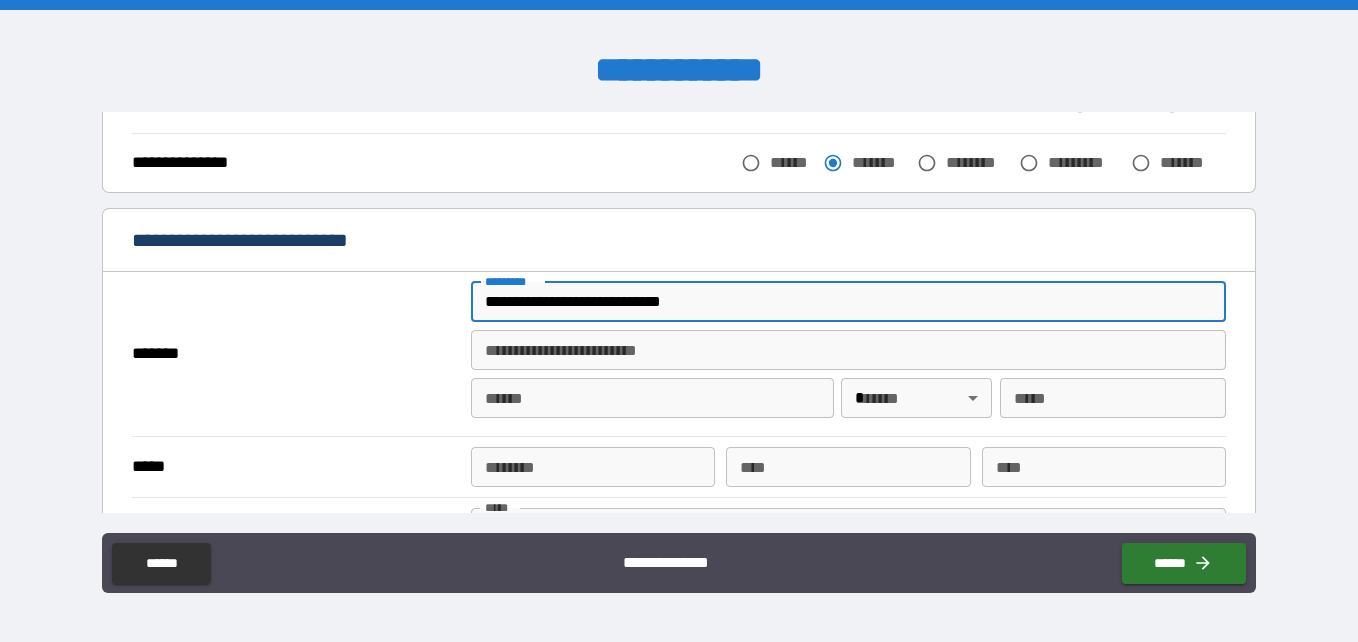 type on "**********" 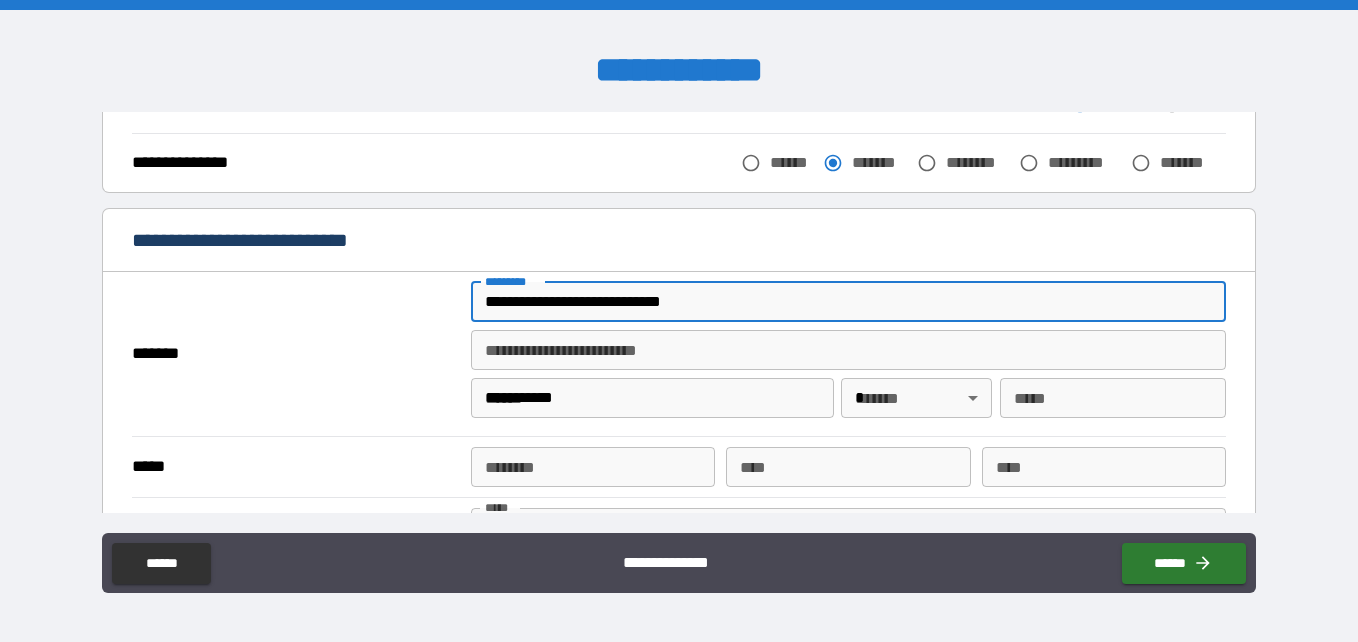 type 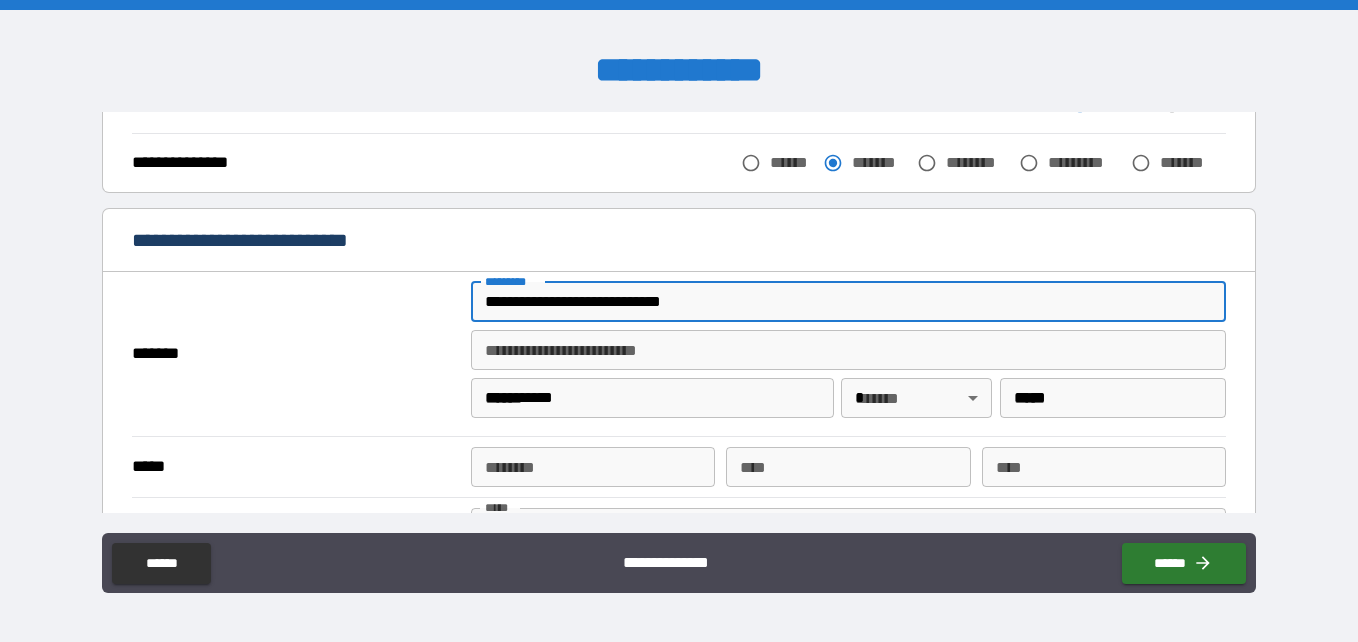 type on "**********" 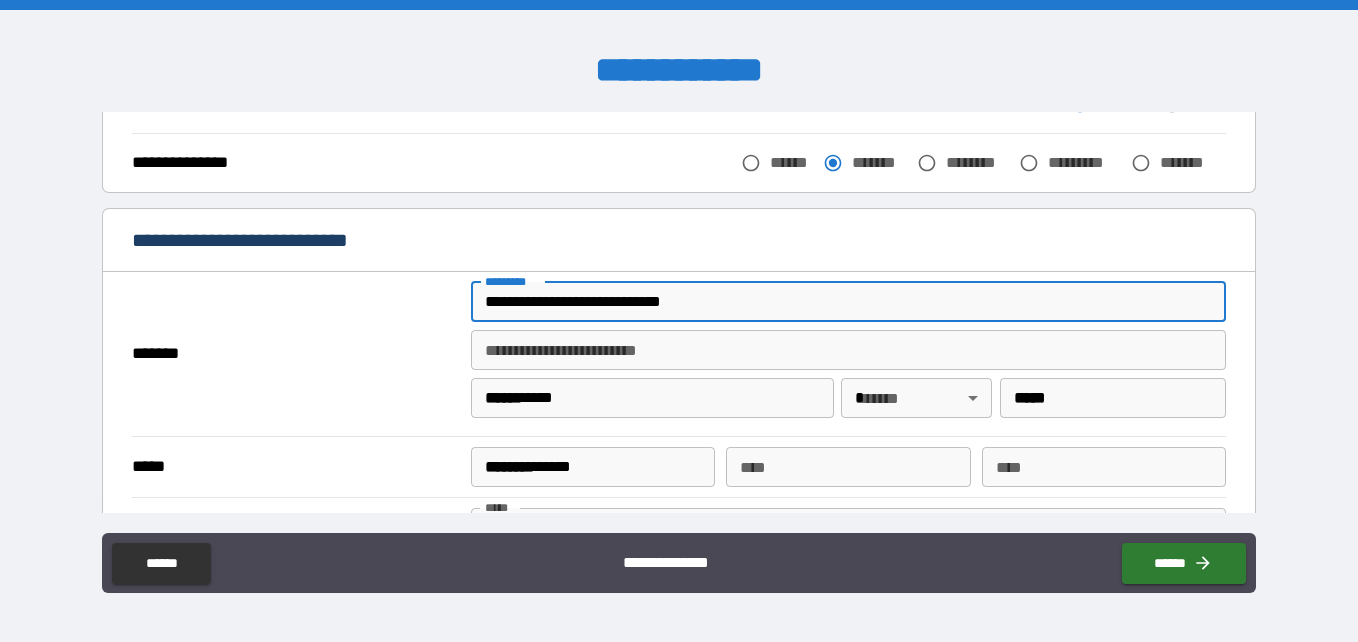 type 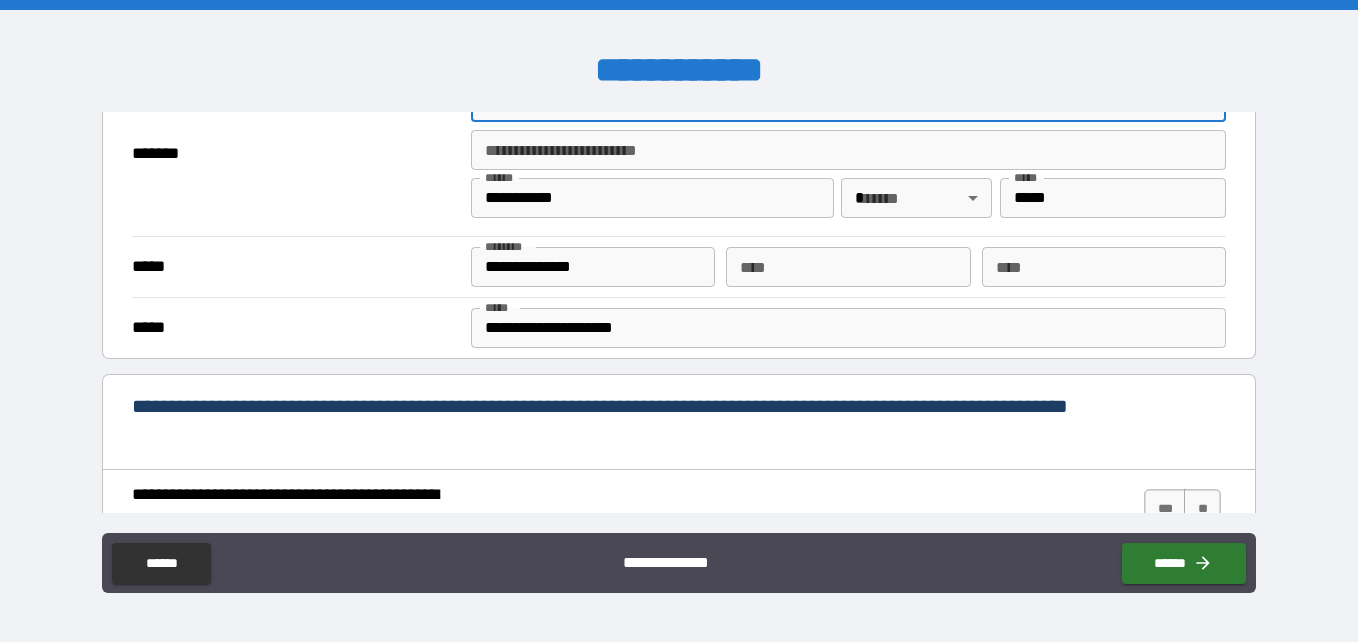scroll, scrollTop: 700, scrollLeft: 0, axis: vertical 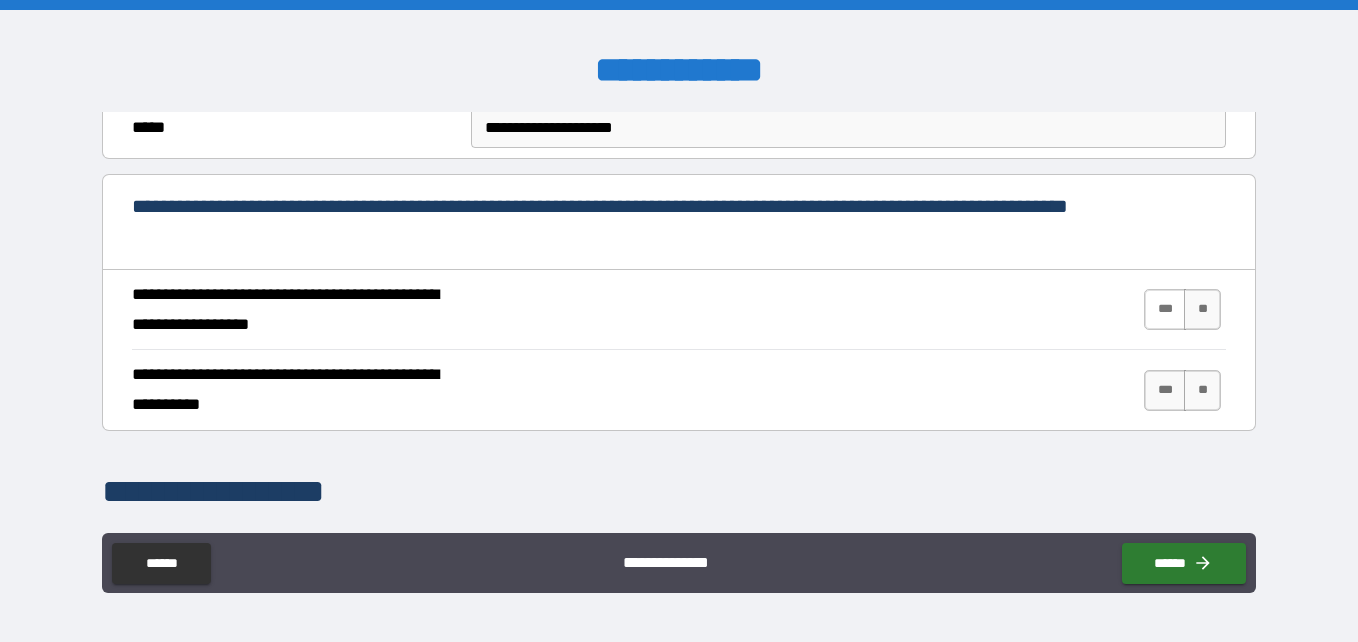 click on "***" at bounding box center [1165, 309] 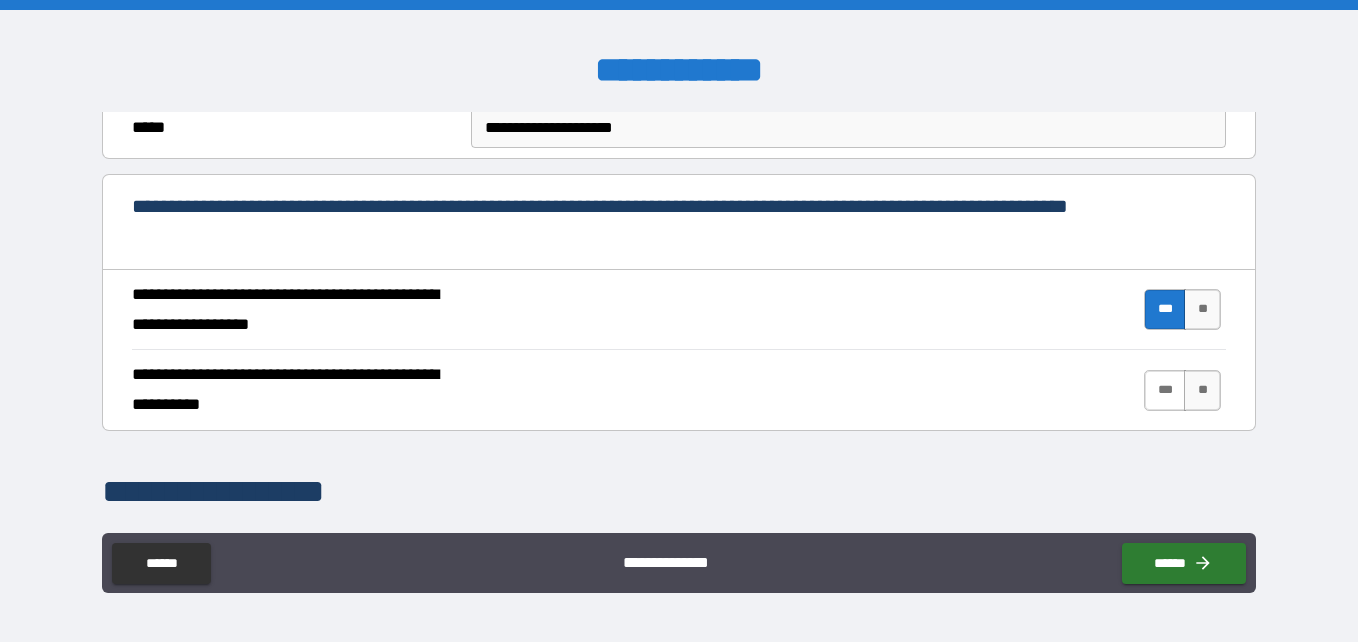 click on "***" at bounding box center [1165, 390] 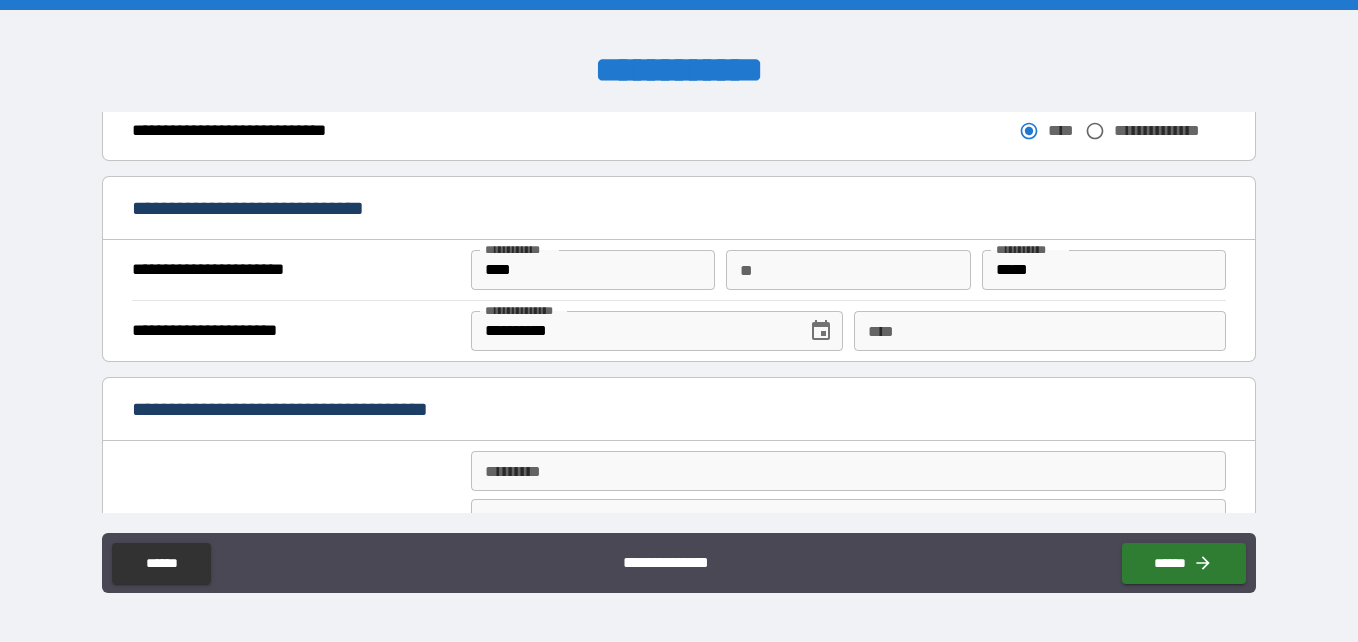 scroll, scrollTop: 1300, scrollLeft: 0, axis: vertical 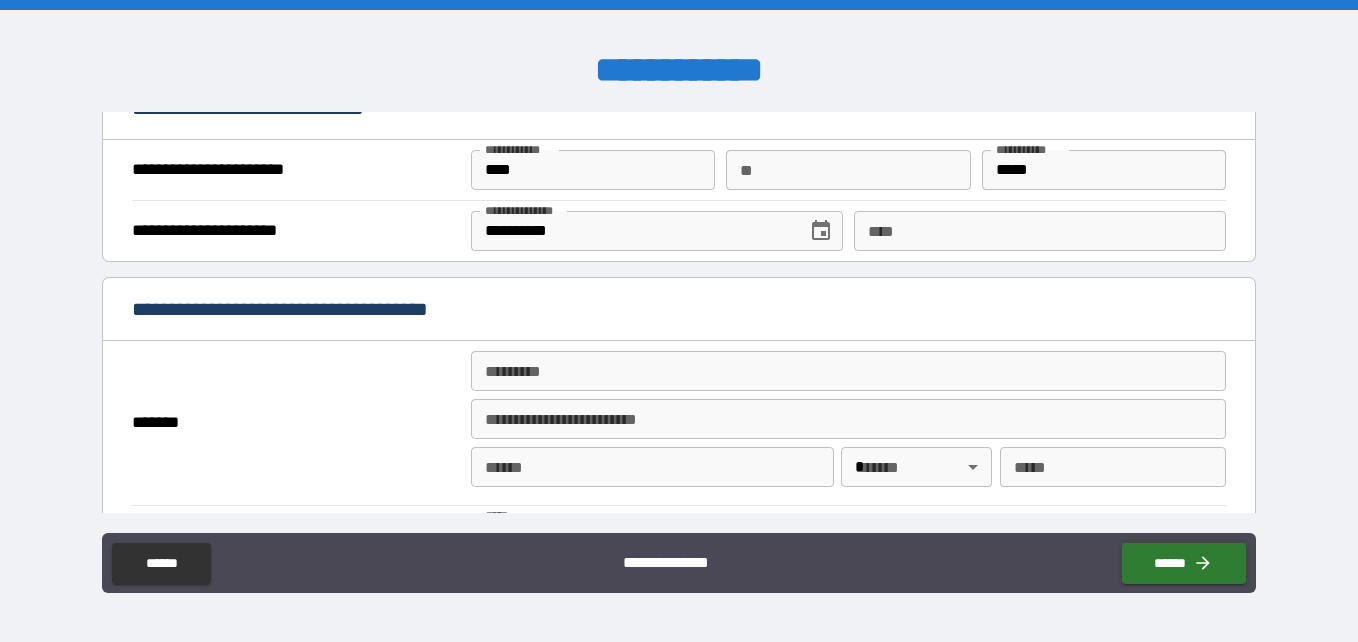 click on "*******   *" at bounding box center [848, 371] 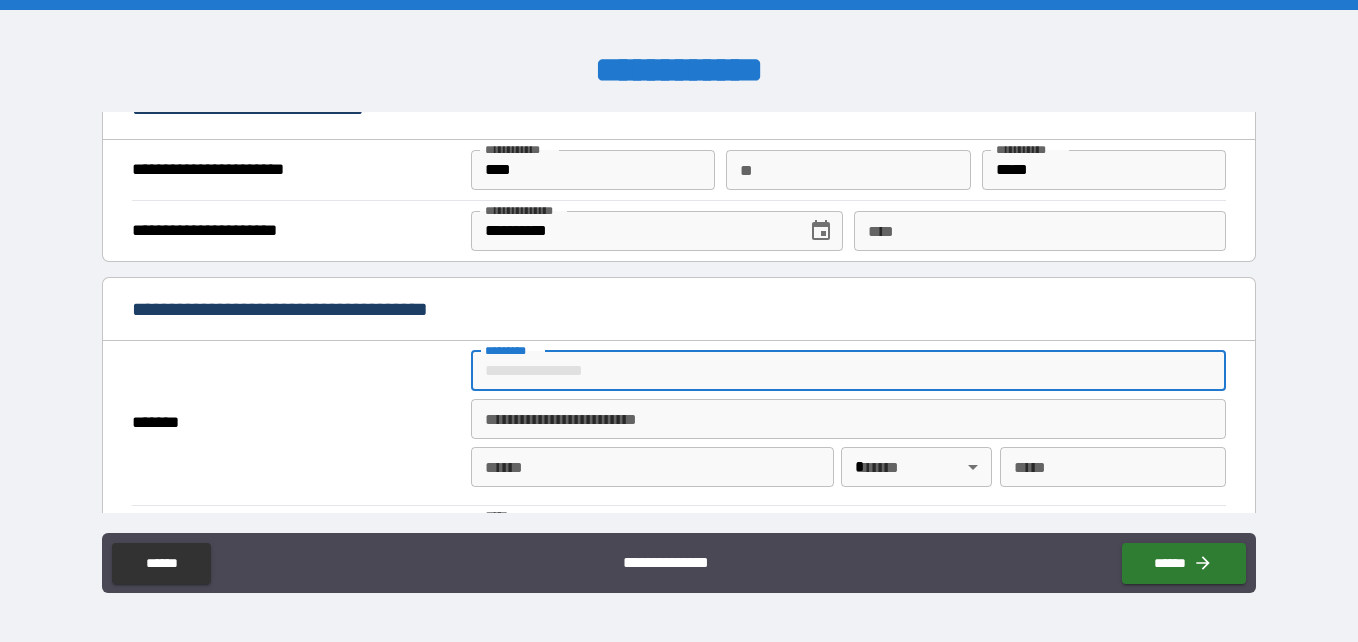 type on "**********" 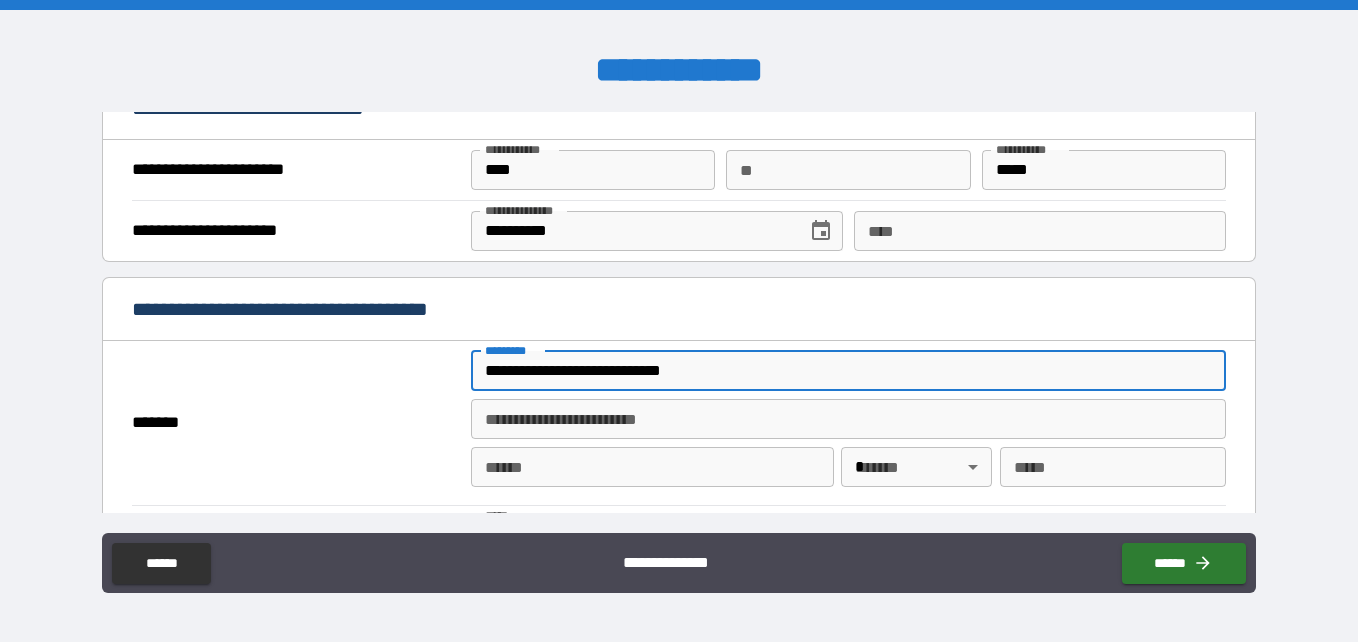 type on "**********" 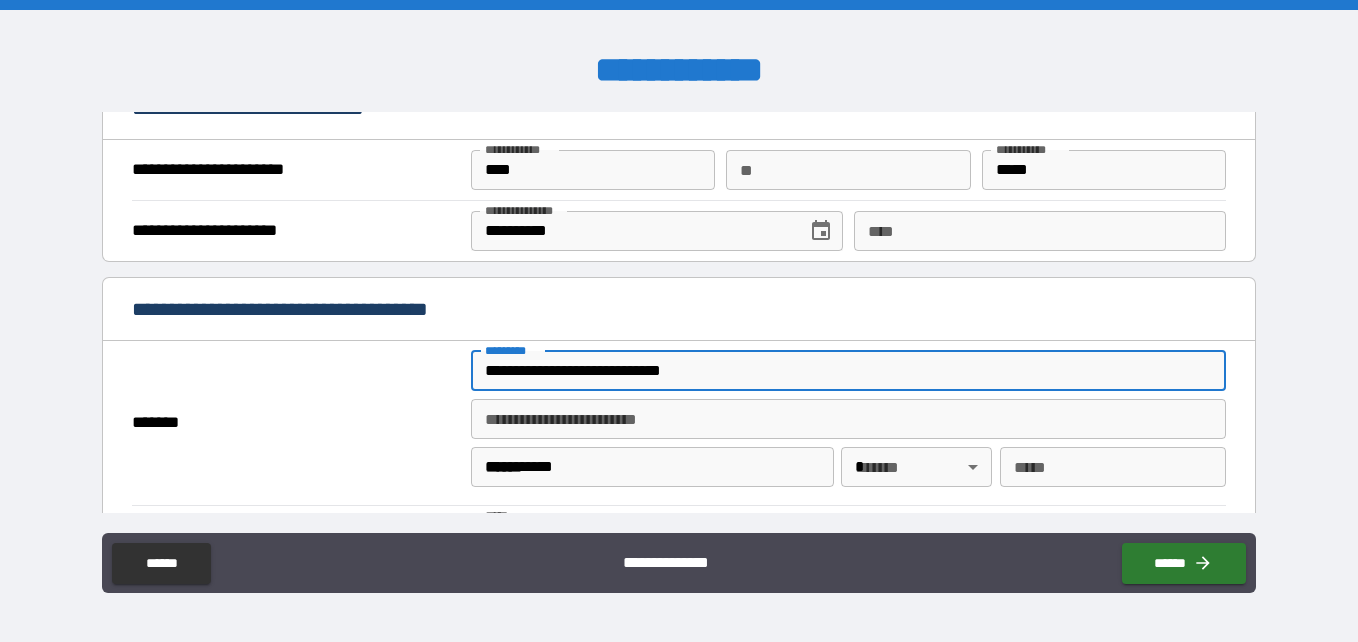 type on "**" 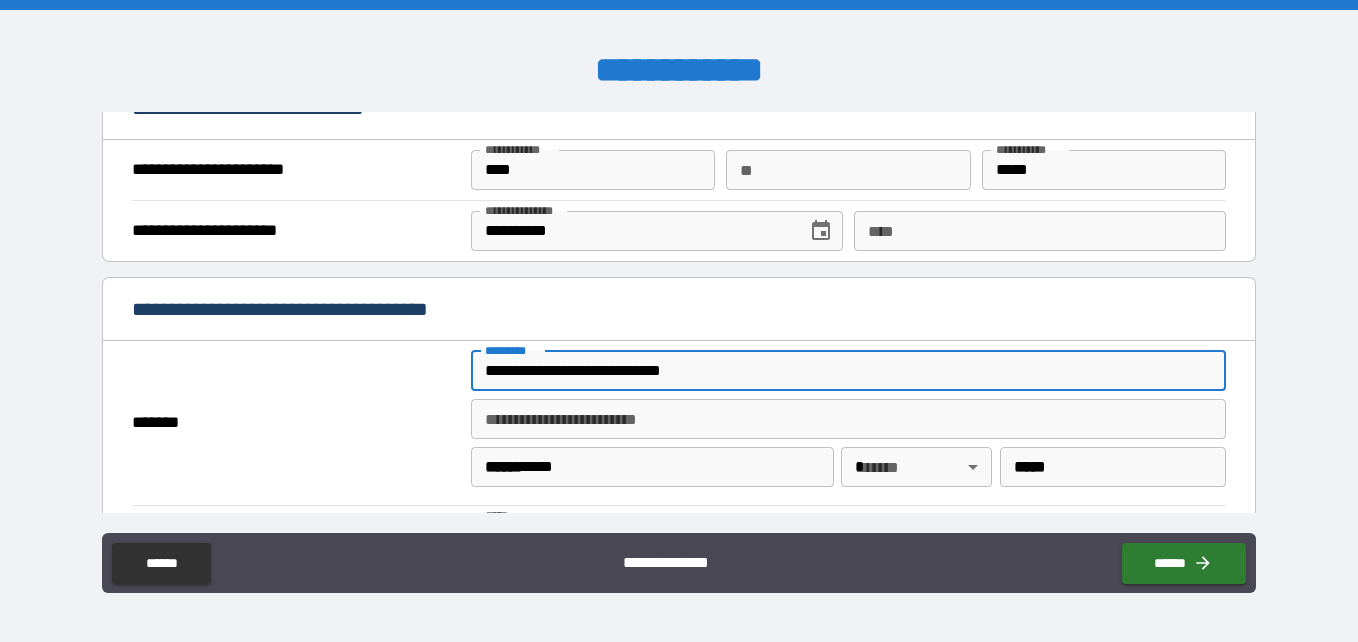 type on "**********" 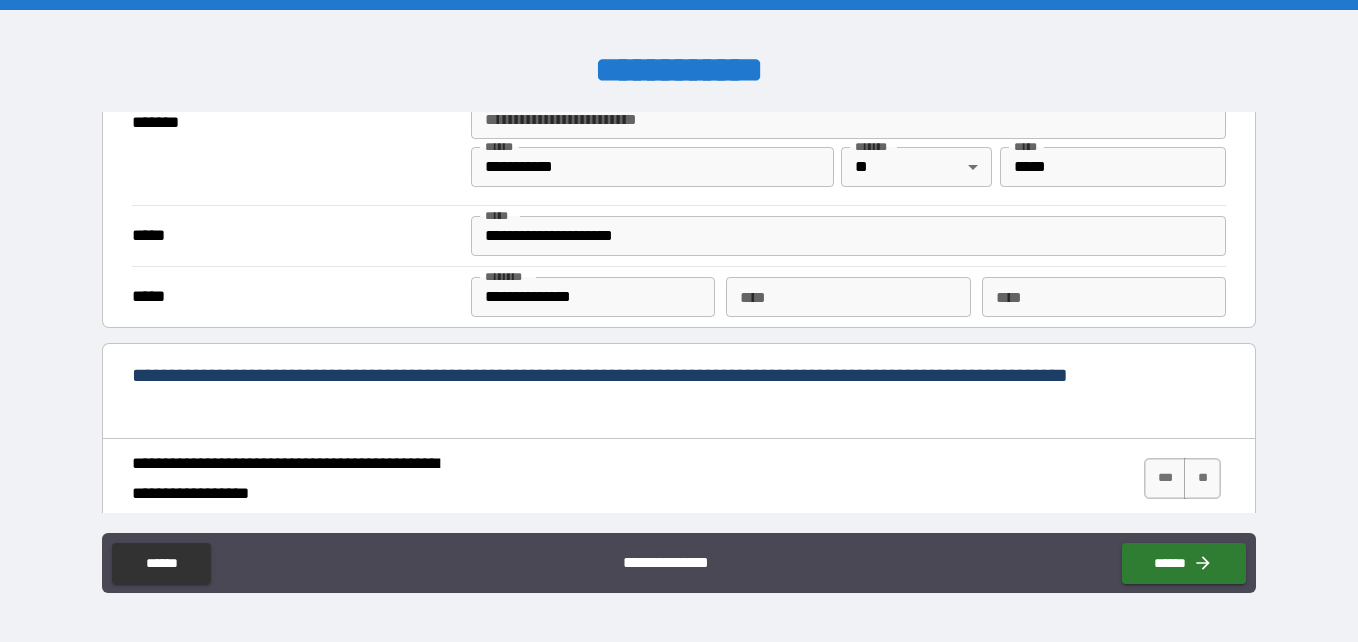 scroll, scrollTop: 1800, scrollLeft: 0, axis: vertical 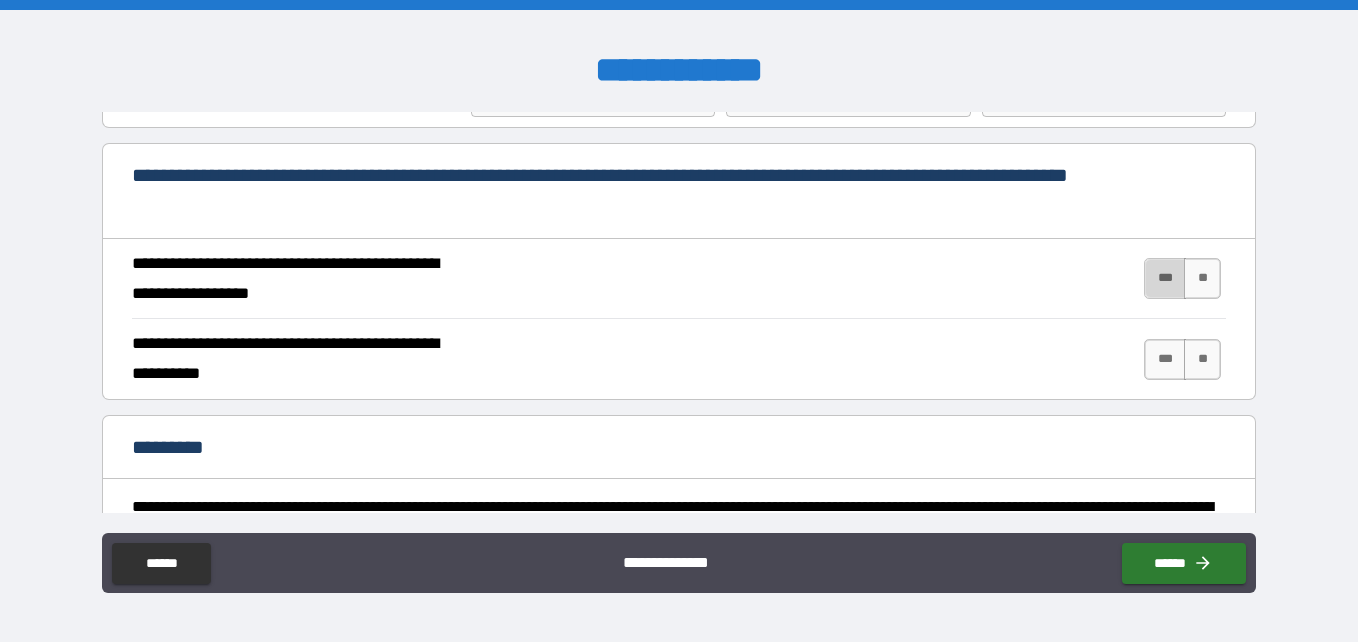 click on "***" at bounding box center [1165, 278] 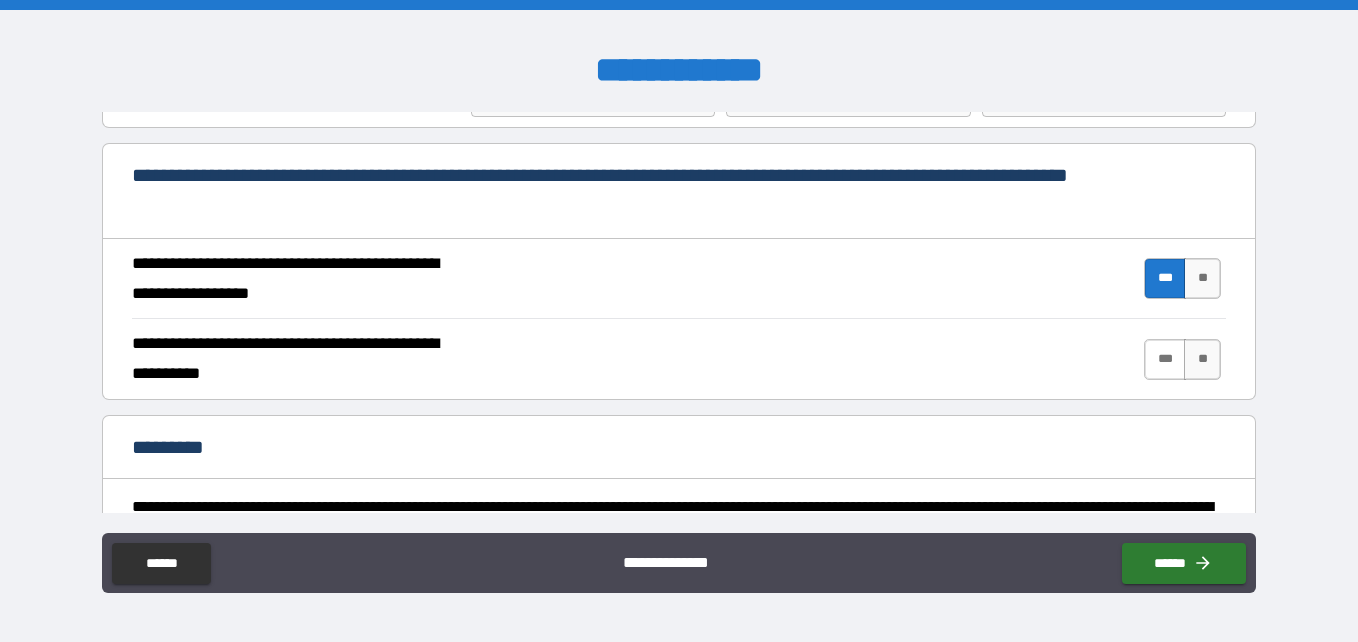 click on "***" at bounding box center [1165, 359] 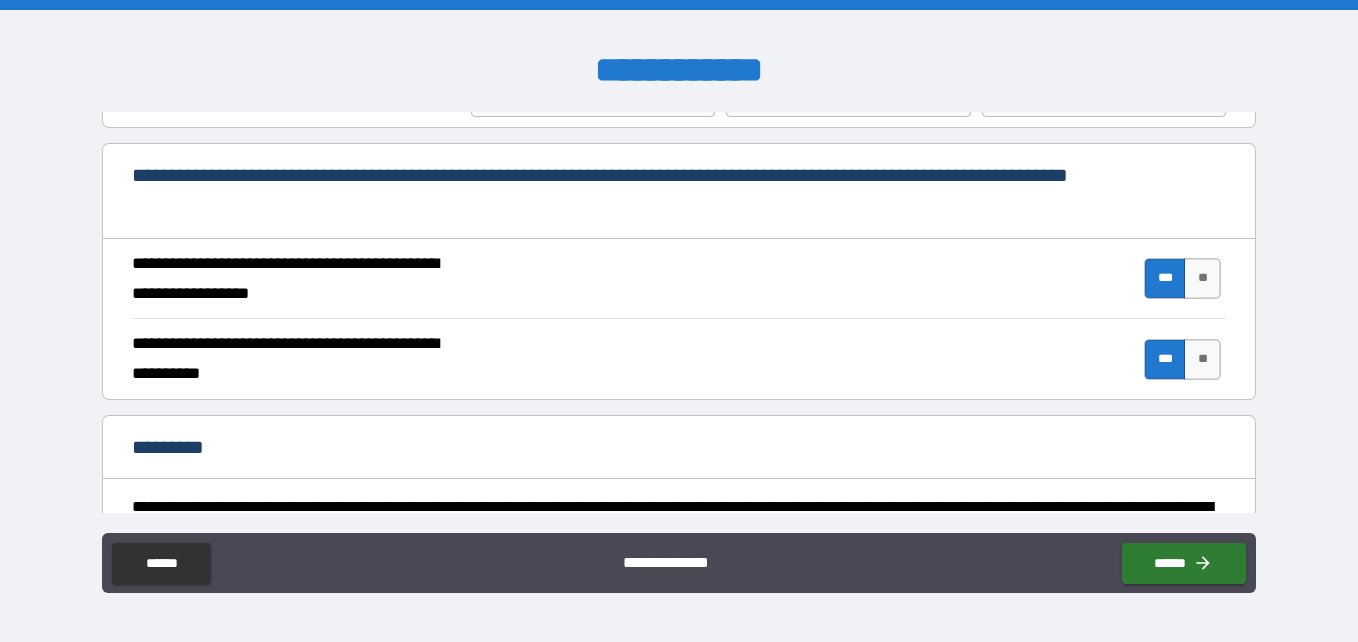 scroll, scrollTop: 2000, scrollLeft: 0, axis: vertical 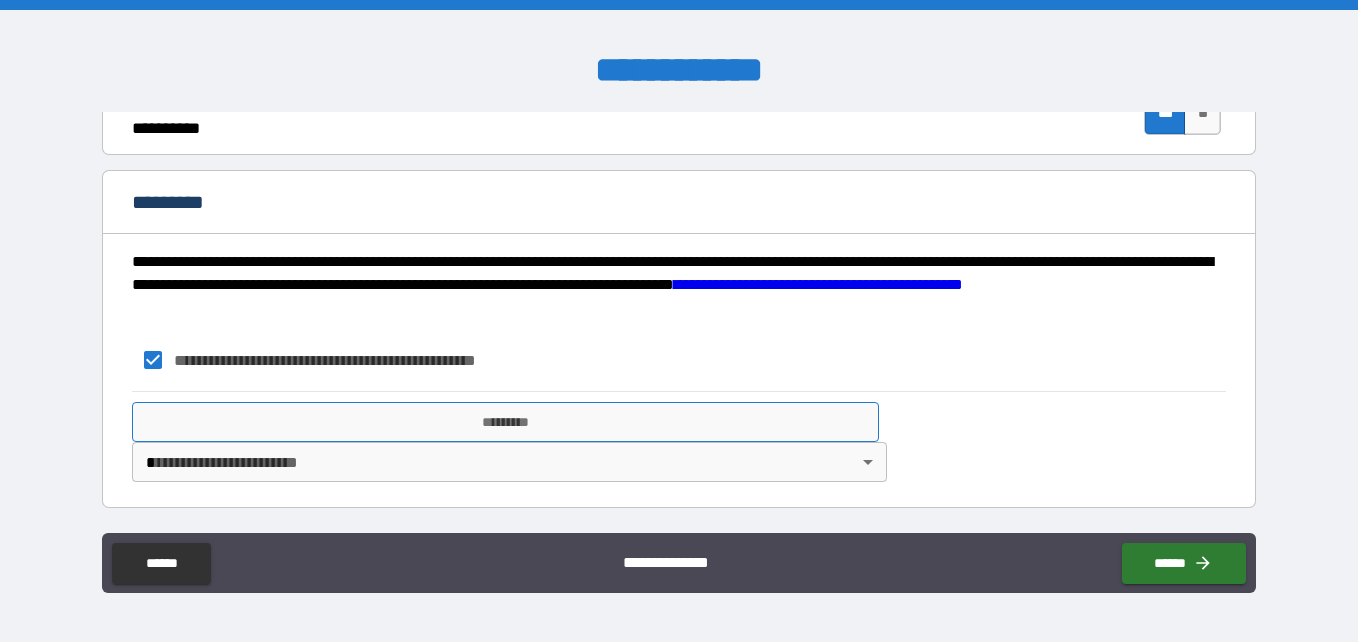 click on "*********" at bounding box center (505, 422) 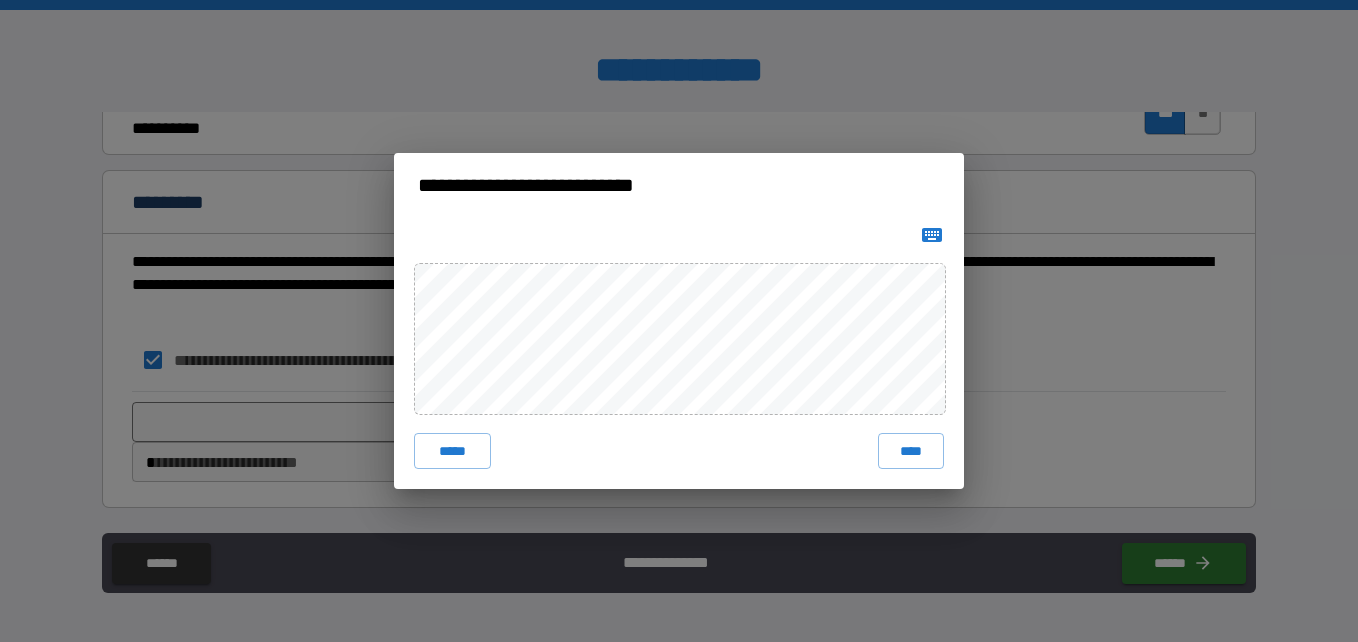 click on "****" at bounding box center (911, 451) 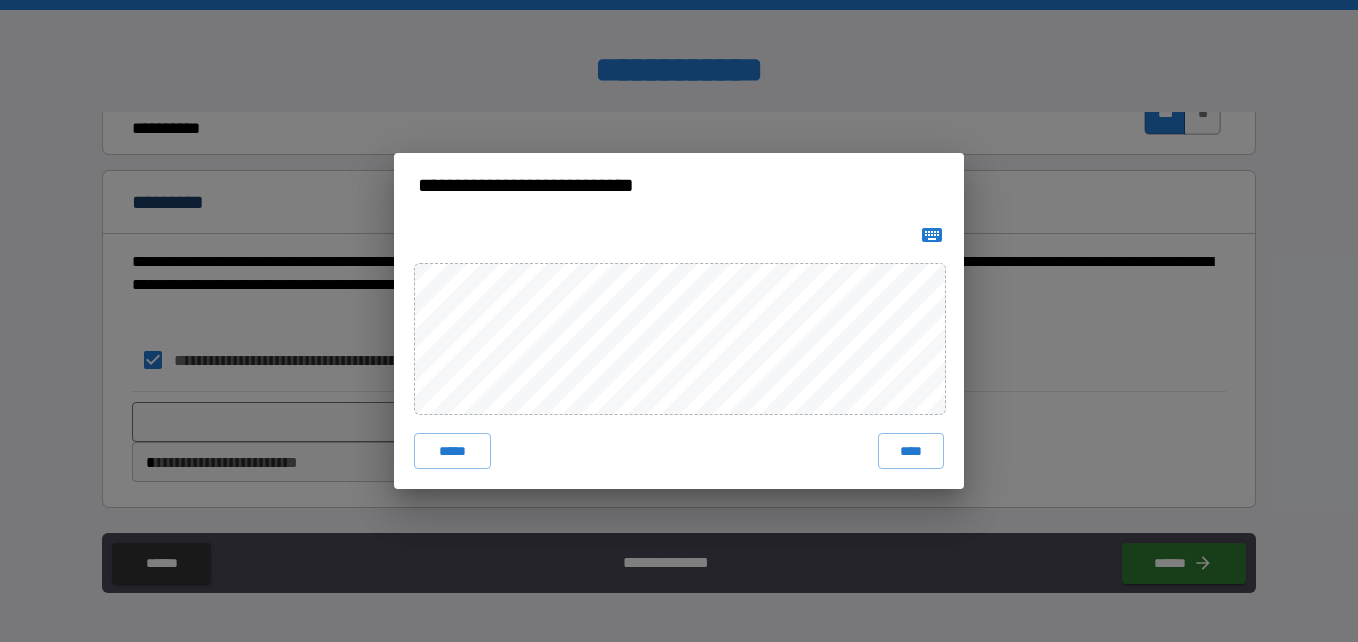 click 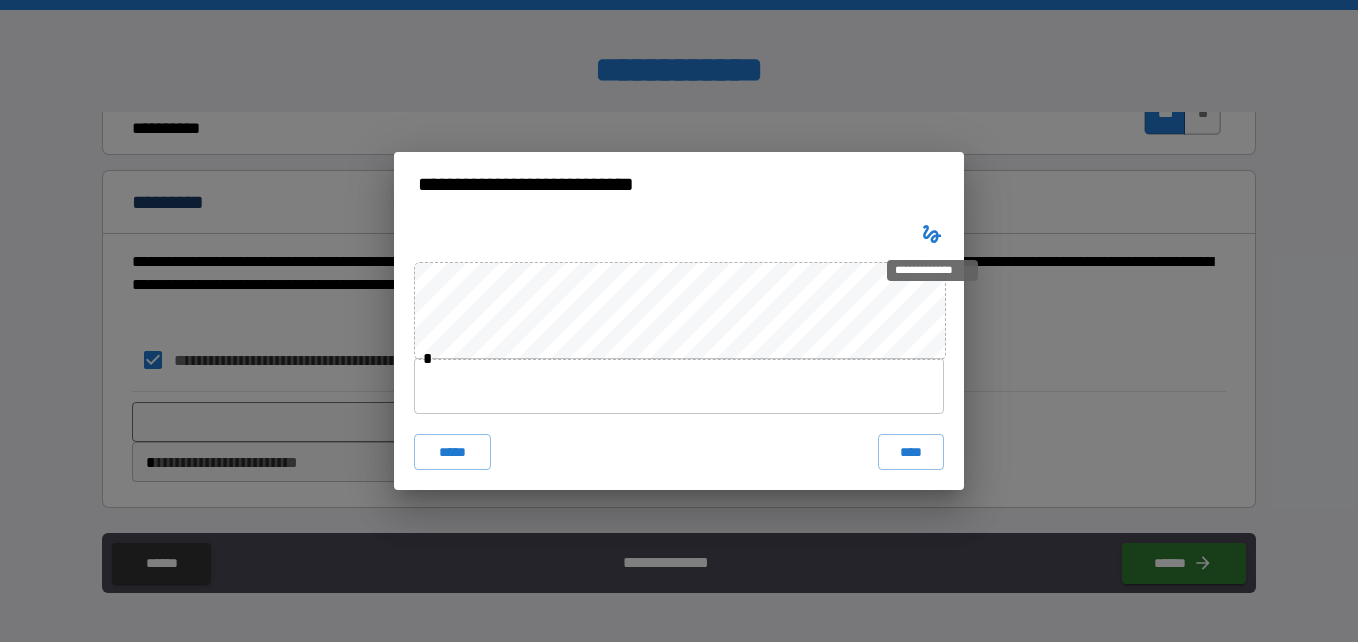 type 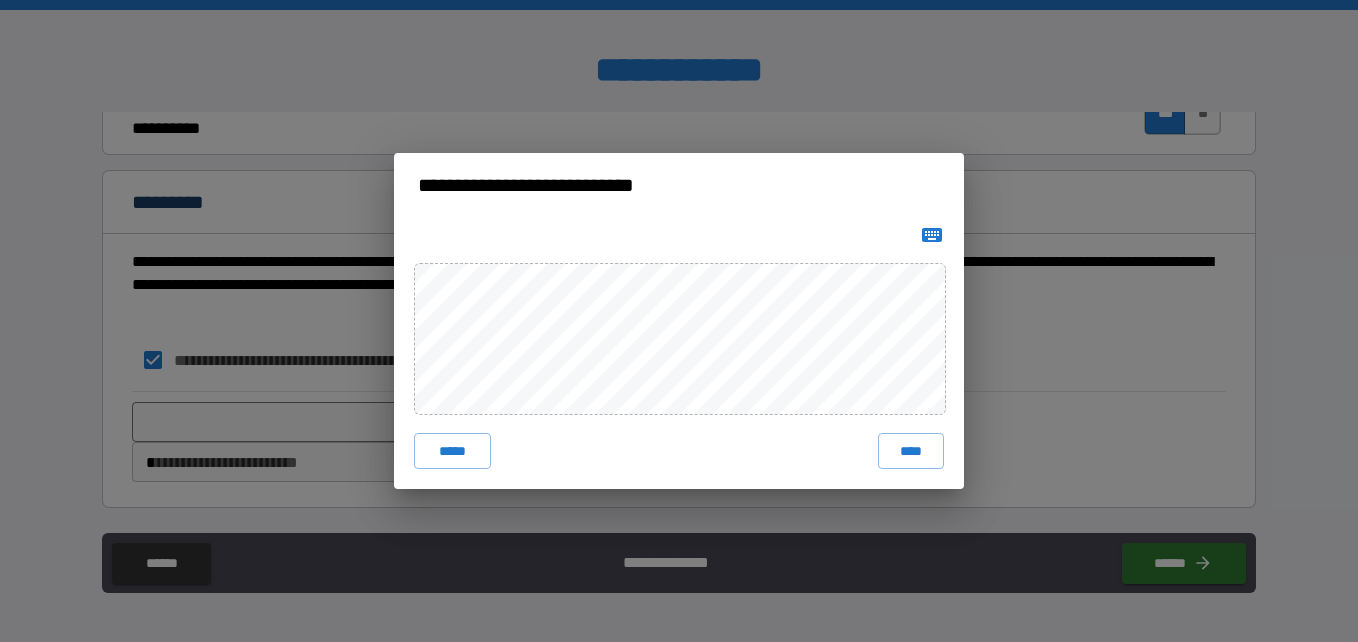 click on "****" at bounding box center [911, 451] 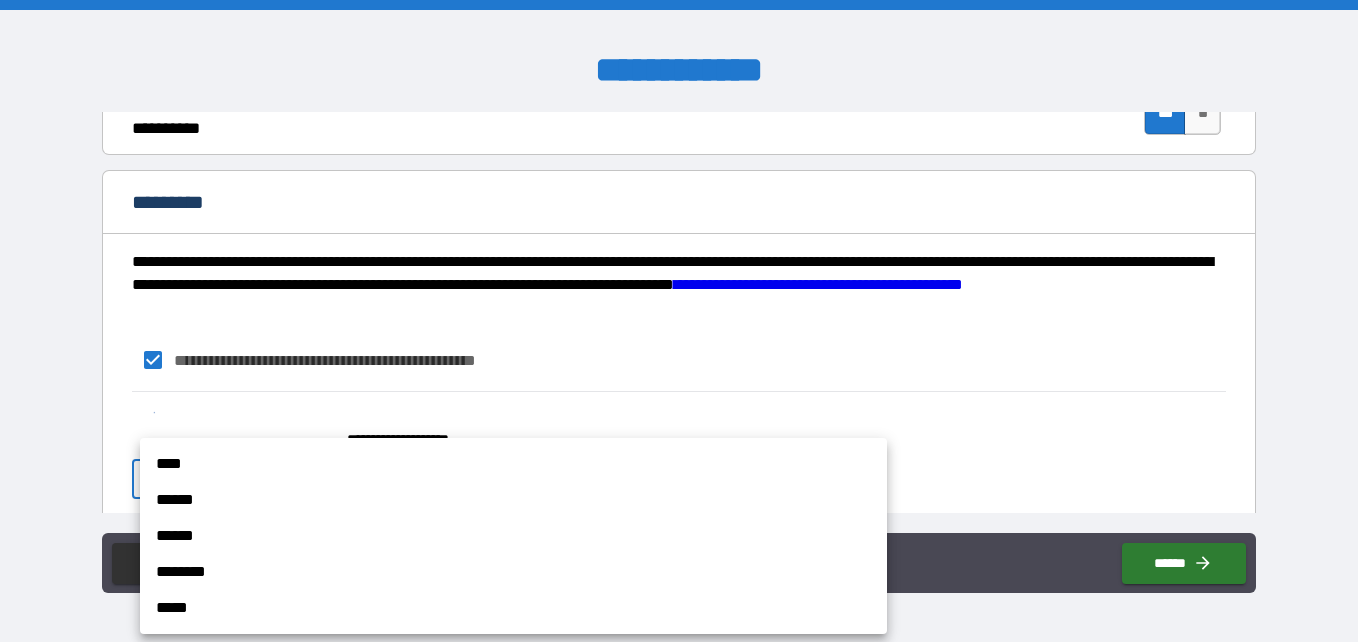 click on "**********" at bounding box center (679, 321) 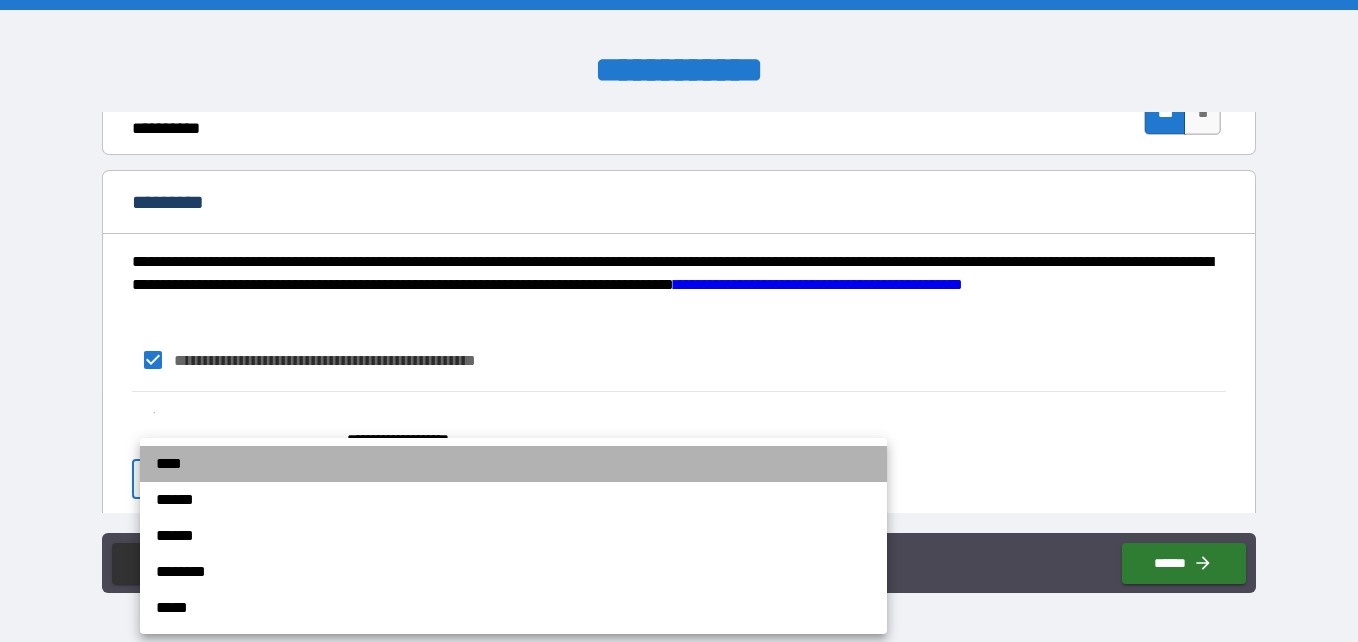 click on "****" at bounding box center [513, 464] 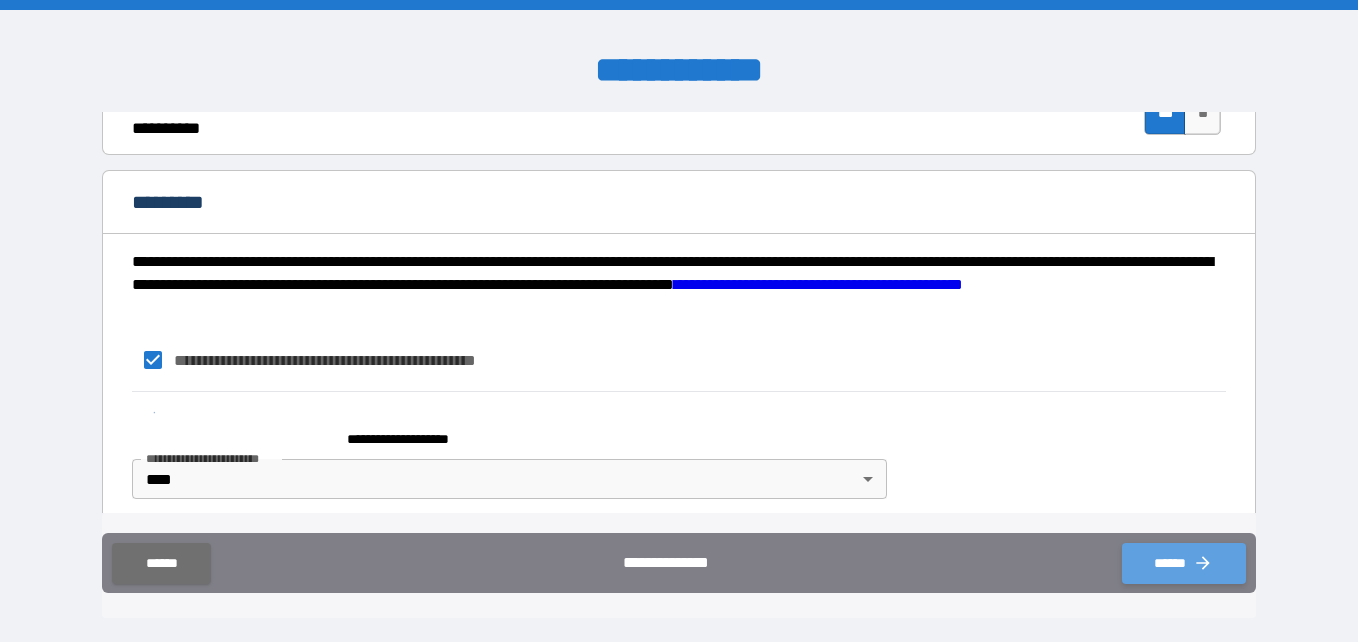click on "******" at bounding box center (1184, 563) 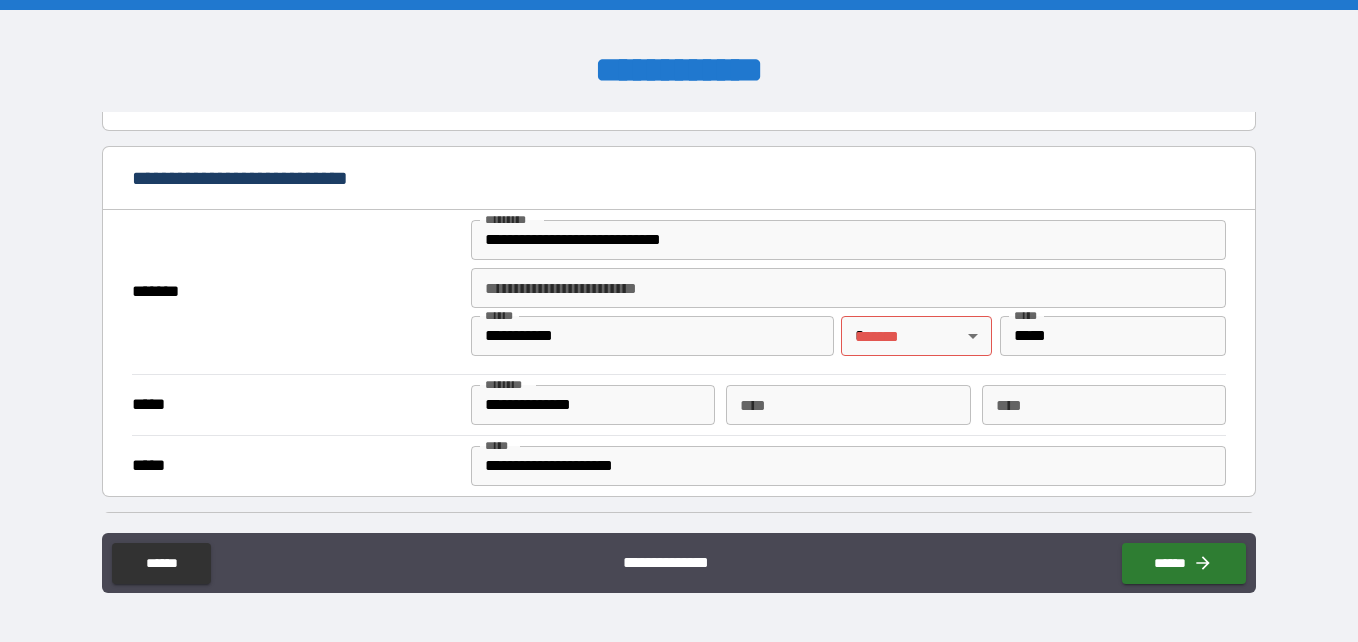 scroll, scrollTop: 262, scrollLeft: 0, axis: vertical 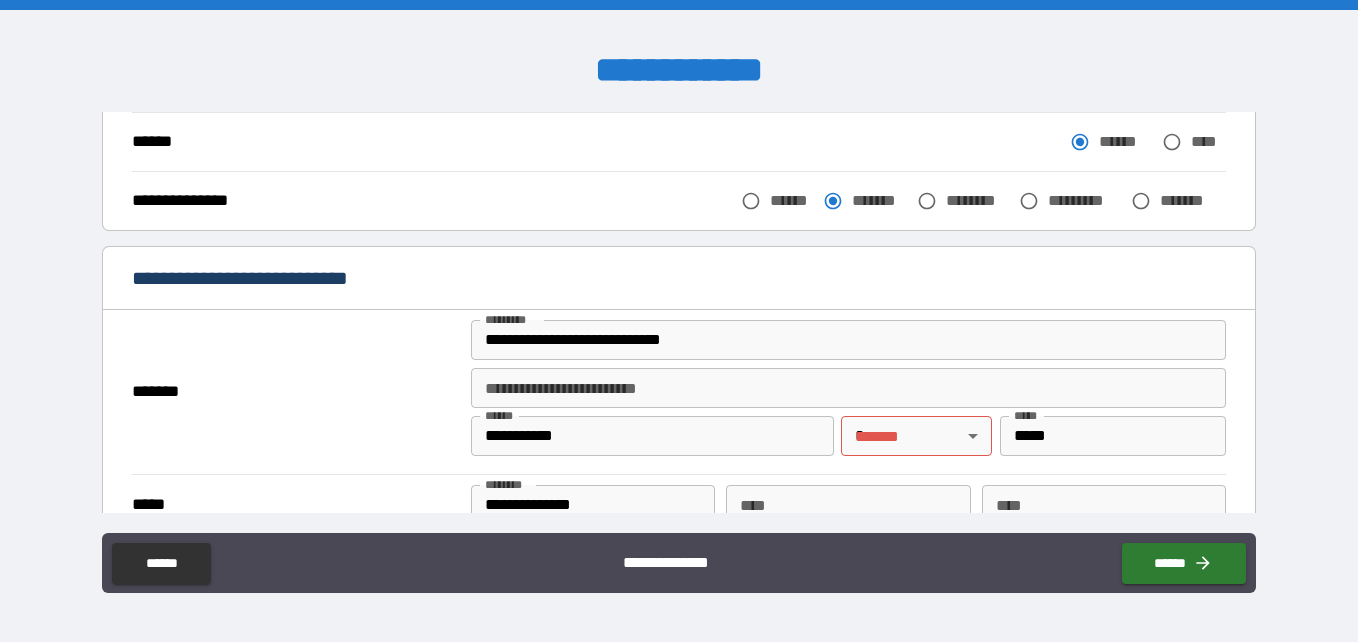 click on "**********" at bounding box center (679, 321) 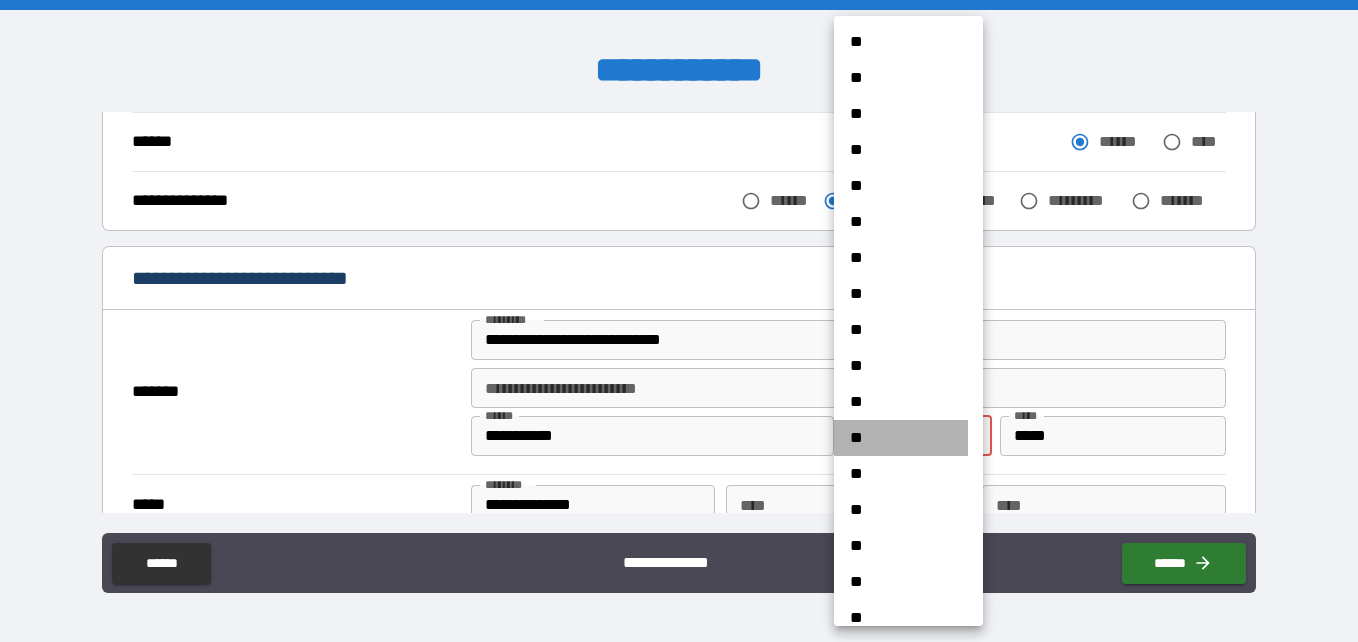 click on "**" at bounding box center [901, 438] 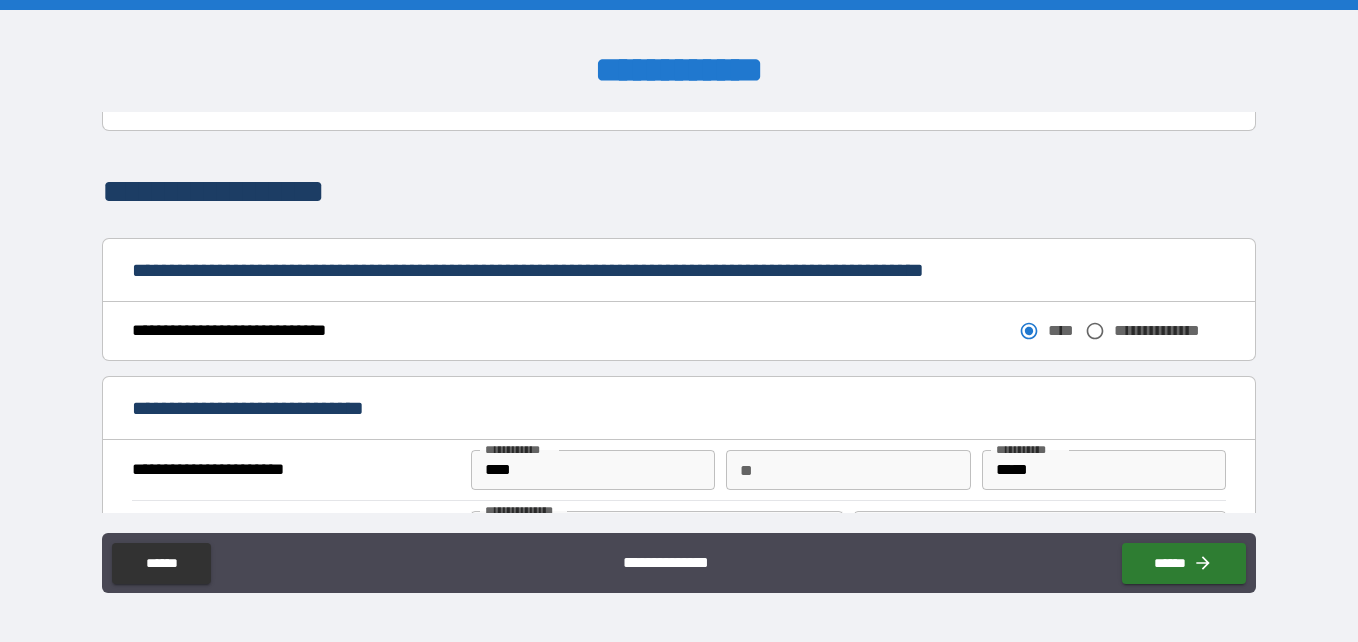 scroll, scrollTop: 1300, scrollLeft: 0, axis: vertical 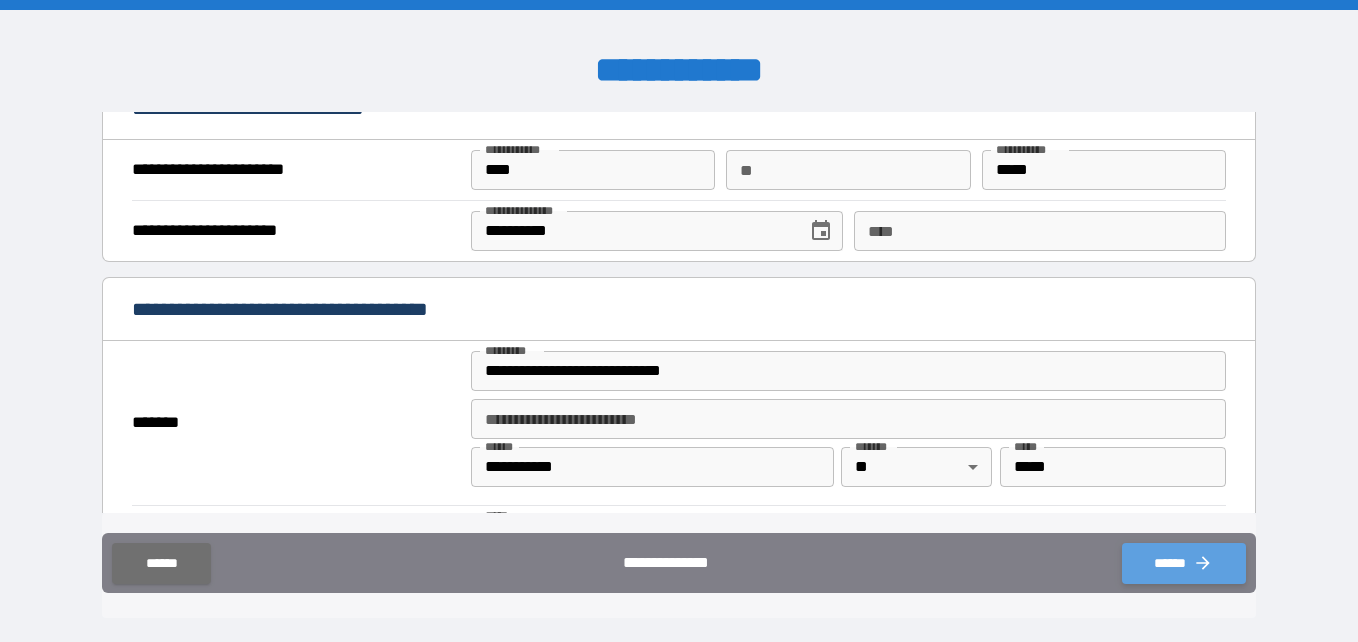 click on "******" at bounding box center (1184, 563) 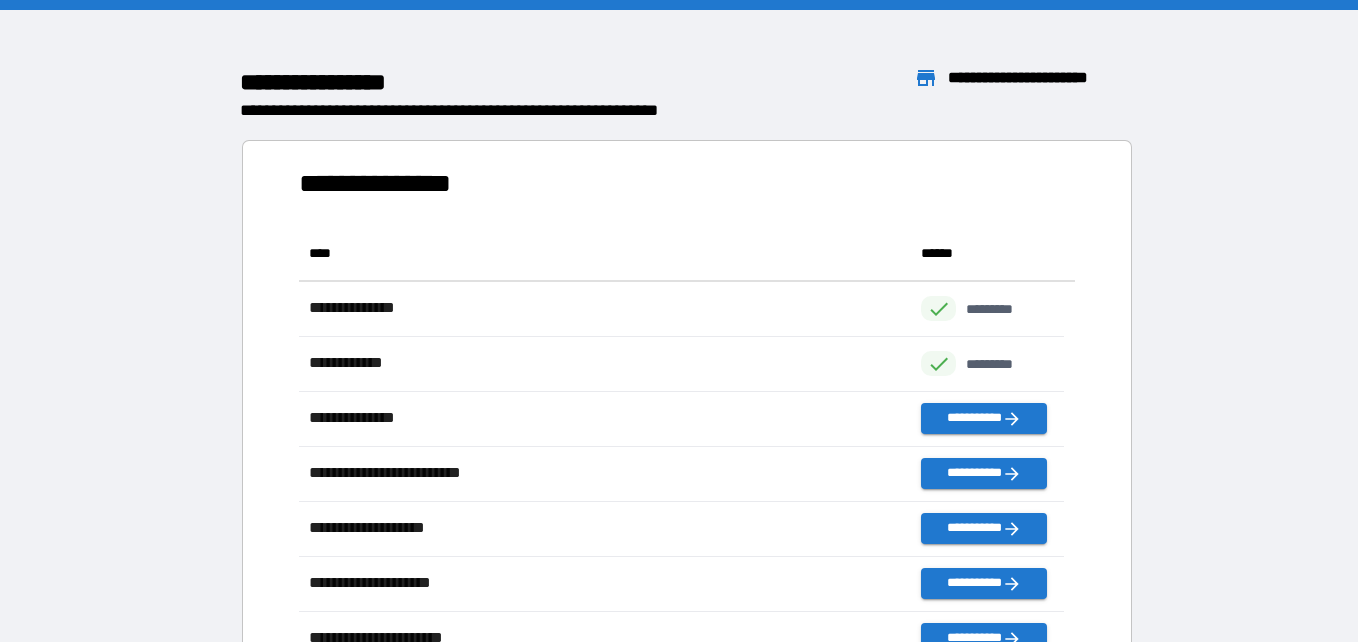 scroll, scrollTop: 16, scrollLeft: 16, axis: both 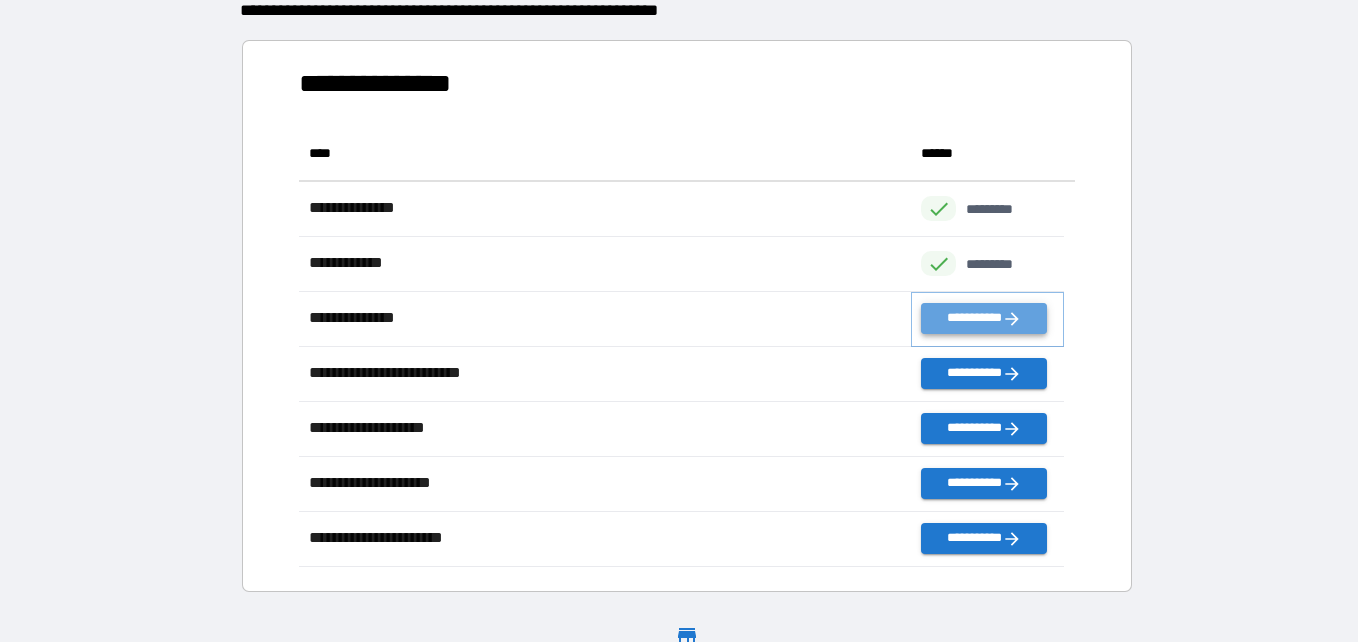 click on "**********" at bounding box center [983, 318] 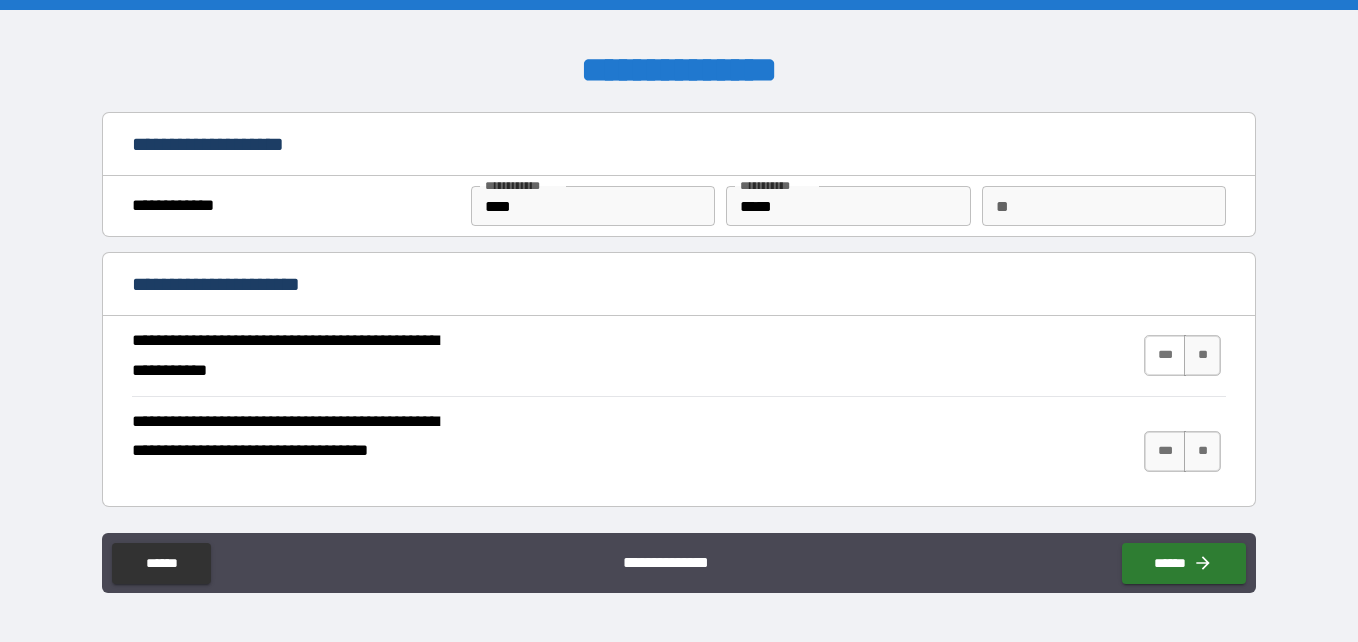 click on "***" at bounding box center (1165, 355) 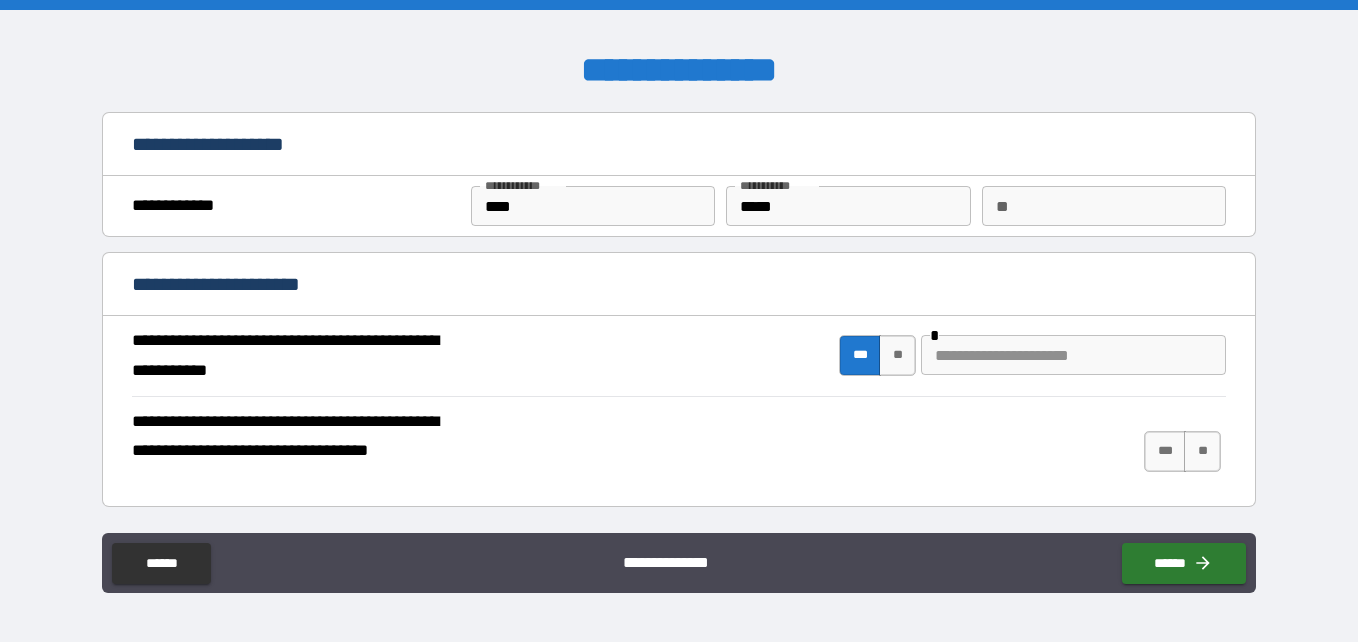 click at bounding box center [1073, 355] 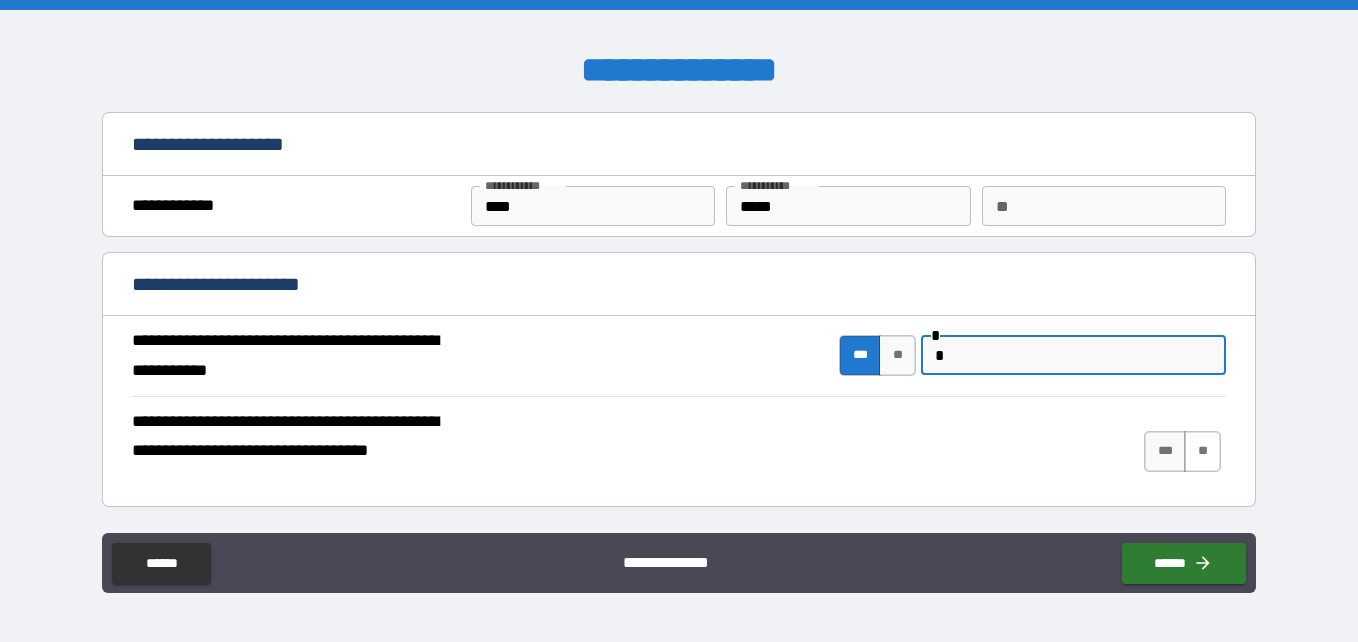 type on "*" 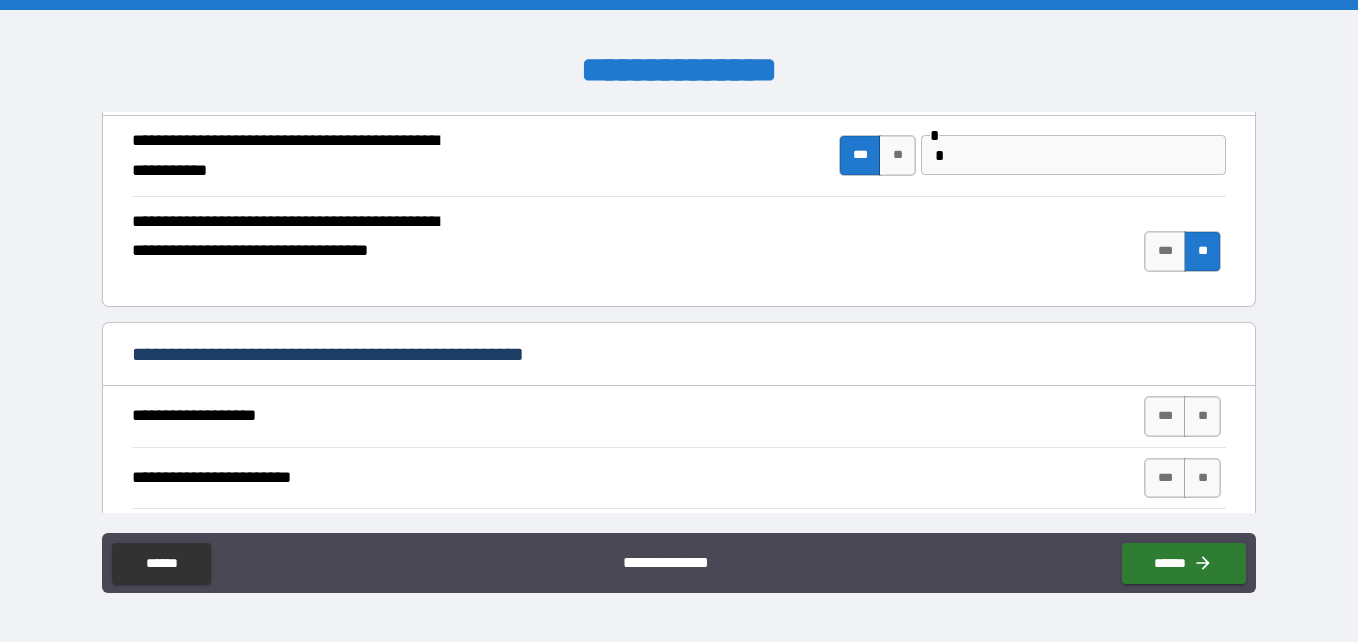 scroll, scrollTop: 300, scrollLeft: 0, axis: vertical 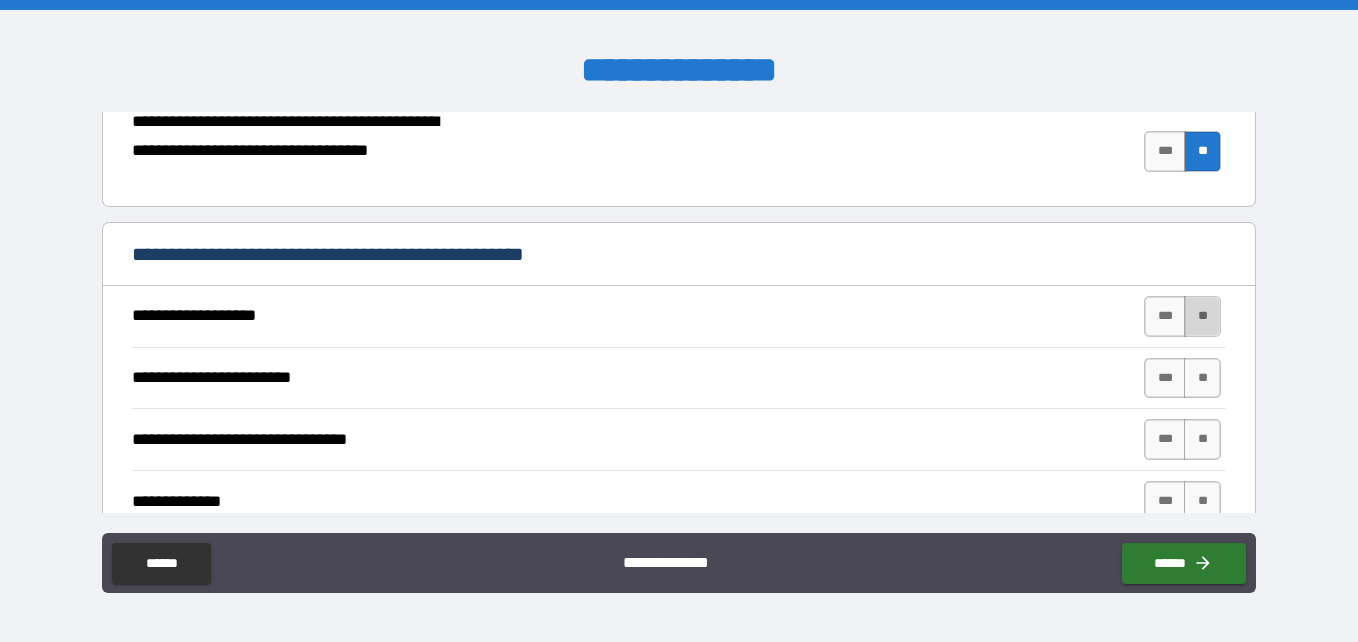 click on "**" at bounding box center (1202, 316) 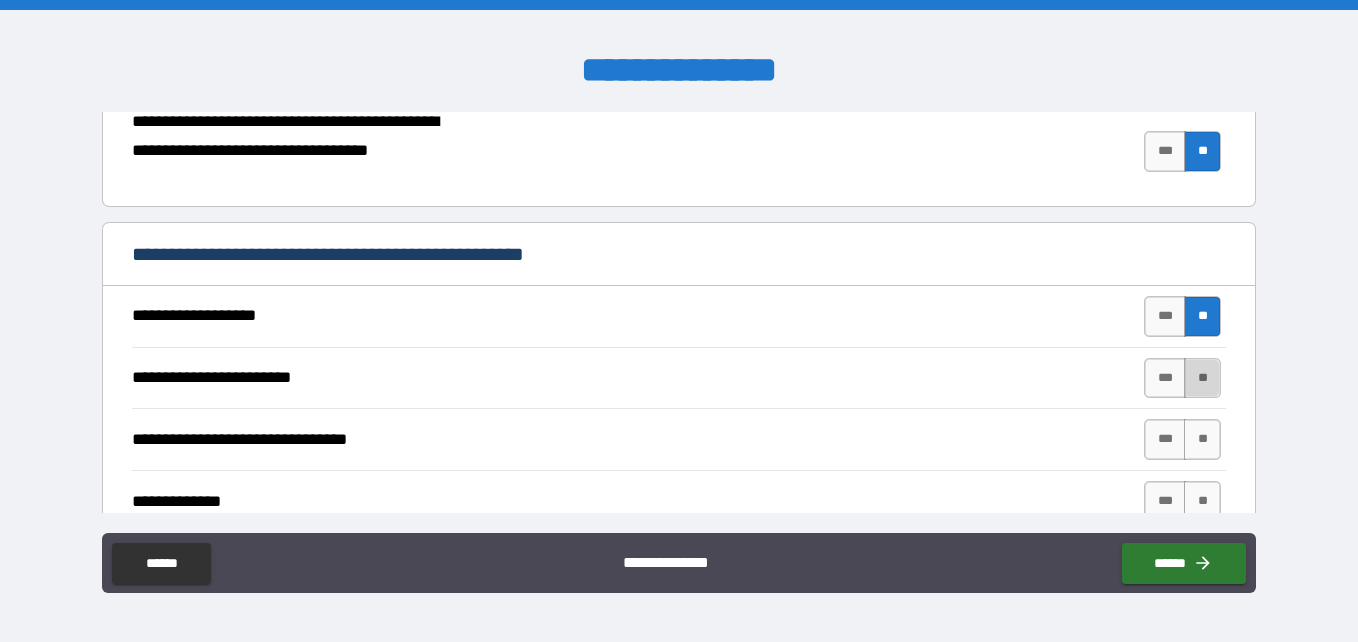 click on "**" at bounding box center (1202, 378) 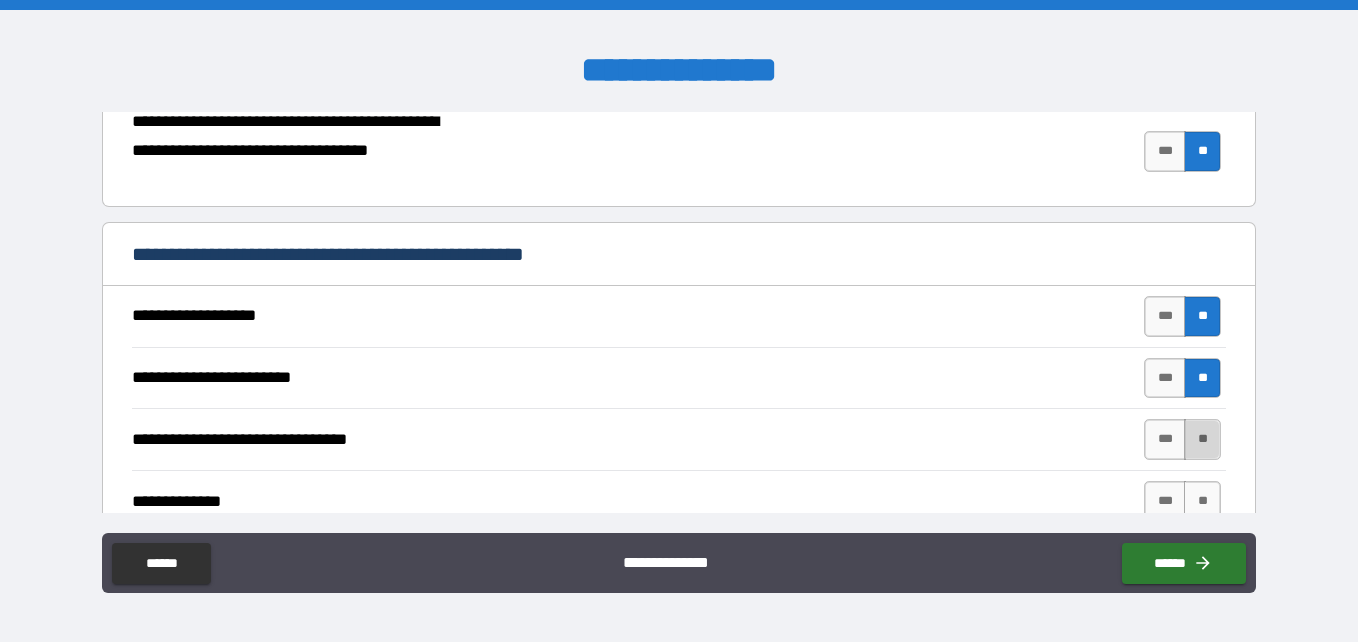 click on "**" at bounding box center (1202, 439) 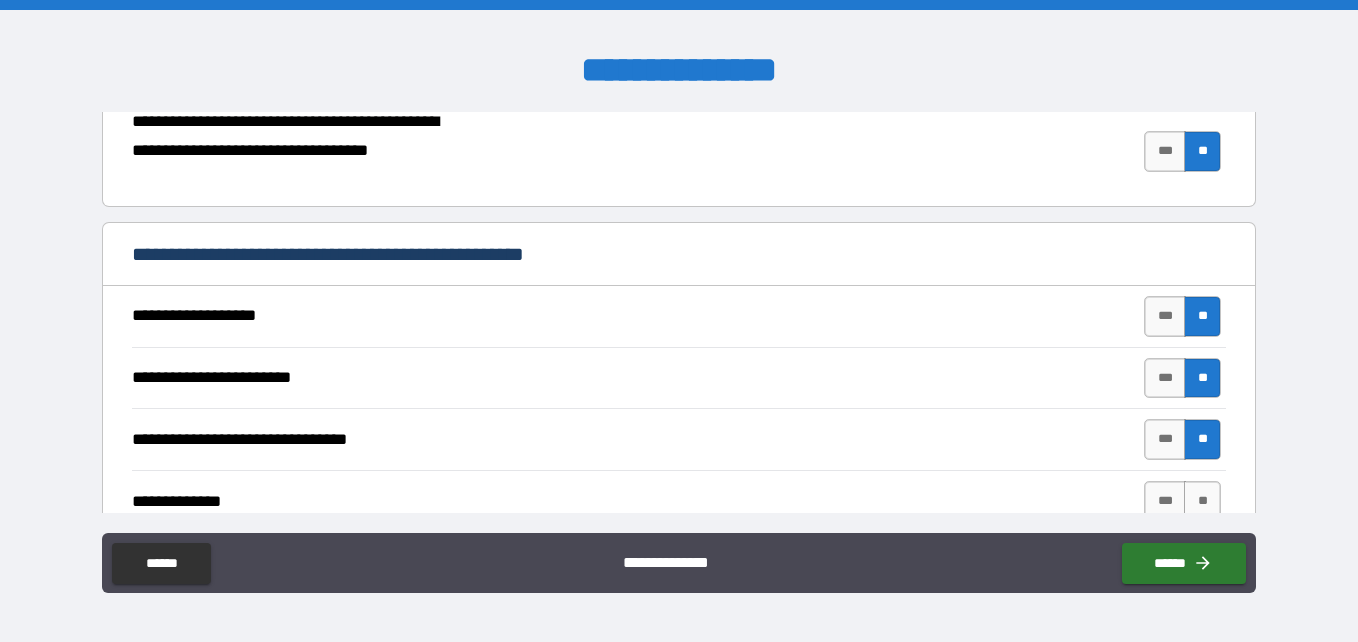 scroll, scrollTop: 500, scrollLeft: 0, axis: vertical 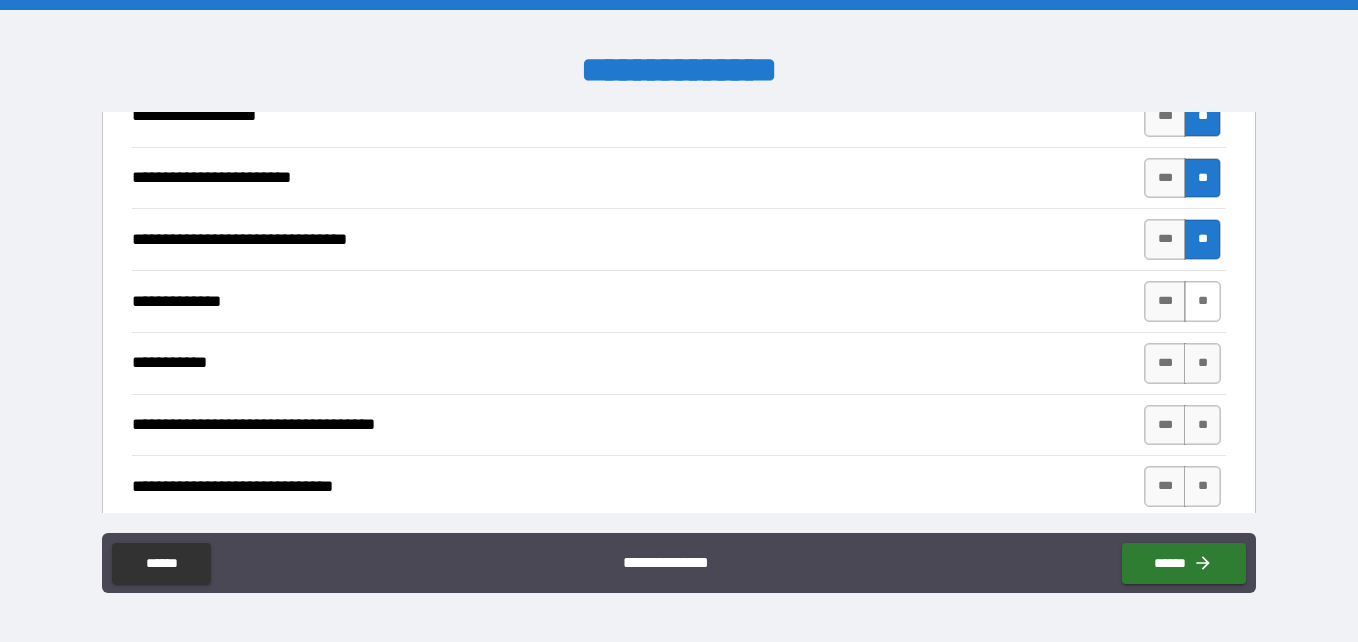click on "**" at bounding box center [1202, 301] 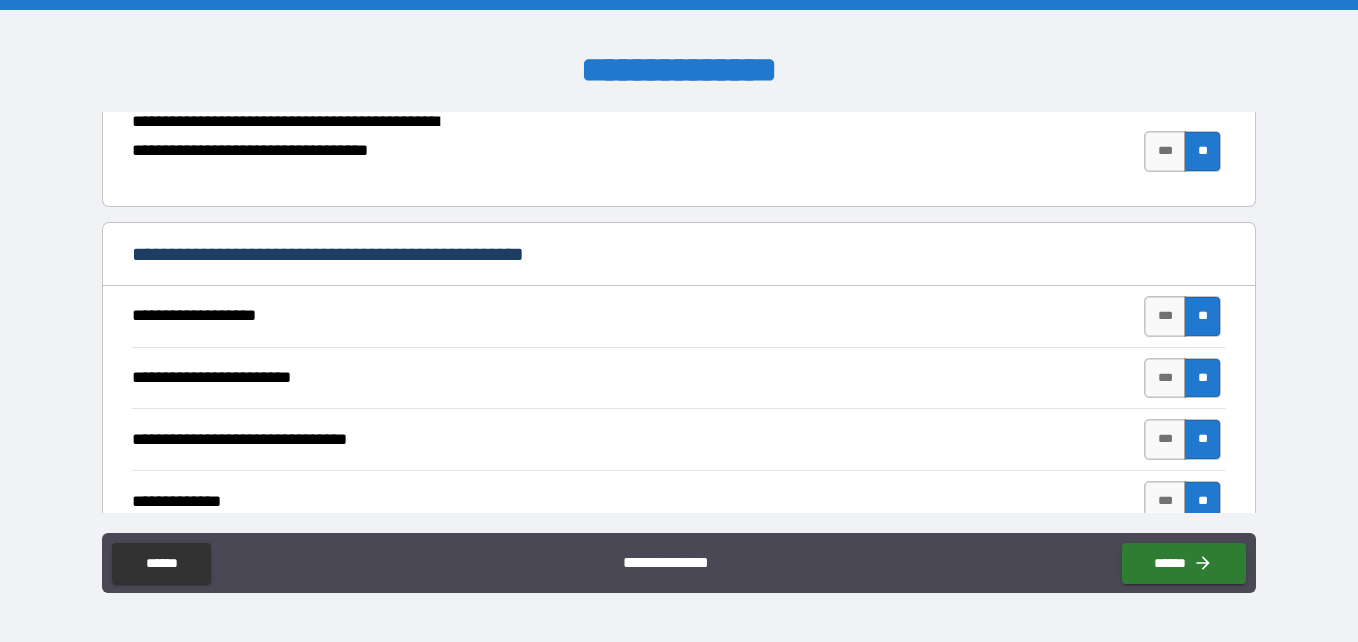 scroll, scrollTop: 500, scrollLeft: 0, axis: vertical 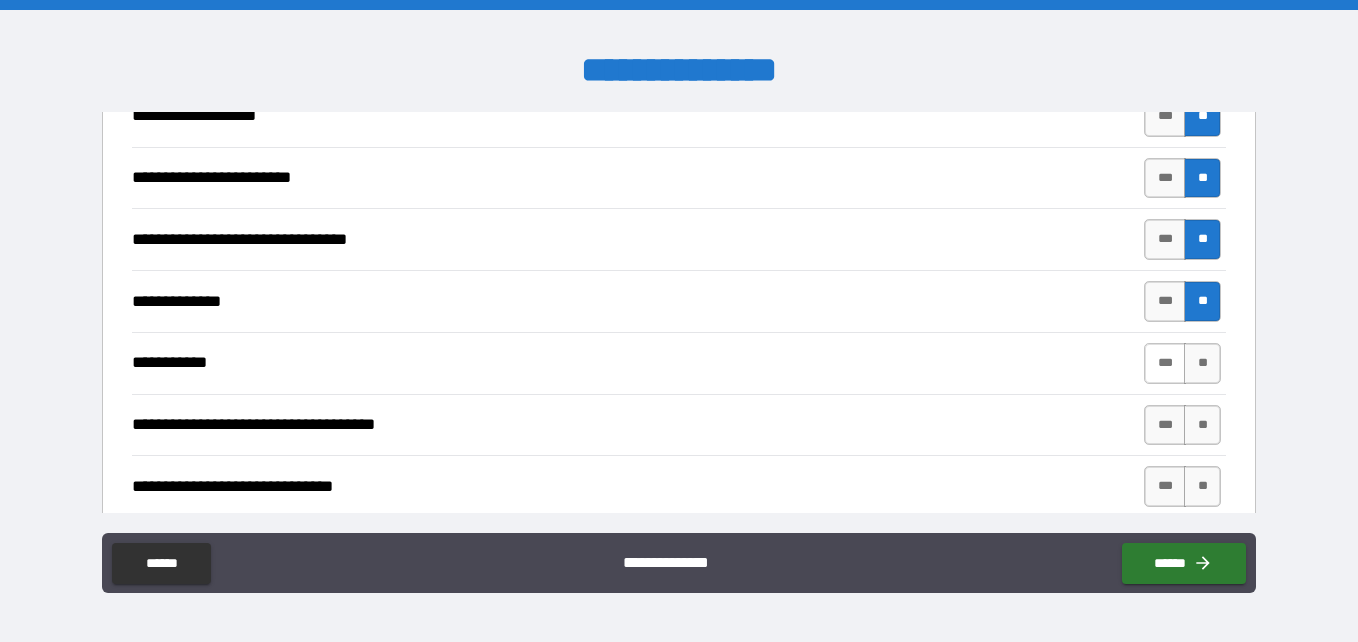 click on "***" at bounding box center (1165, 363) 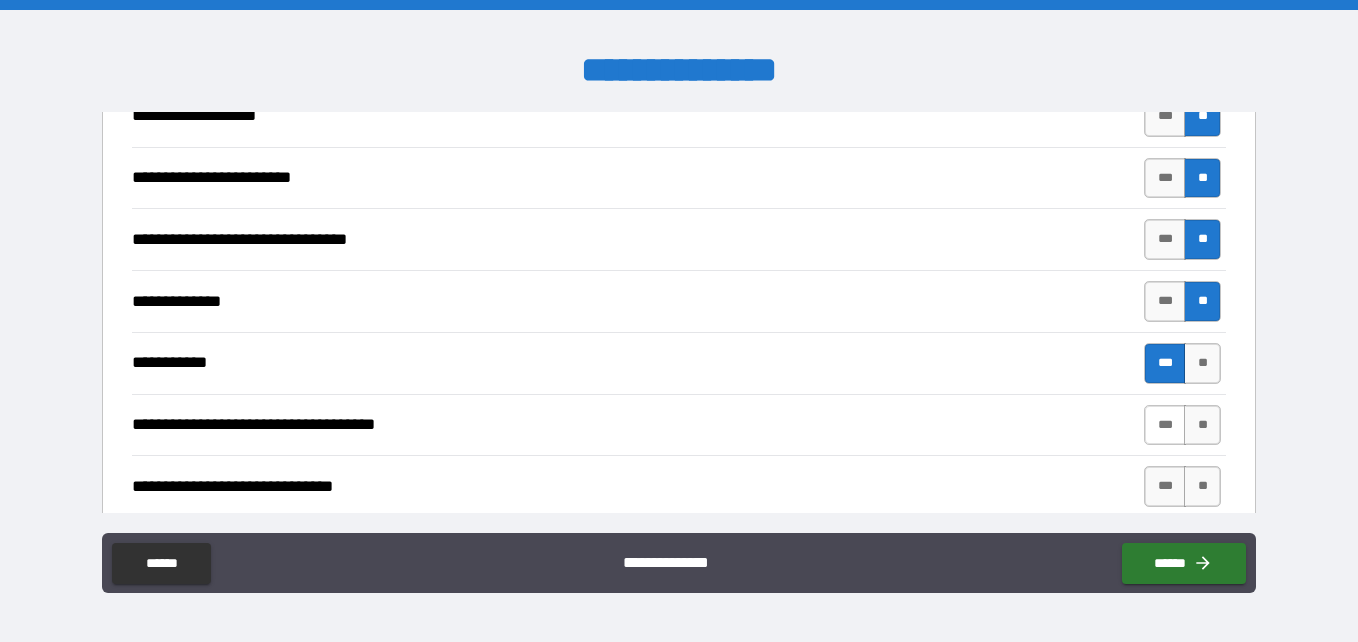 click on "***" at bounding box center [1165, 425] 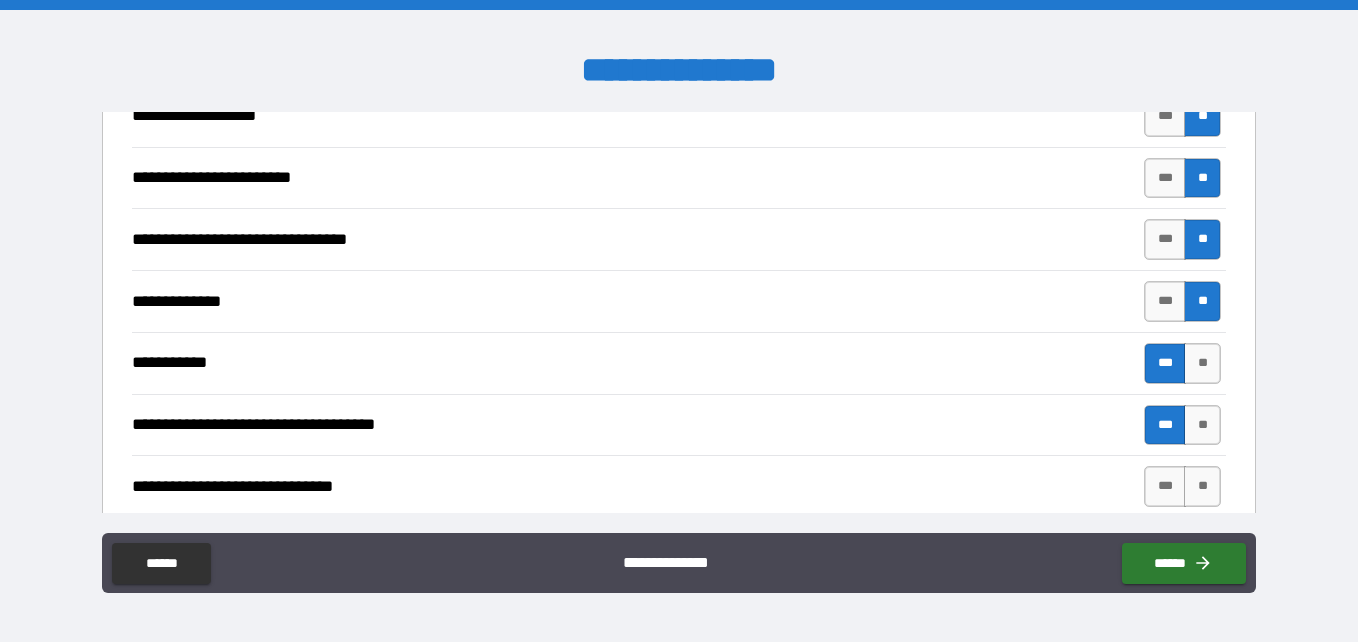 scroll, scrollTop: 700, scrollLeft: 0, axis: vertical 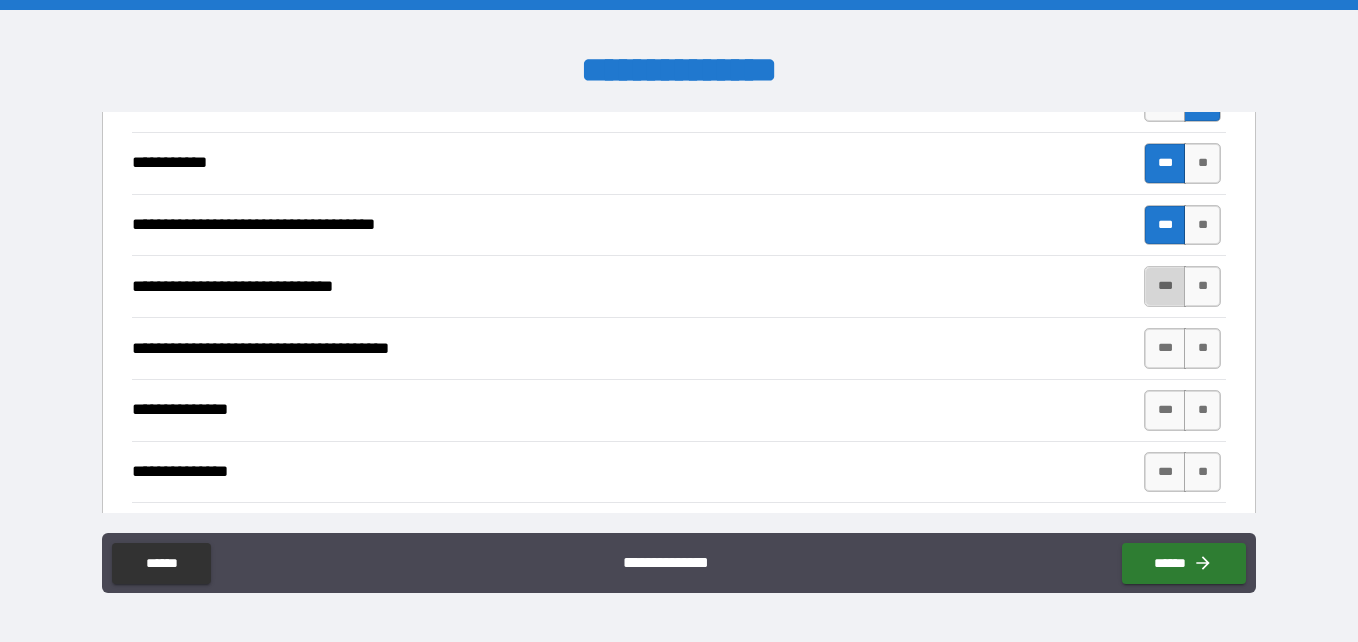 click on "***" at bounding box center [1165, 286] 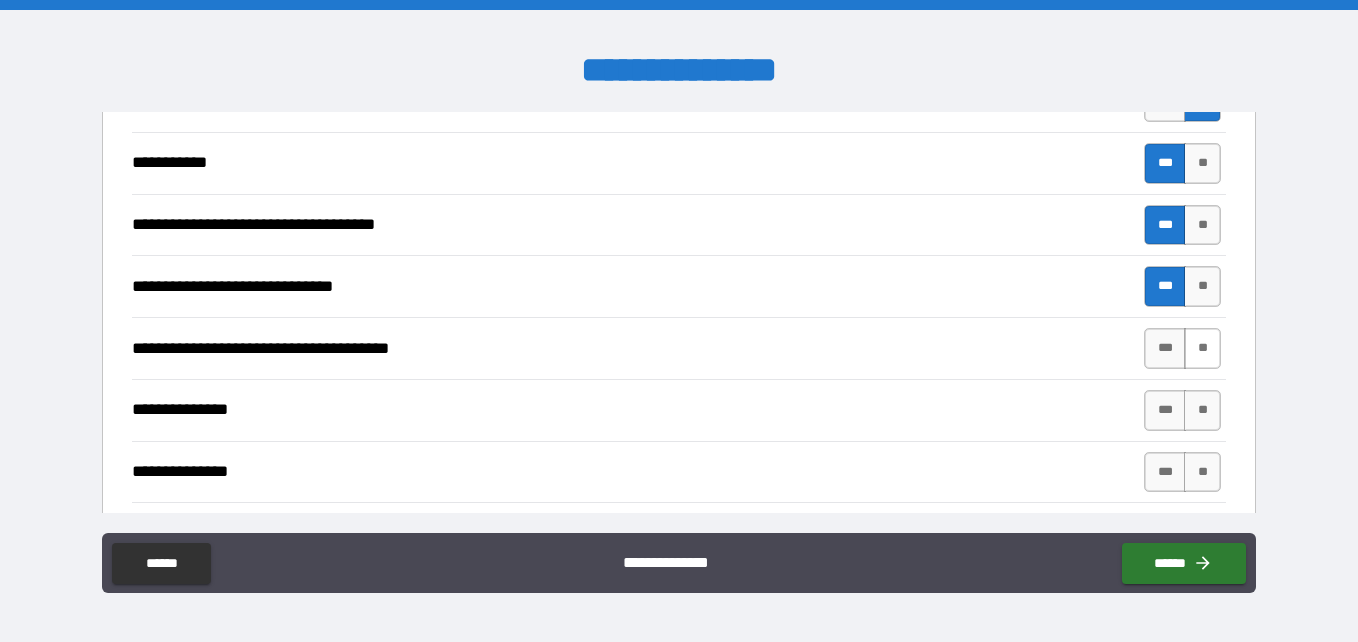 click on "**" at bounding box center (1202, 348) 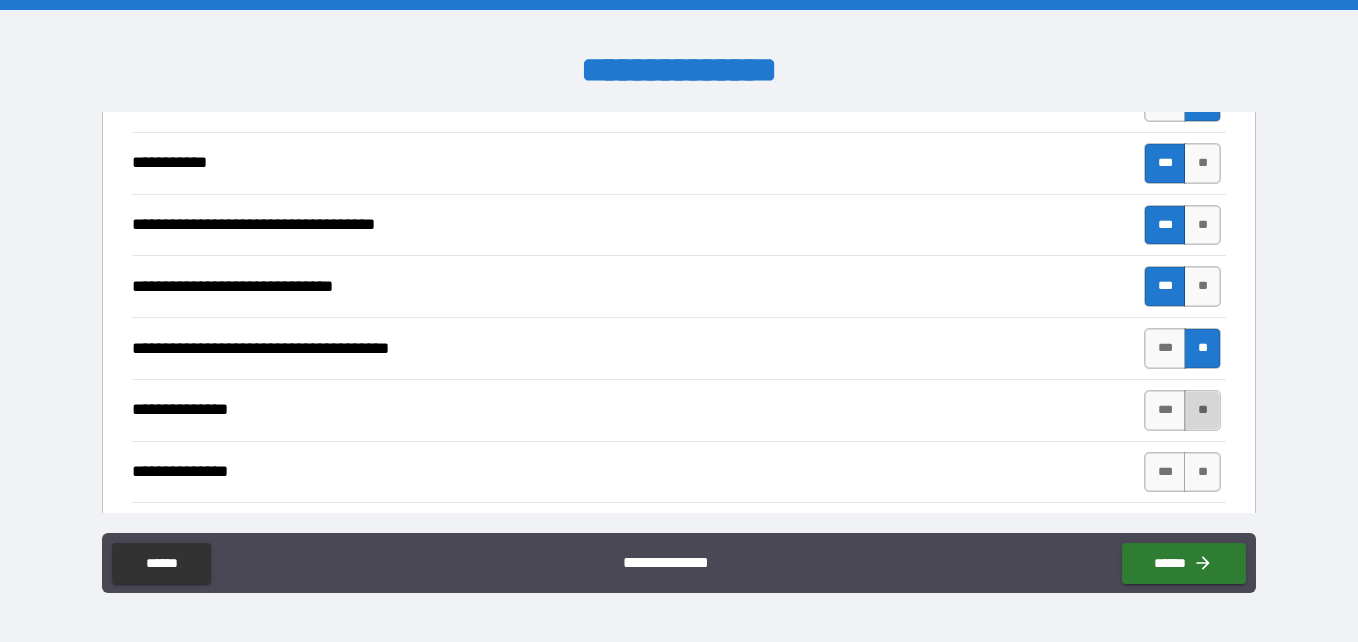 click on "**" at bounding box center (1202, 410) 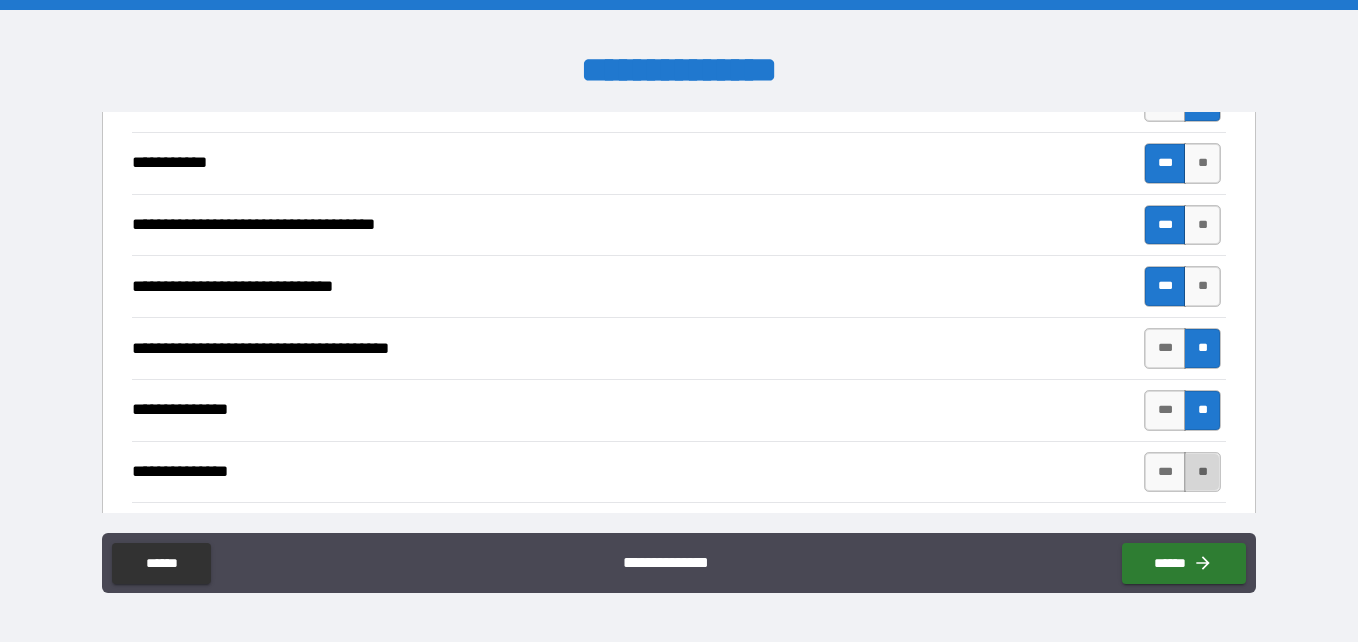 click on "**" at bounding box center [1202, 472] 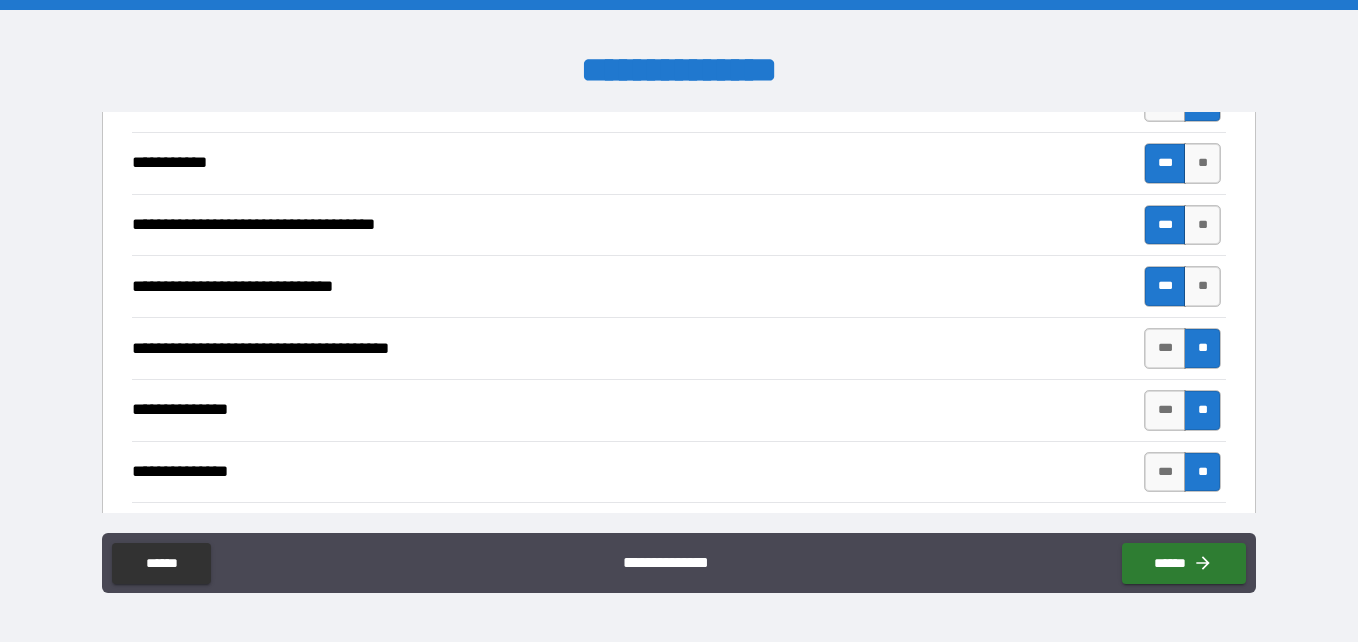 scroll, scrollTop: 1000, scrollLeft: 0, axis: vertical 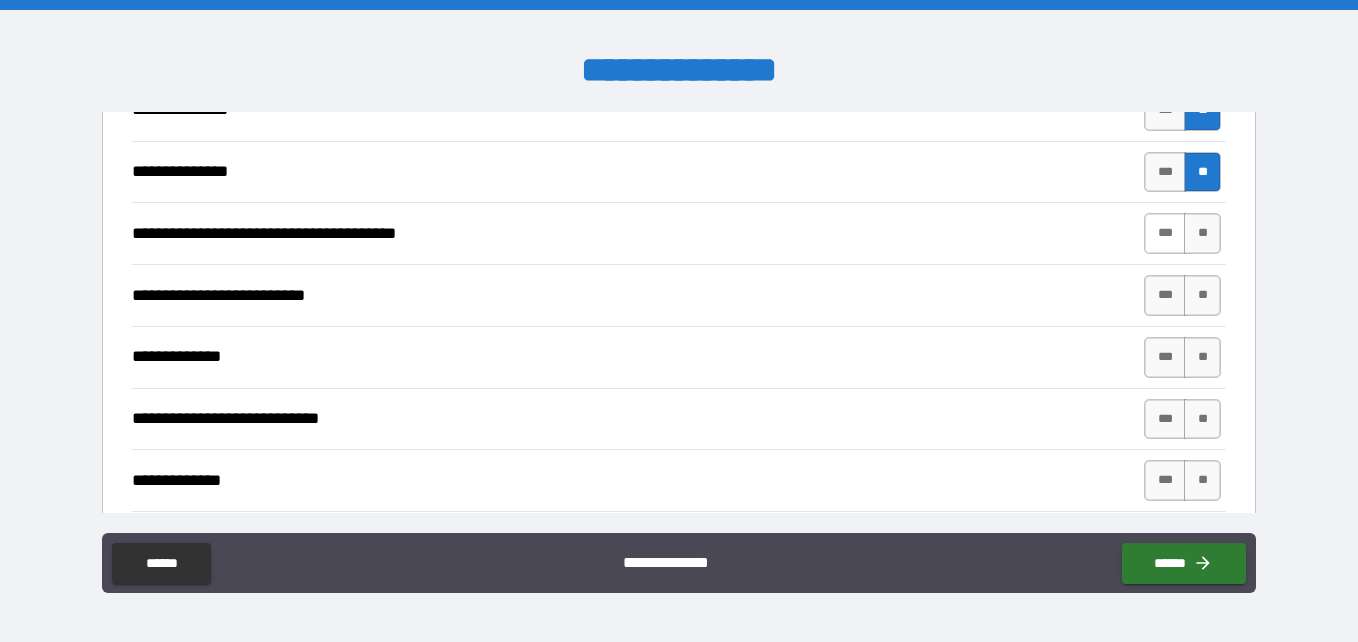 click on "***" at bounding box center [1165, 233] 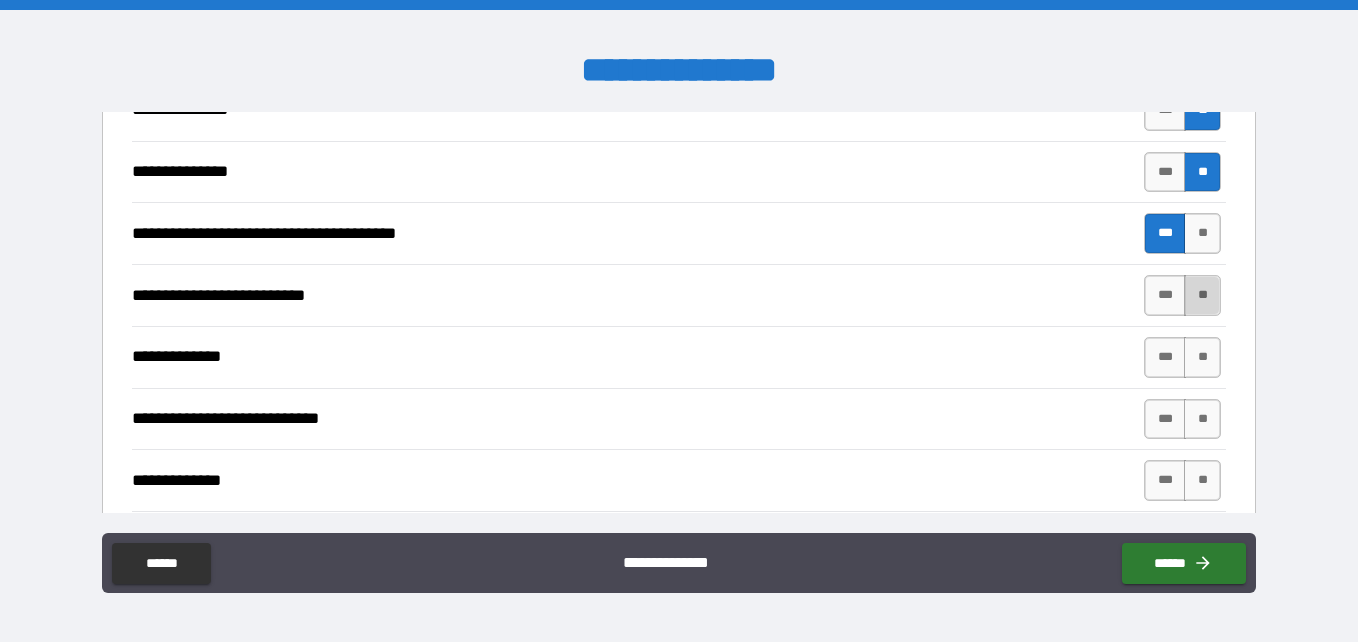 click on "**" at bounding box center (1202, 295) 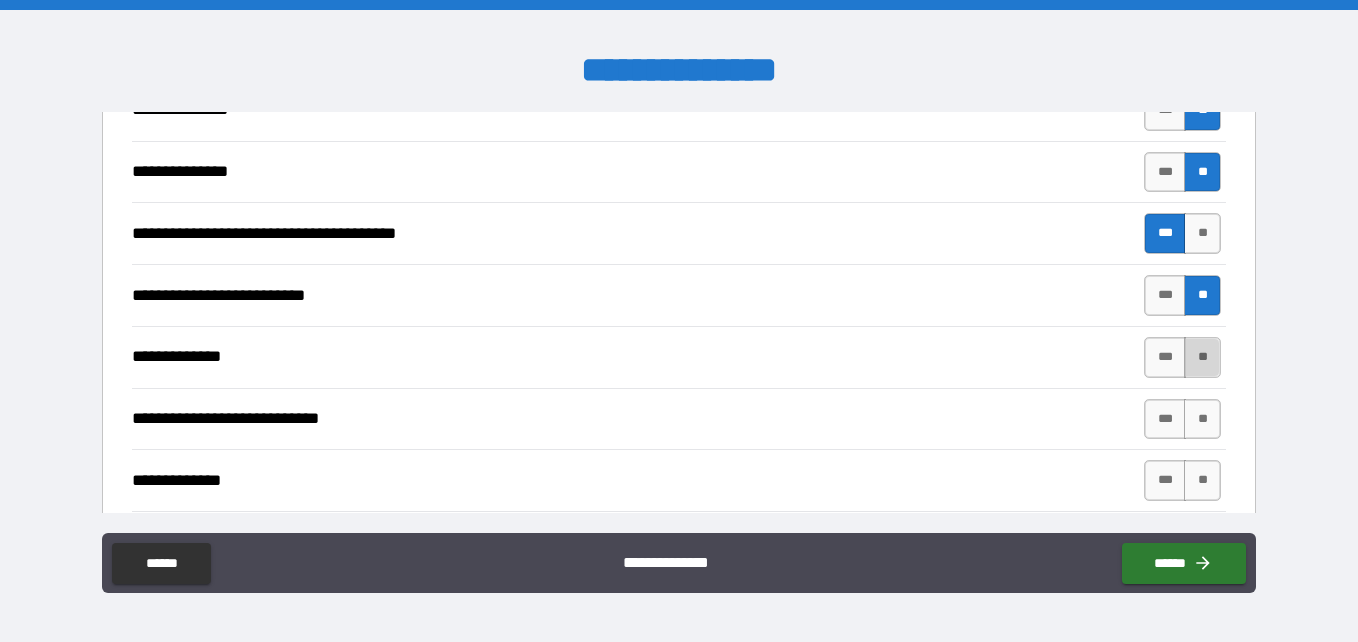 click on "**" at bounding box center [1202, 357] 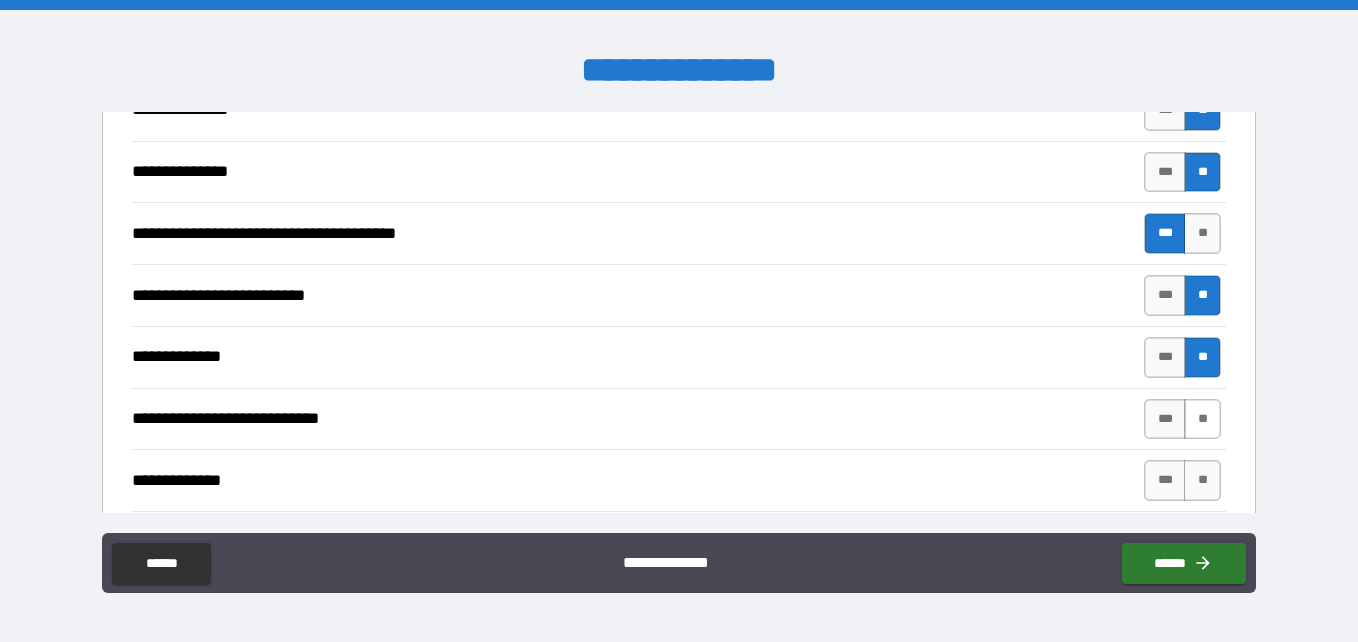 click on "**" at bounding box center (1202, 419) 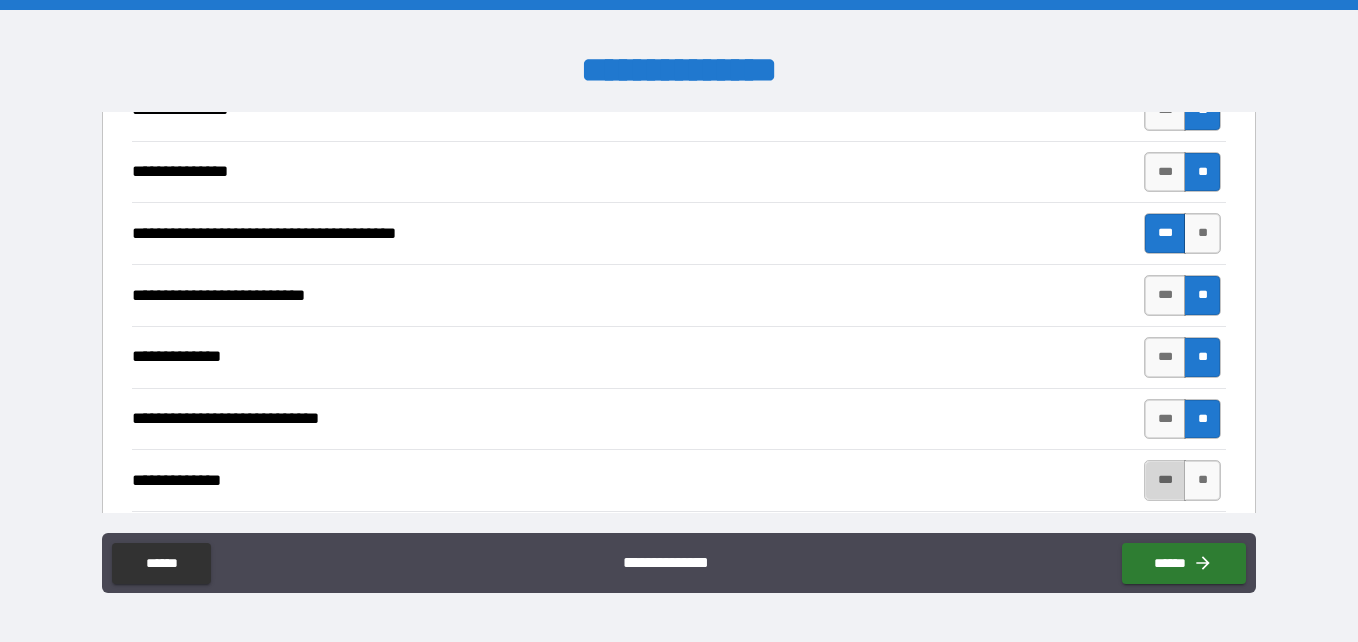 click on "***" at bounding box center [1165, 480] 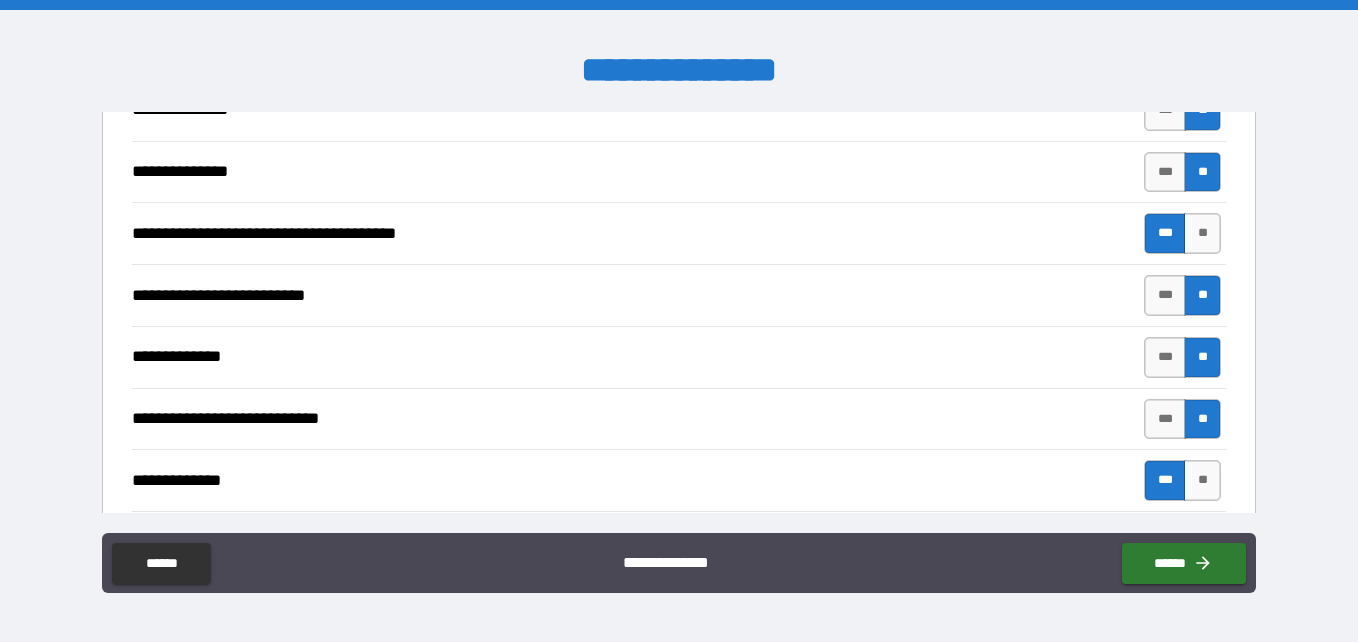 scroll, scrollTop: 1300, scrollLeft: 0, axis: vertical 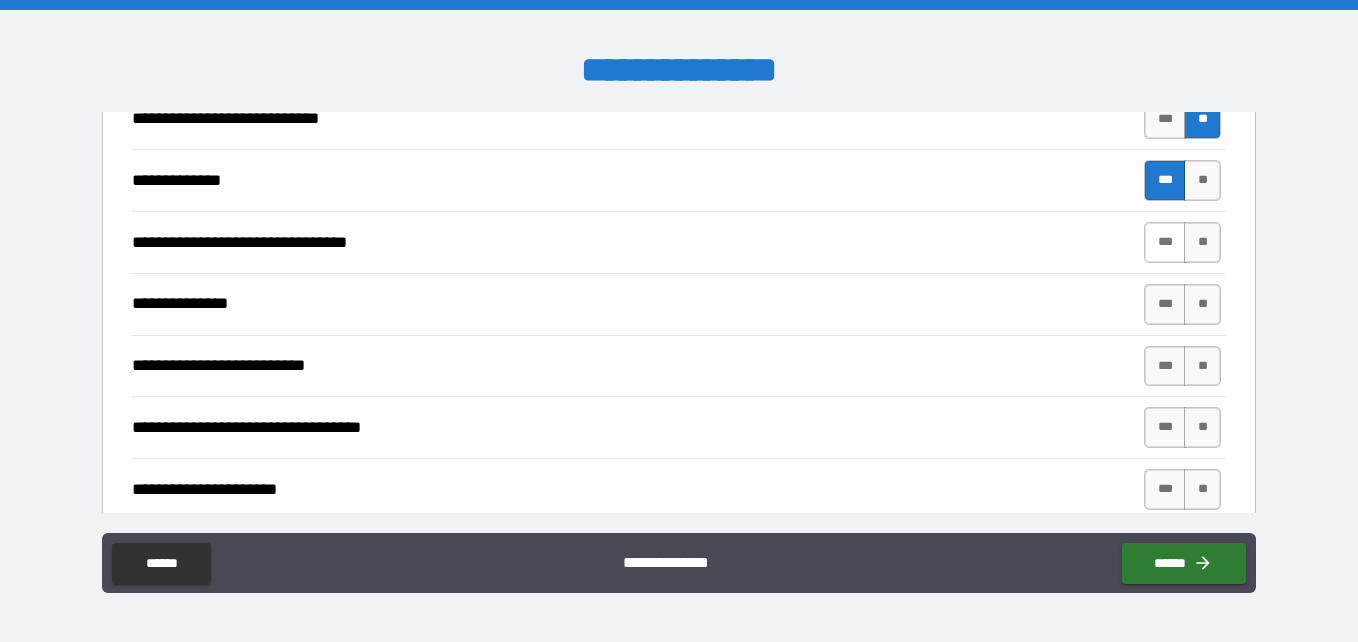 click on "***" at bounding box center [1165, 242] 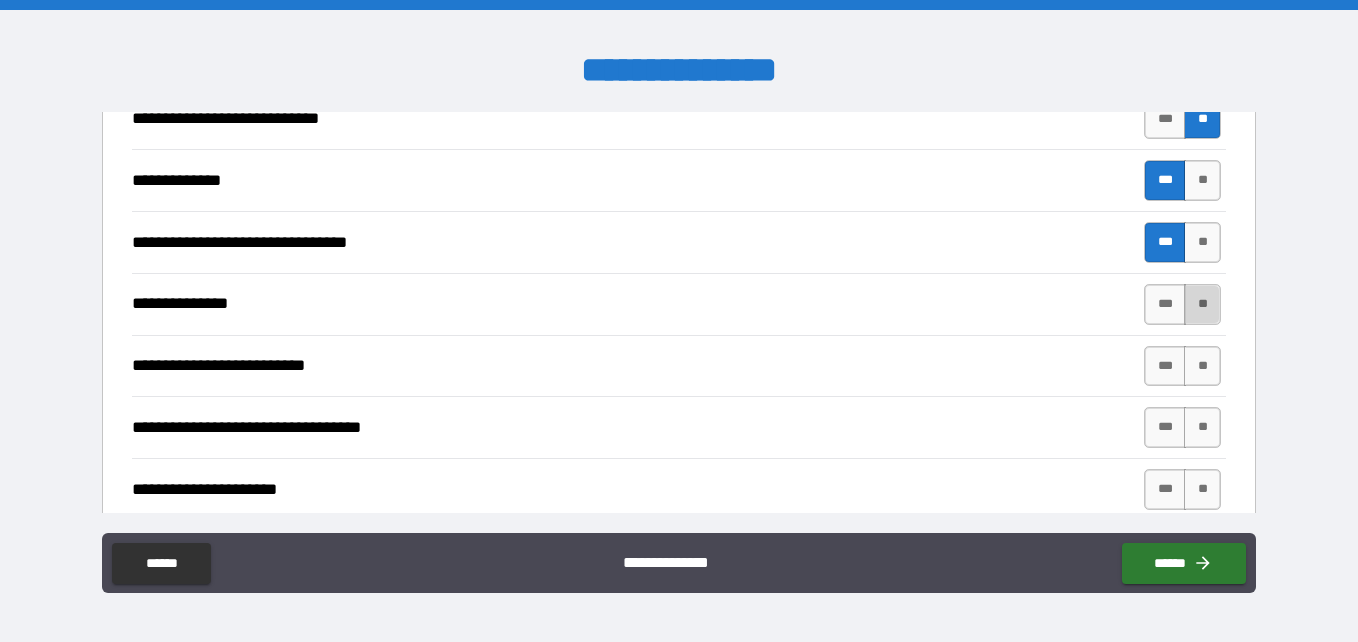 click on "**" at bounding box center [1202, 304] 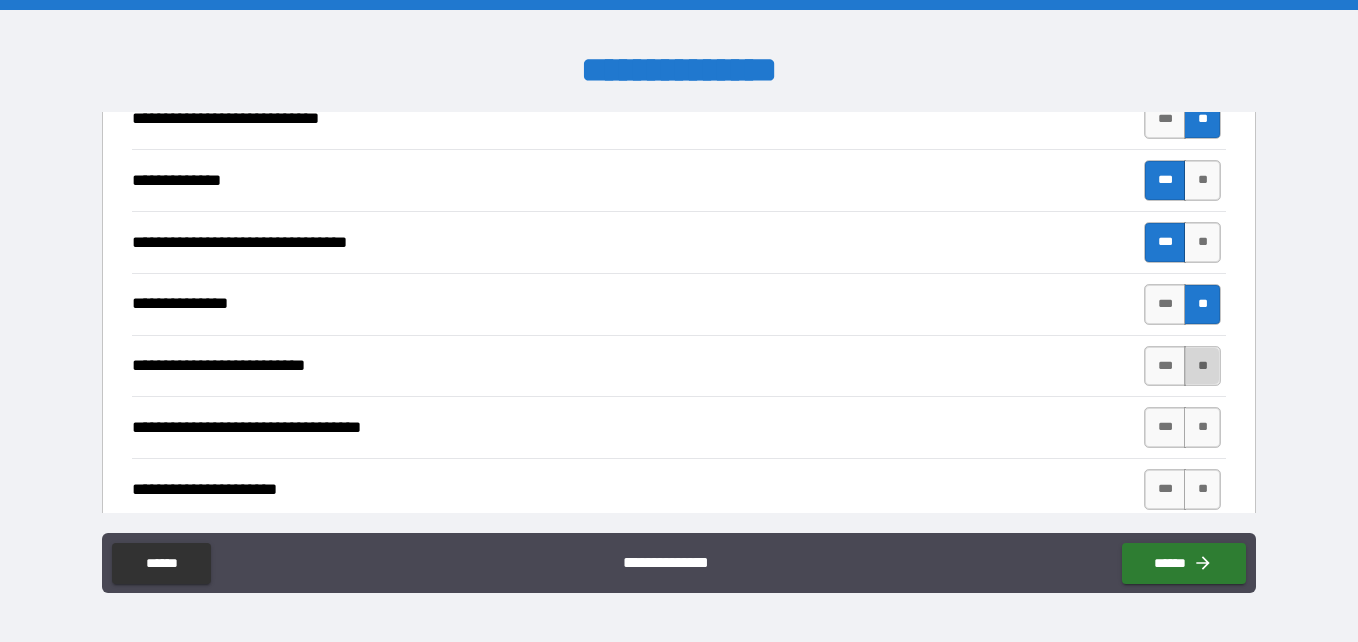 click on "**" at bounding box center (1202, 366) 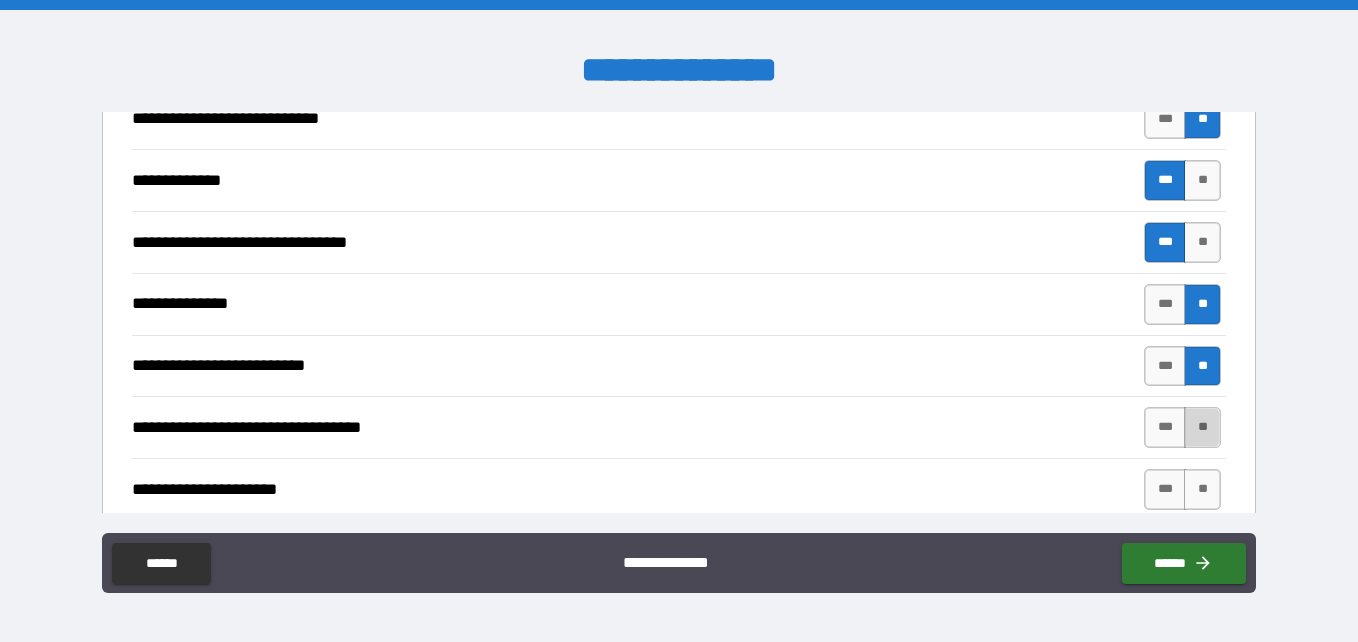 click on "**" at bounding box center (1202, 427) 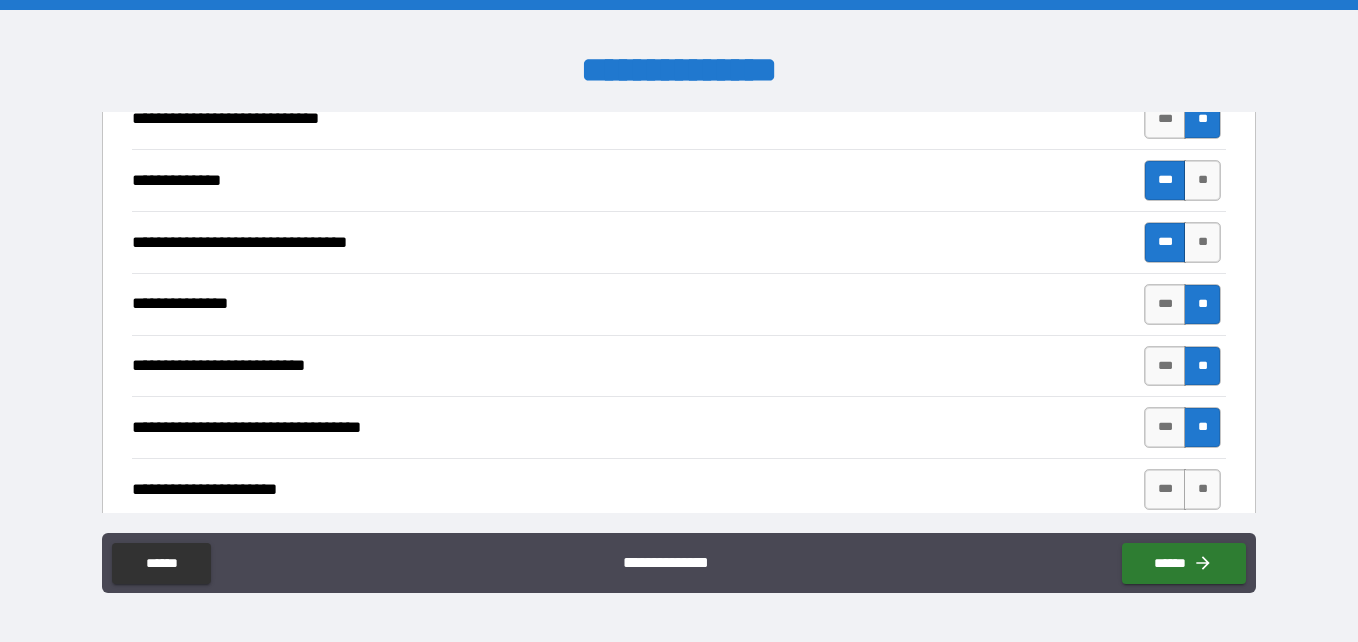 scroll, scrollTop: 1500, scrollLeft: 0, axis: vertical 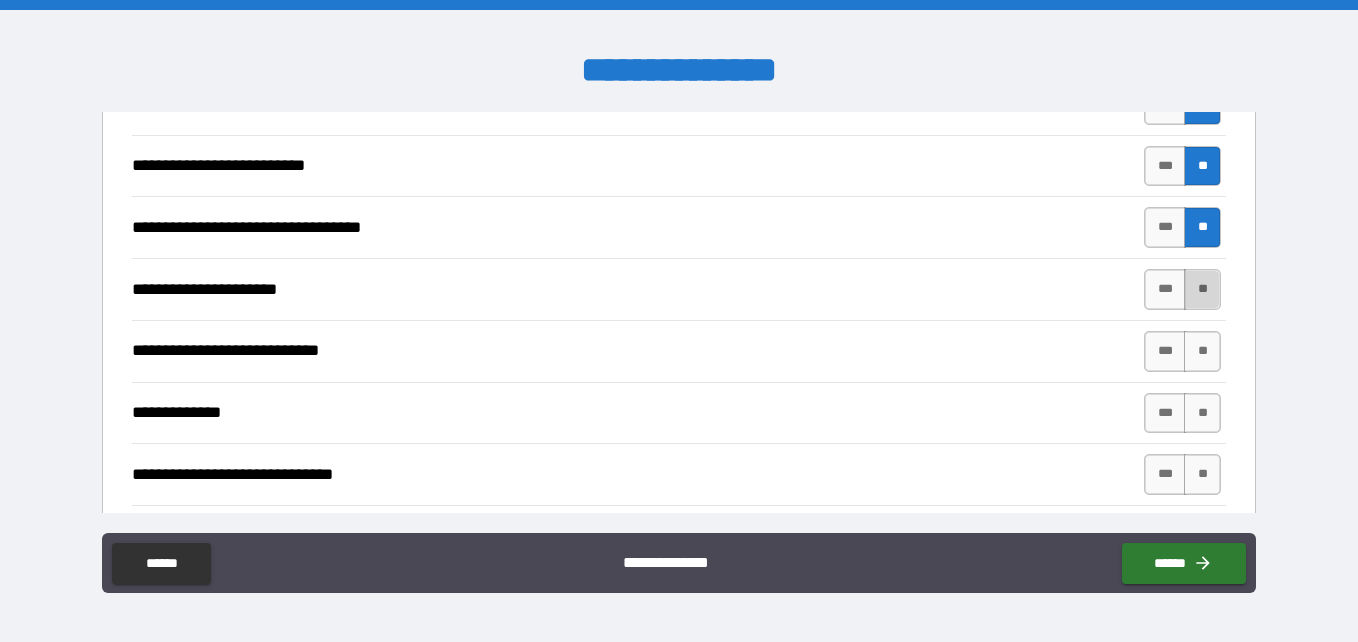 click on "**" at bounding box center [1202, 289] 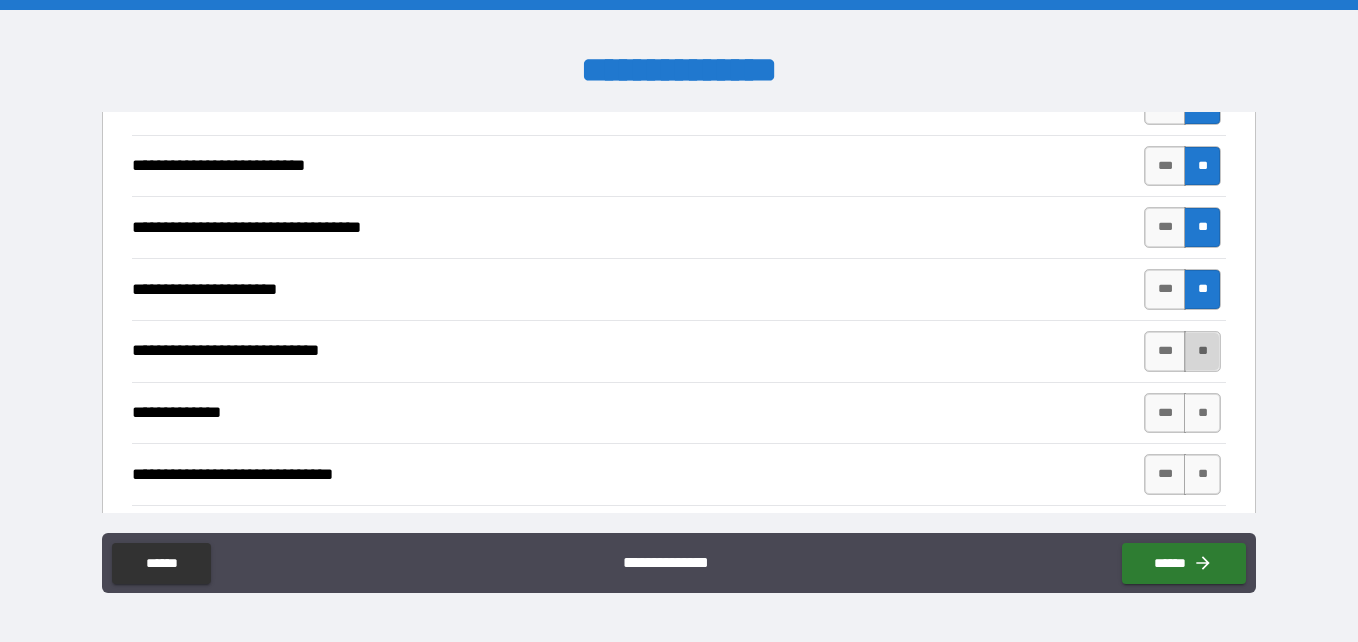 click on "**" at bounding box center (1202, 351) 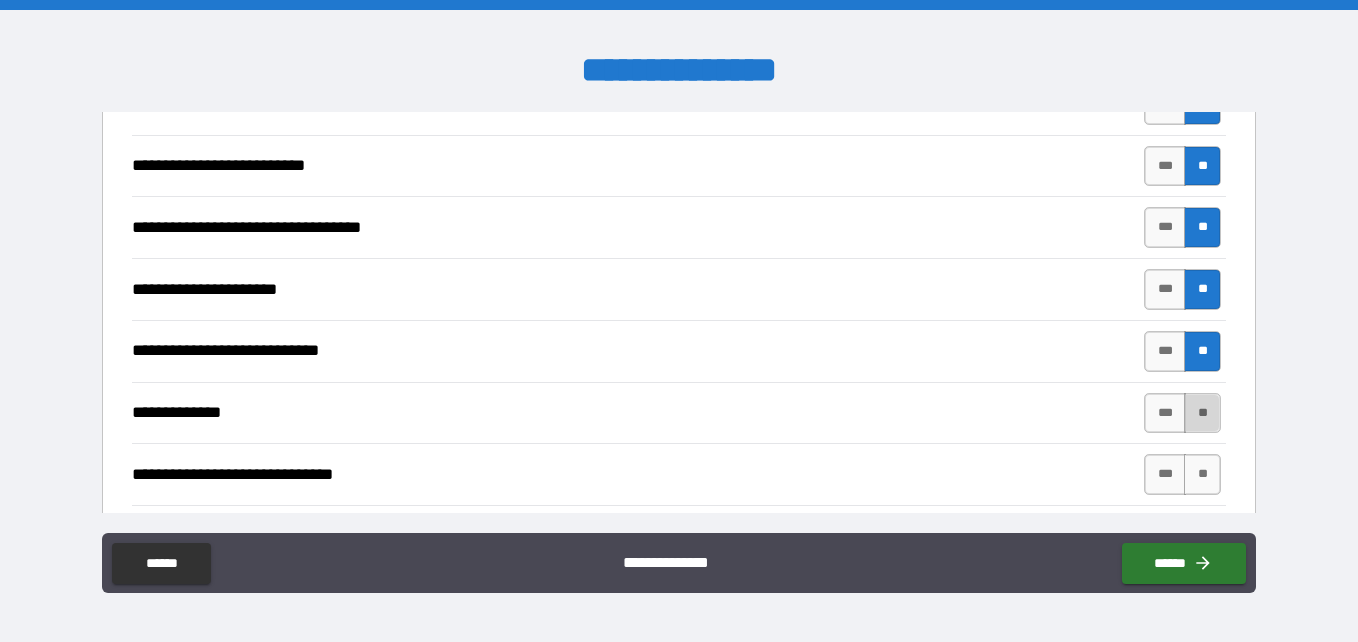 click on "**" at bounding box center (1202, 413) 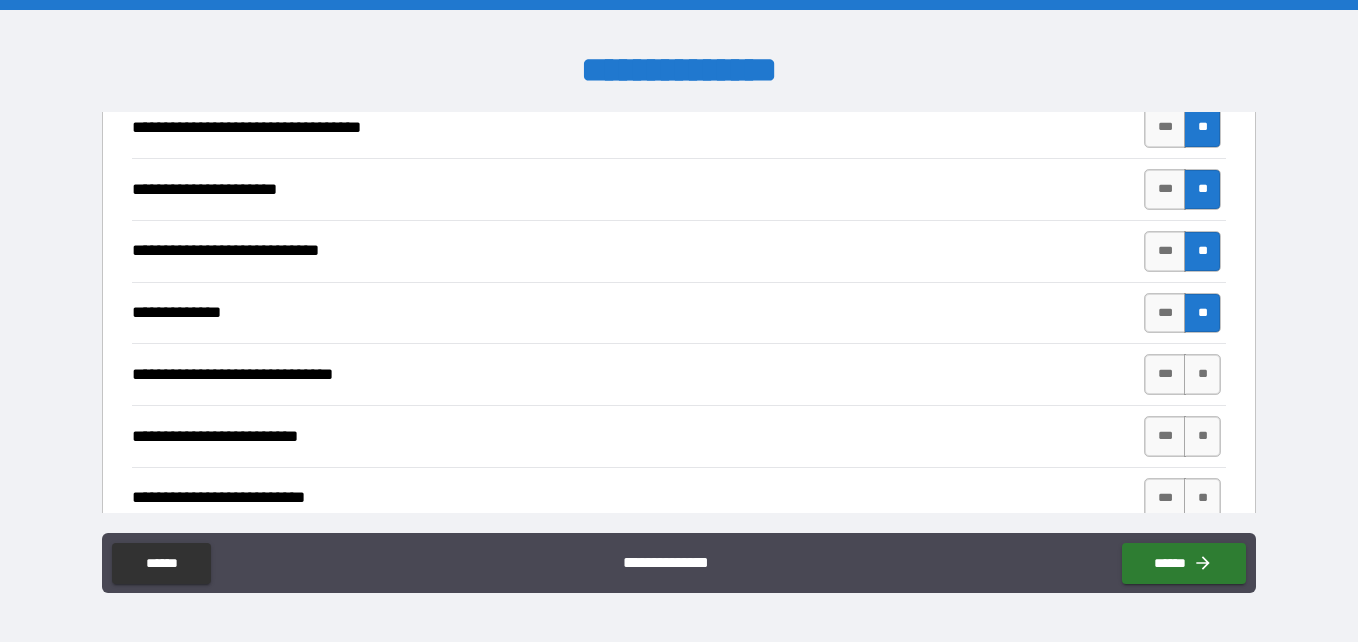 scroll, scrollTop: 1700, scrollLeft: 0, axis: vertical 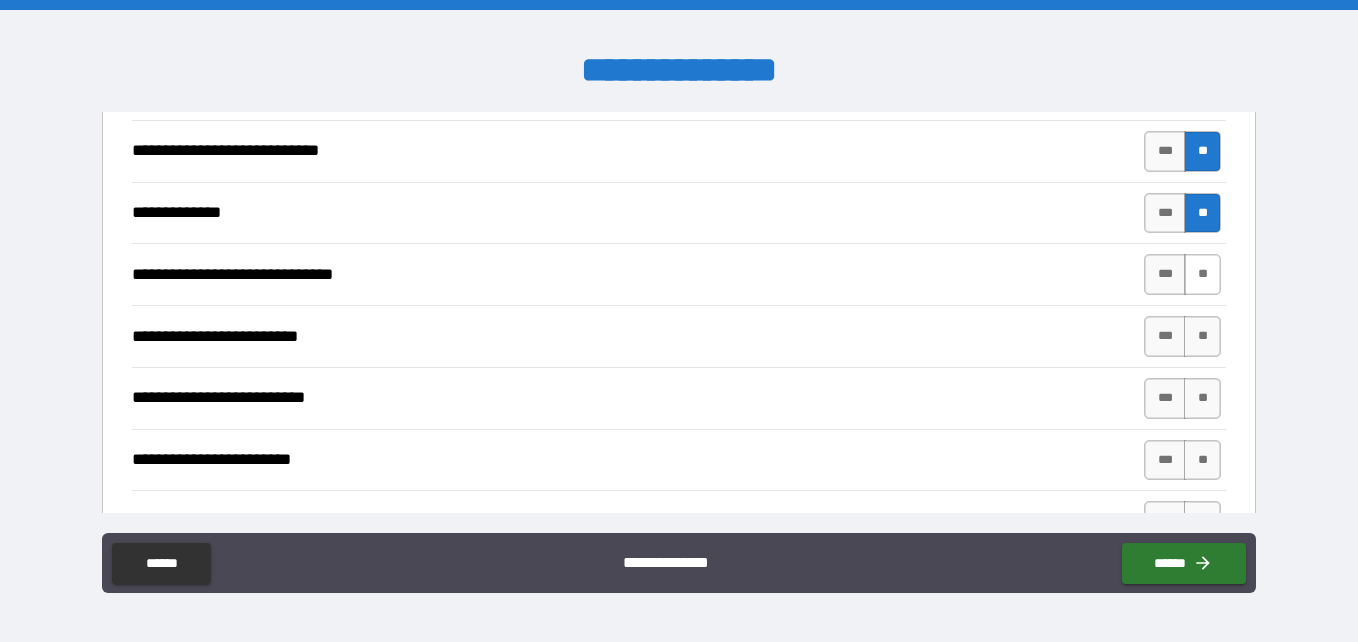 click on "**" at bounding box center (1202, 274) 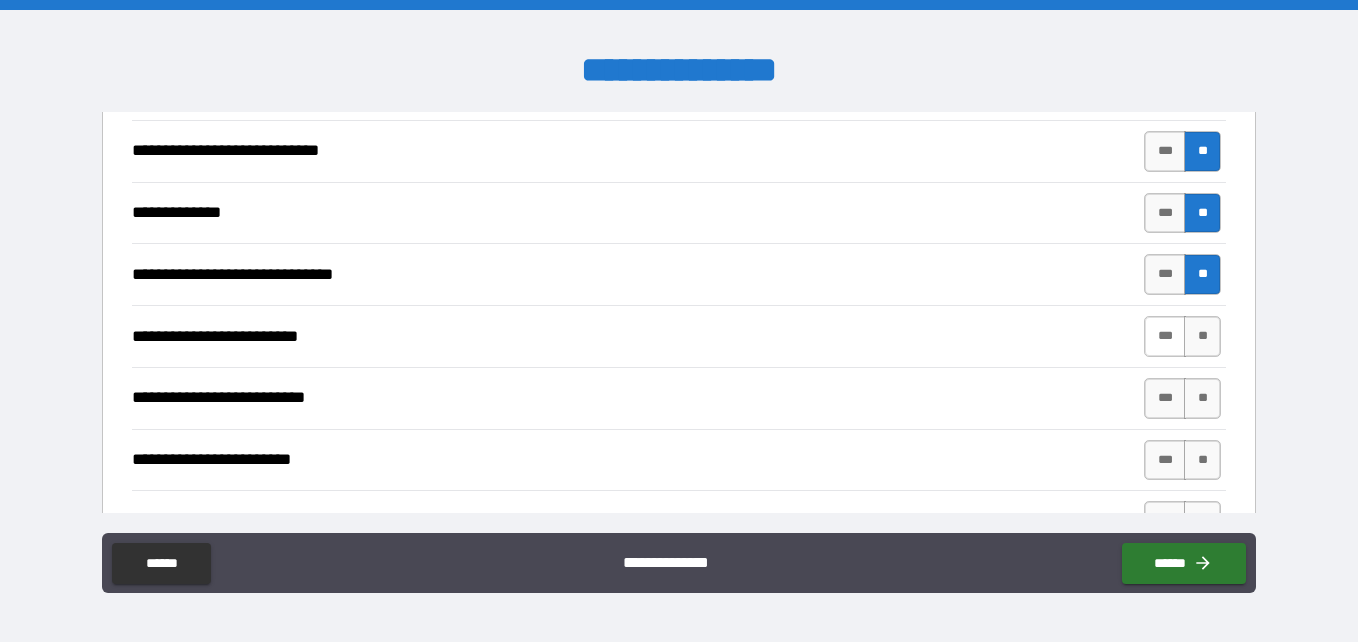 click on "***" at bounding box center (1165, 336) 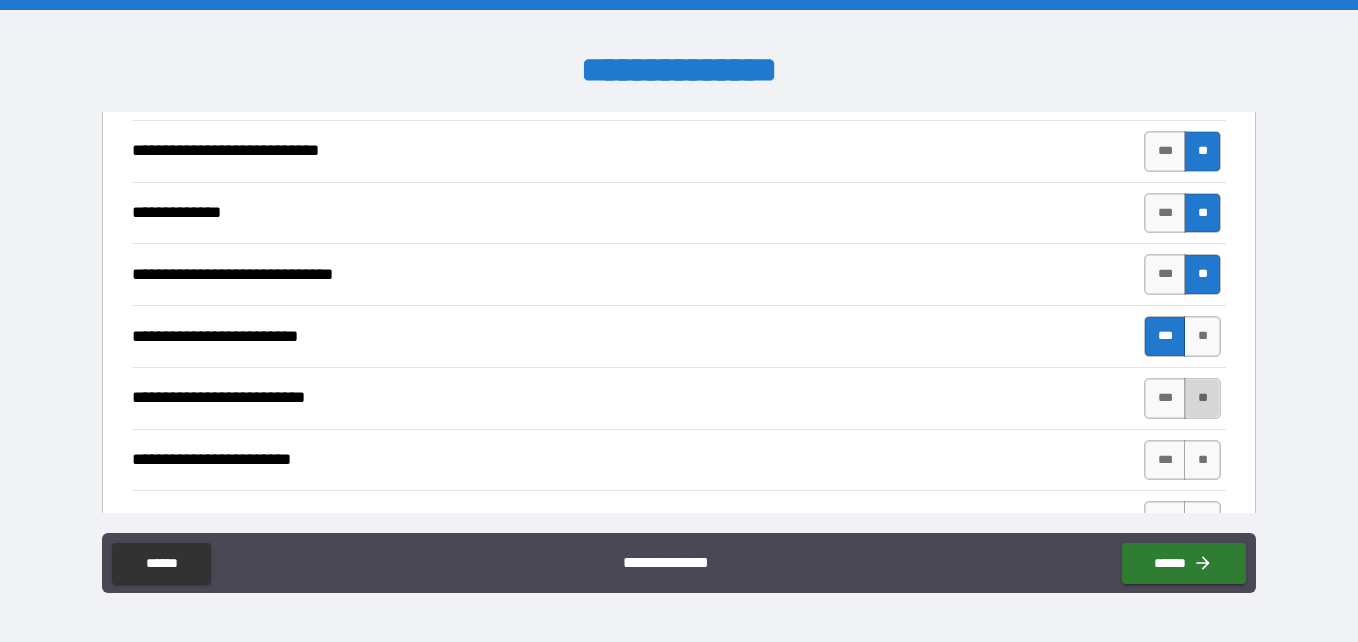 click on "**" at bounding box center (1202, 398) 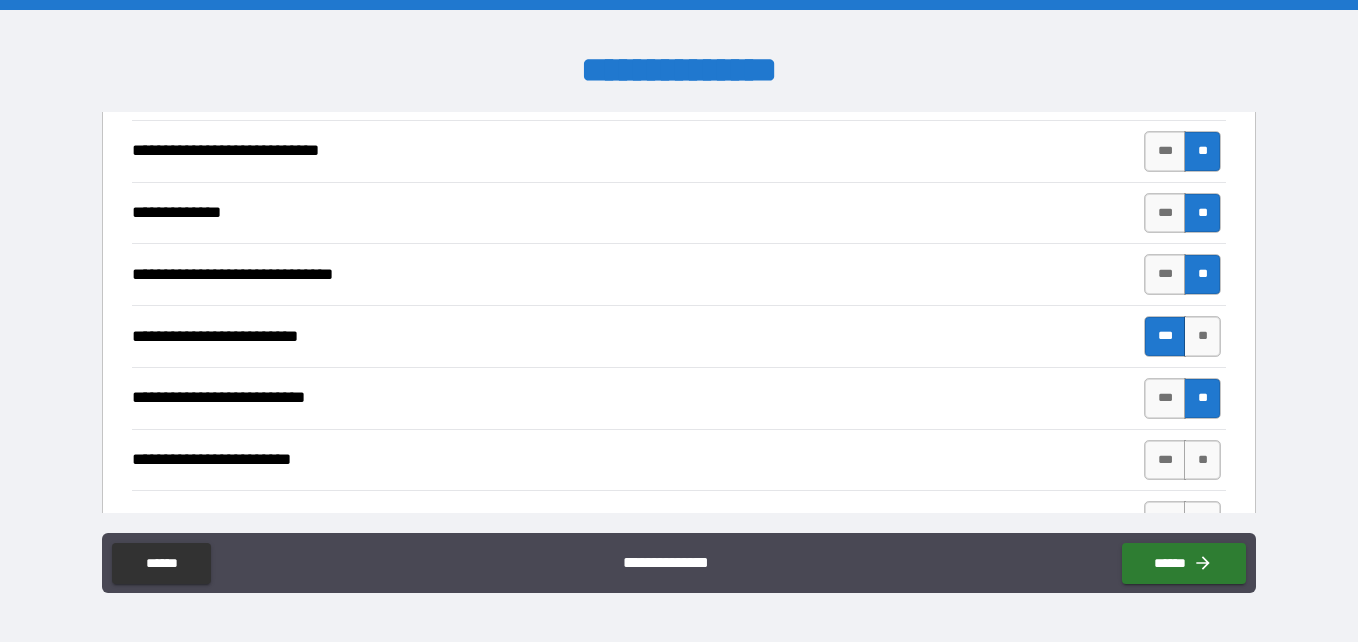 scroll, scrollTop: 1800, scrollLeft: 0, axis: vertical 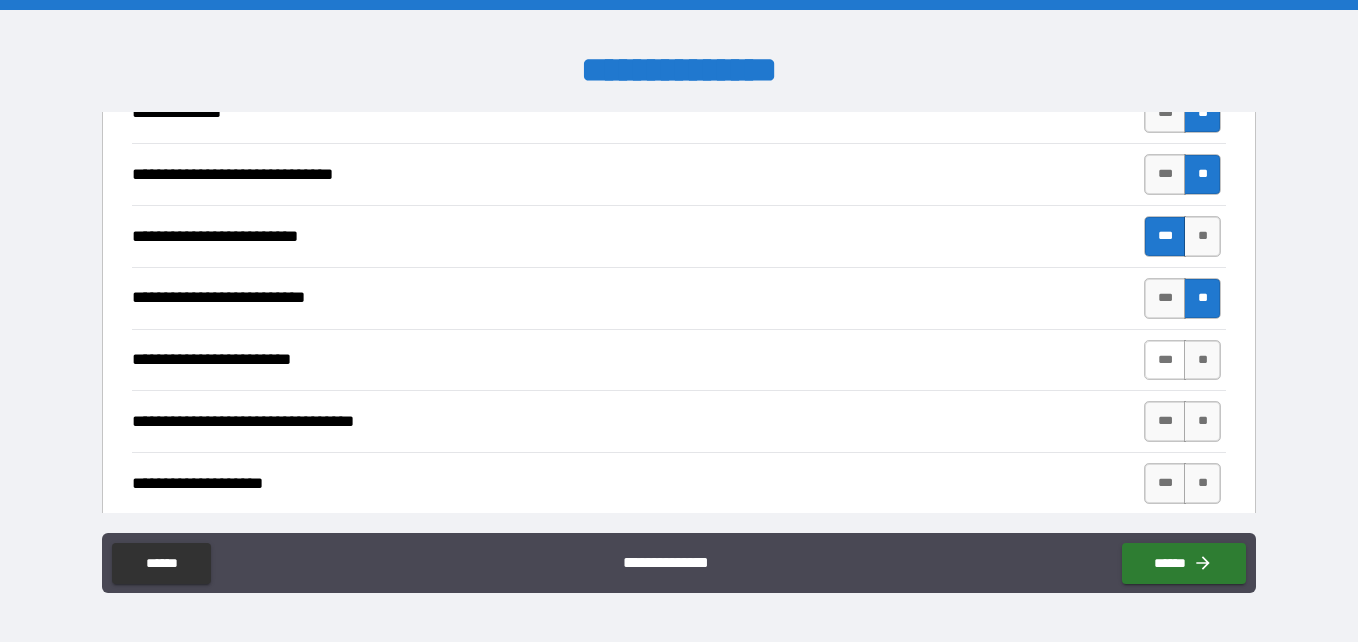 click on "***" at bounding box center [1165, 360] 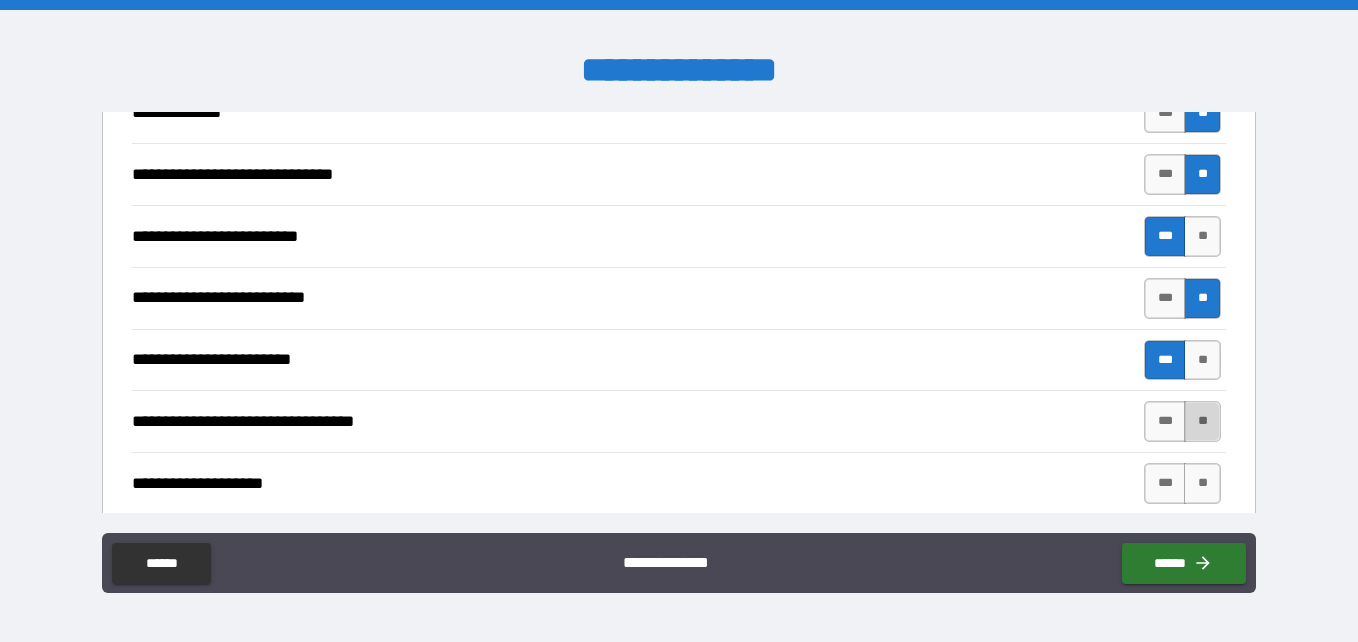 click on "**" at bounding box center (1202, 421) 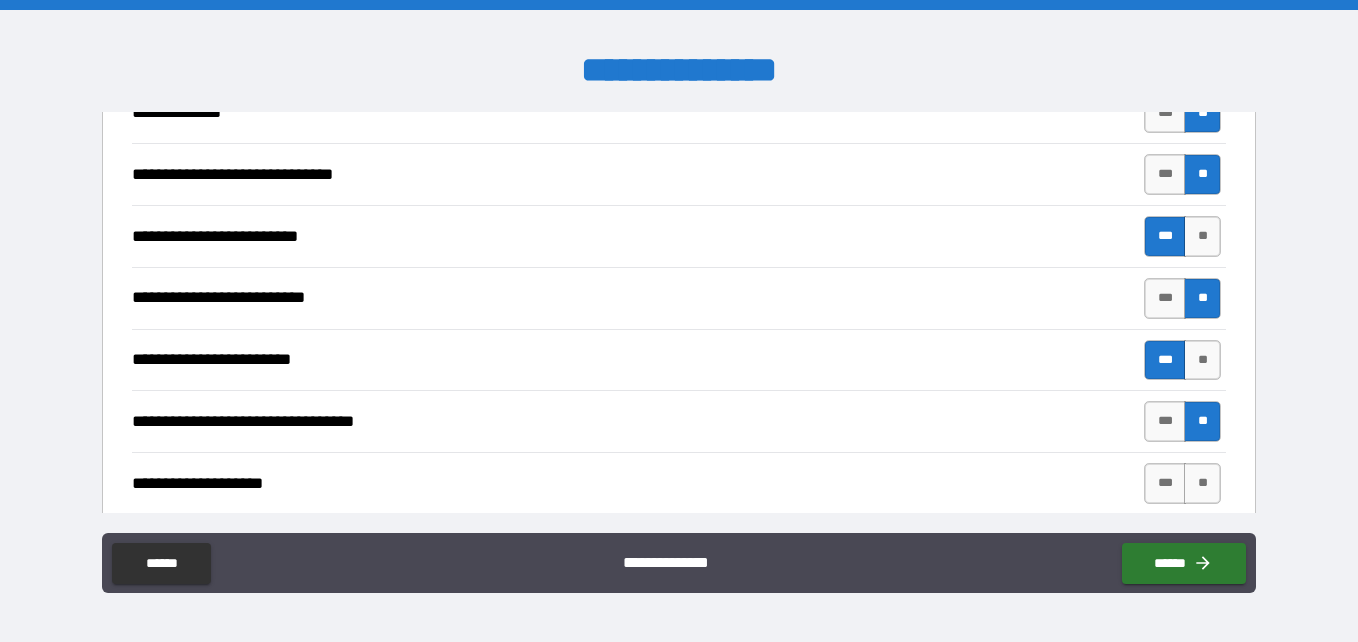 scroll, scrollTop: 2000, scrollLeft: 0, axis: vertical 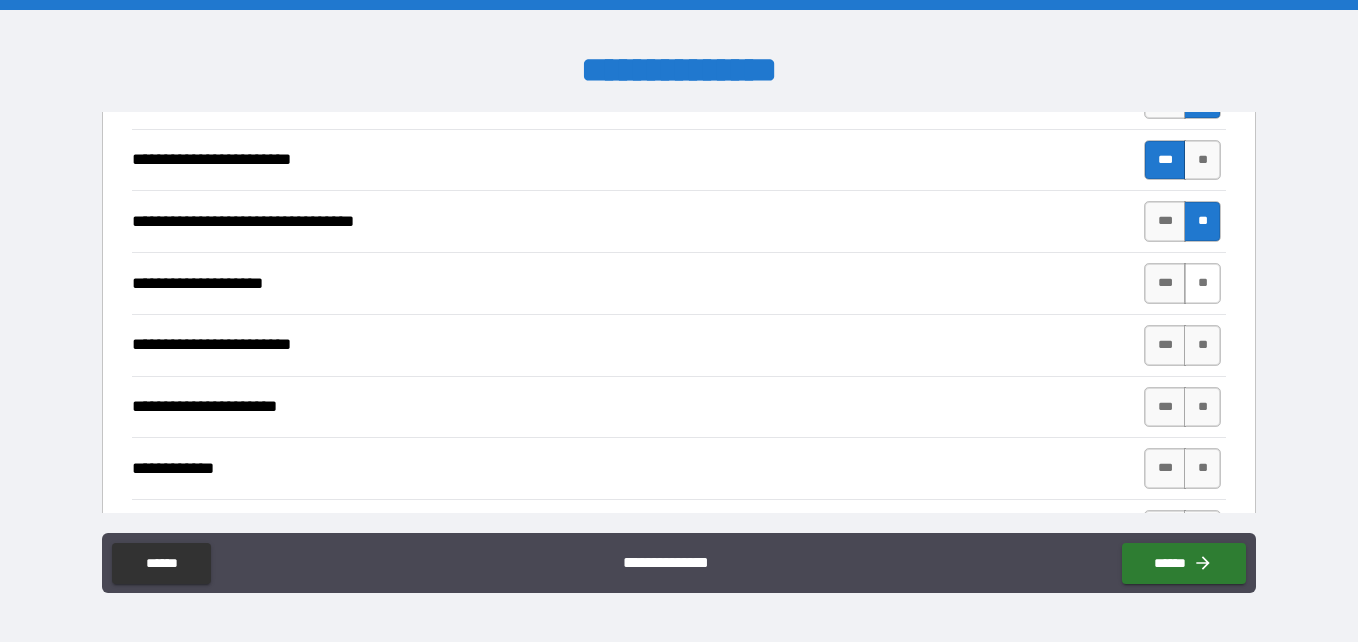 click on "**" at bounding box center [1202, 283] 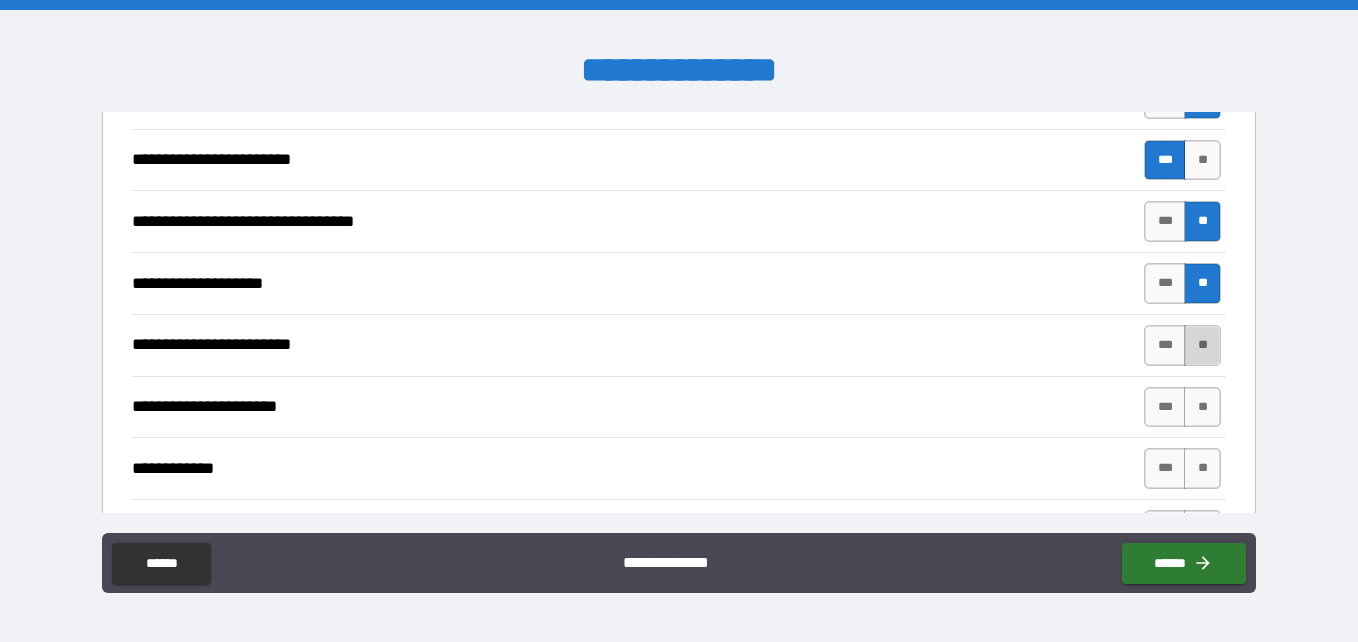 click on "**" at bounding box center [1202, 345] 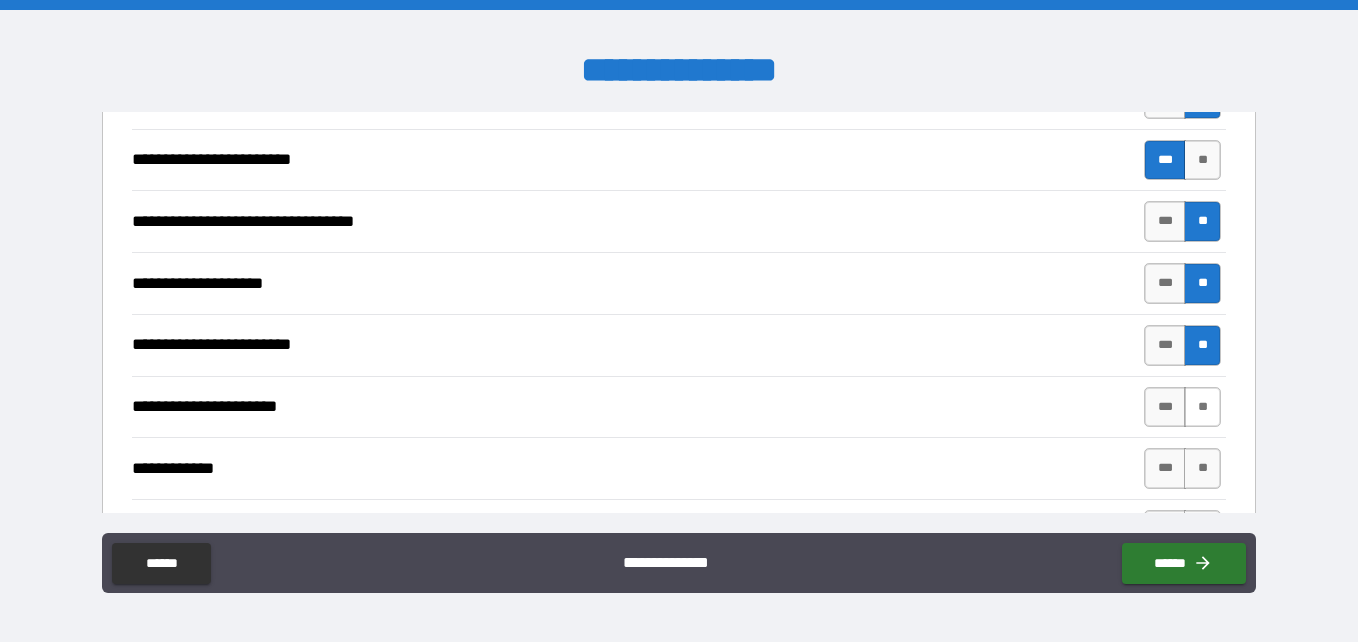 click on "**" at bounding box center (1202, 407) 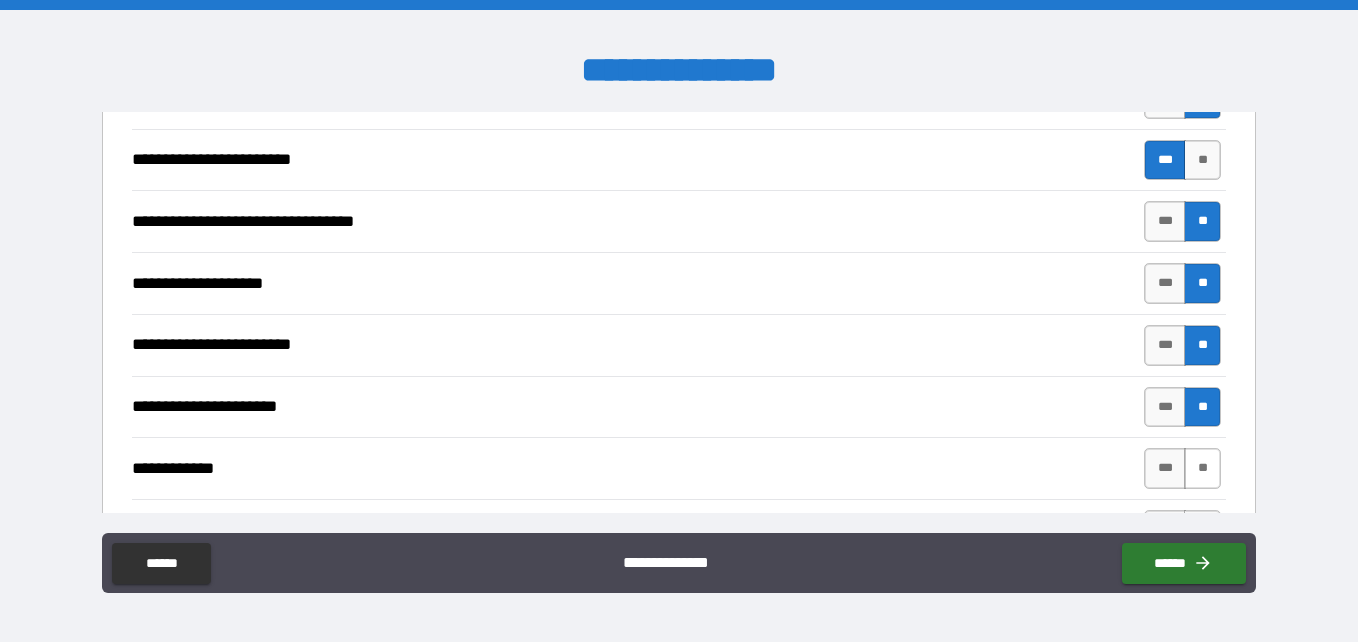 click on "**" at bounding box center (1202, 468) 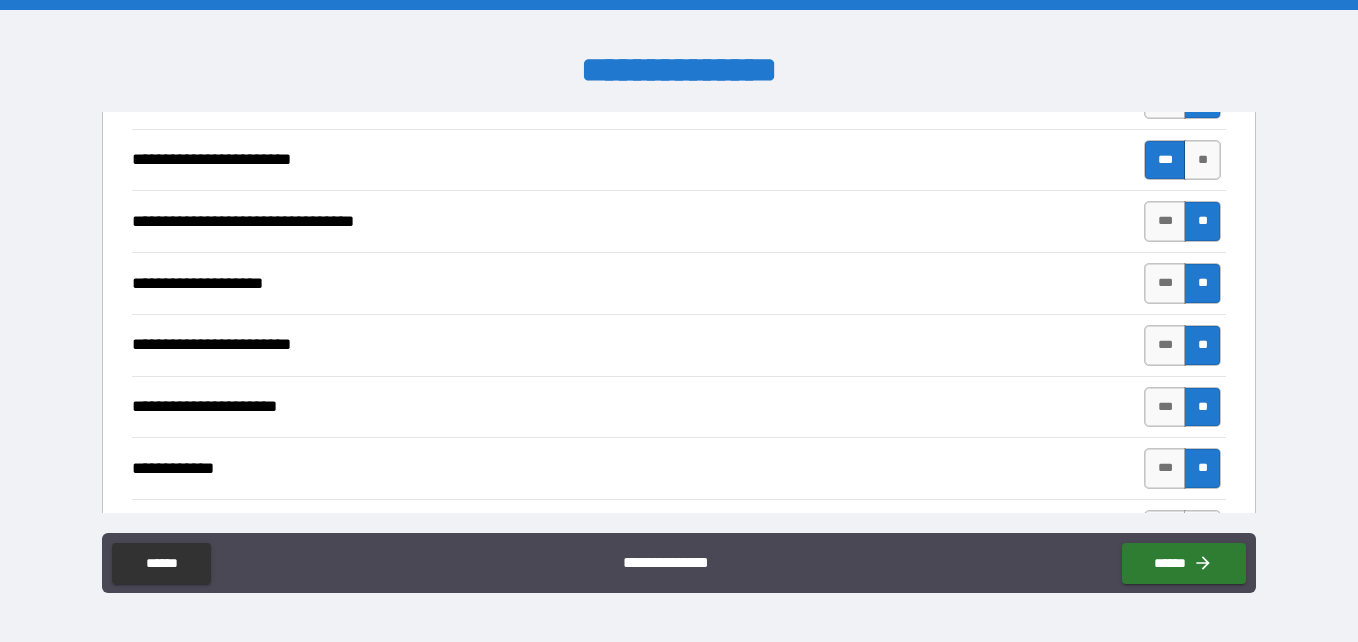 scroll, scrollTop: 2300, scrollLeft: 0, axis: vertical 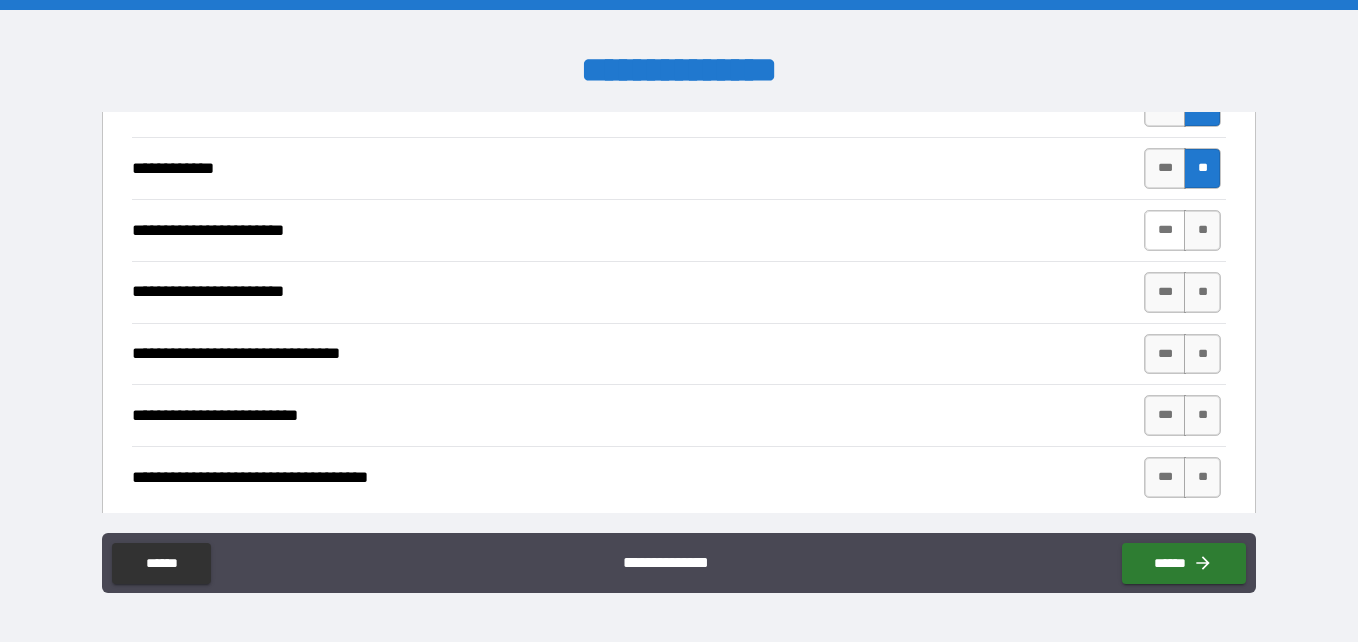 click on "***" at bounding box center [1165, 230] 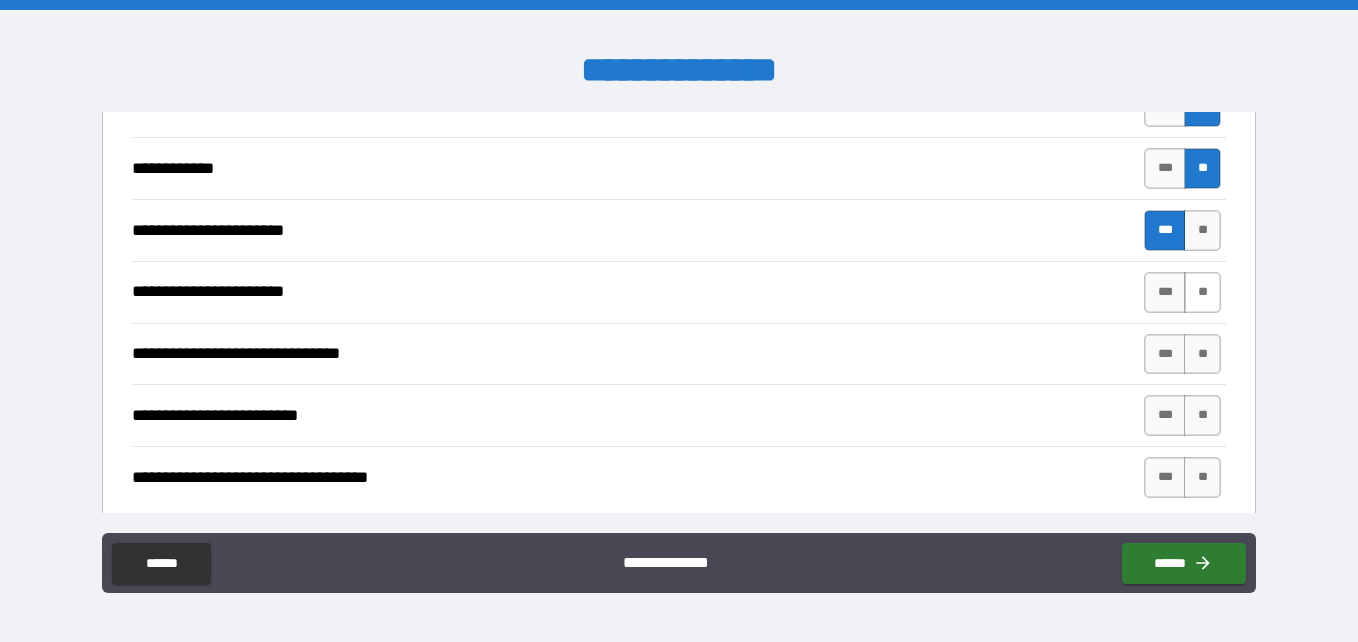 click on "**" at bounding box center [1202, 292] 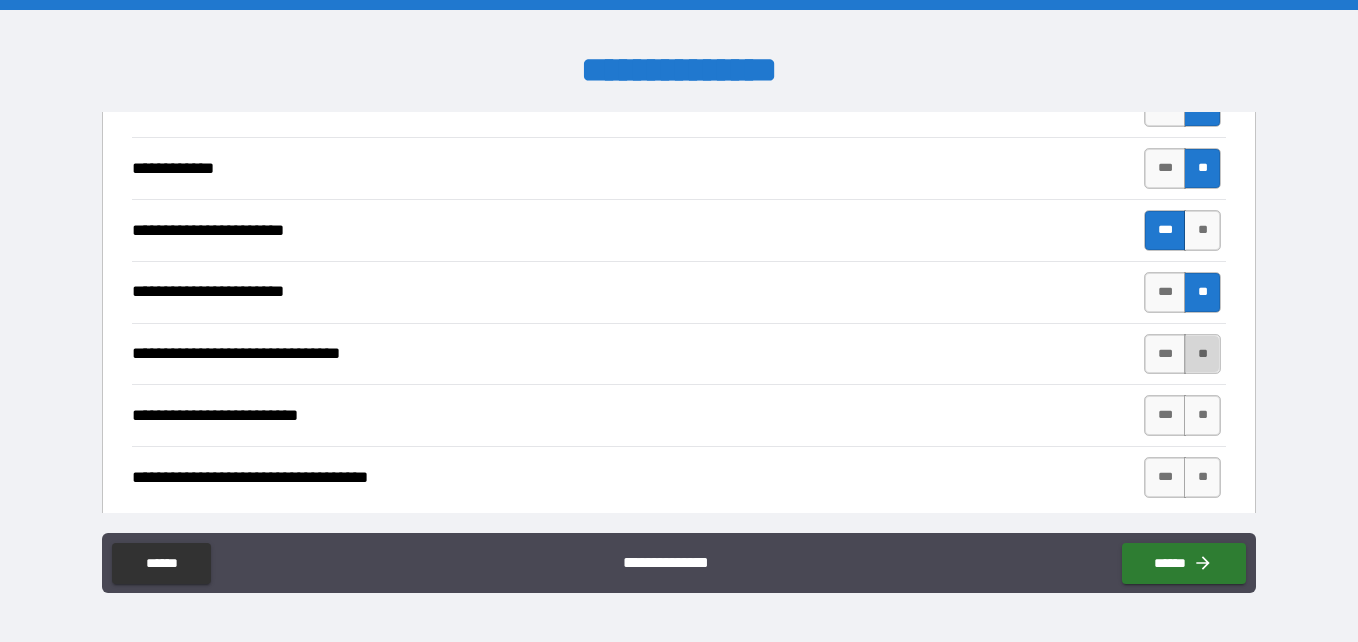 click on "**" at bounding box center (1202, 354) 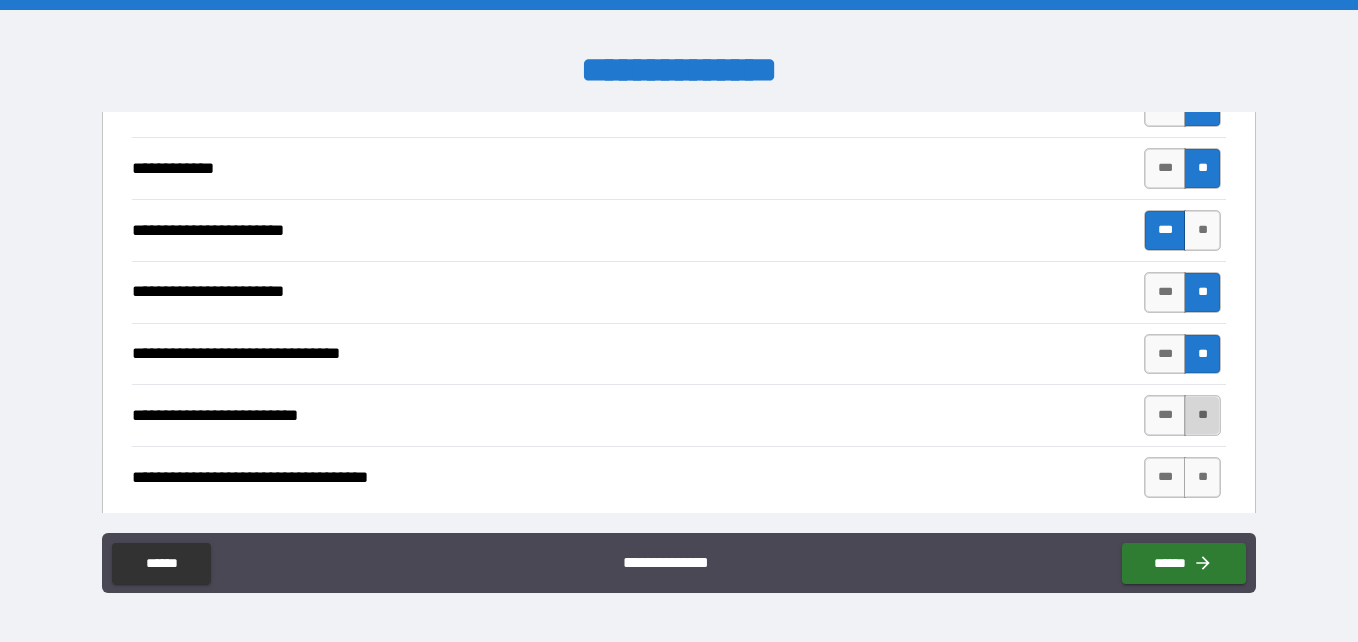 click on "**" at bounding box center [1202, 415] 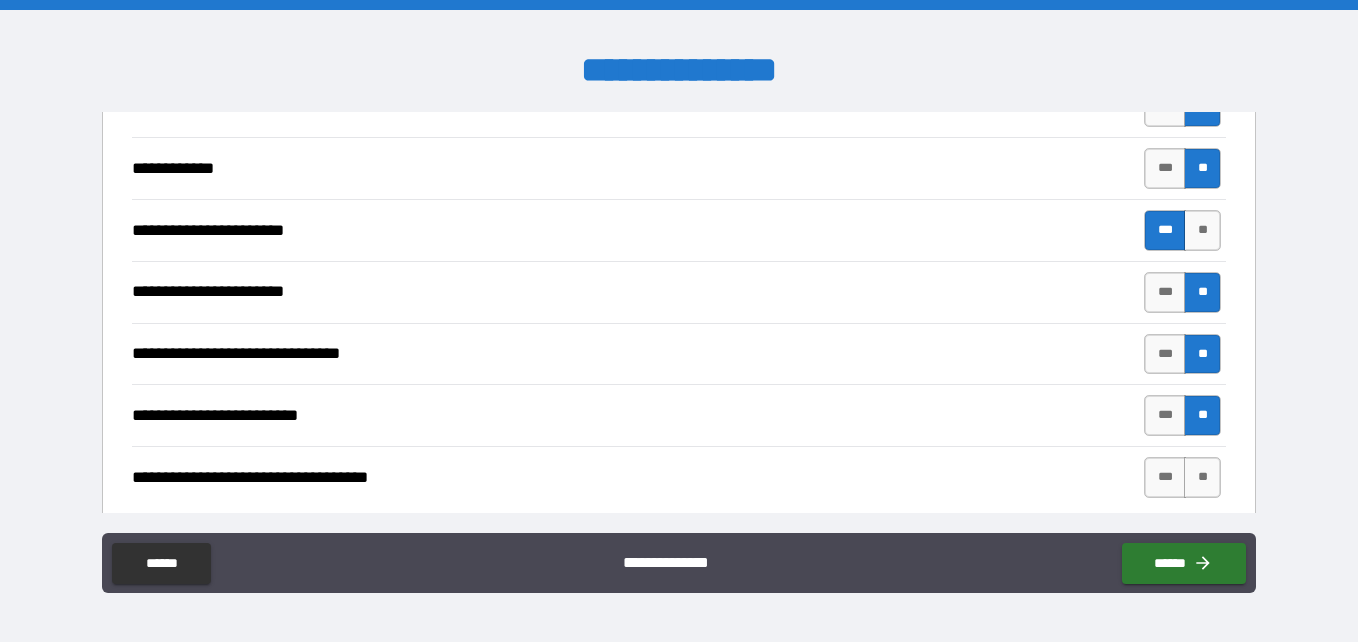 scroll, scrollTop: 2316, scrollLeft: 0, axis: vertical 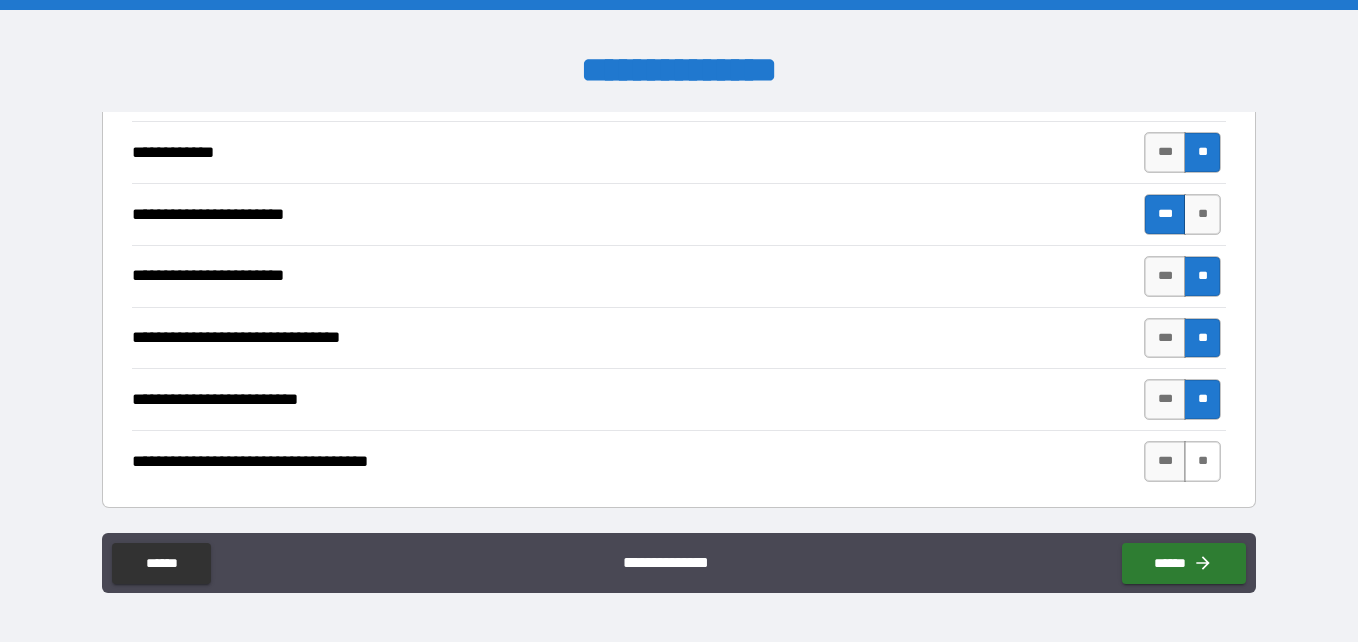 click on "**" at bounding box center [1202, 461] 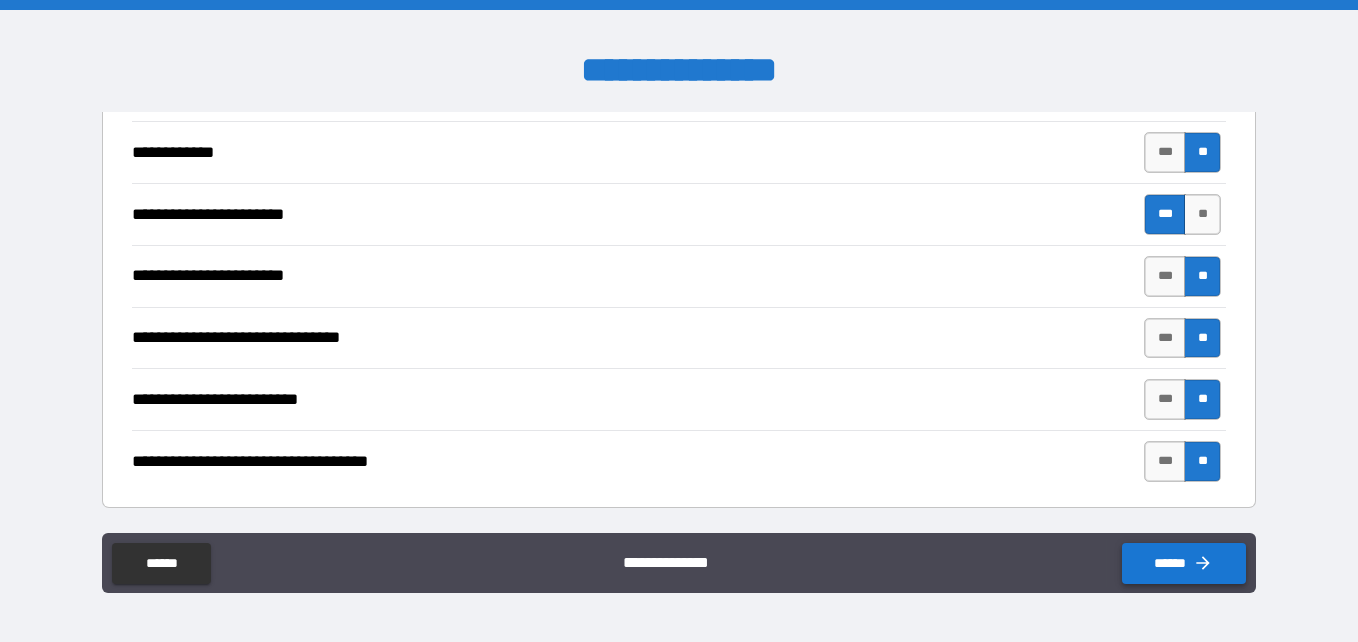 click on "******" at bounding box center [1184, 563] 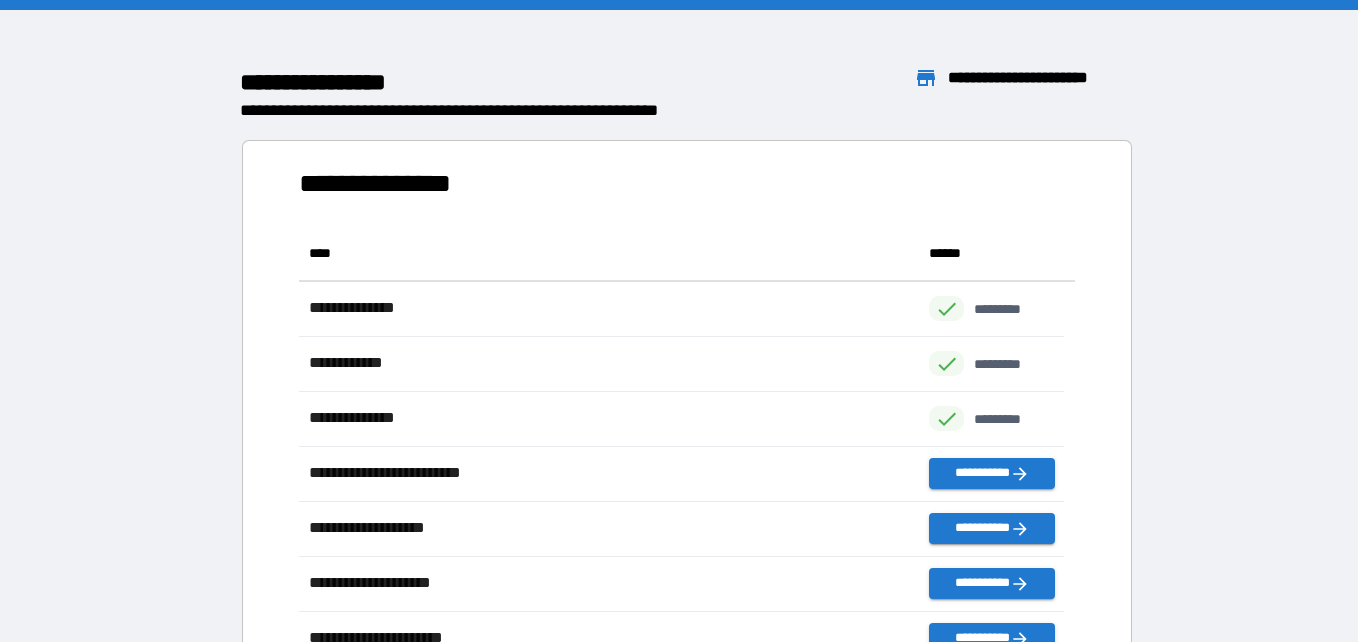 scroll, scrollTop: 16, scrollLeft: 16, axis: both 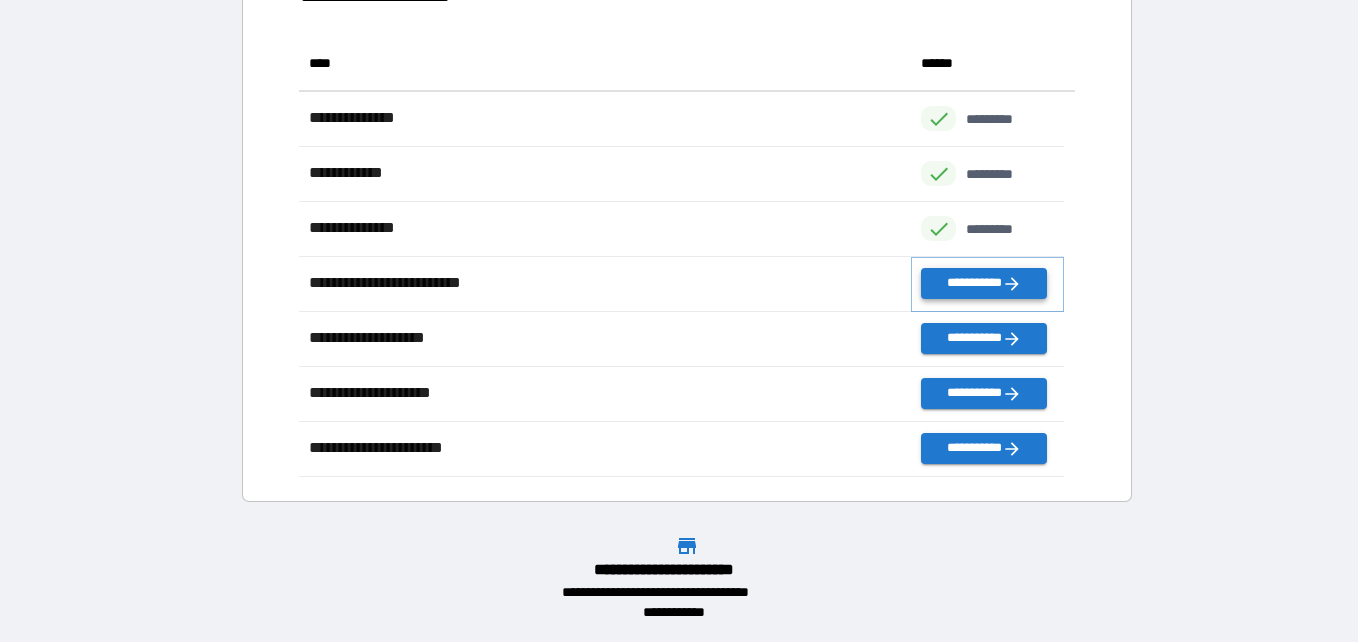 click on "**********" at bounding box center [983, 283] 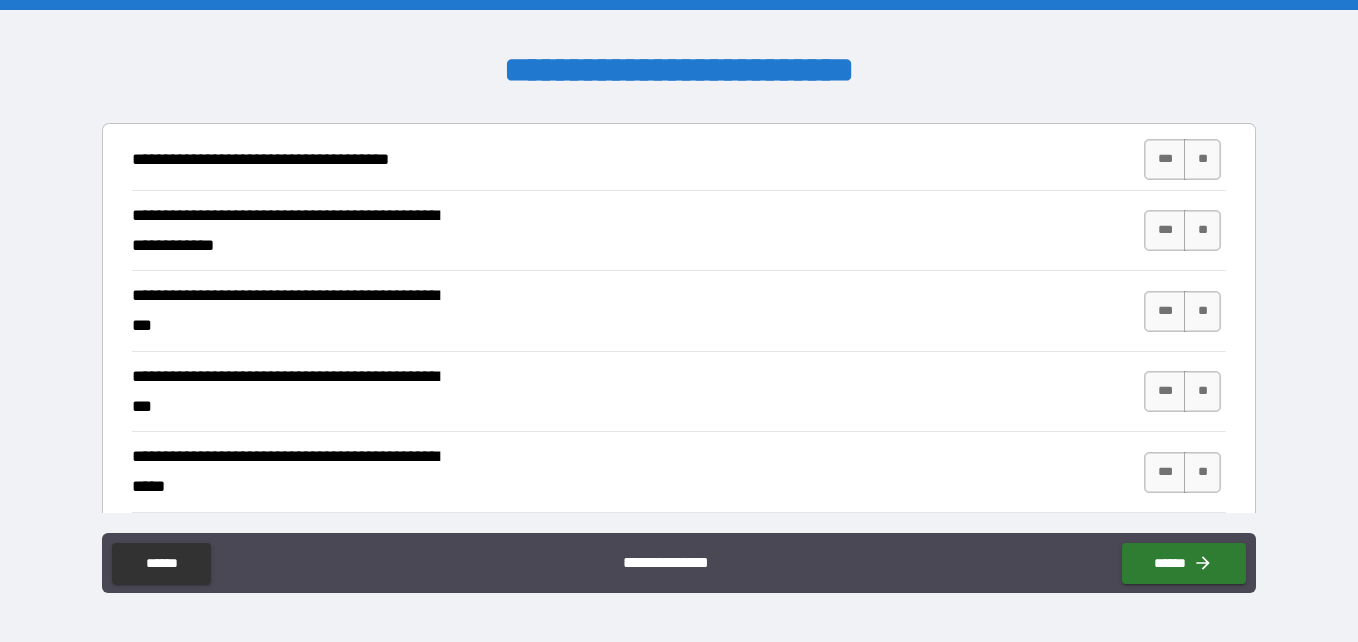 scroll, scrollTop: 300, scrollLeft: 0, axis: vertical 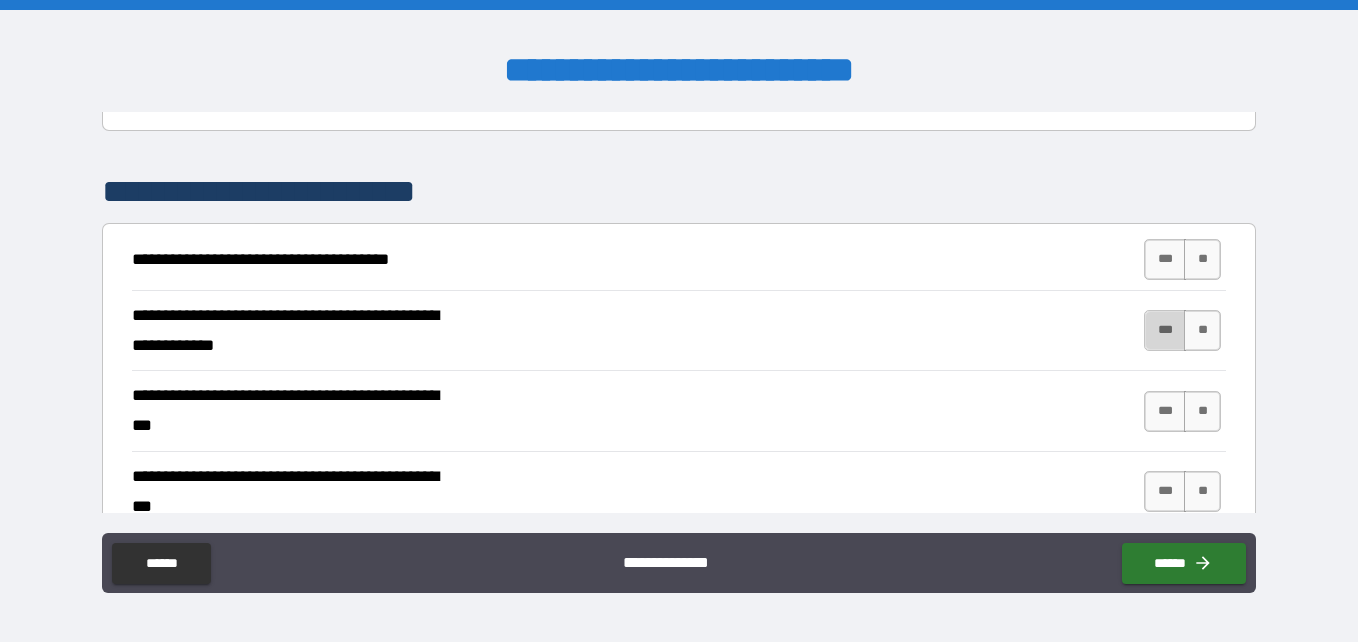 click on "***" at bounding box center [1165, 330] 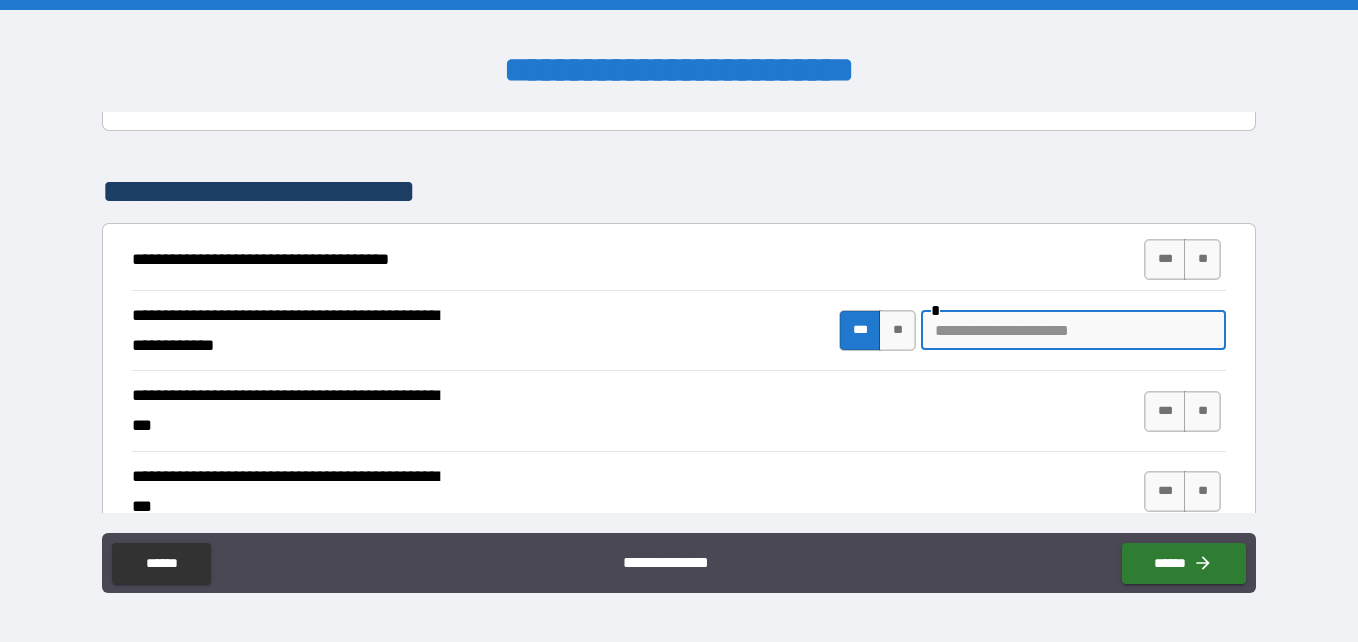 click at bounding box center (1073, 330) 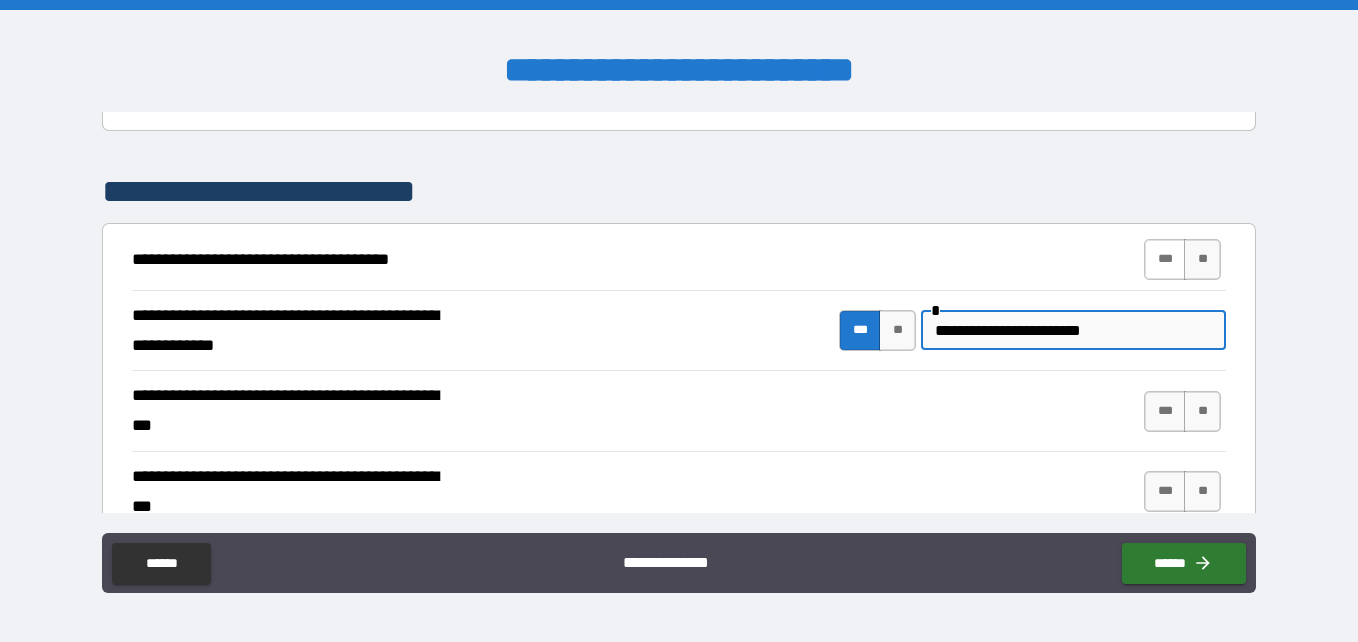 type on "**********" 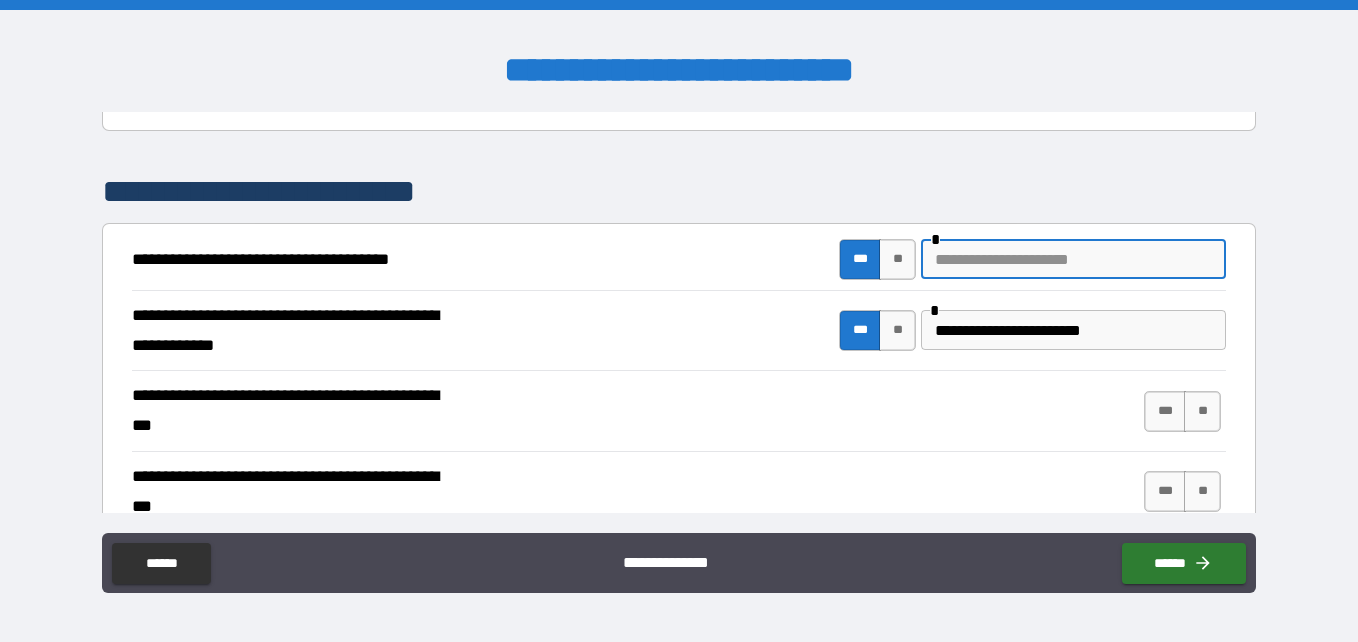 click at bounding box center [1073, 259] 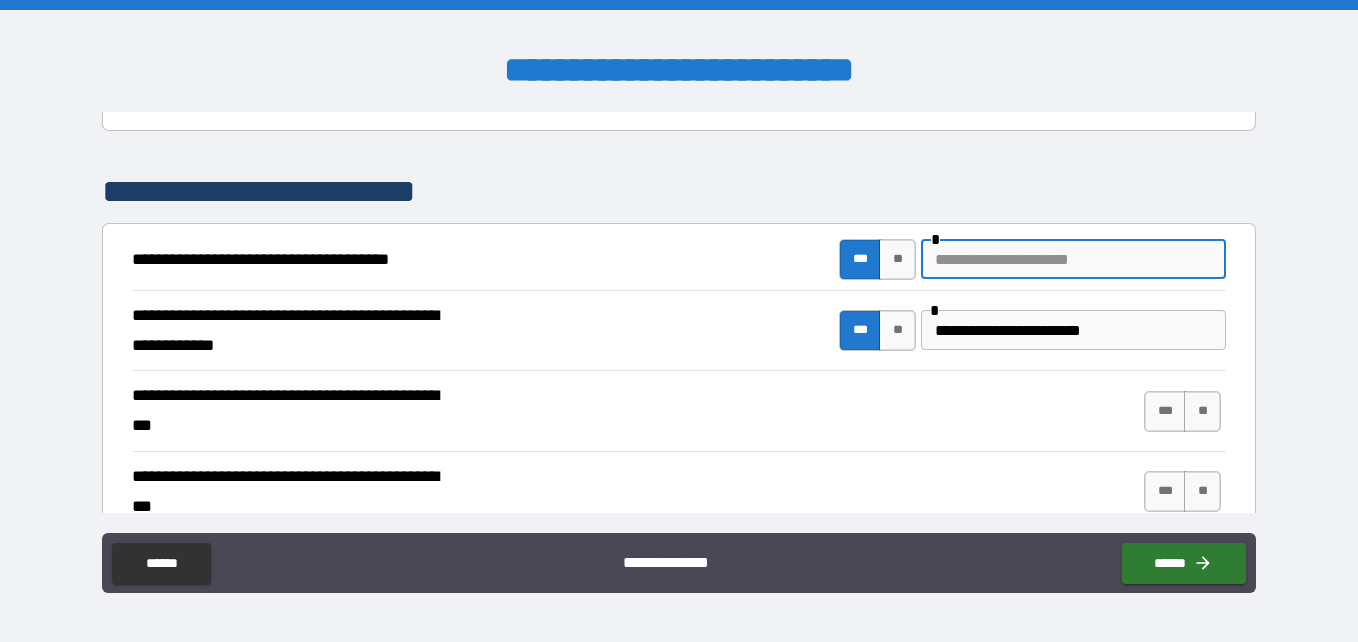 type on "*" 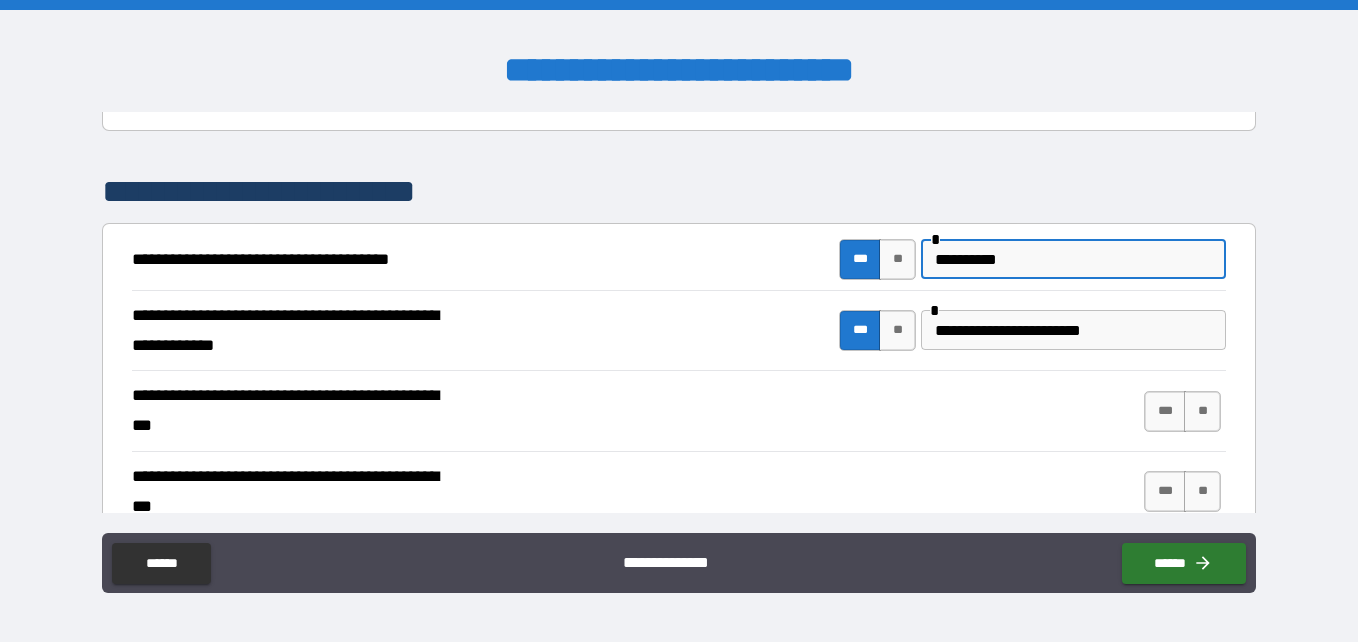 type on "**********" 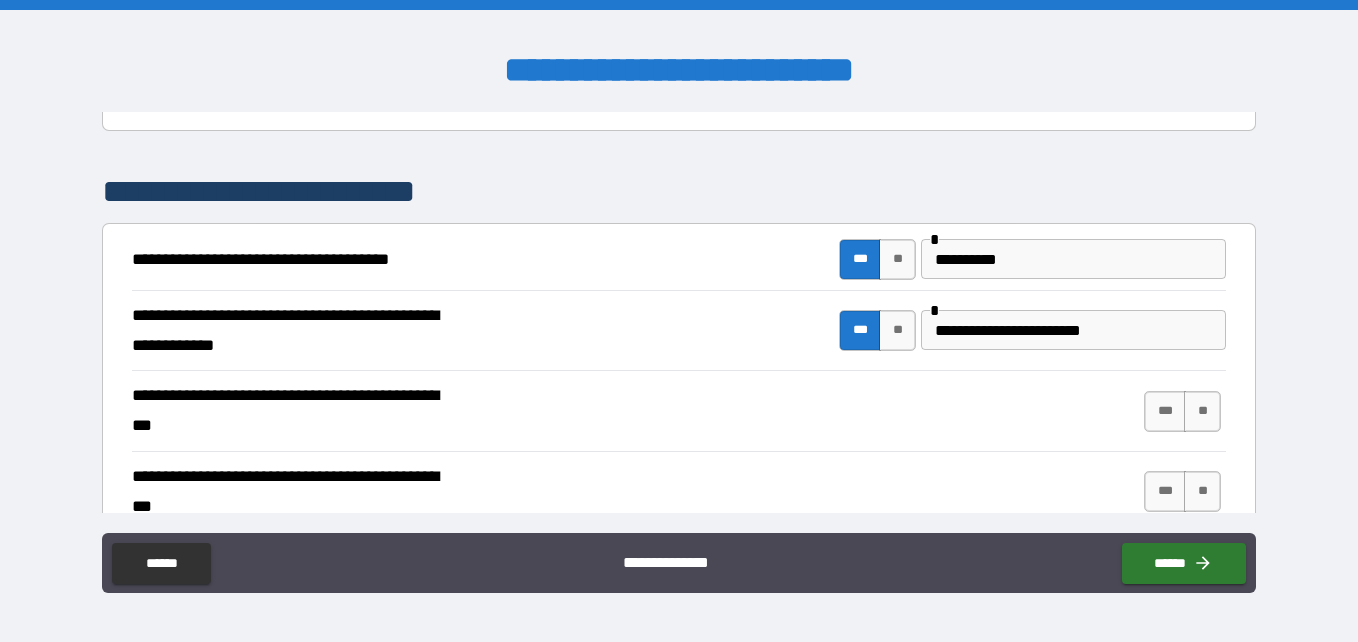 scroll, scrollTop: 400, scrollLeft: 0, axis: vertical 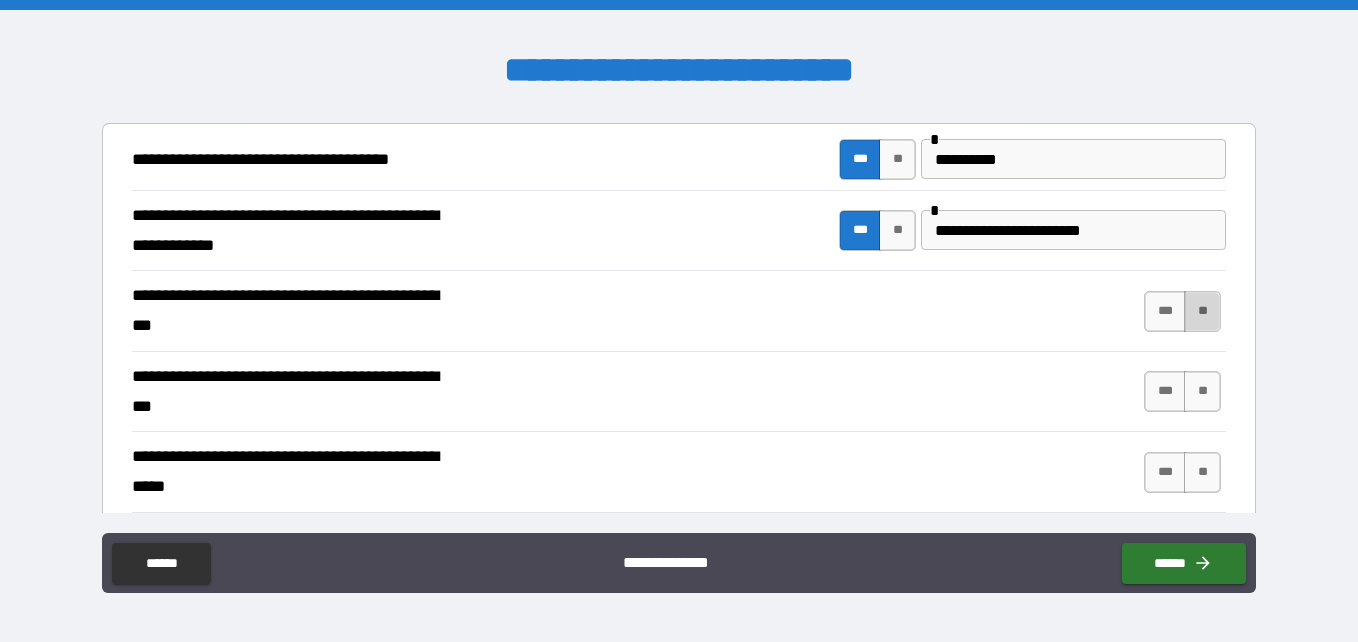 click on "**" at bounding box center [1202, 311] 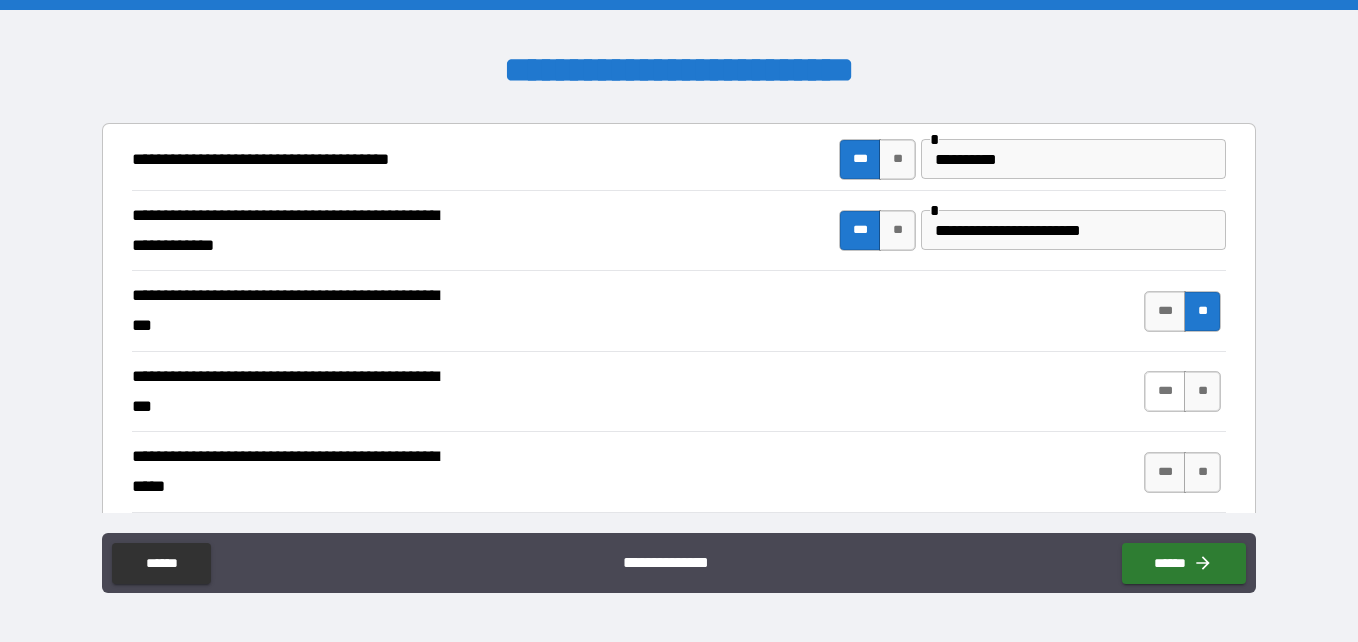 click on "***" at bounding box center (1165, 391) 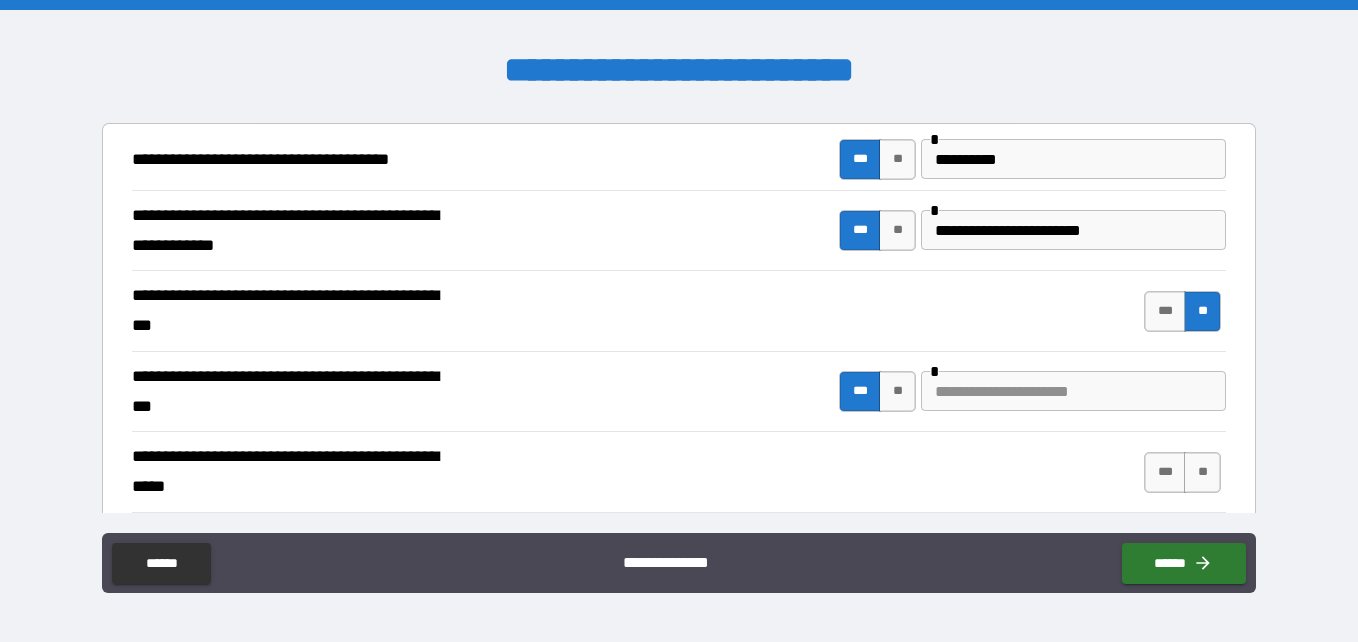 click at bounding box center [1073, 391] 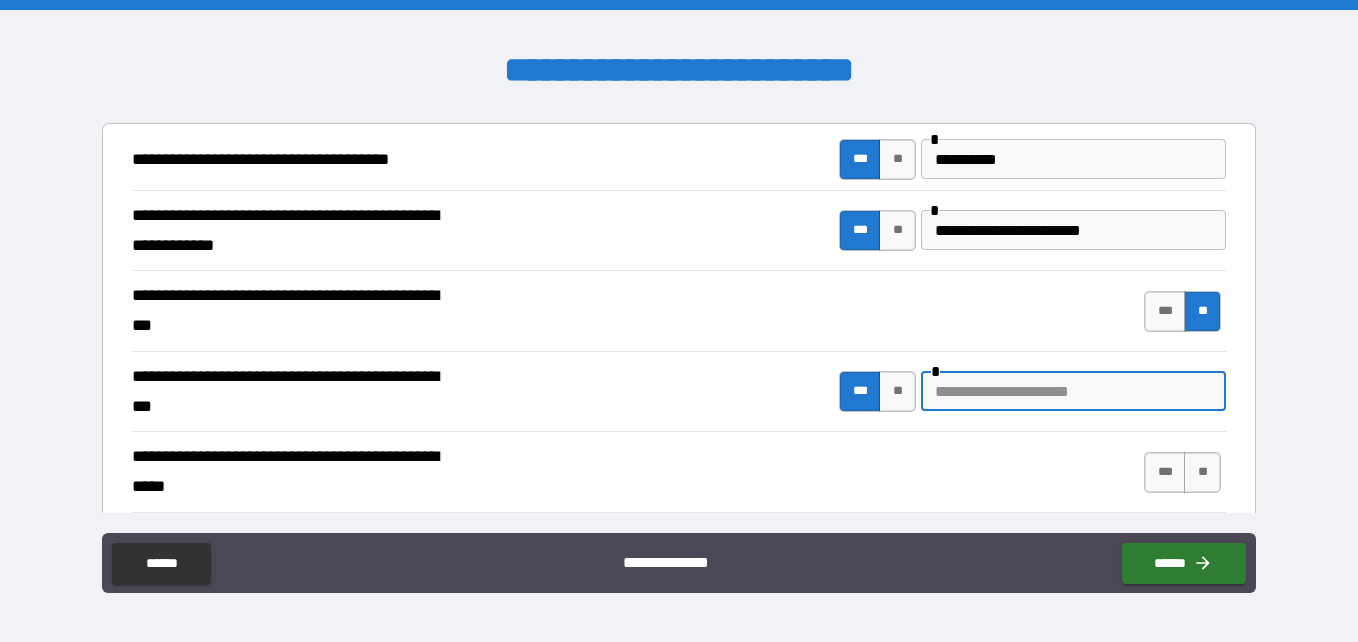 scroll, scrollTop: 600, scrollLeft: 0, axis: vertical 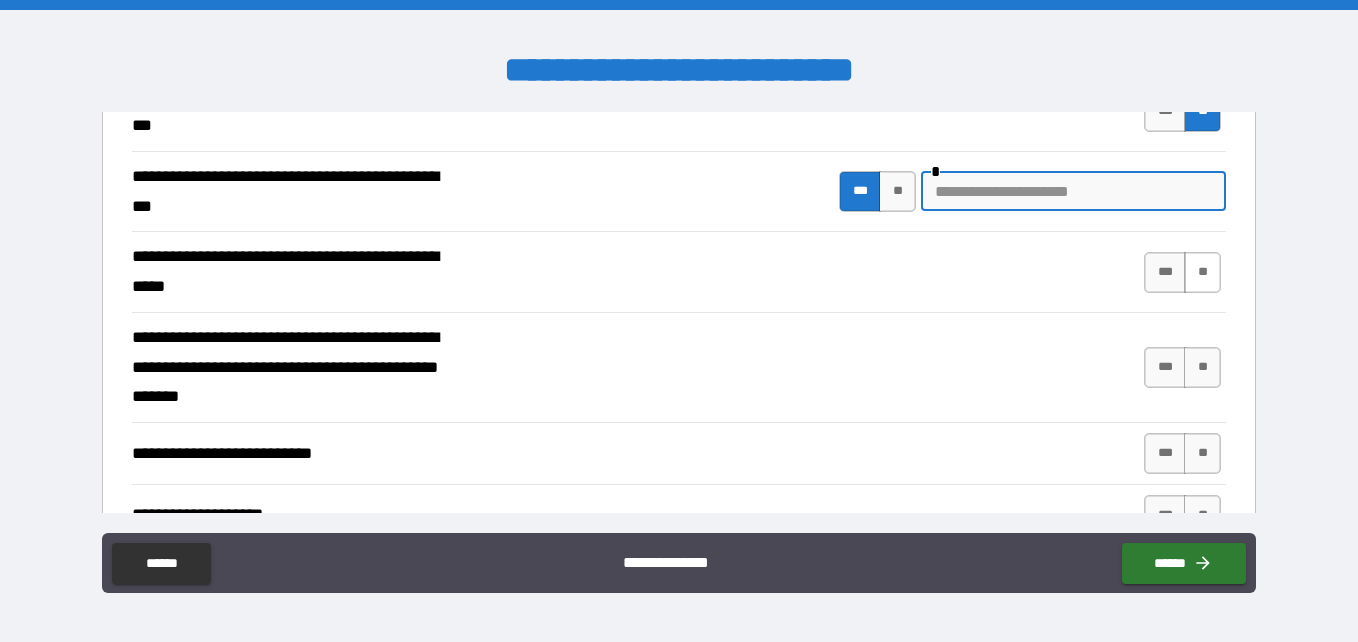 click on "**" at bounding box center (1202, 272) 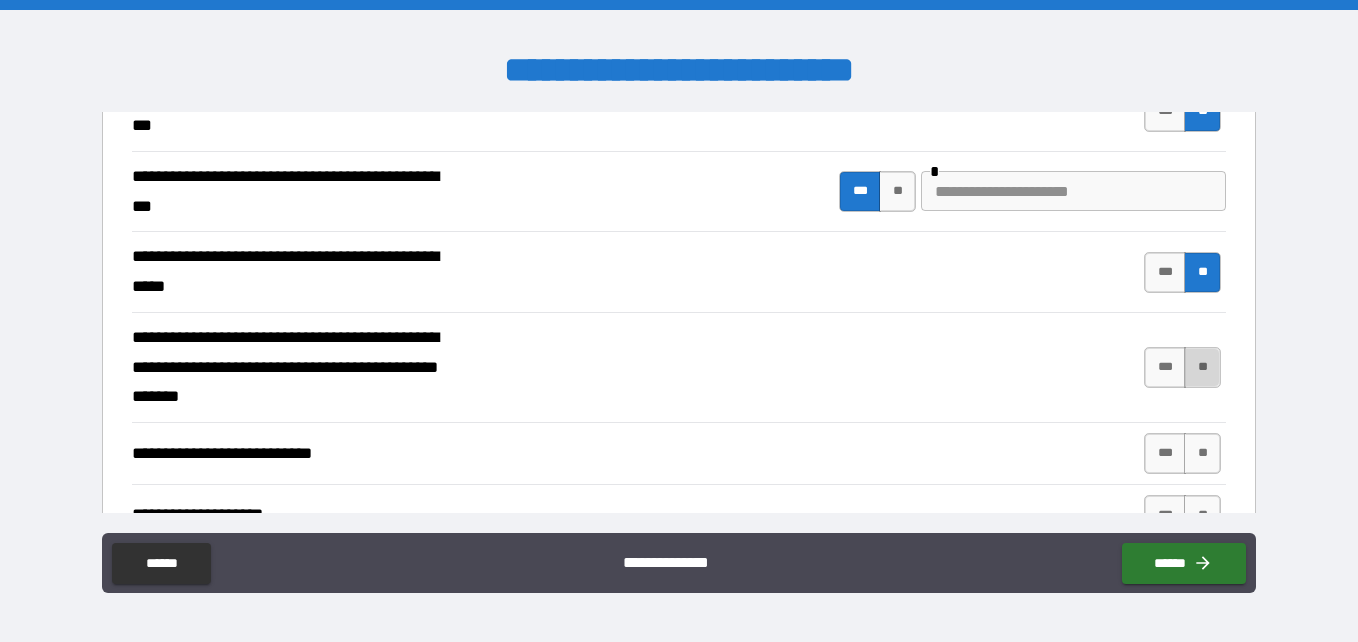 click on "**" at bounding box center (1202, 367) 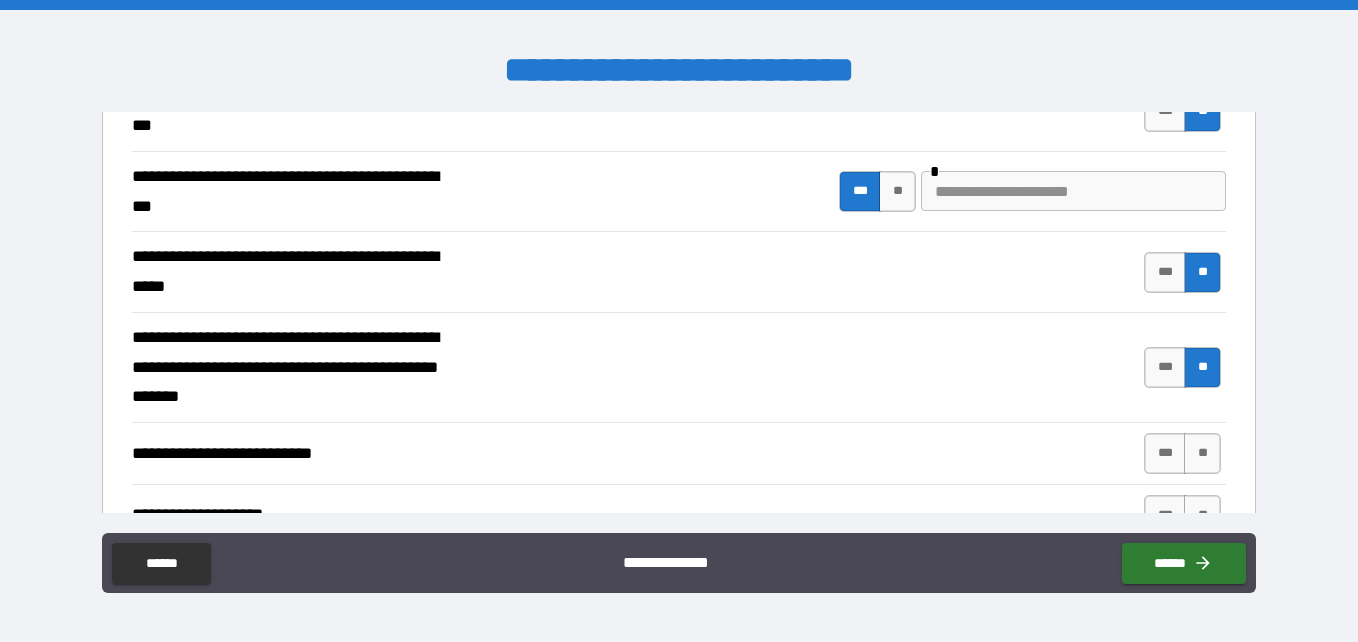 scroll, scrollTop: 800, scrollLeft: 0, axis: vertical 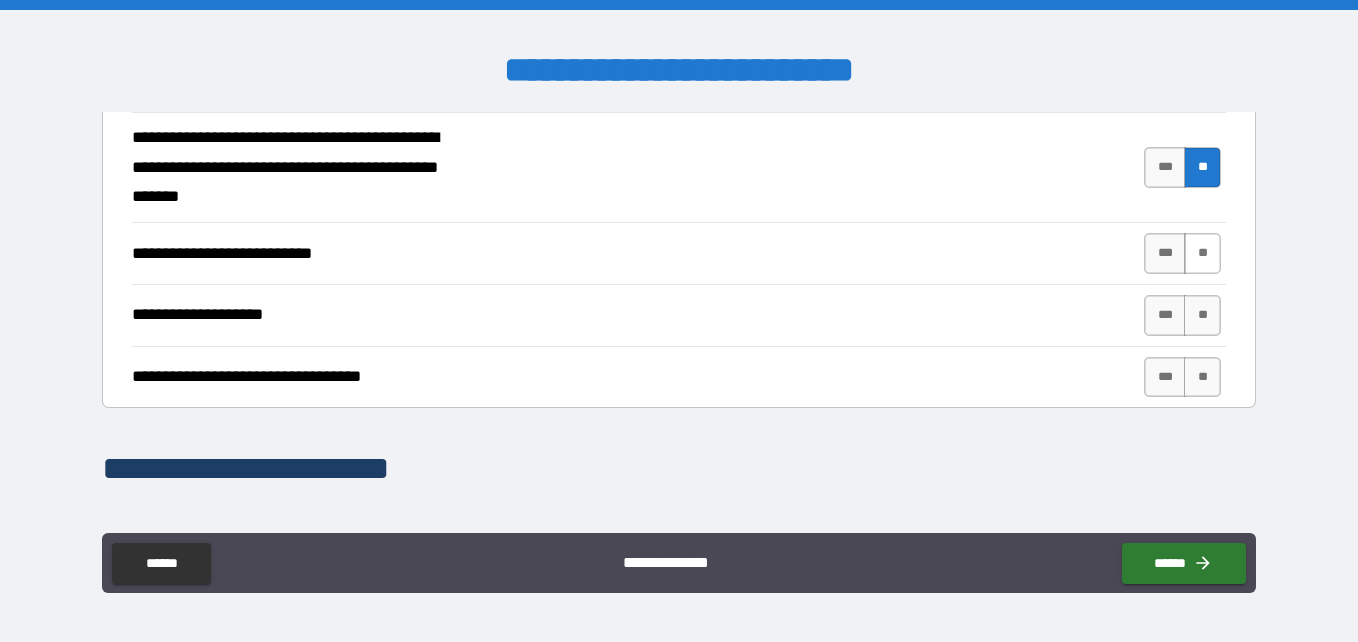 click on "**" at bounding box center [1202, 253] 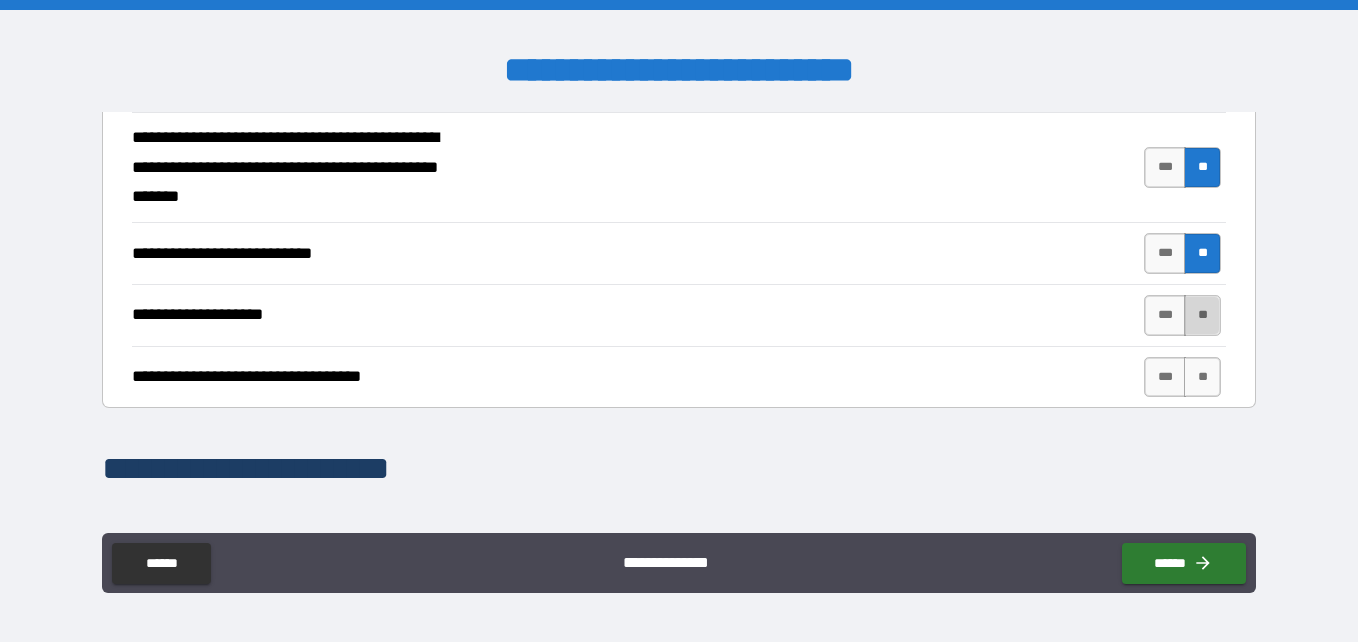 click on "**" at bounding box center [1202, 315] 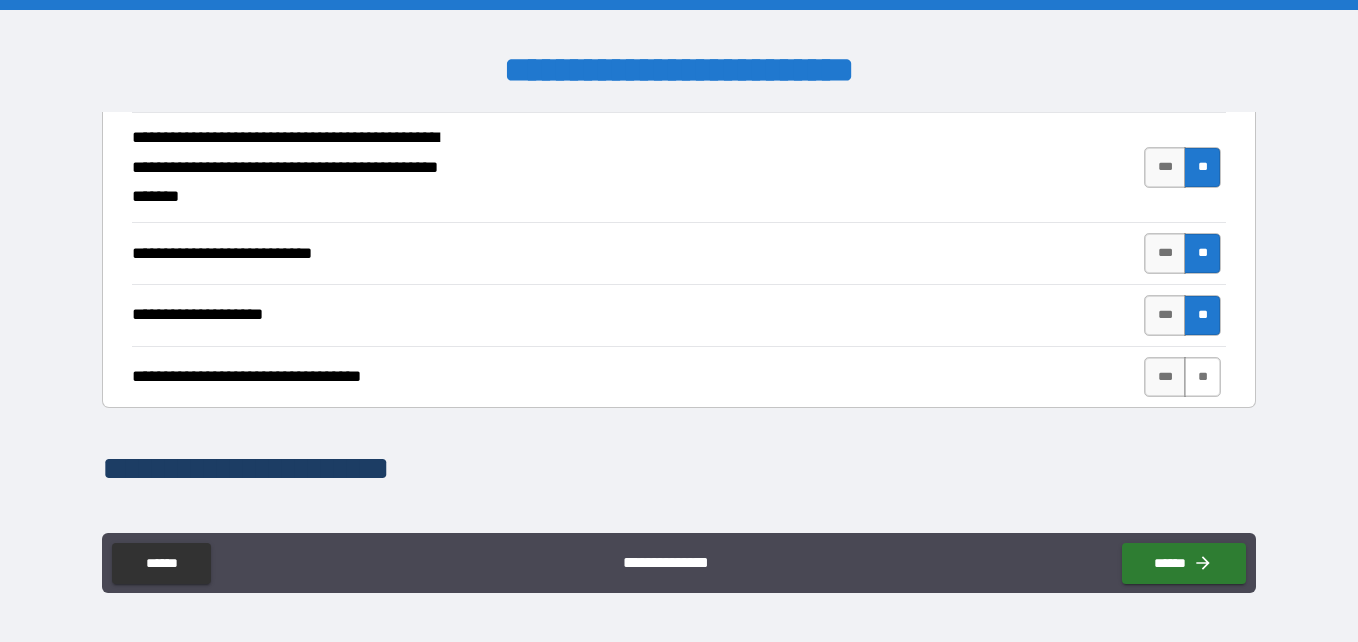 click on "**" at bounding box center (1202, 377) 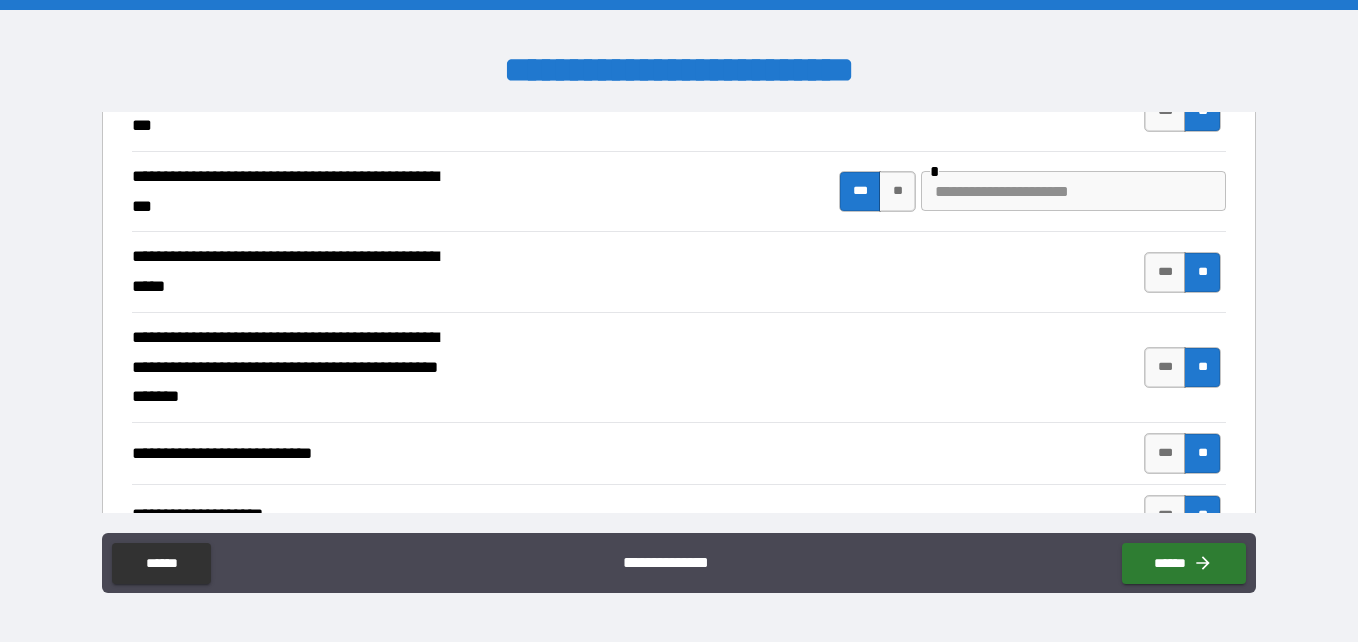 scroll, scrollTop: 800, scrollLeft: 0, axis: vertical 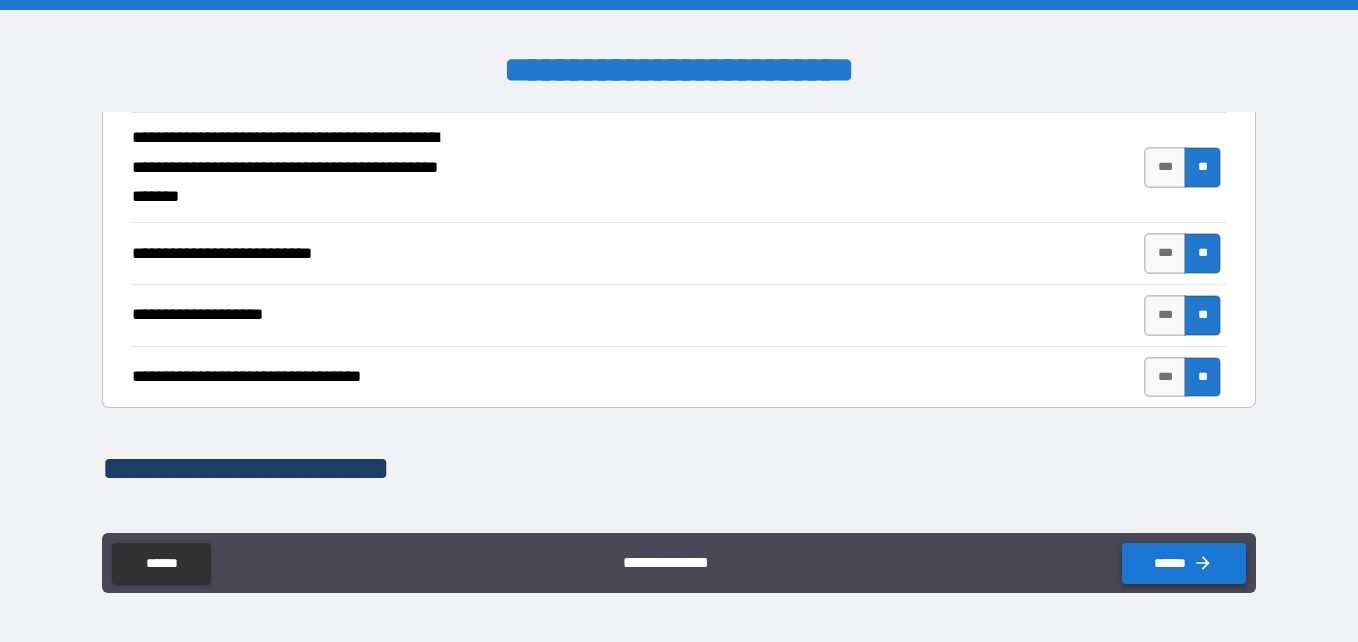 click on "******" at bounding box center (1184, 563) 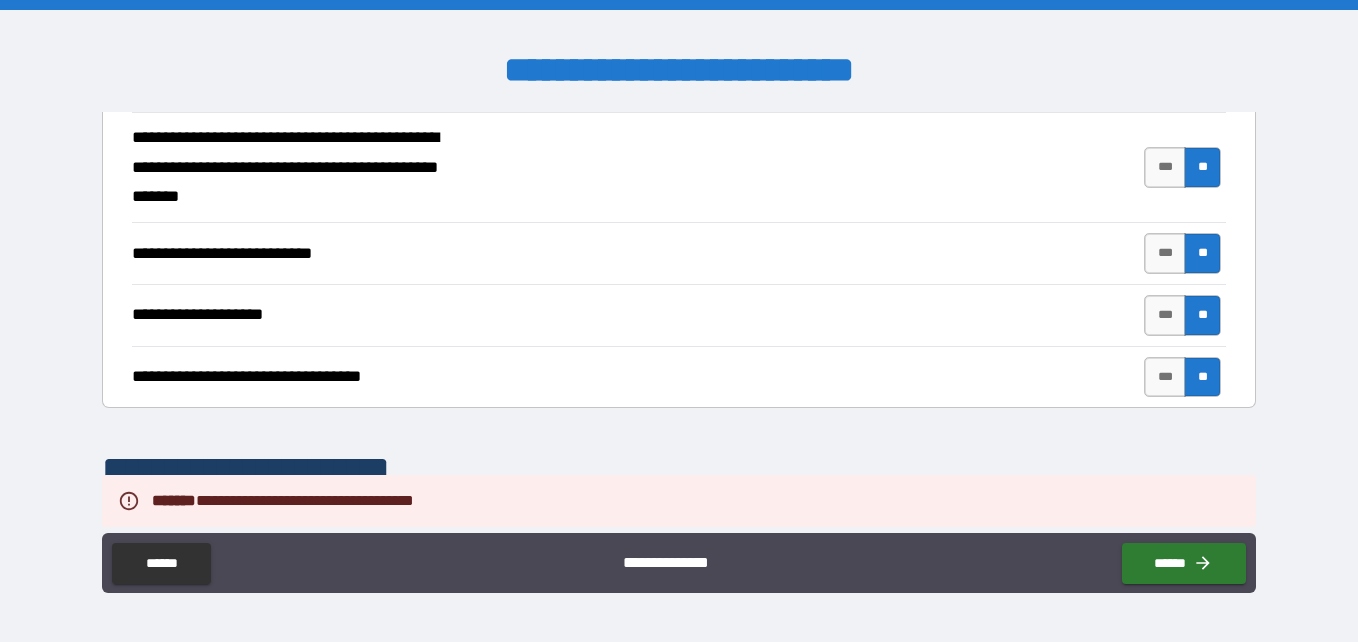 scroll, scrollTop: 500, scrollLeft: 0, axis: vertical 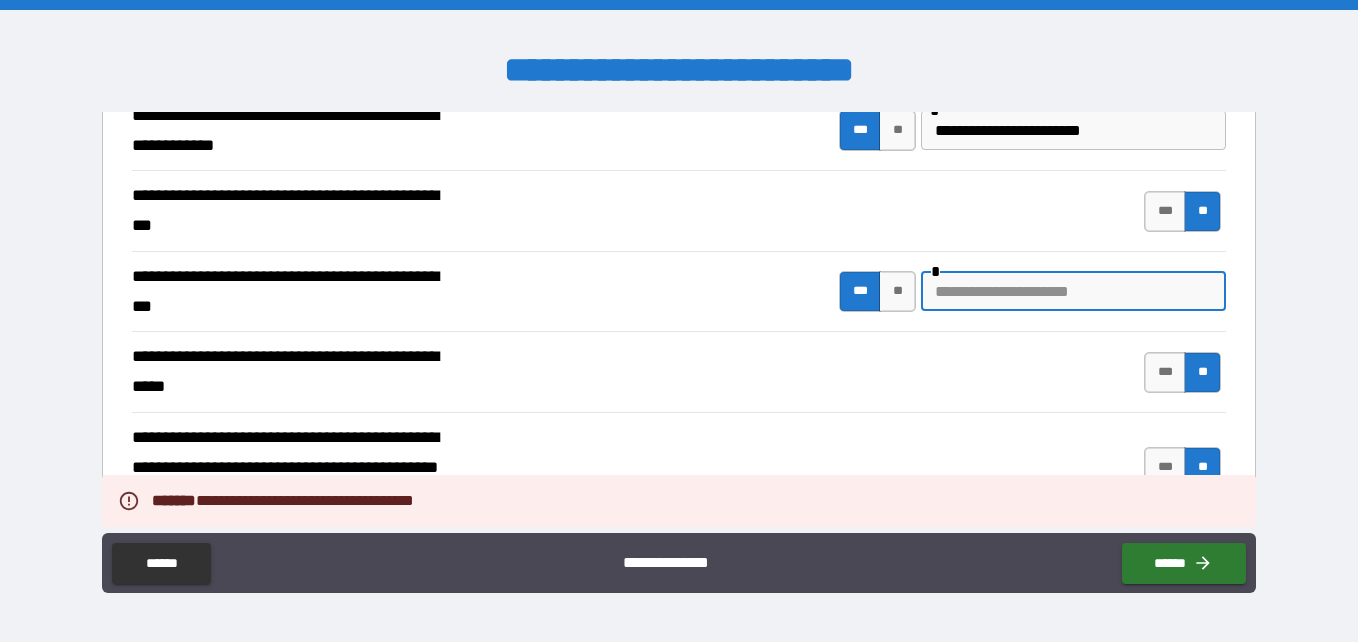 click at bounding box center [1073, 291] 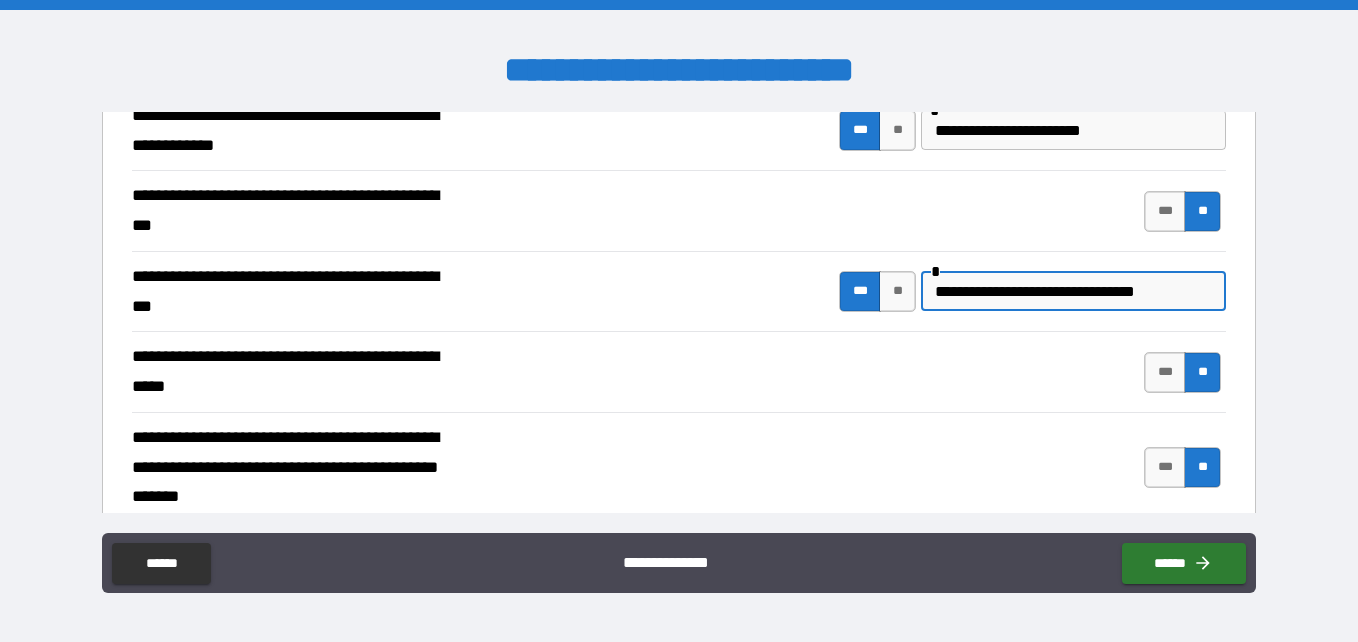 scroll, scrollTop: 700, scrollLeft: 0, axis: vertical 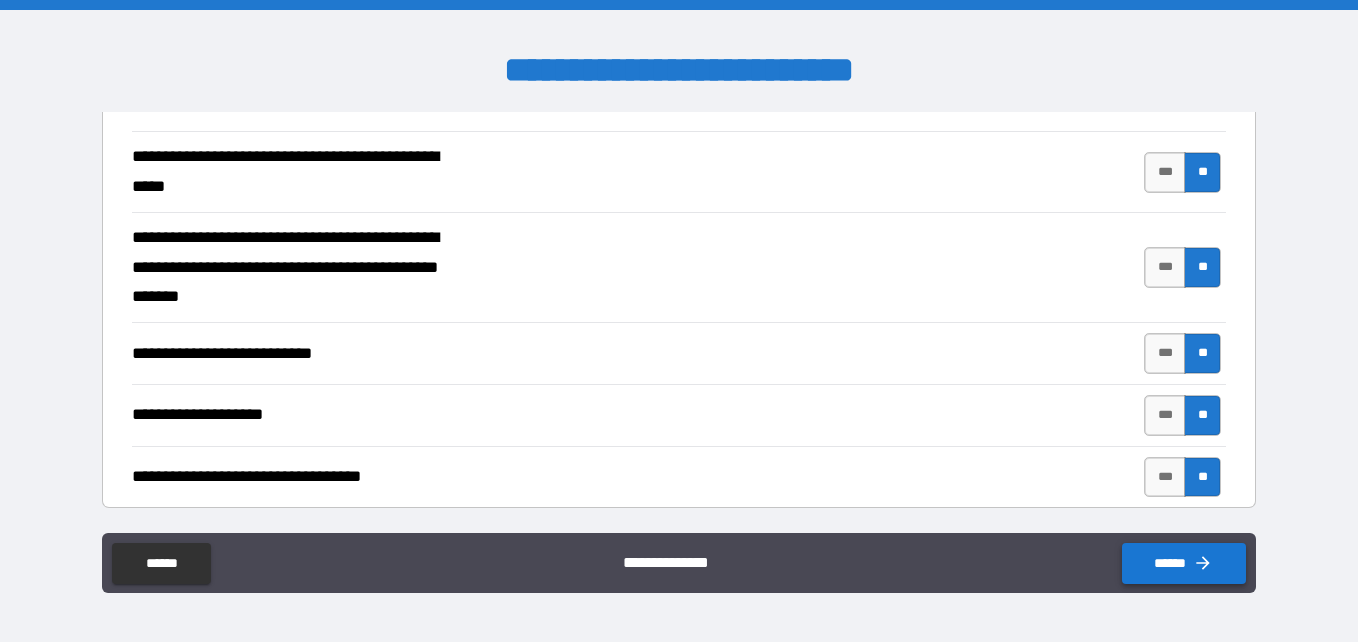type on "**********" 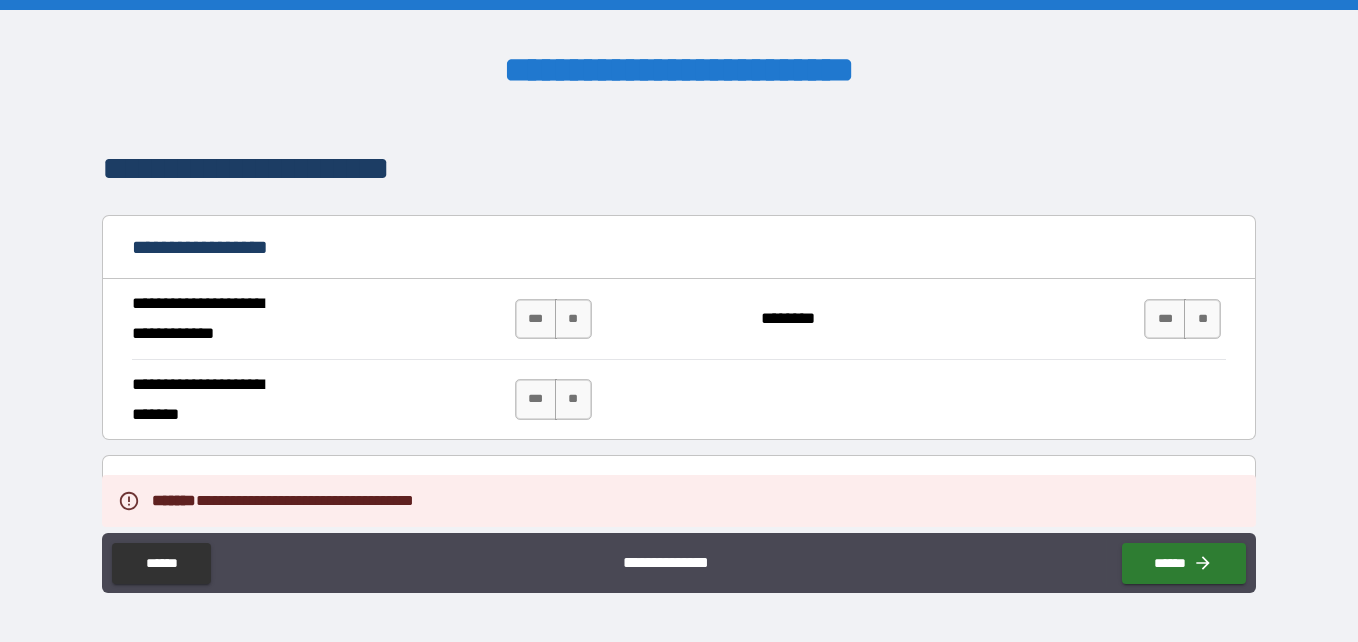 scroll, scrollTop: 1200, scrollLeft: 0, axis: vertical 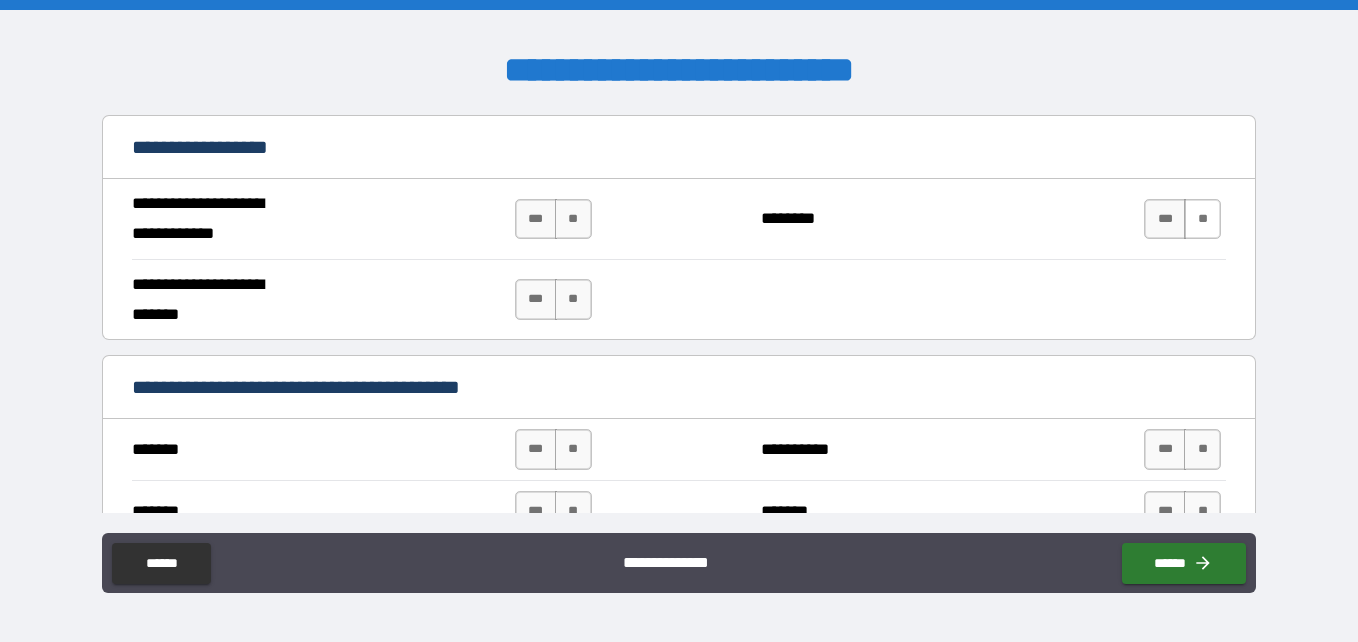 click on "**" at bounding box center [1202, 219] 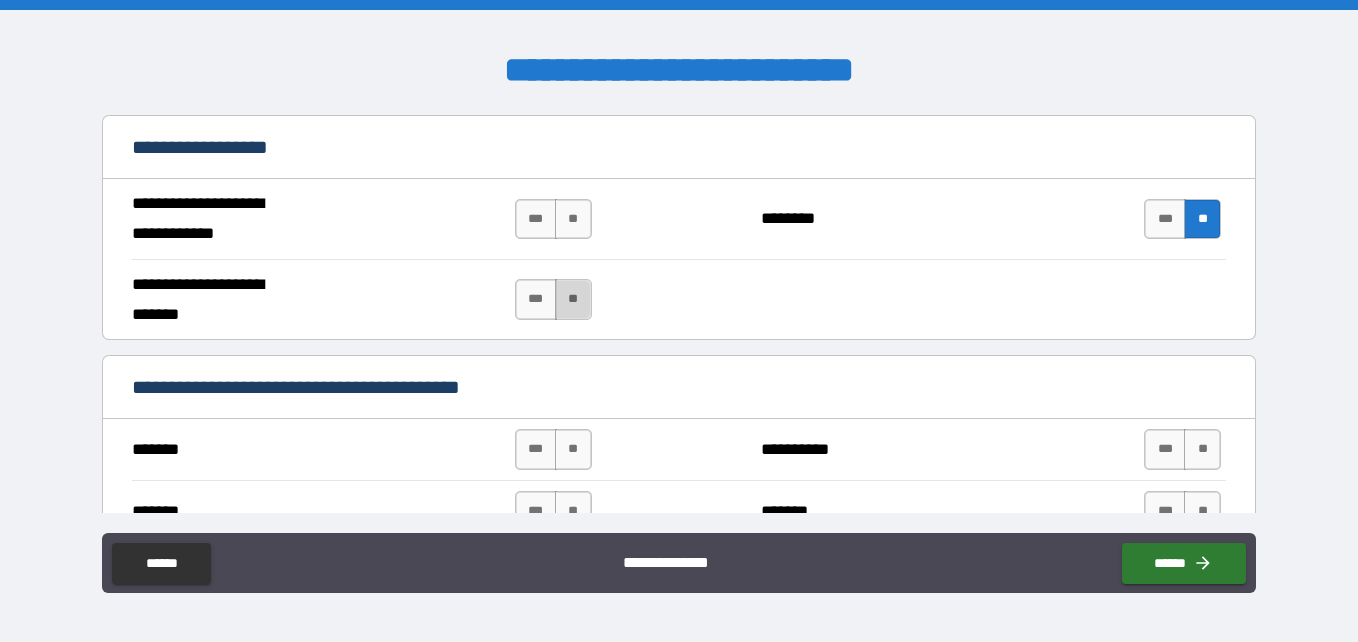 click on "**" at bounding box center (573, 299) 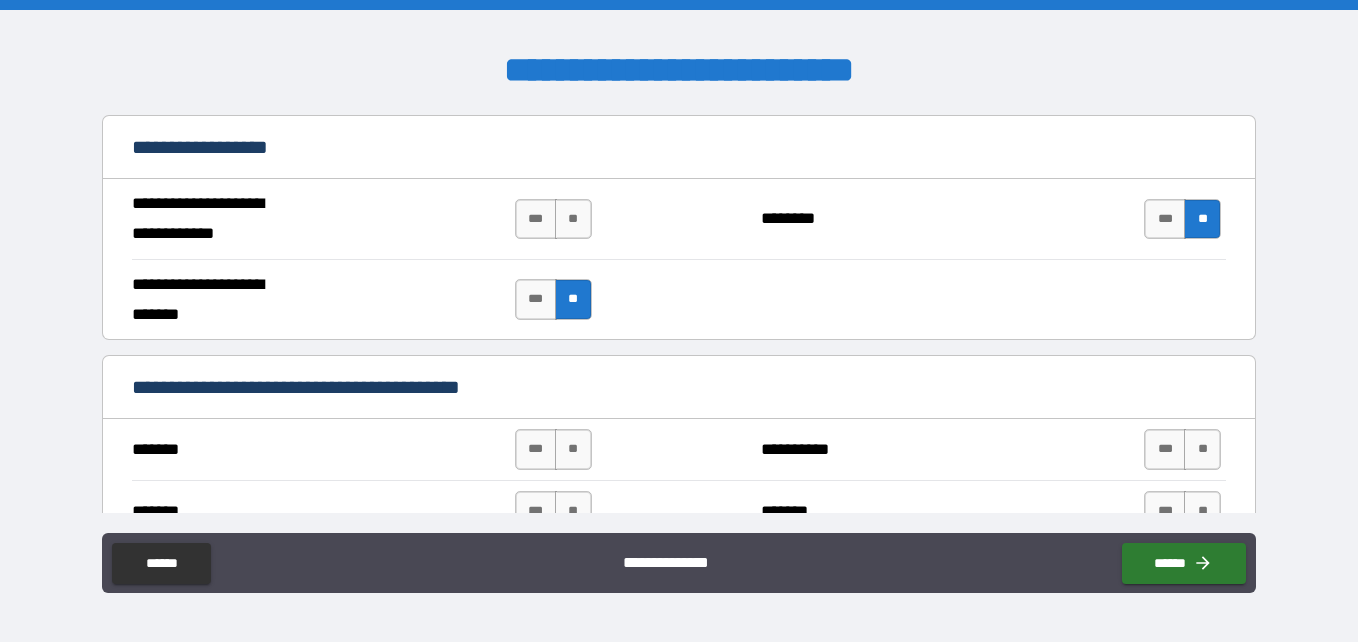 scroll, scrollTop: 1400, scrollLeft: 0, axis: vertical 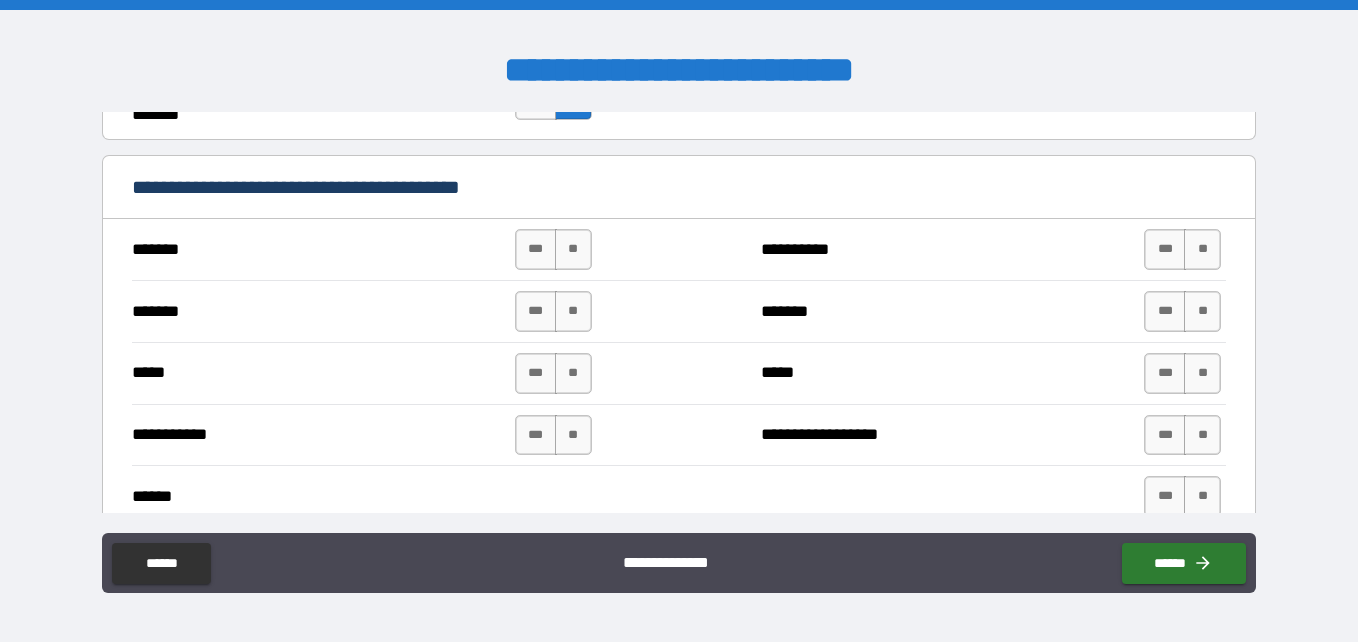 click on "**" at bounding box center [573, 249] 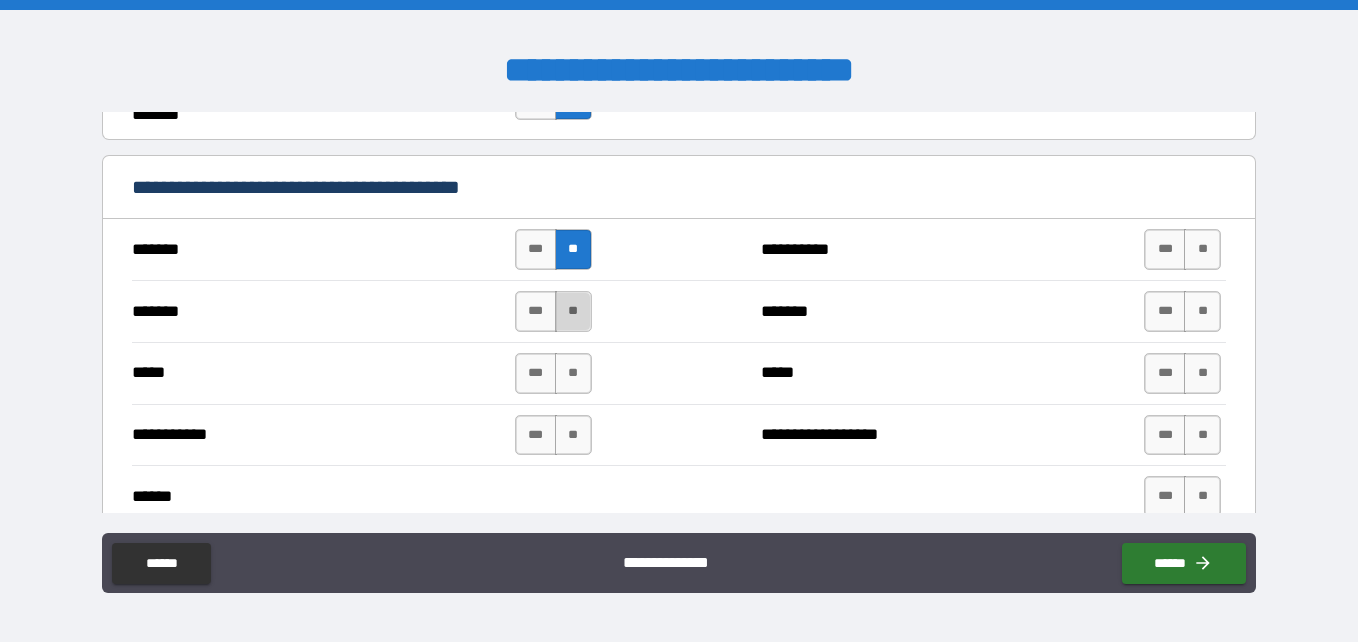 click on "**" at bounding box center (573, 311) 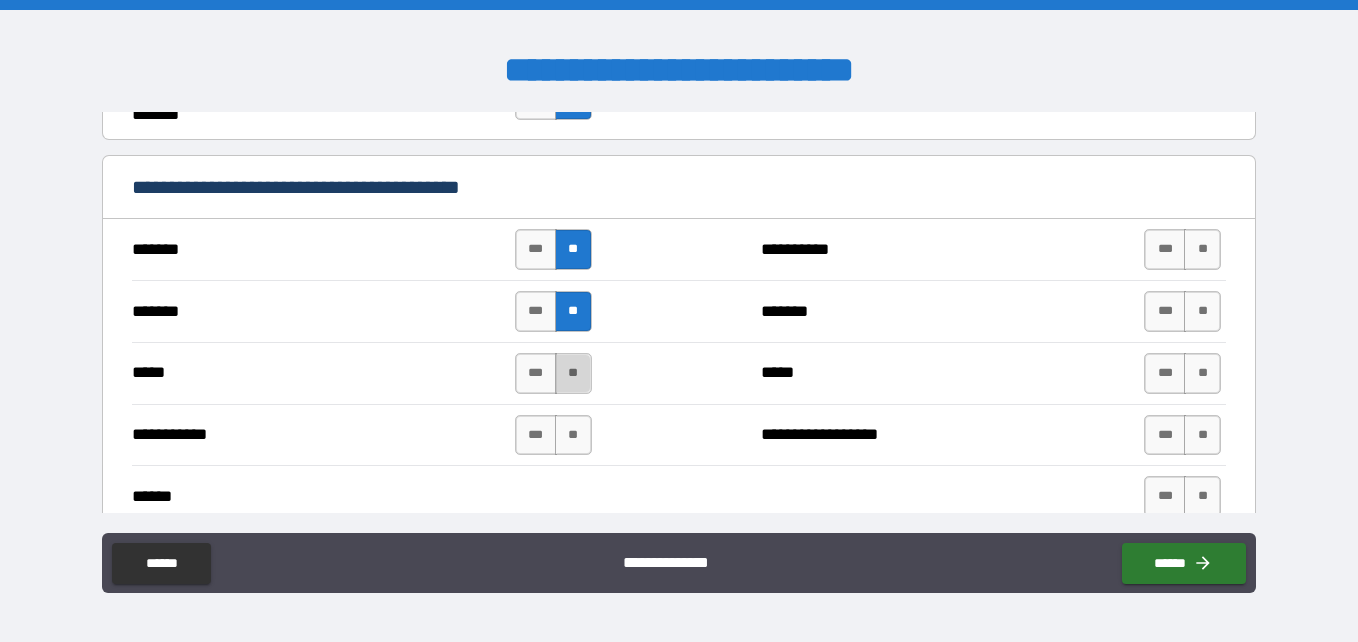 click on "**" at bounding box center [573, 373] 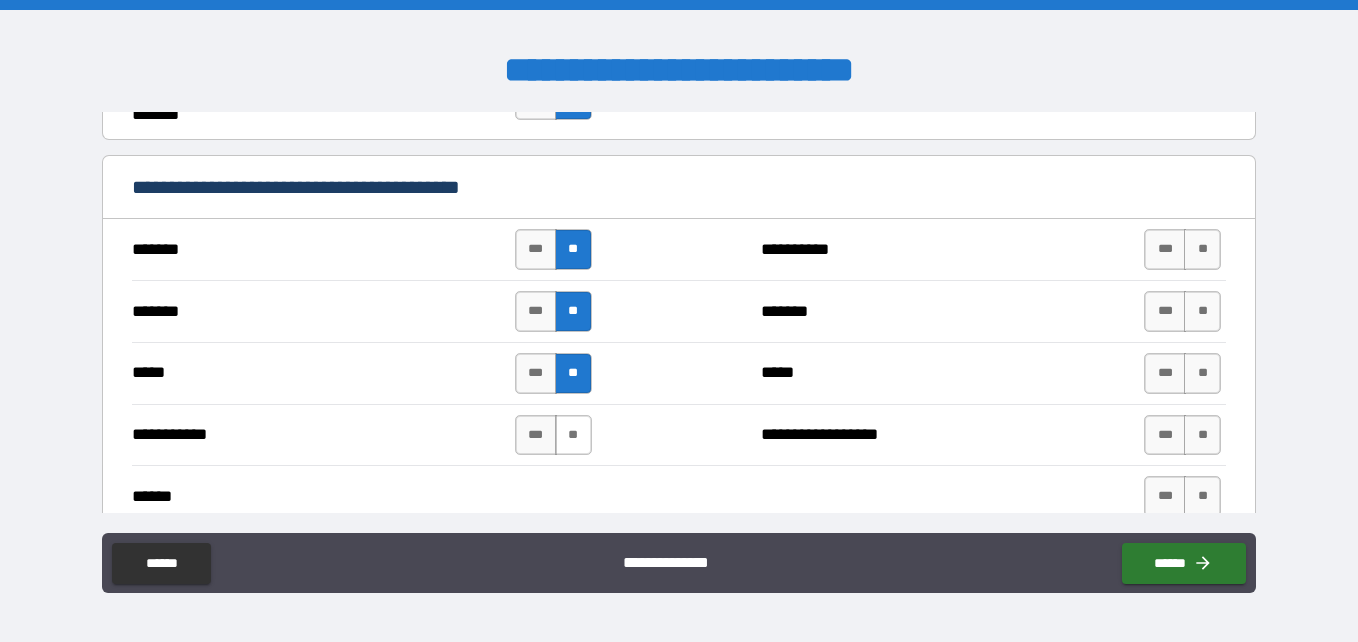 click on "**" at bounding box center [573, 435] 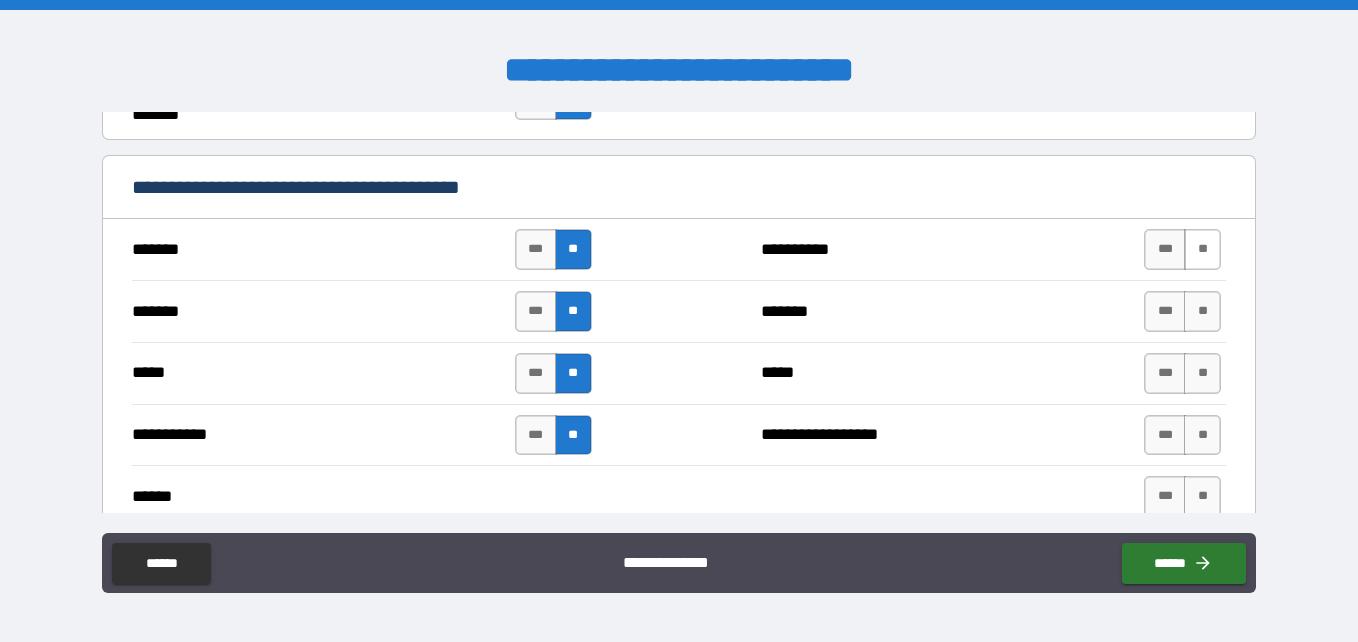 click on "**" at bounding box center [1202, 249] 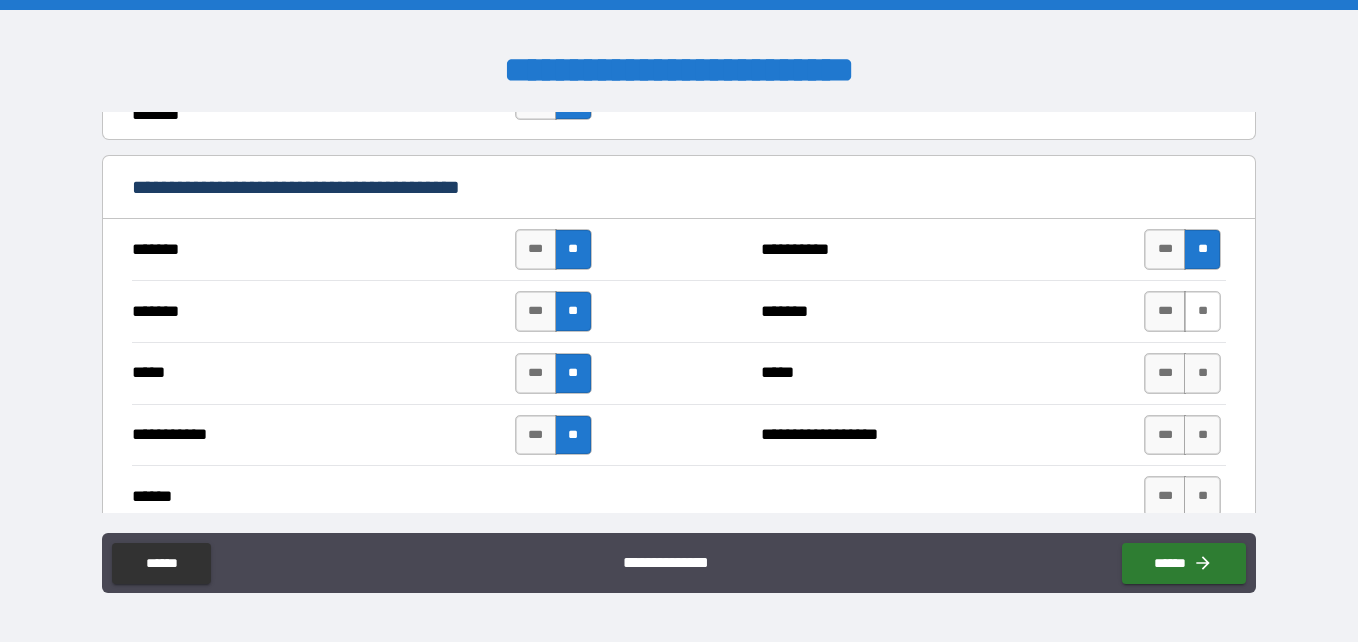 drag, startPoint x: 1185, startPoint y: 311, endPoint x: 1186, endPoint y: 326, distance: 15.033297 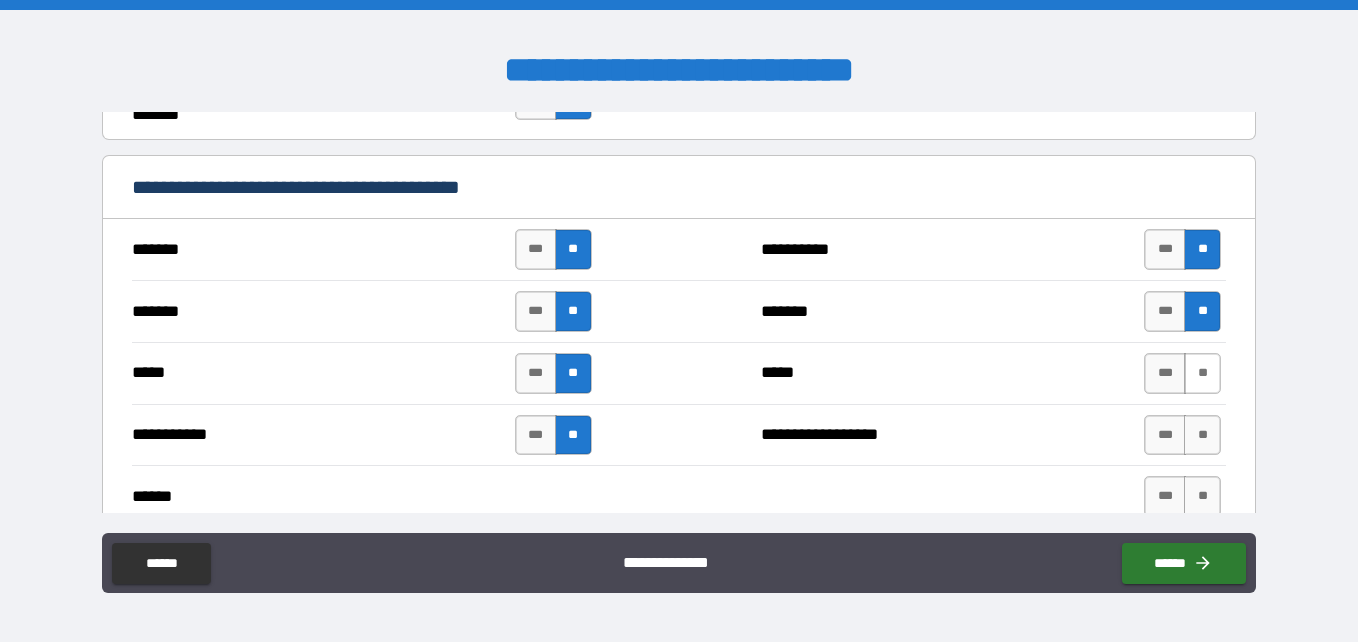 click on "**" at bounding box center (1202, 373) 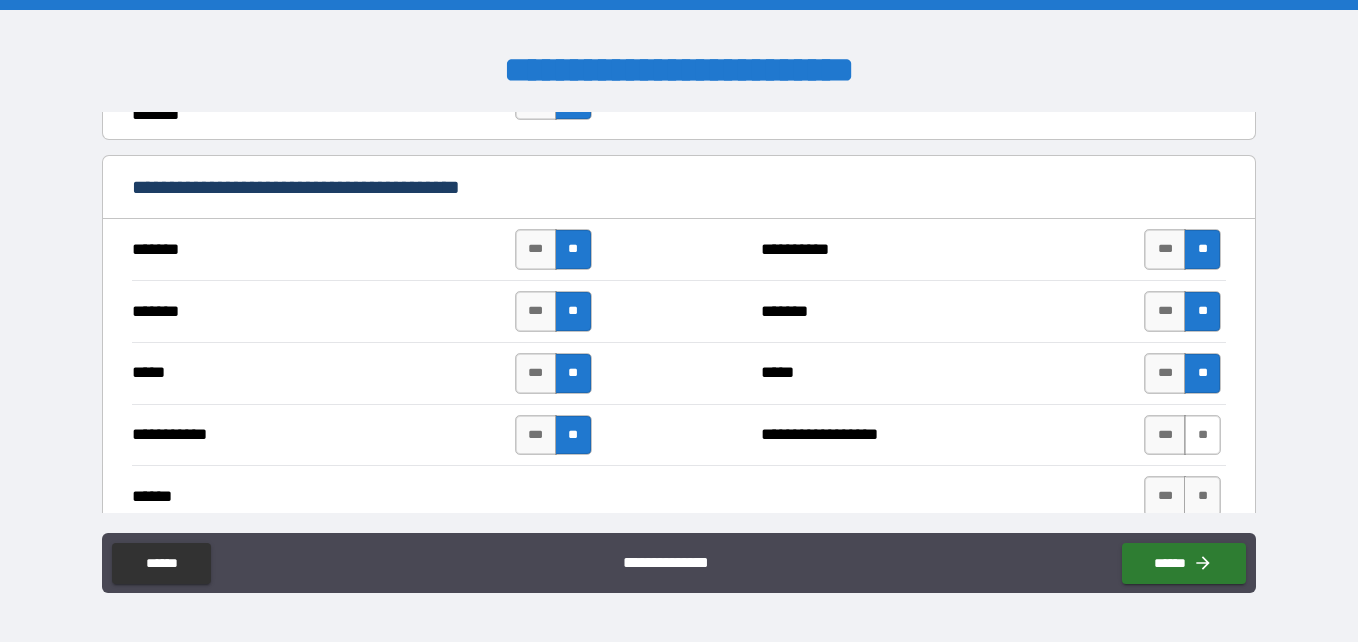 click on "**" at bounding box center [1202, 435] 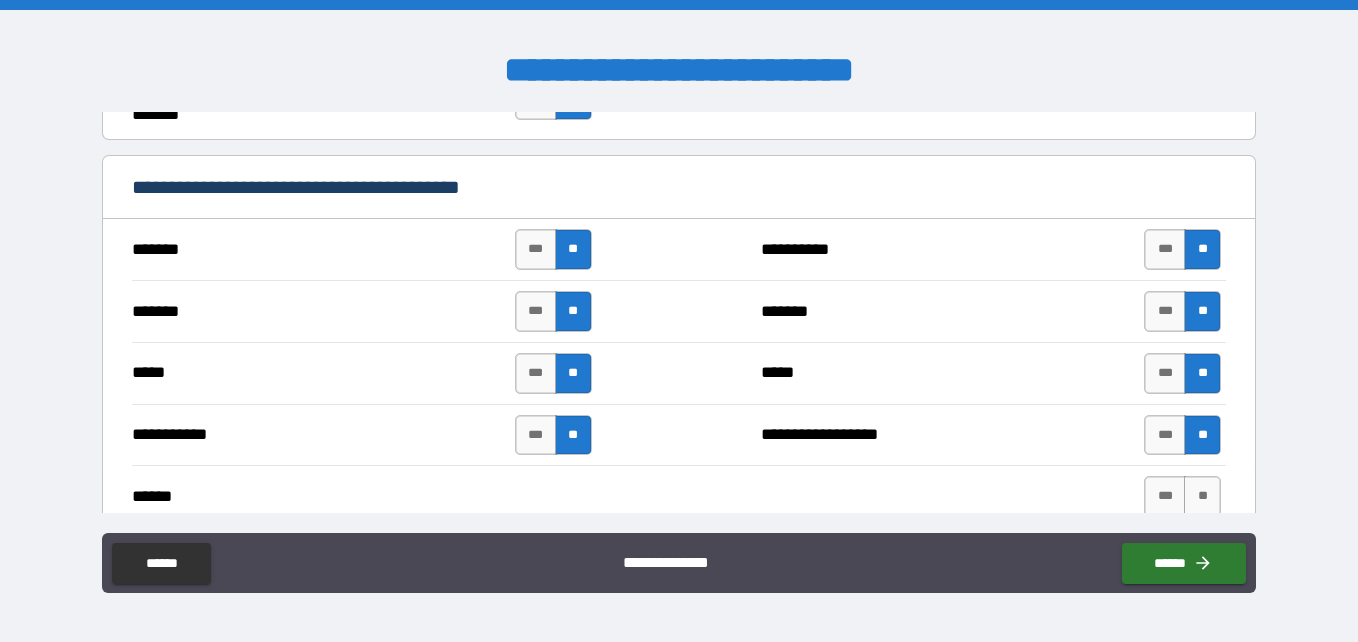 scroll, scrollTop: 1600, scrollLeft: 0, axis: vertical 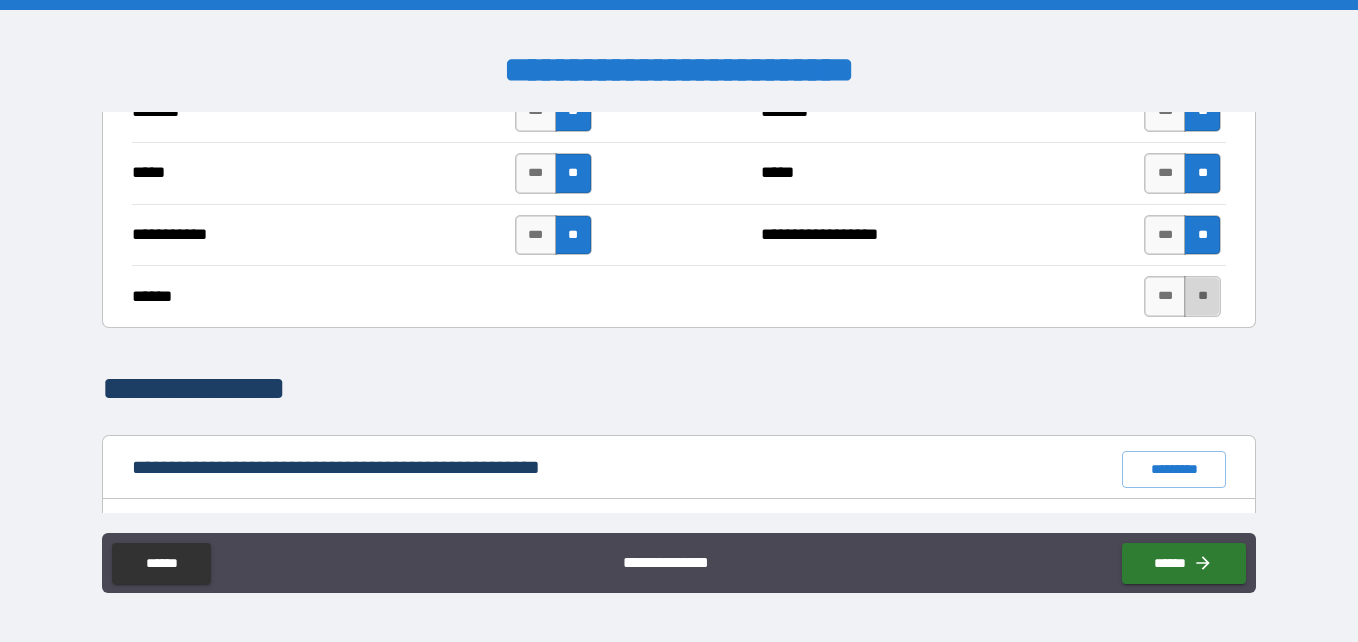 click on "**" at bounding box center (1202, 296) 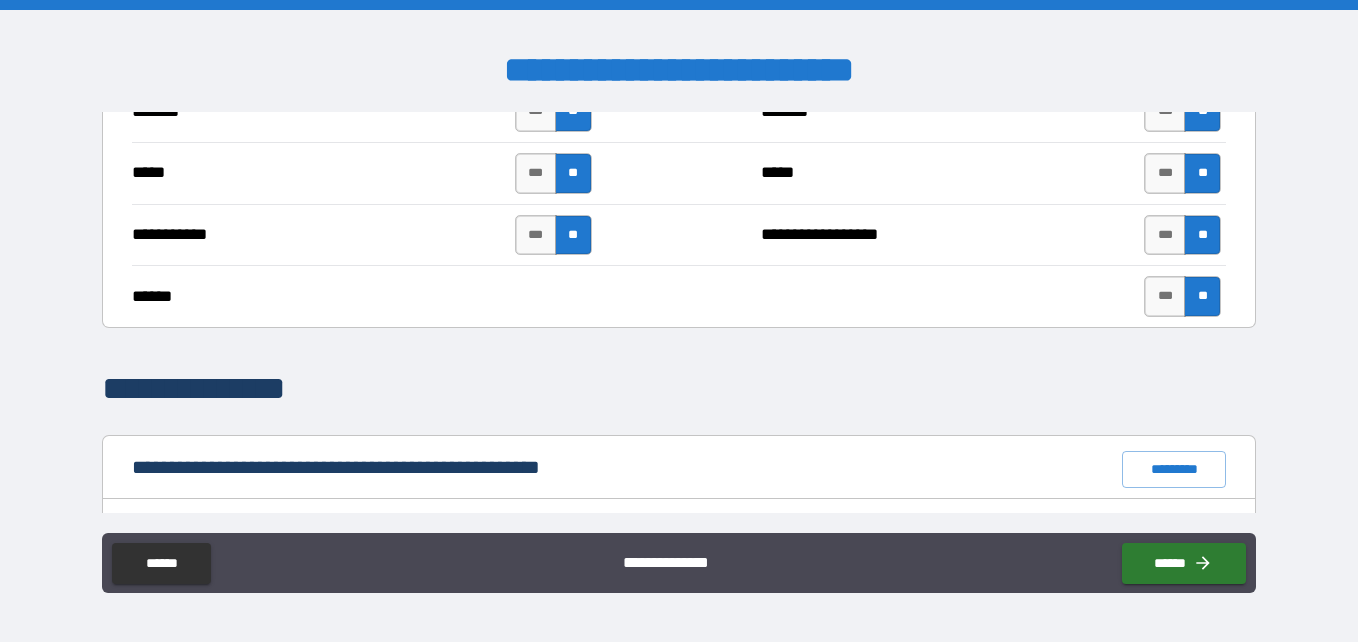 scroll, scrollTop: 1800, scrollLeft: 0, axis: vertical 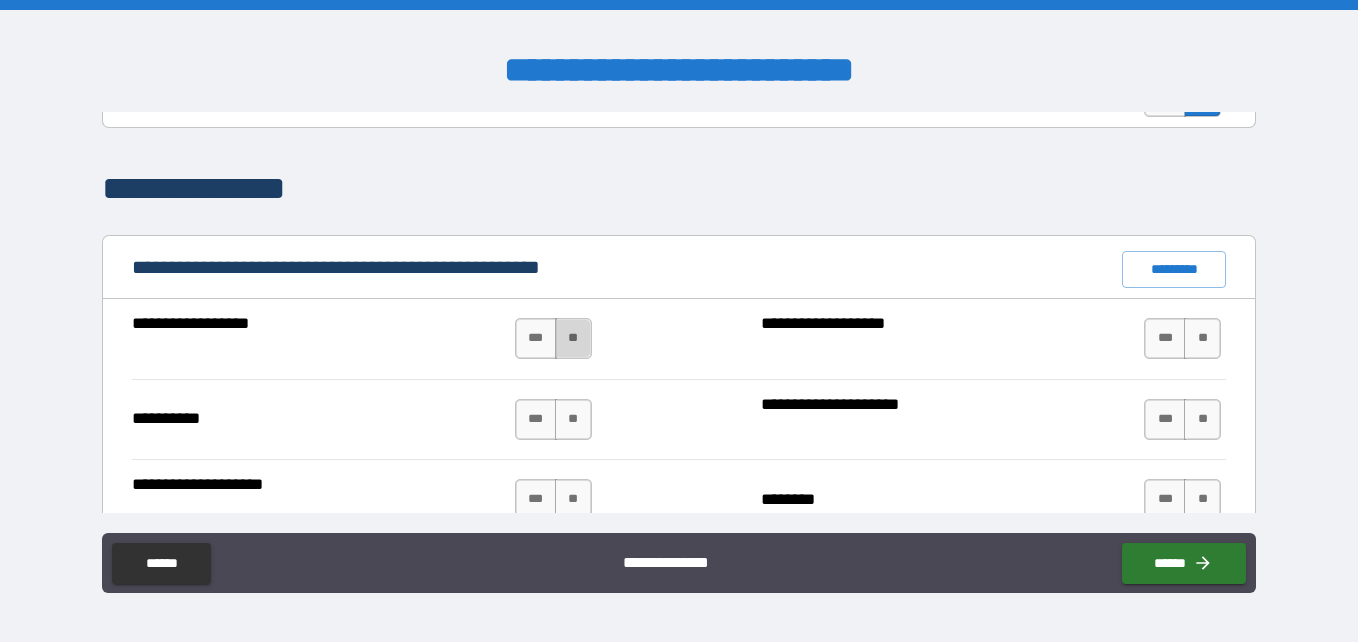 click on "**" at bounding box center (573, 338) 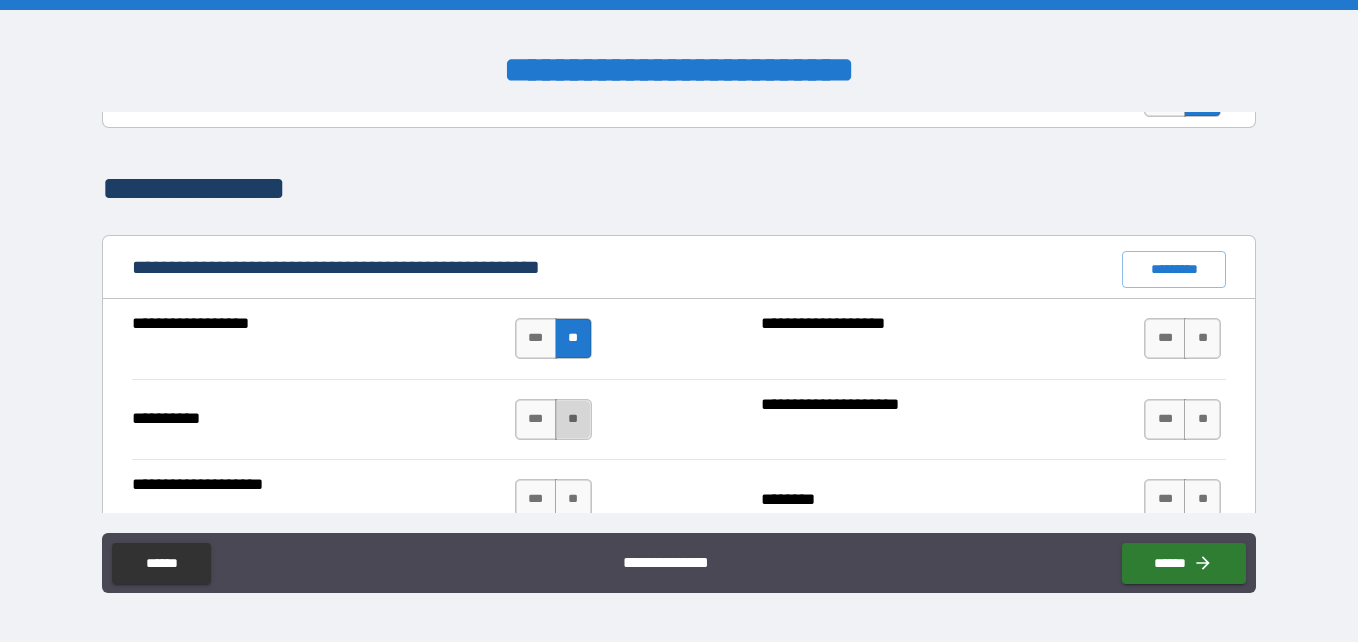 click on "**" at bounding box center (573, 419) 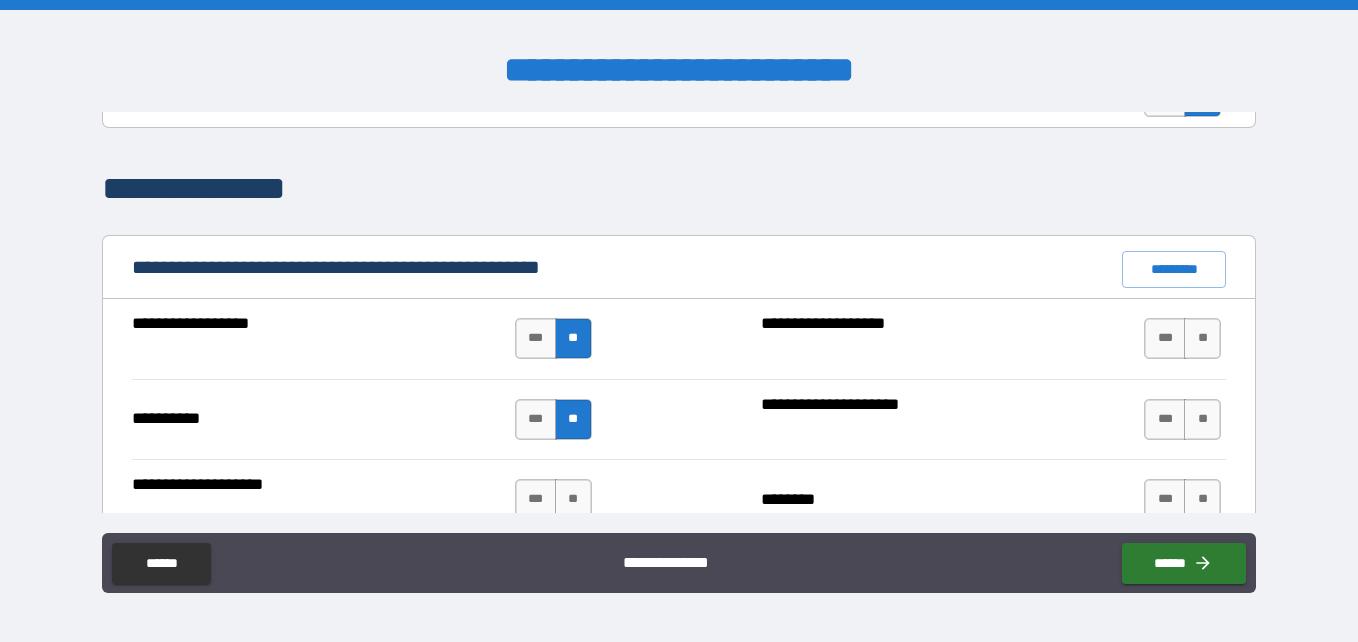 scroll, scrollTop: 2000, scrollLeft: 0, axis: vertical 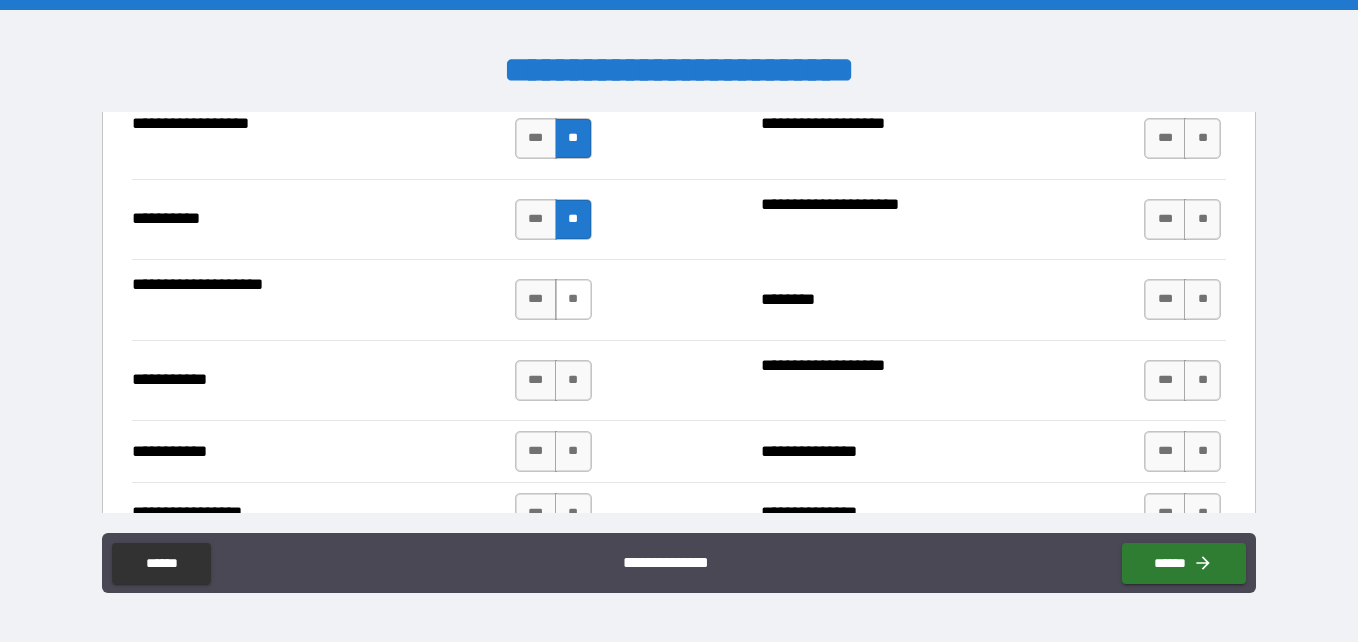 click on "**" at bounding box center [573, 299] 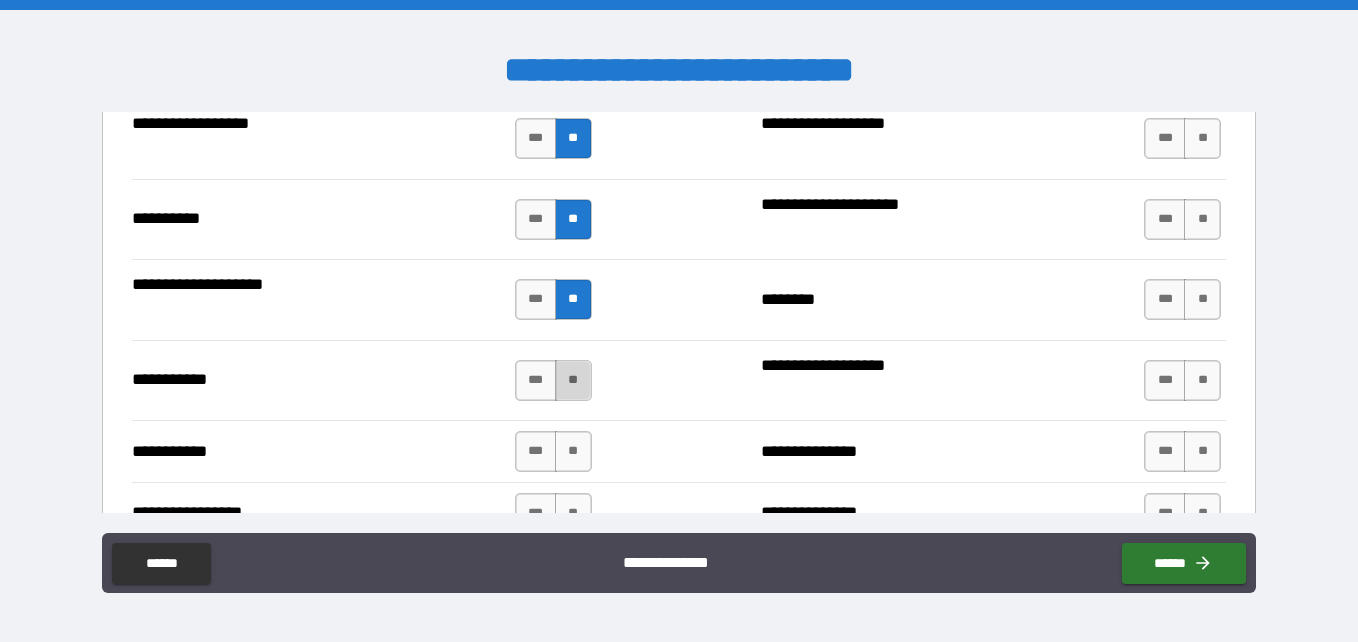 click on "**" at bounding box center [573, 380] 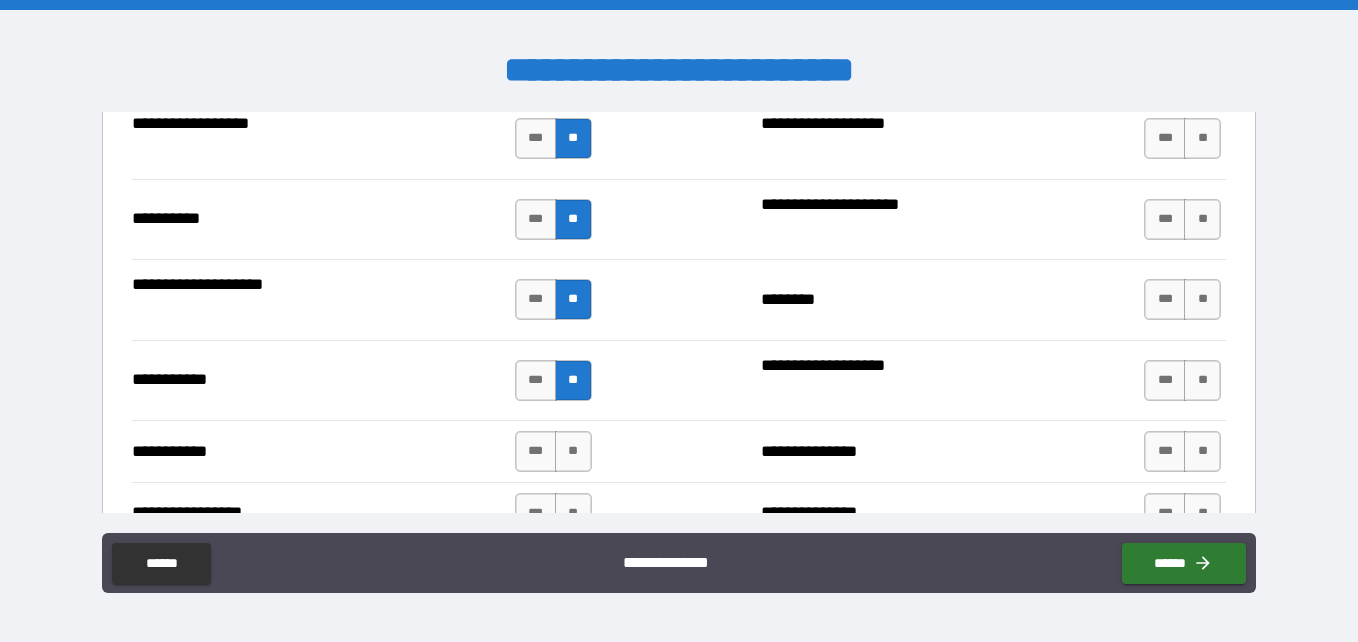 scroll, scrollTop: 2200, scrollLeft: 0, axis: vertical 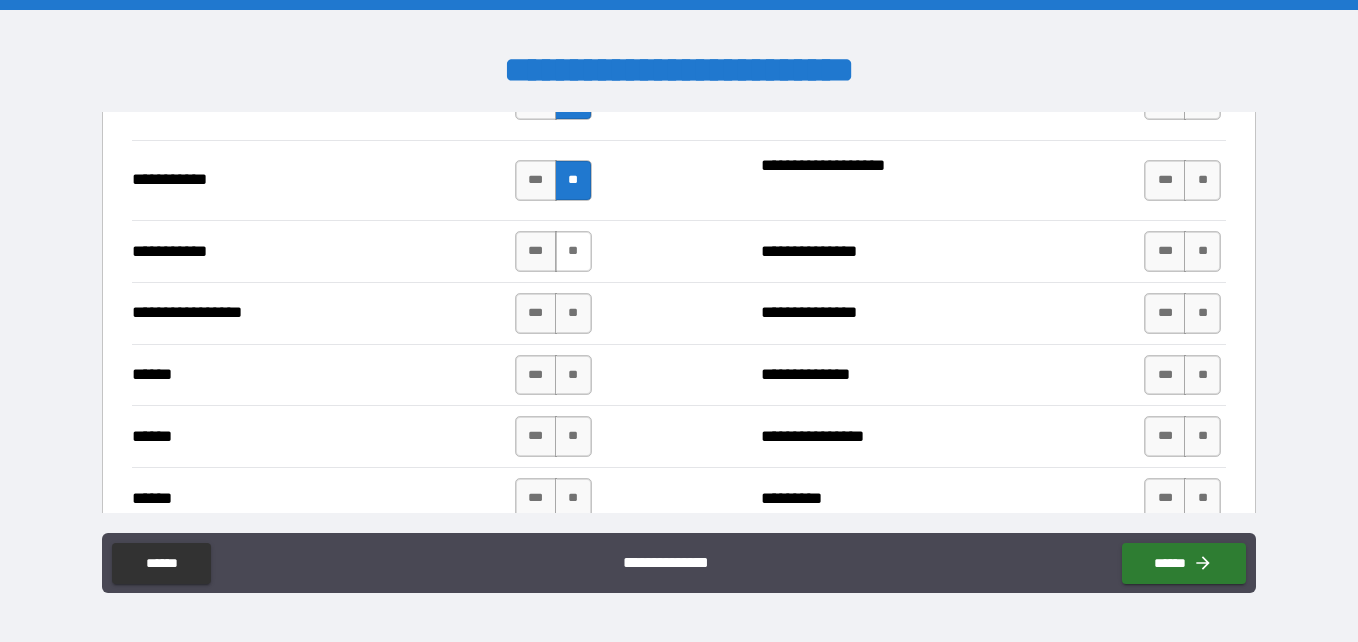 click on "**" at bounding box center [573, 251] 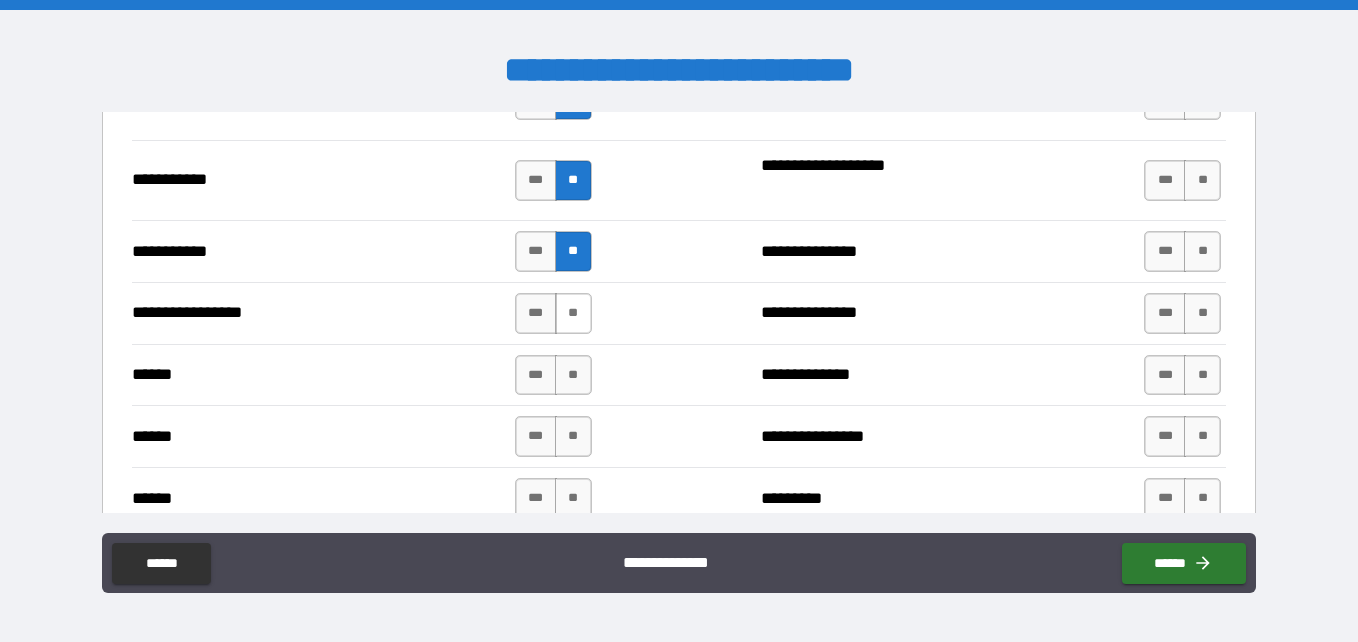 click on "**" at bounding box center (573, 313) 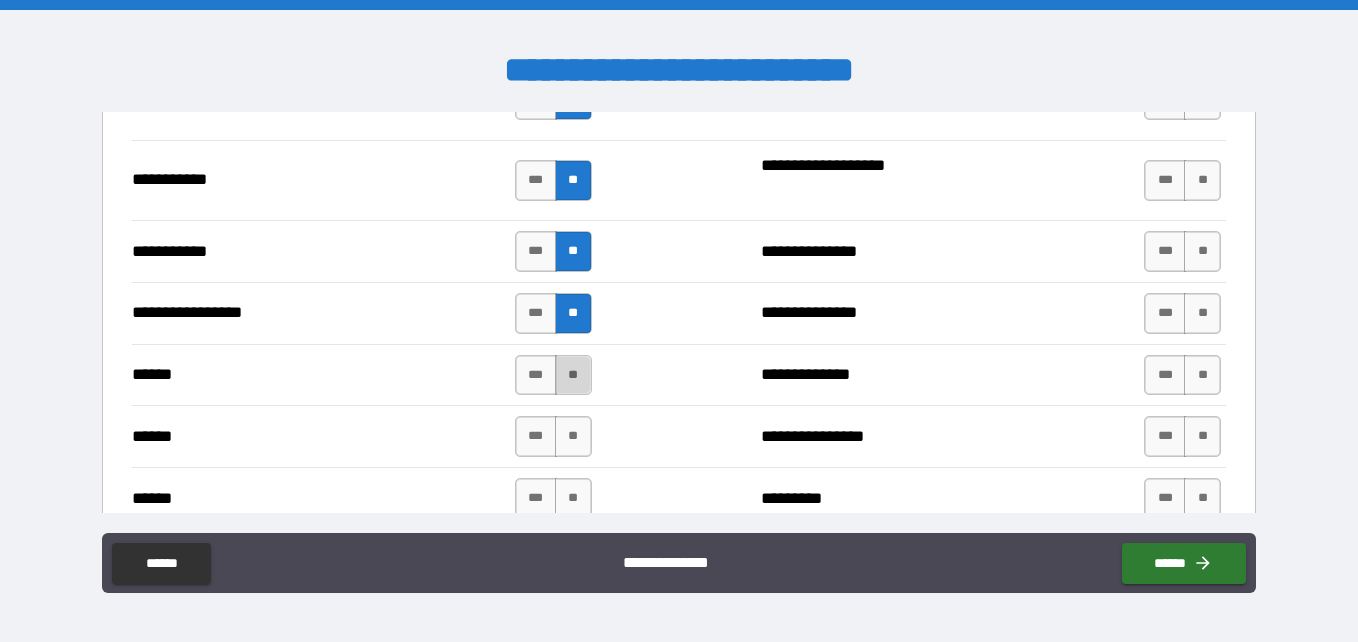 click on "**" at bounding box center (573, 375) 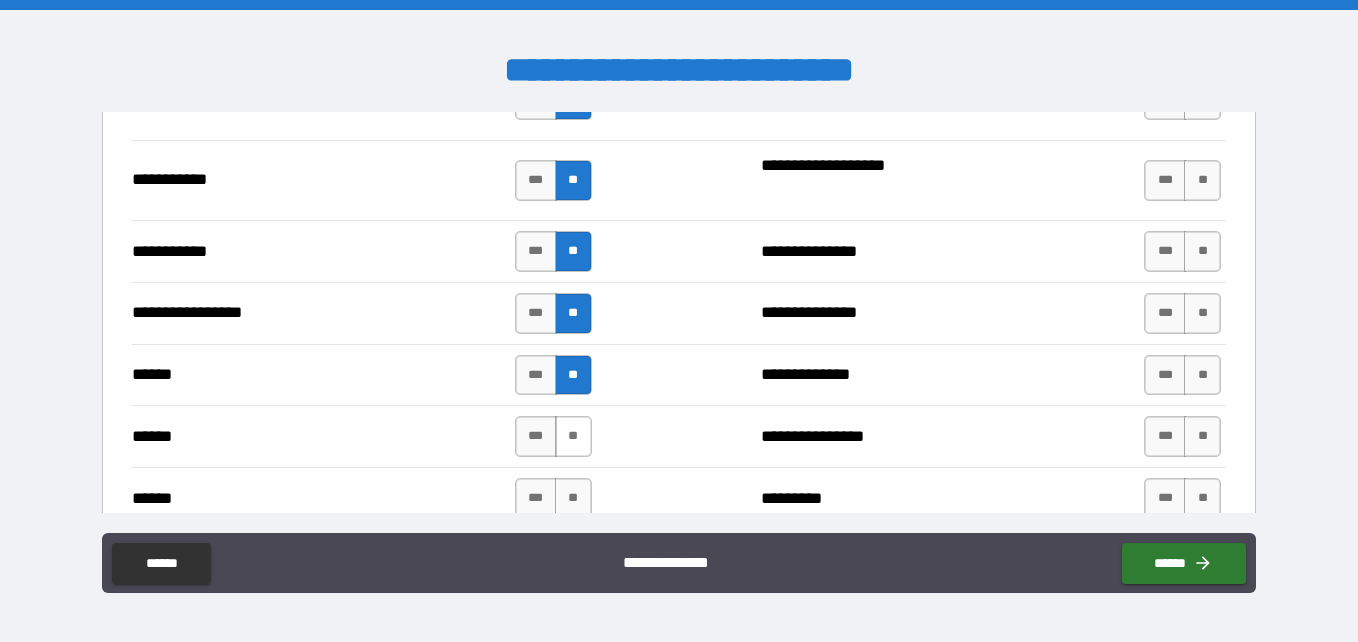 click on "**" at bounding box center [573, 436] 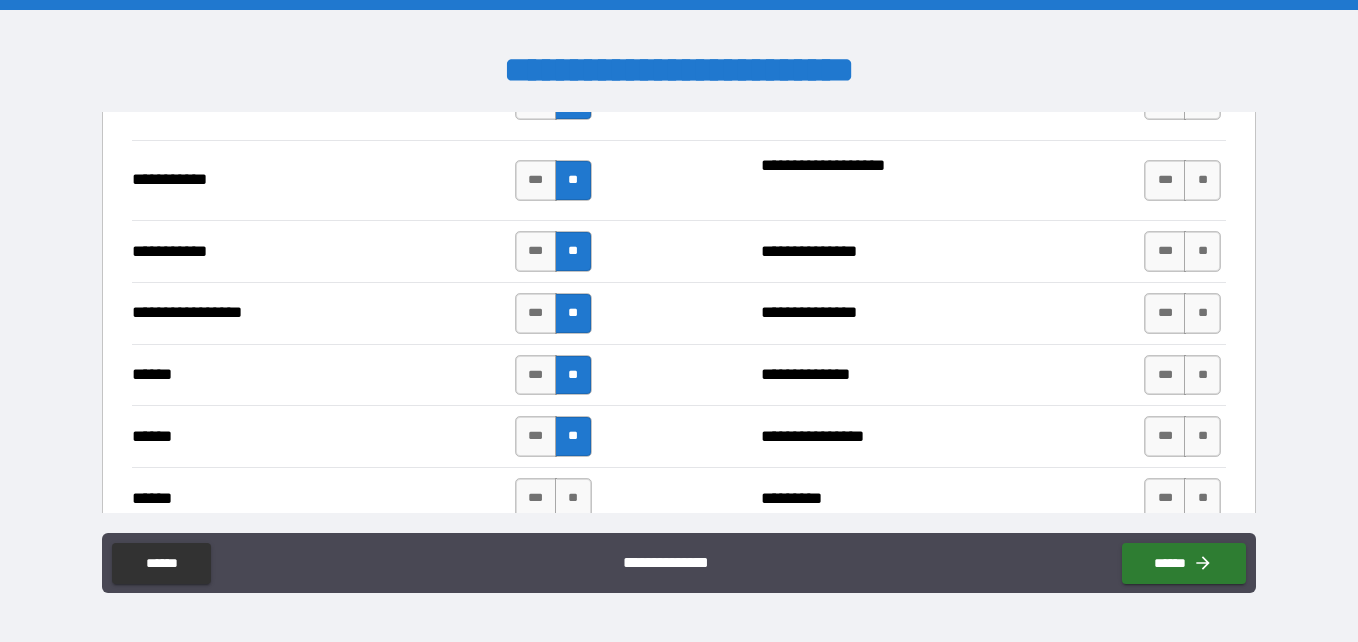 scroll, scrollTop: 2400, scrollLeft: 0, axis: vertical 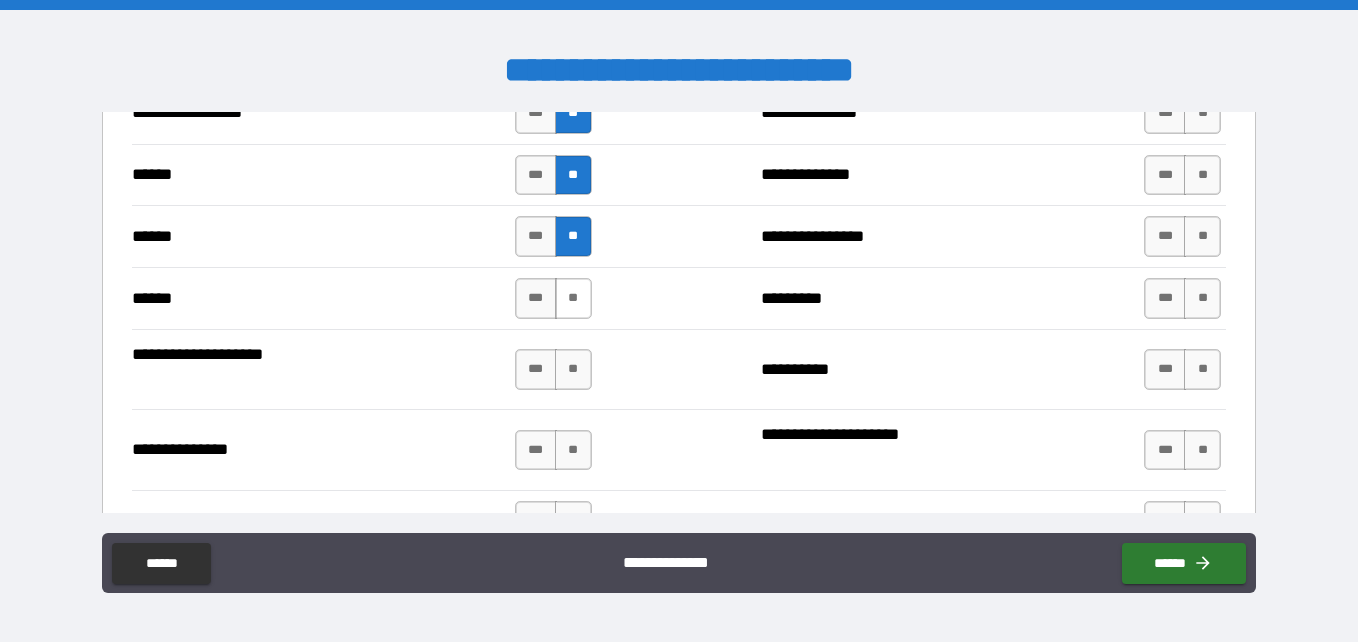 click on "**" at bounding box center (573, 298) 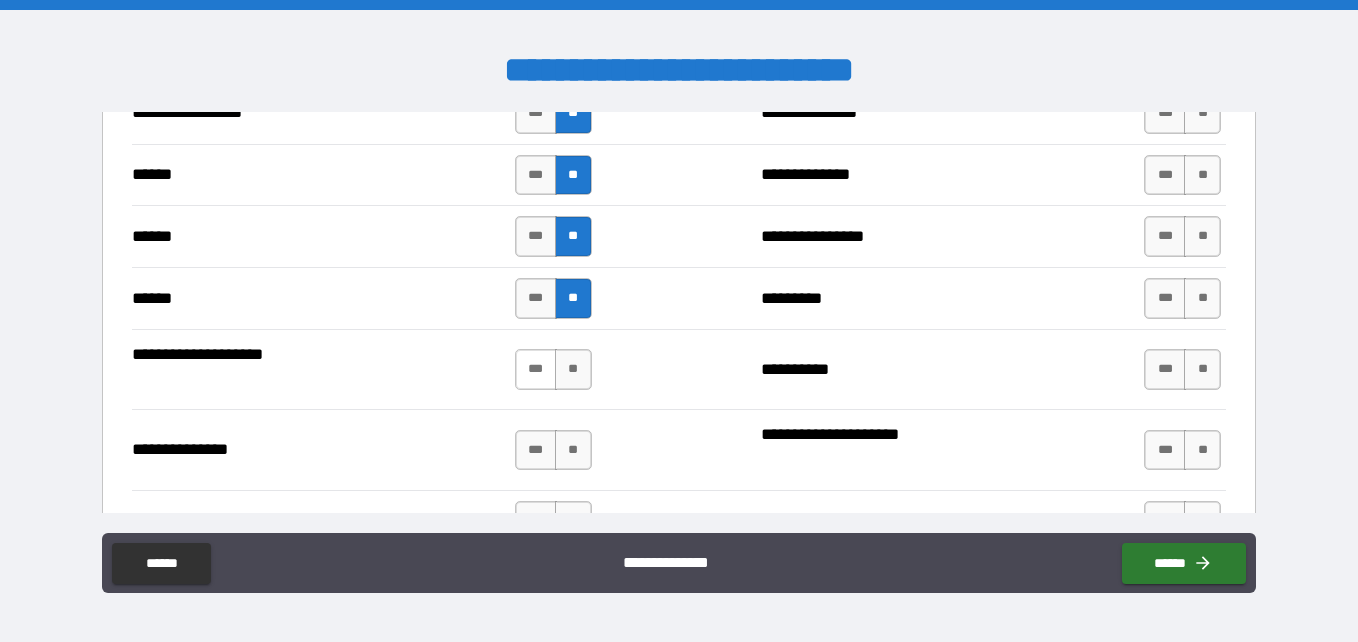 click on "***" at bounding box center [536, 369] 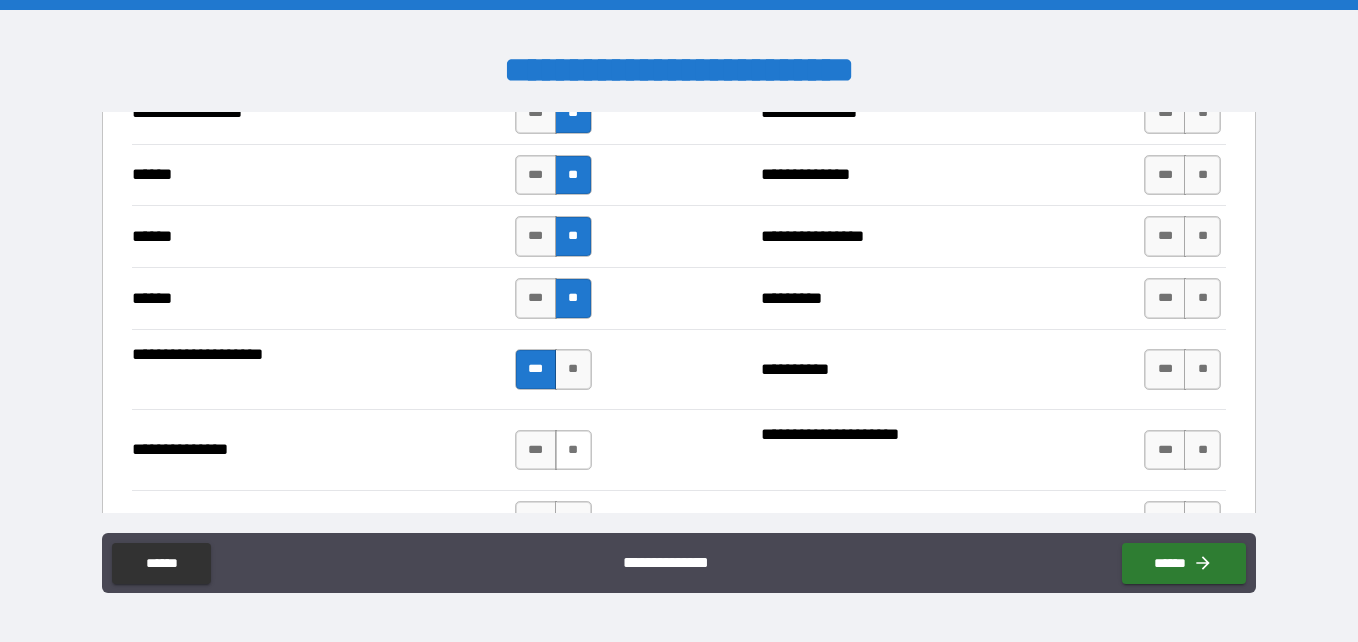 click on "**" at bounding box center [573, 450] 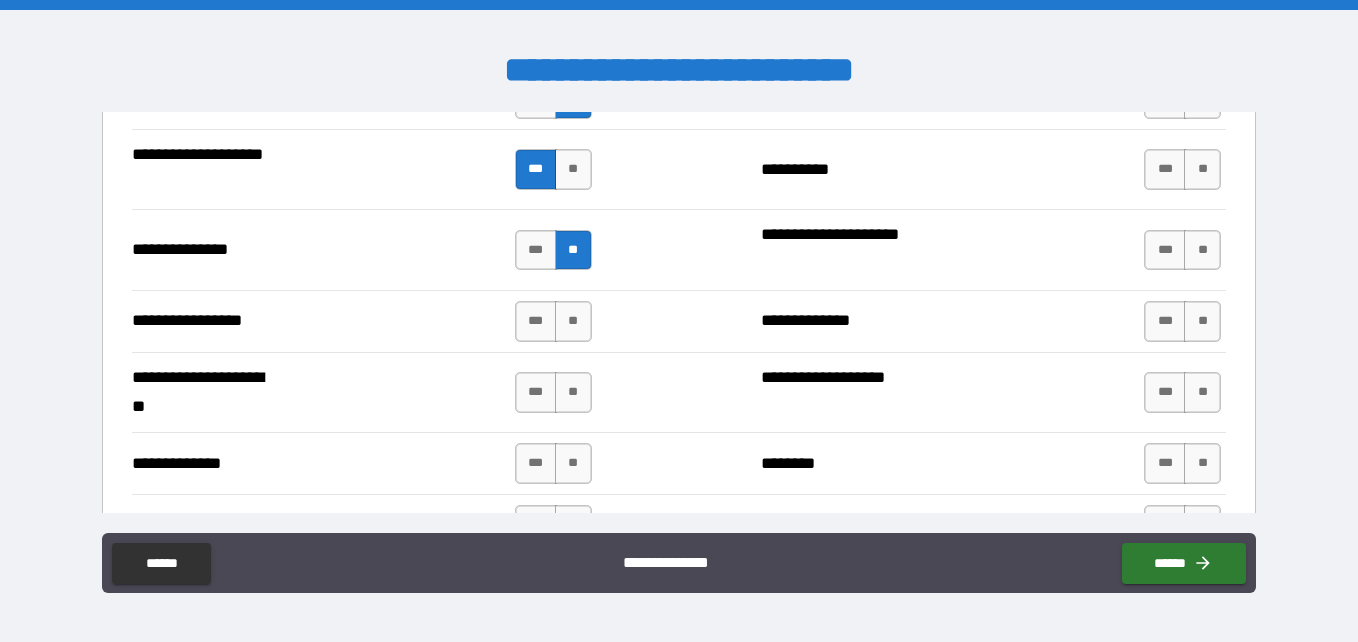 scroll, scrollTop: 2700, scrollLeft: 0, axis: vertical 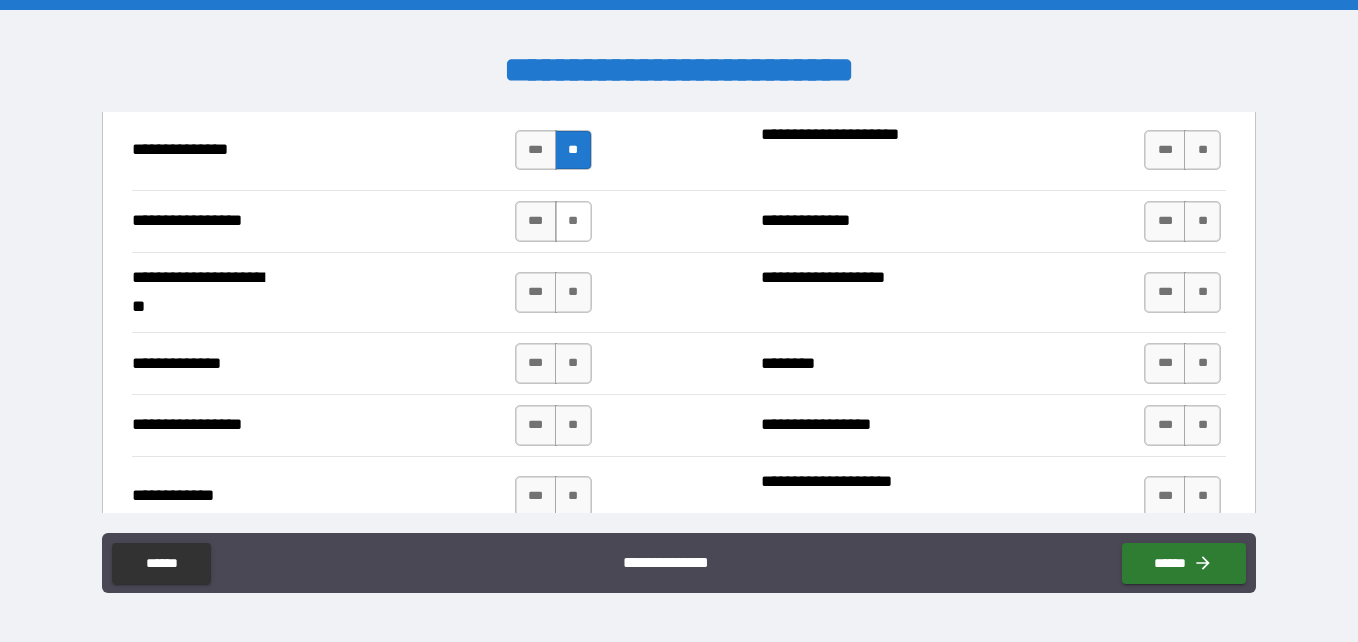 click on "**" at bounding box center (573, 221) 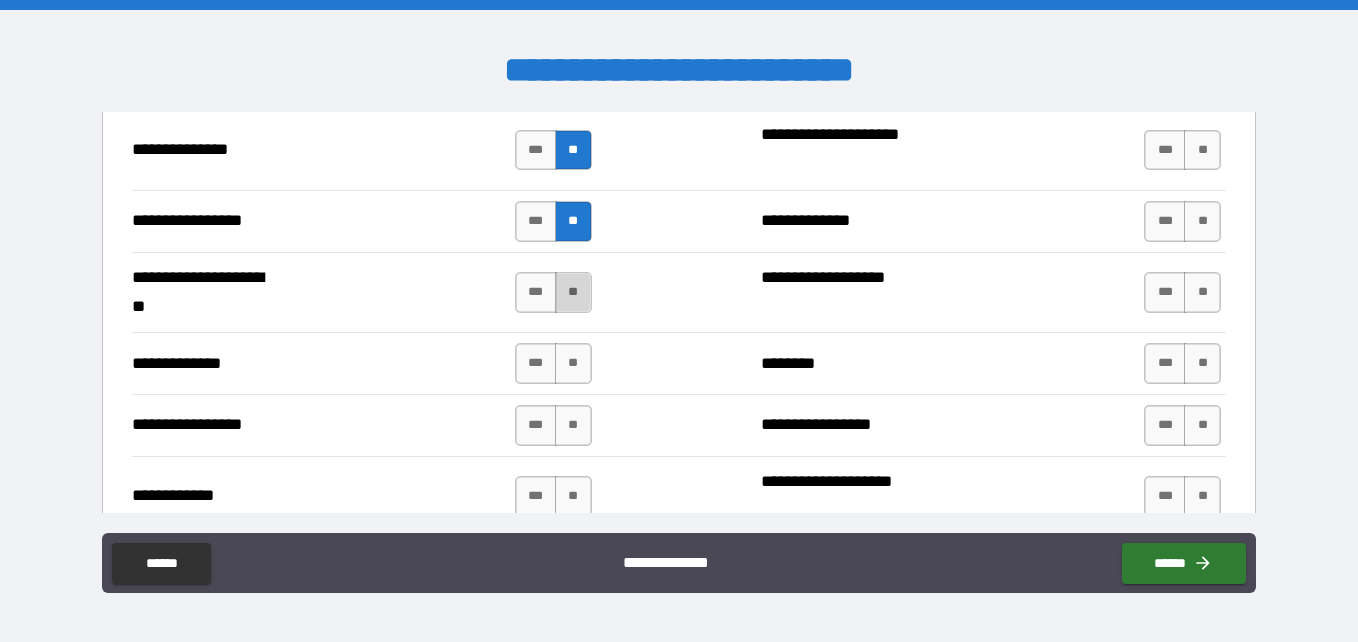 click on "**" at bounding box center [573, 292] 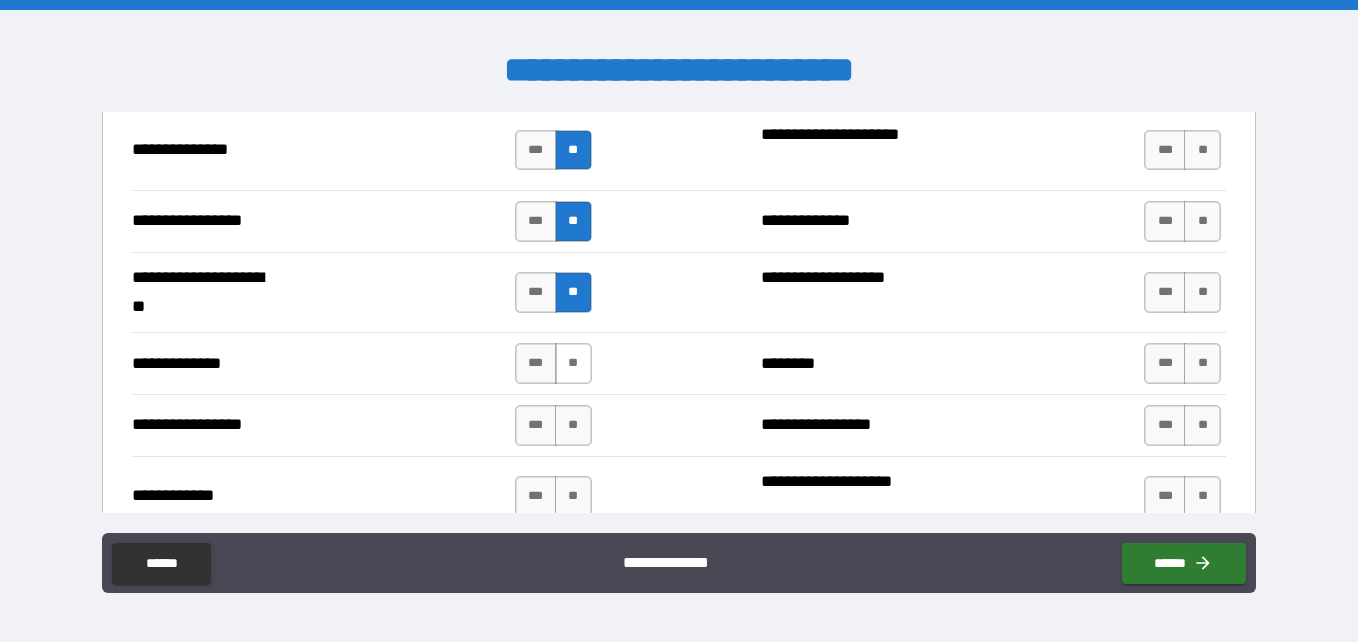 click on "**" at bounding box center [573, 363] 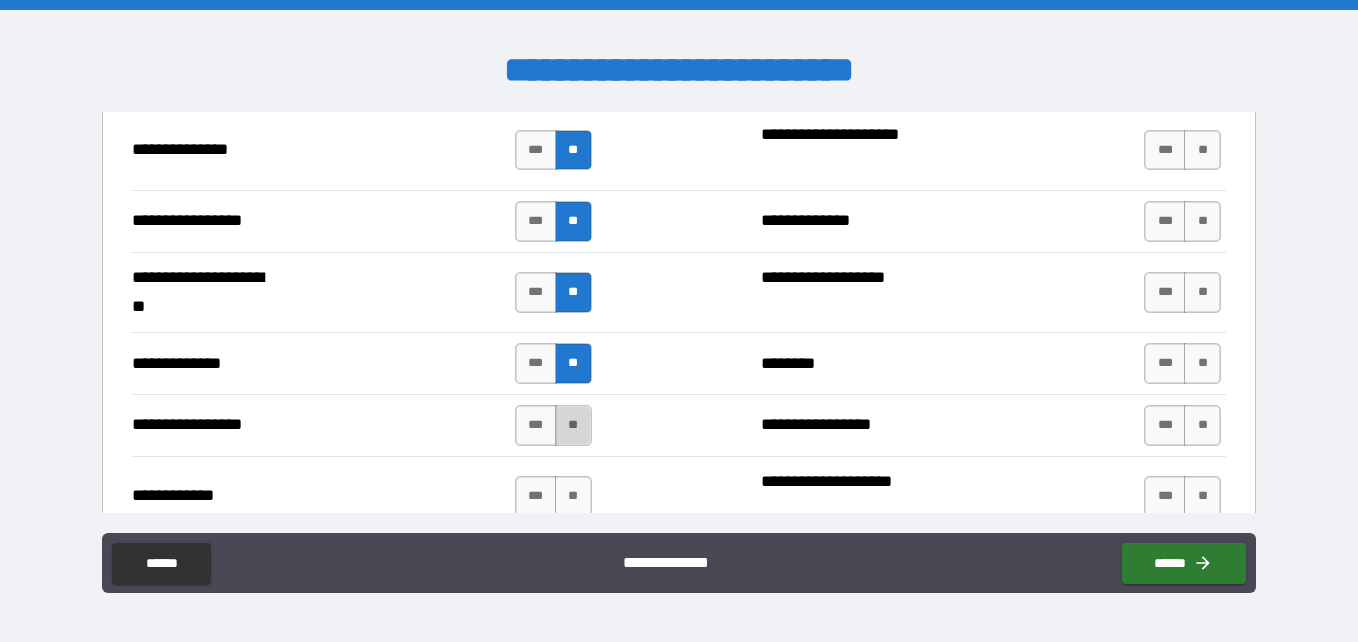 click on "**" at bounding box center [573, 425] 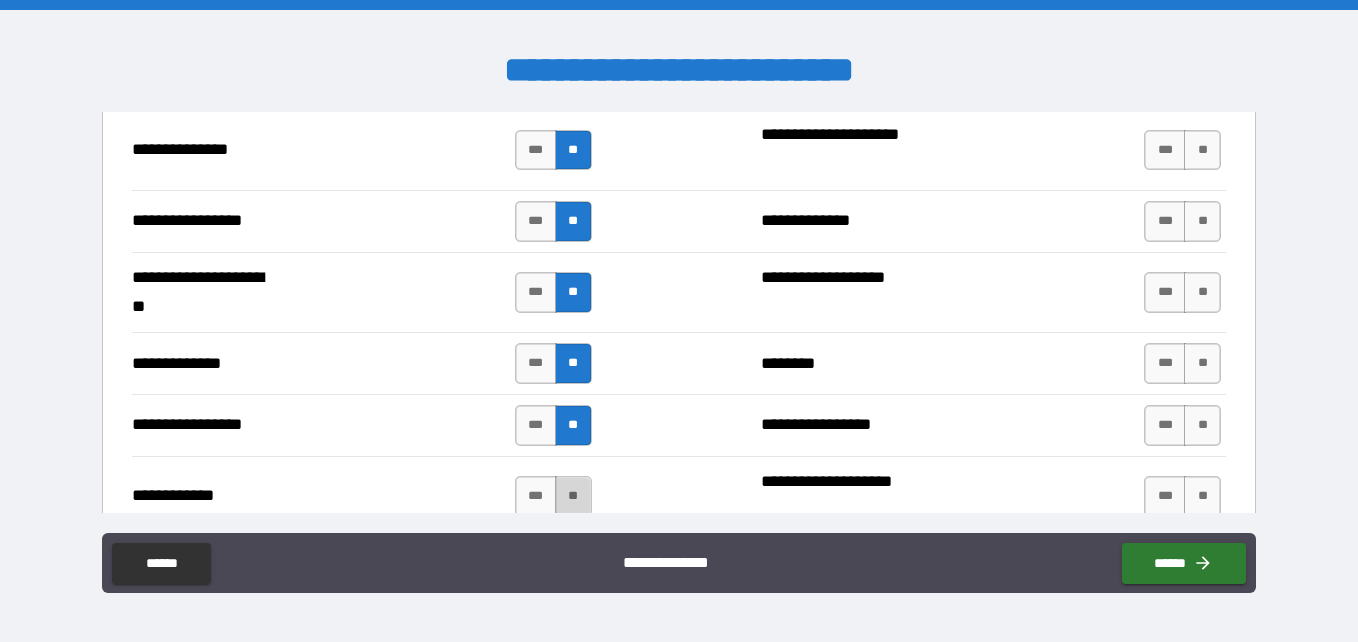click on "**" at bounding box center [573, 496] 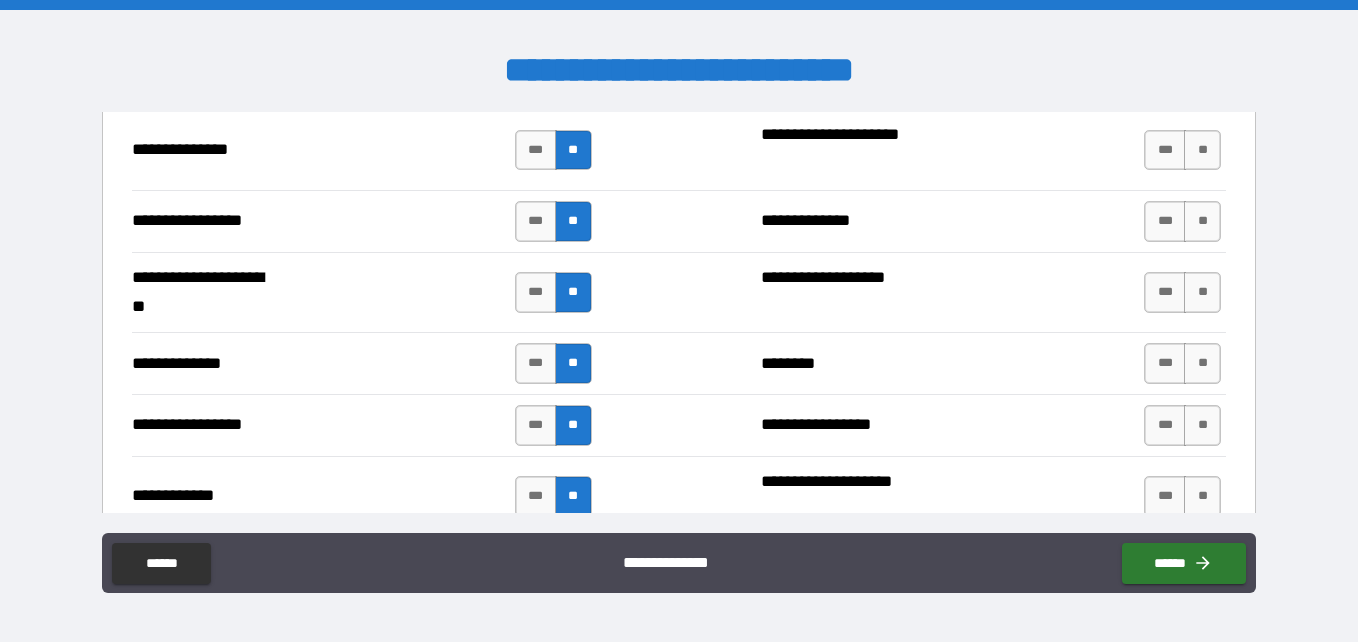 scroll, scrollTop: 3000, scrollLeft: 0, axis: vertical 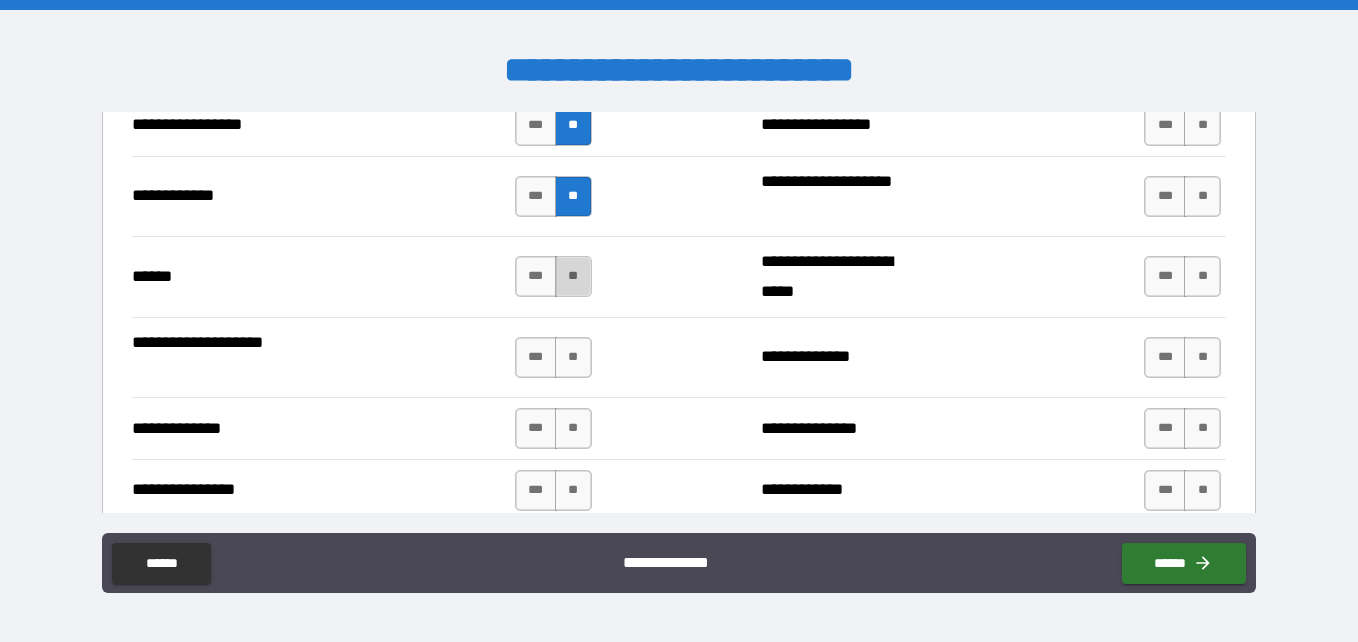 click on "**" at bounding box center (573, 276) 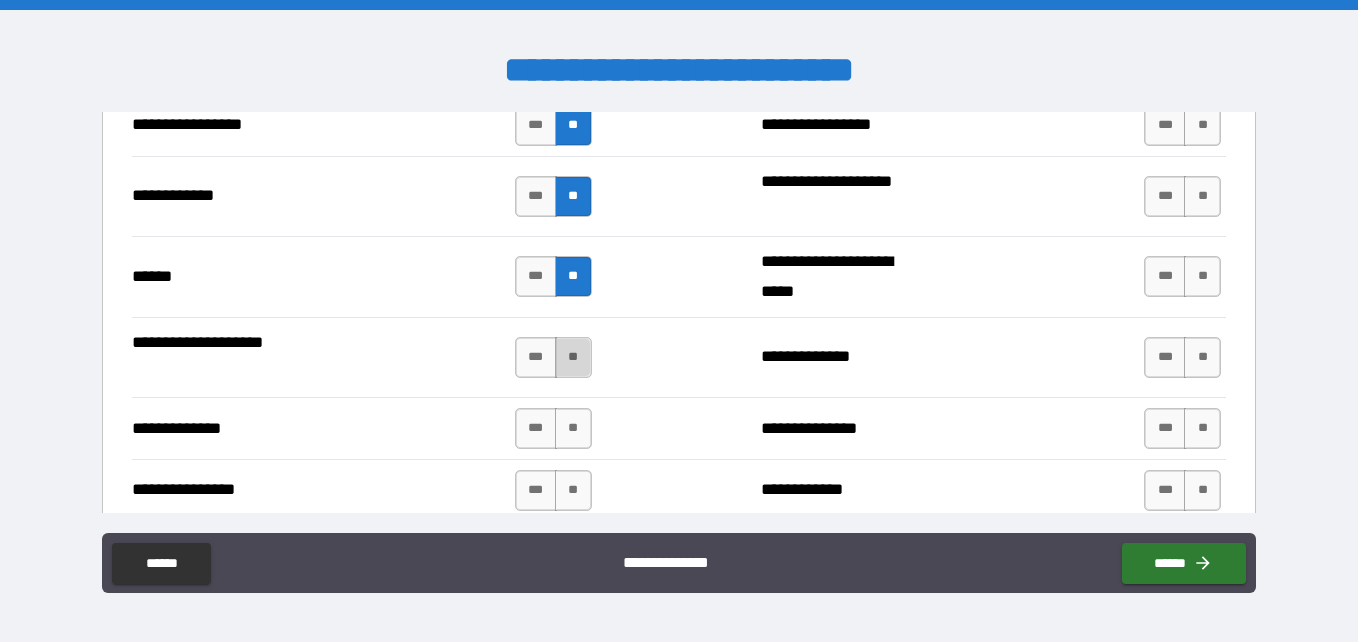 click on "**" at bounding box center [573, 357] 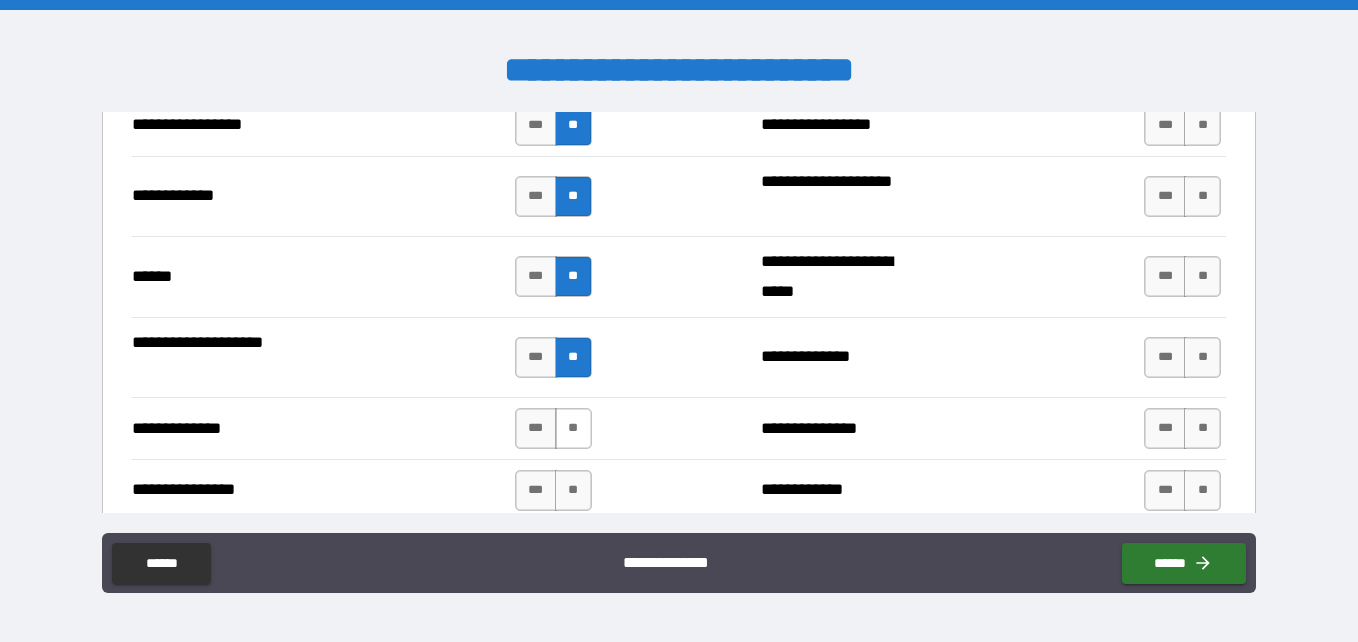 click on "**" at bounding box center (573, 428) 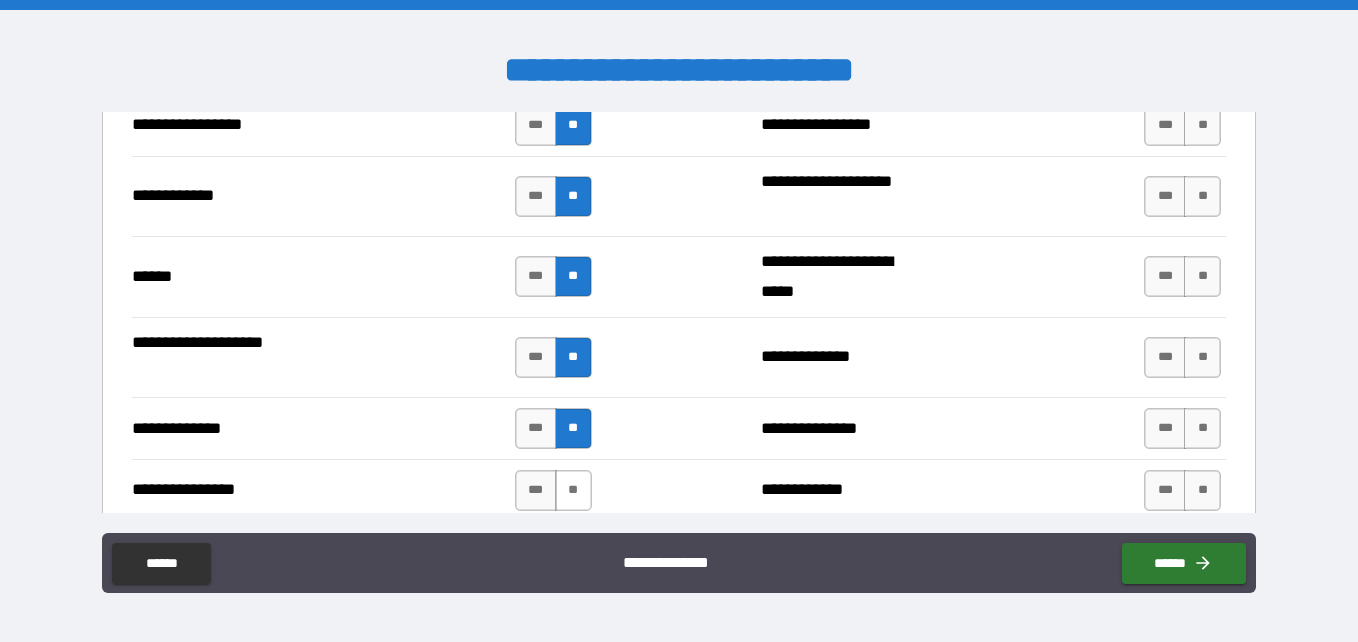 click on "**" at bounding box center (573, 490) 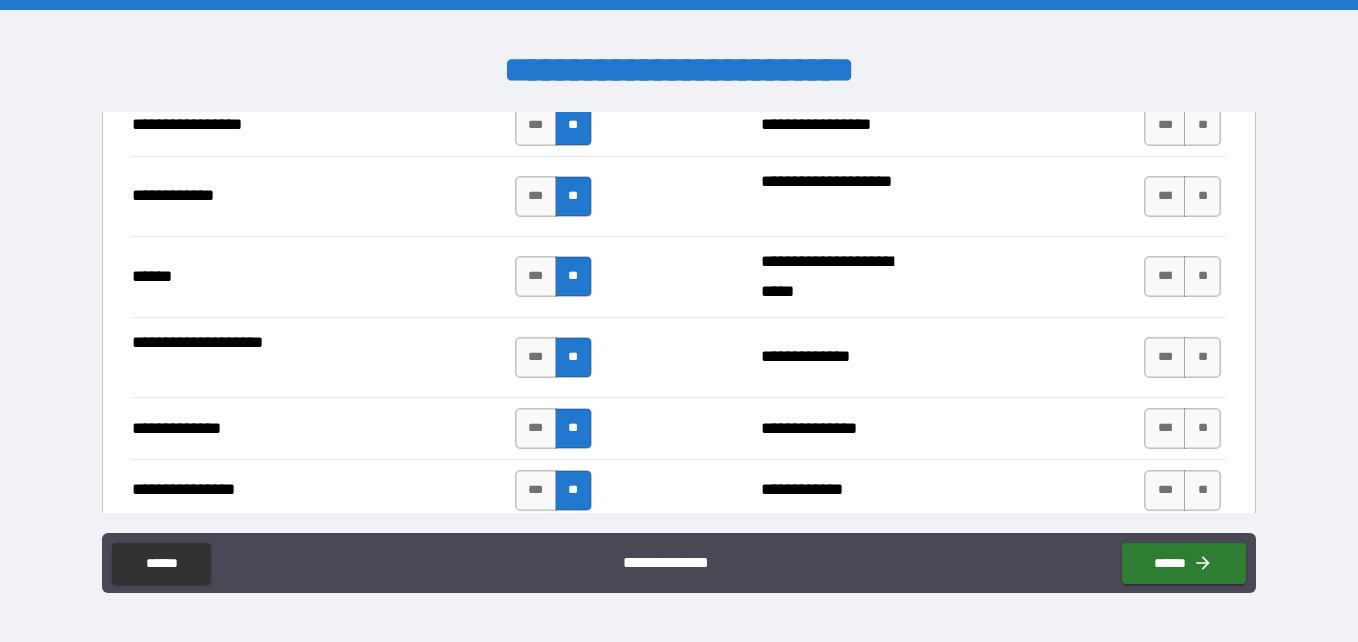 scroll, scrollTop: 3300, scrollLeft: 0, axis: vertical 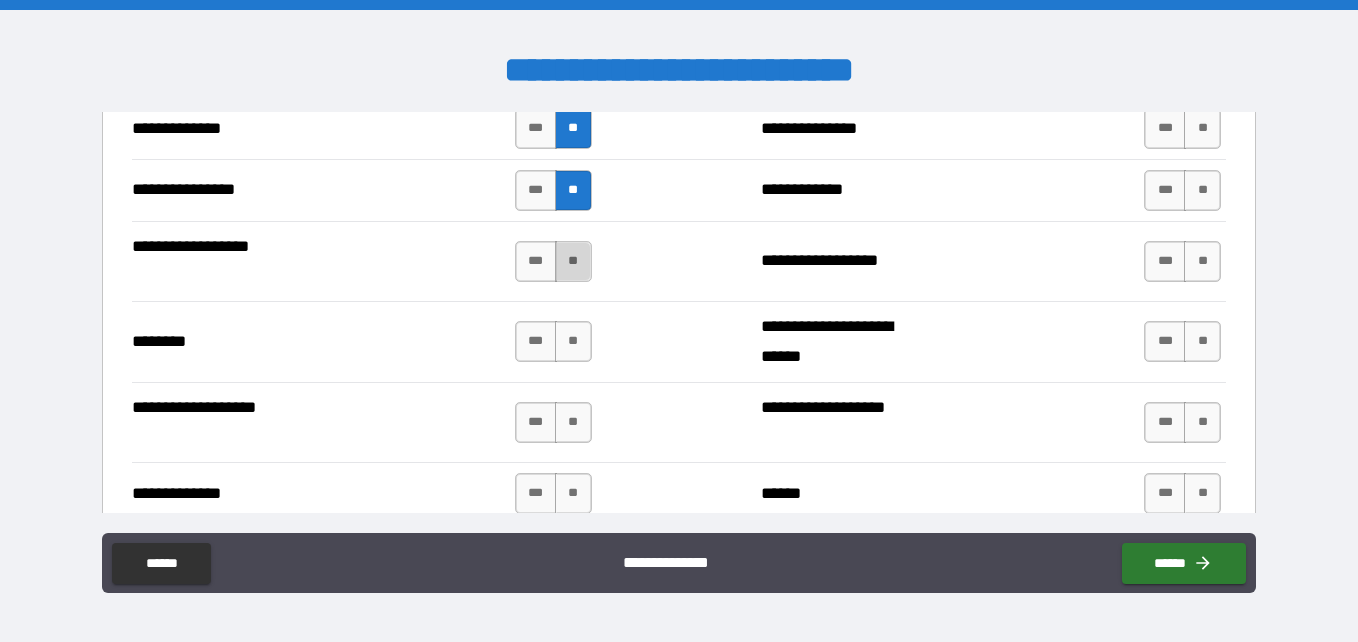 click on "**" at bounding box center (573, 261) 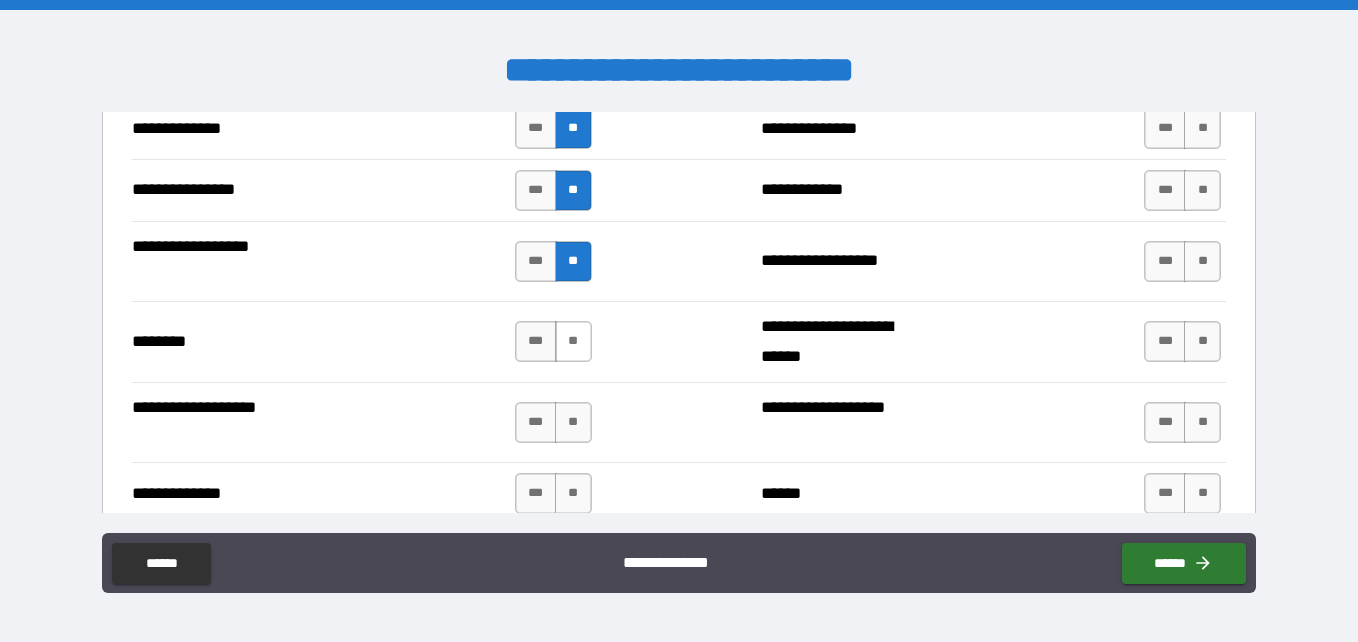 click on "**" at bounding box center [573, 341] 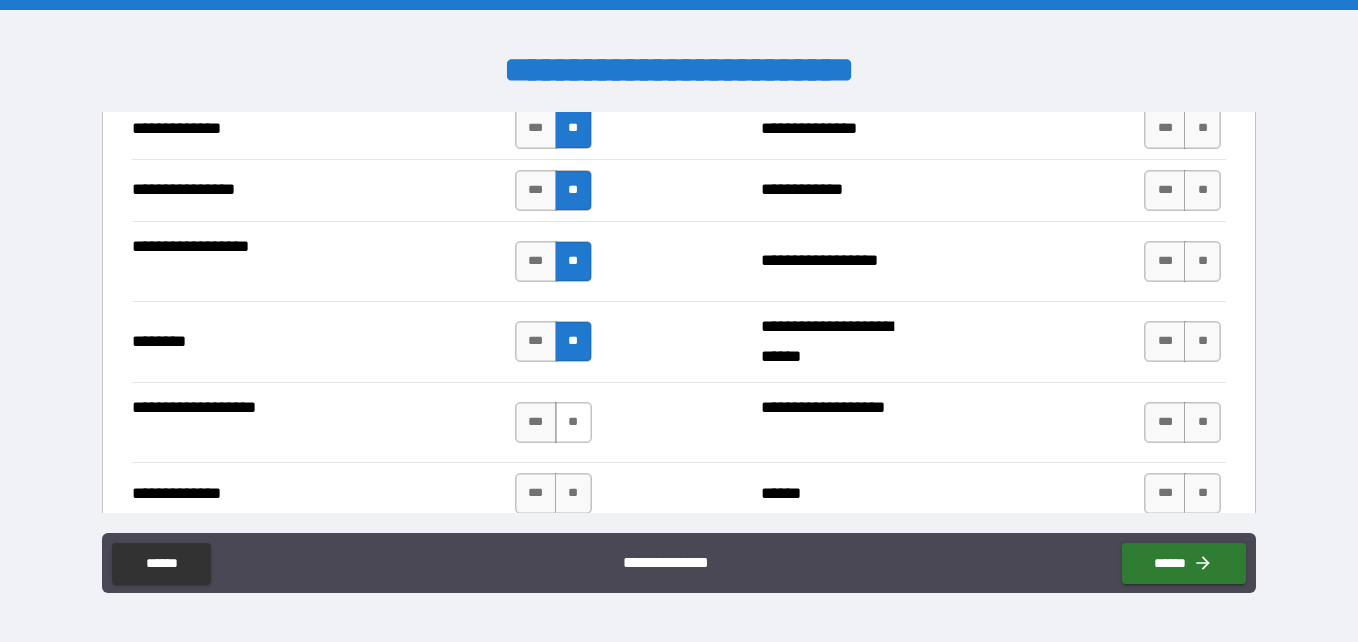click on "**" at bounding box center (573, 422) 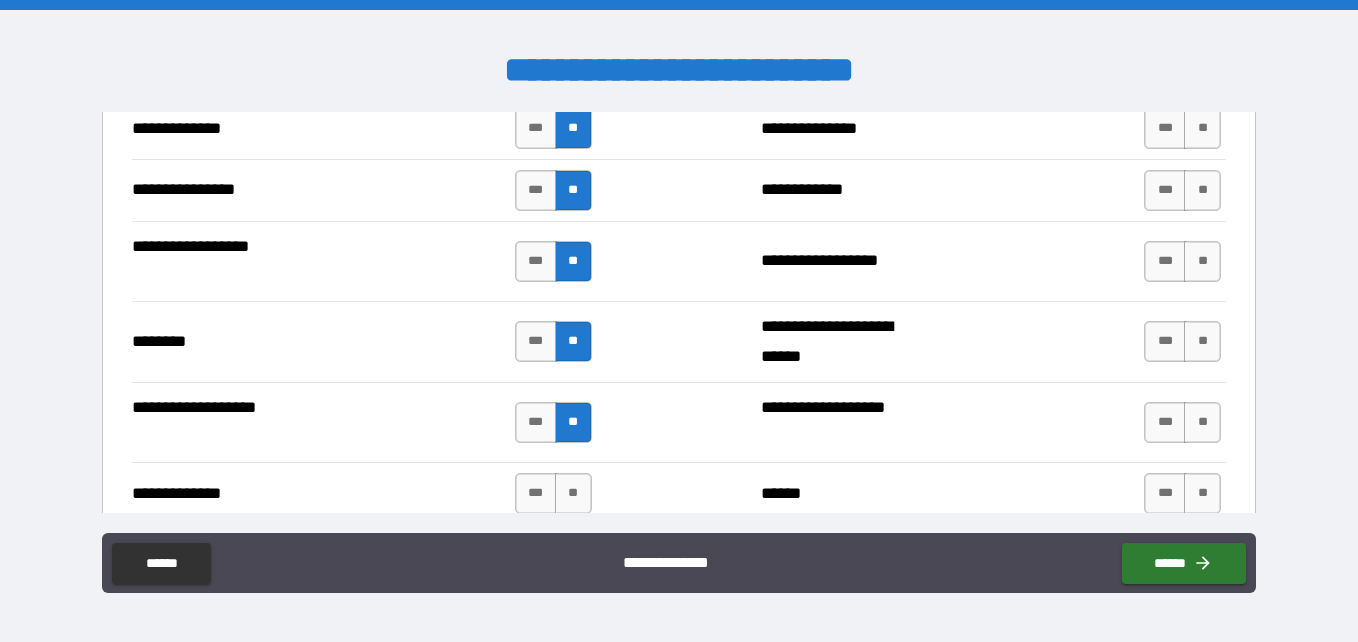 scroll, scrollTop: 3500, scrollLeft: 0, axis: vertical 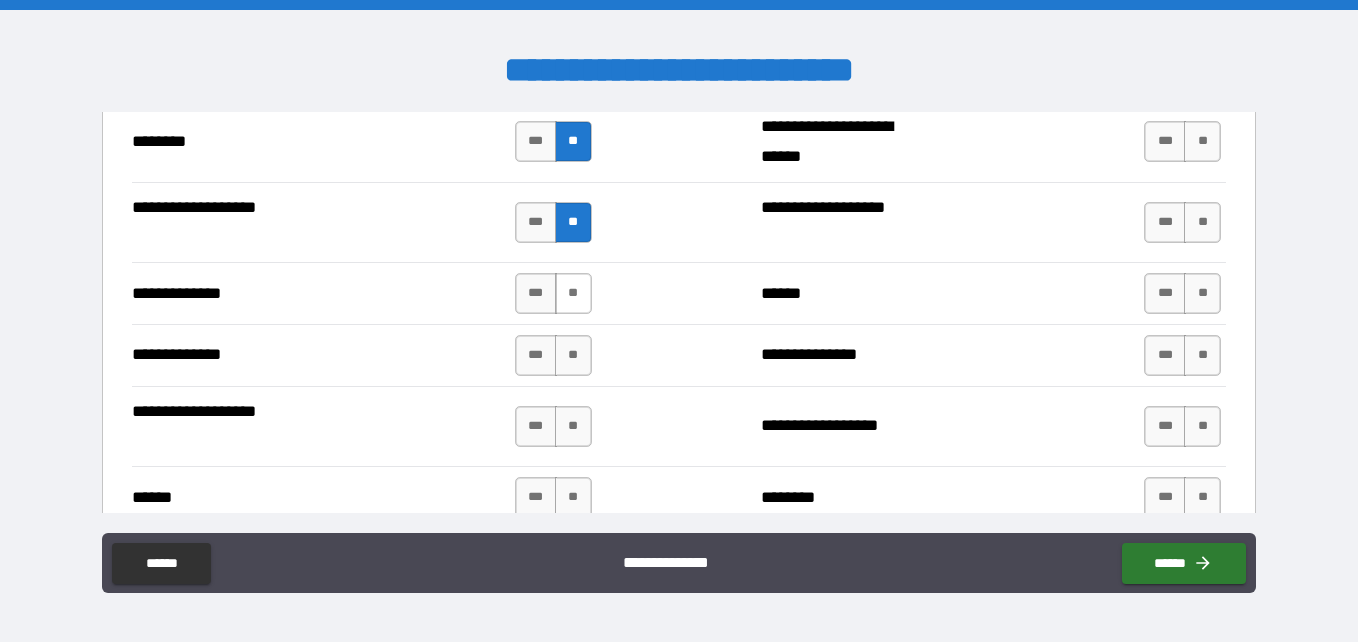 click on "**" at bounding box center (573, 293) 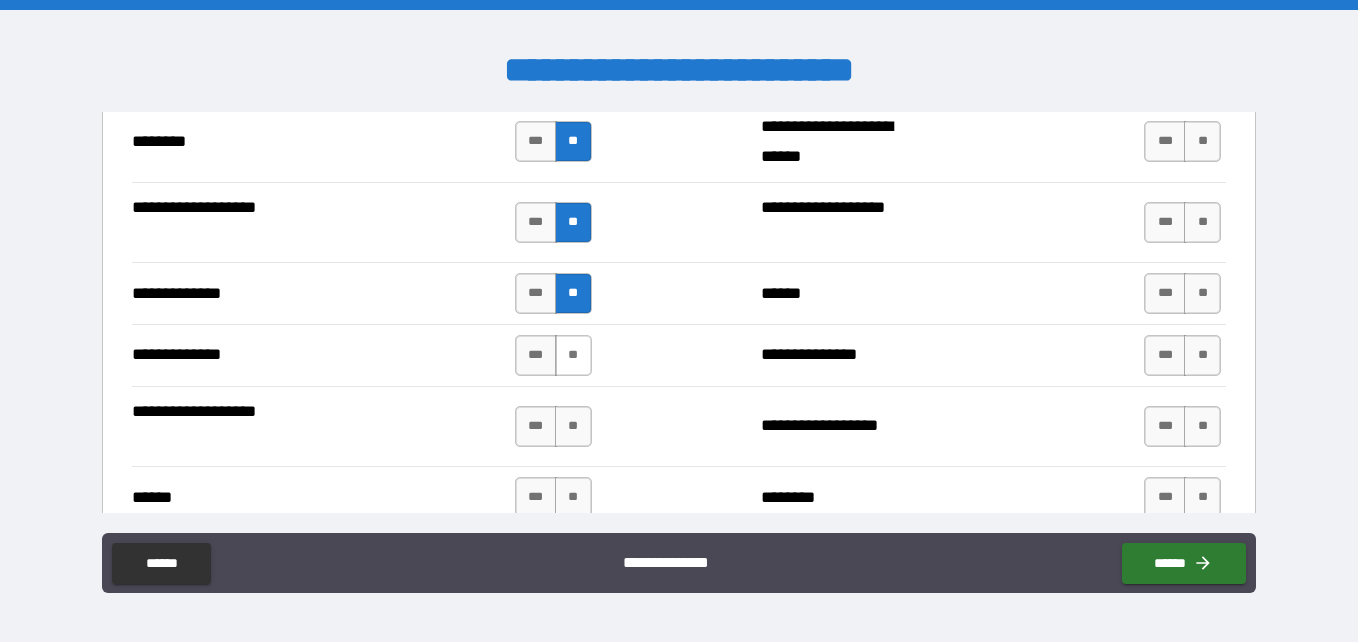 click on "**" at bounding box center (573, 355) 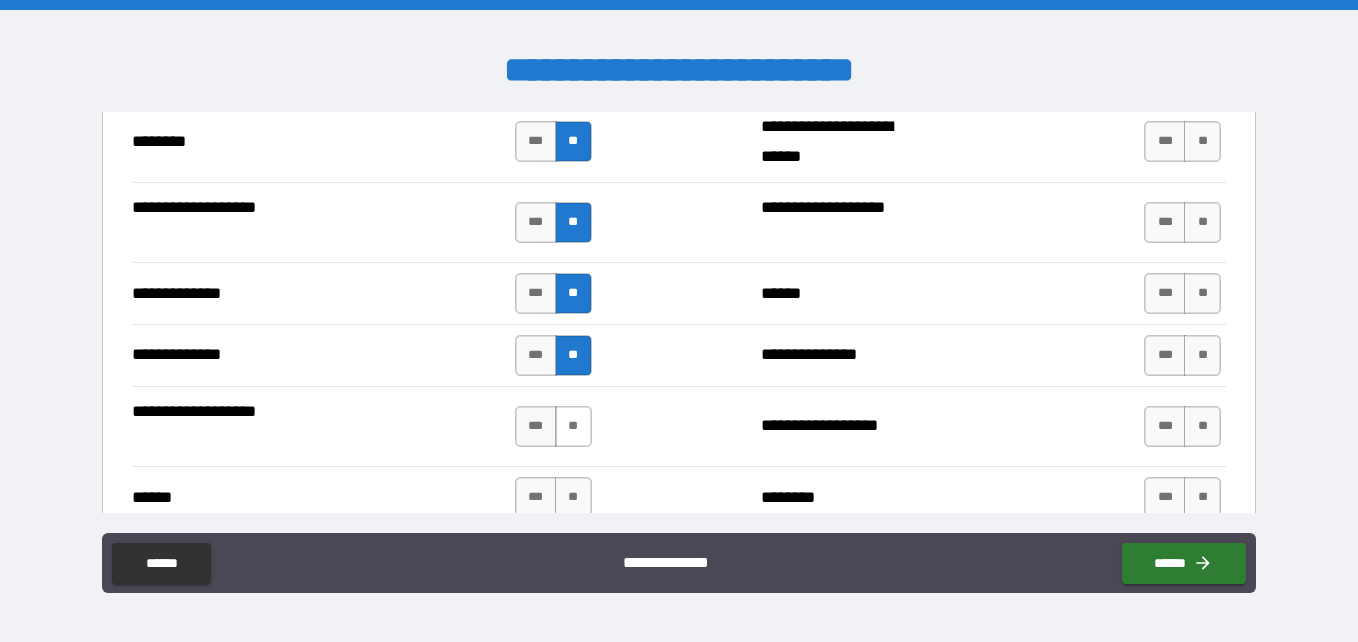 click on "**" at bounding box center (573, 426) 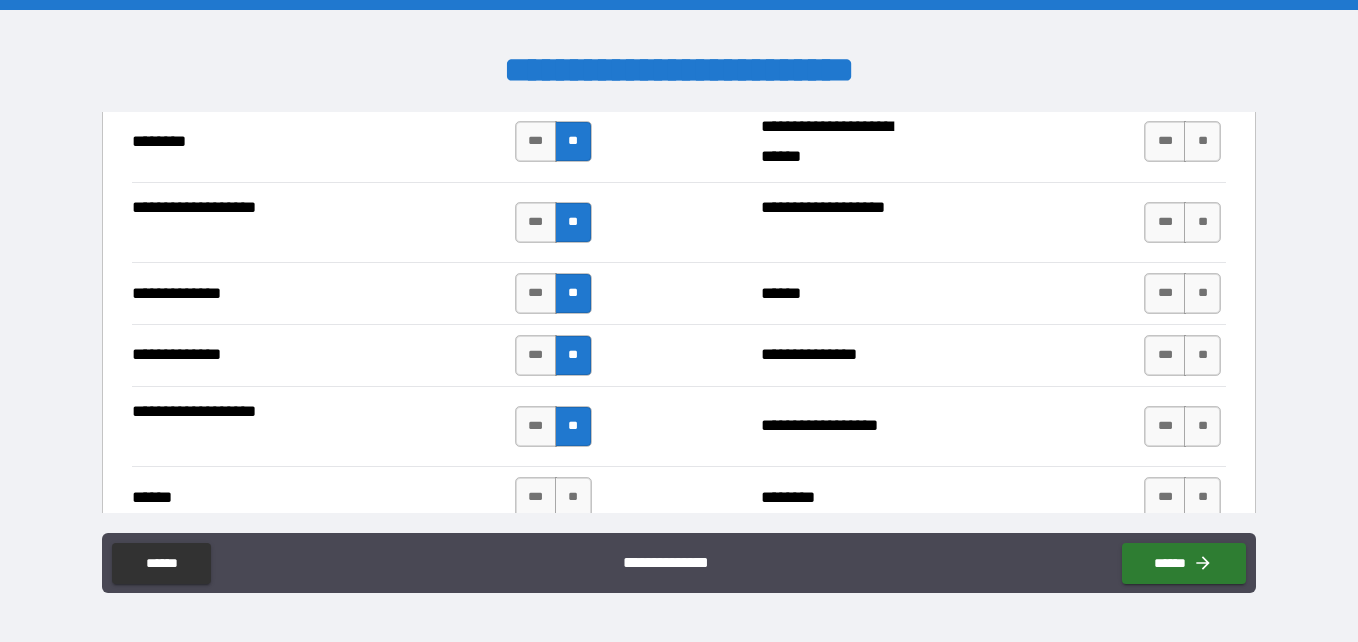 scroll, scrollTop: 3700, scrollLeft: 0, axis: vertical 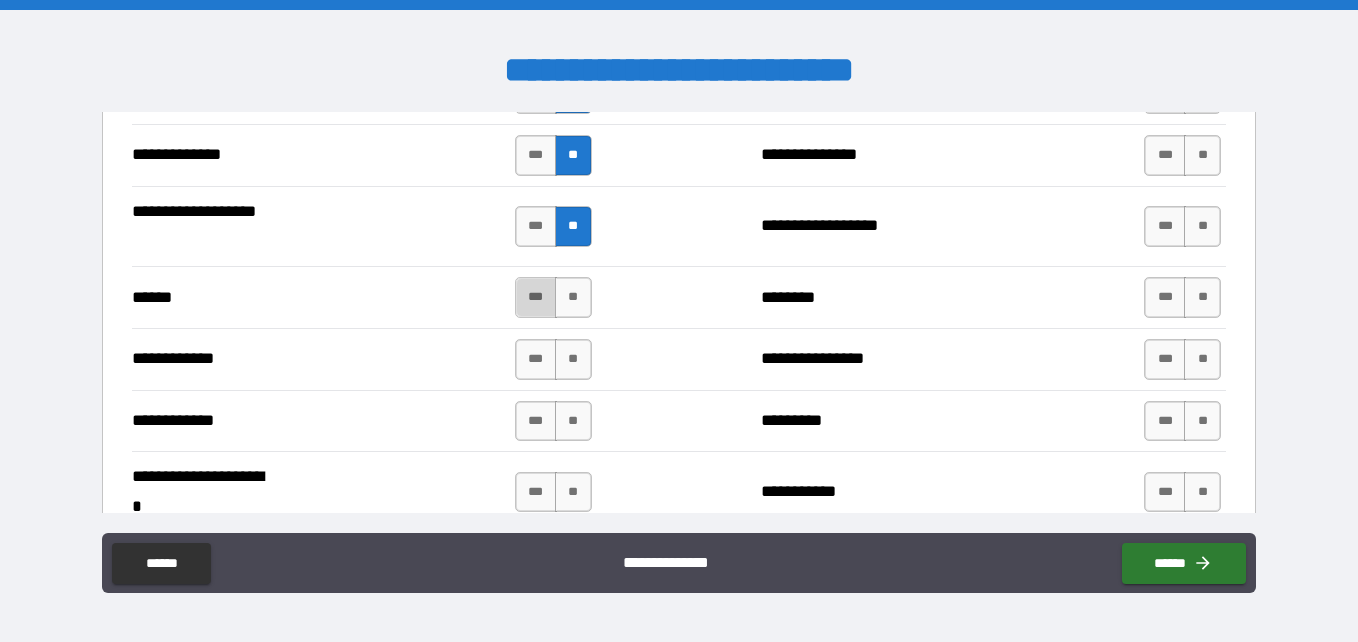 click on "***" at bounding box center (536, 297) 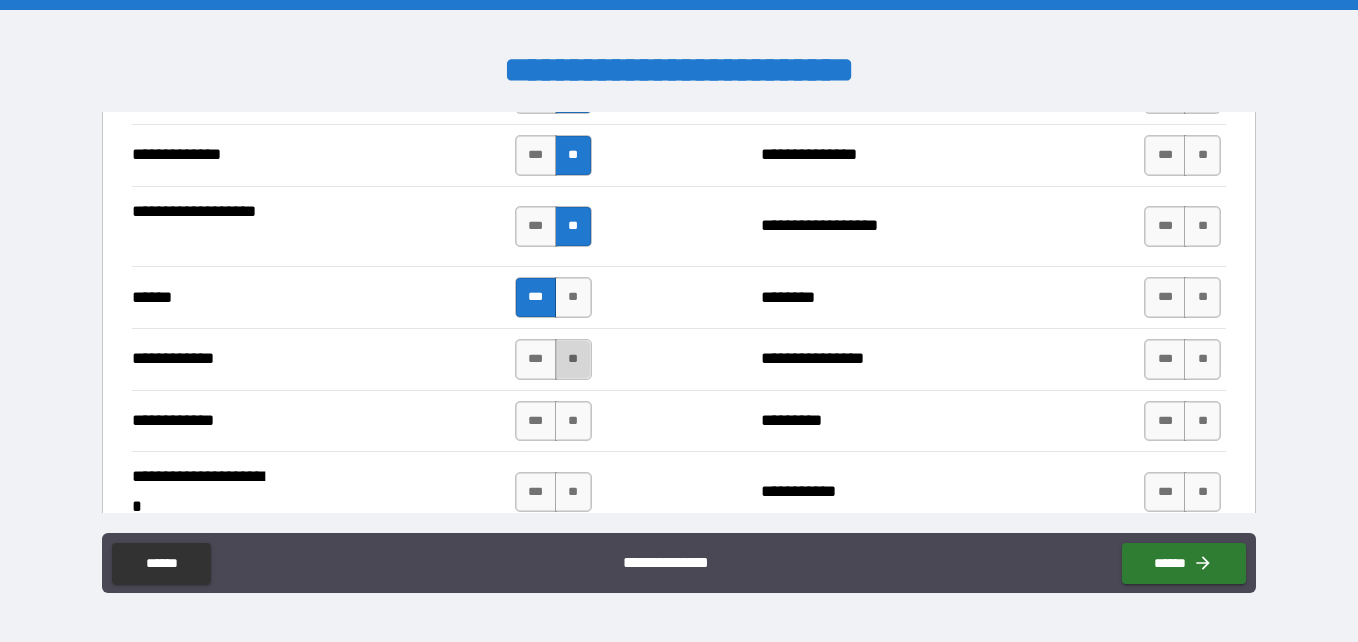 click on "**" at bounding box center [573, 359] 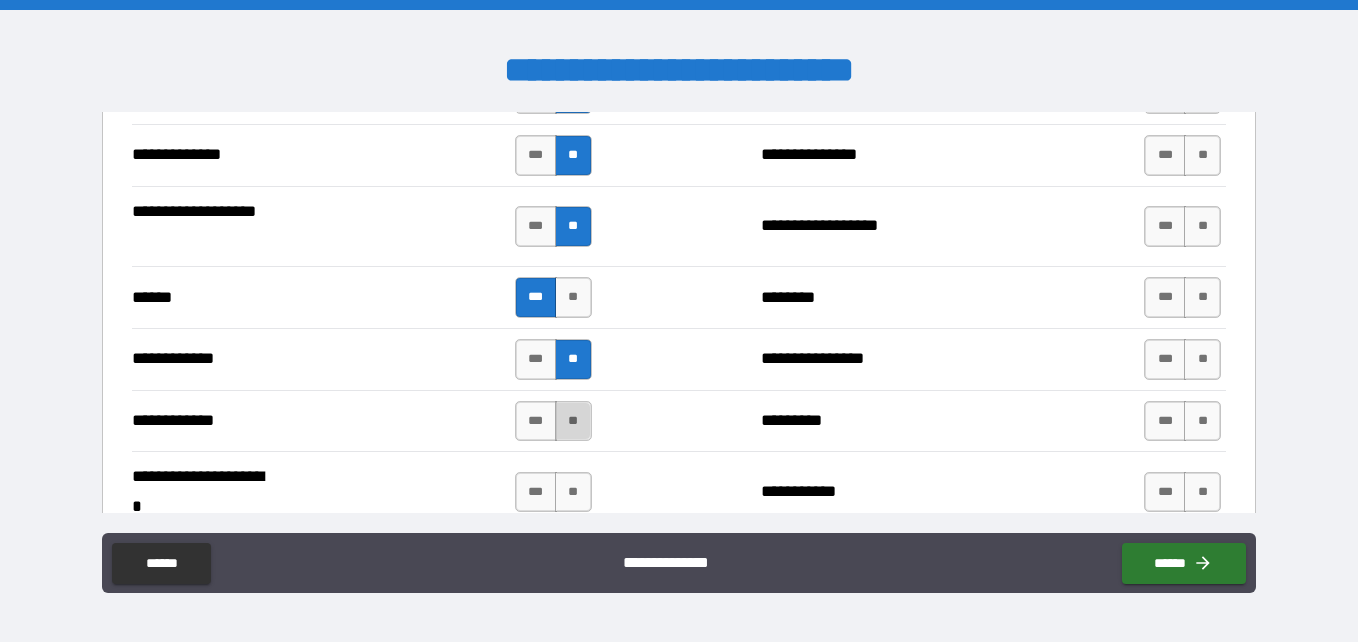 click on "**" at bounding box center (573, 421) 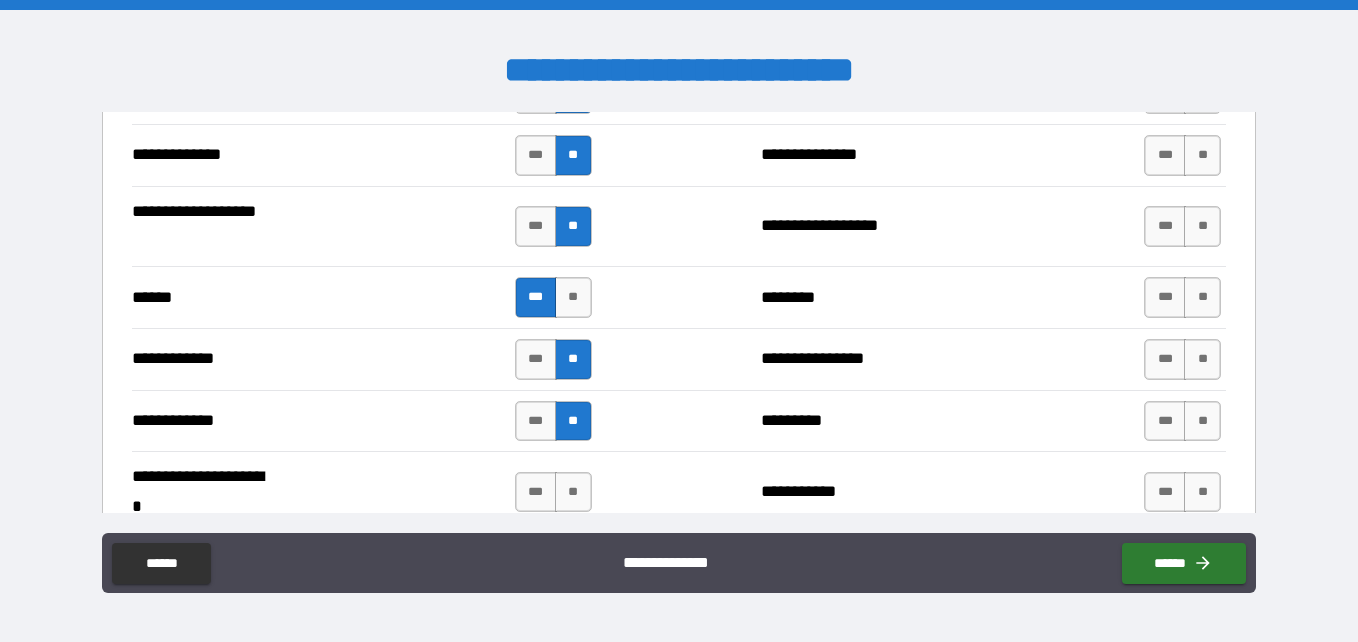 scroll, scrollTop: 3900, scrollLeft: 0, axis: vertical 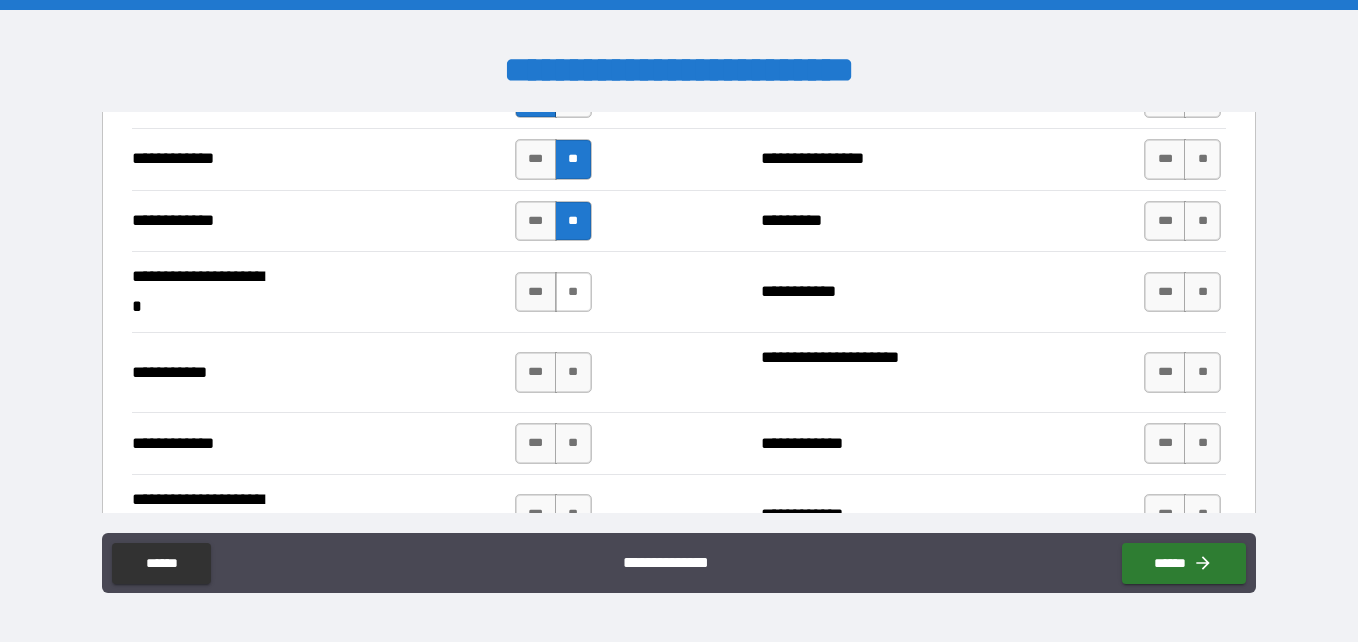 click on "**" at bounding box center [573, 292] 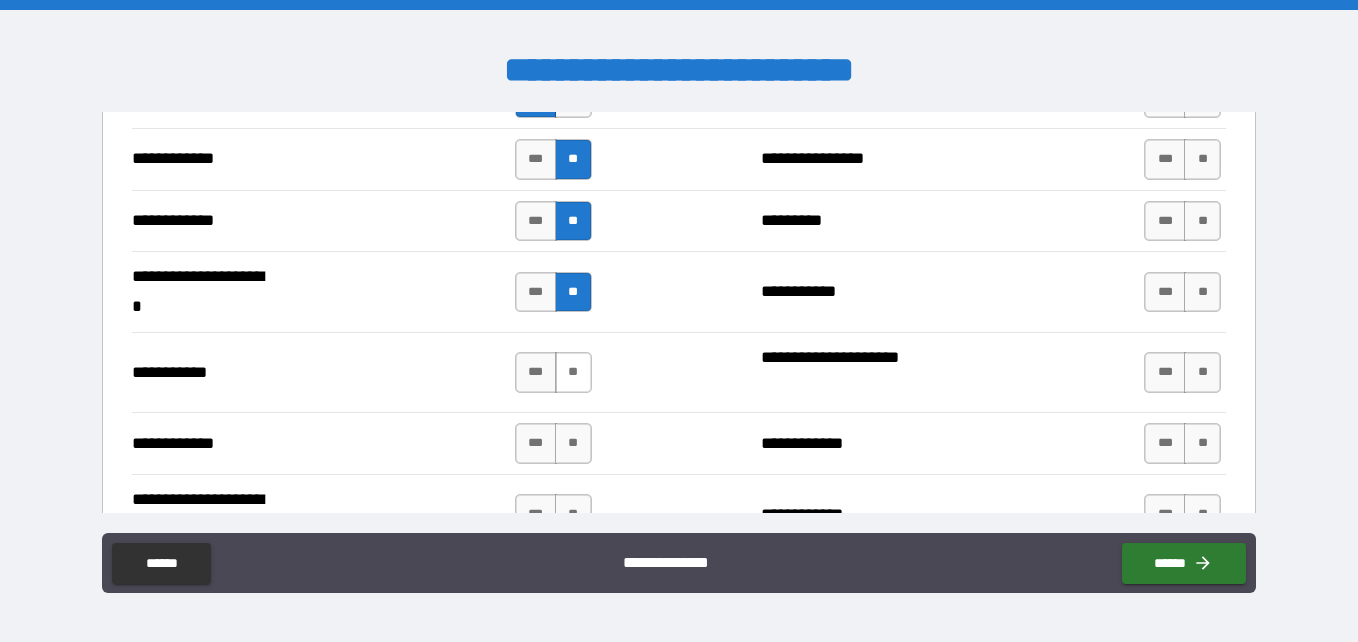 click on "**" at bounding box center [573, 372] 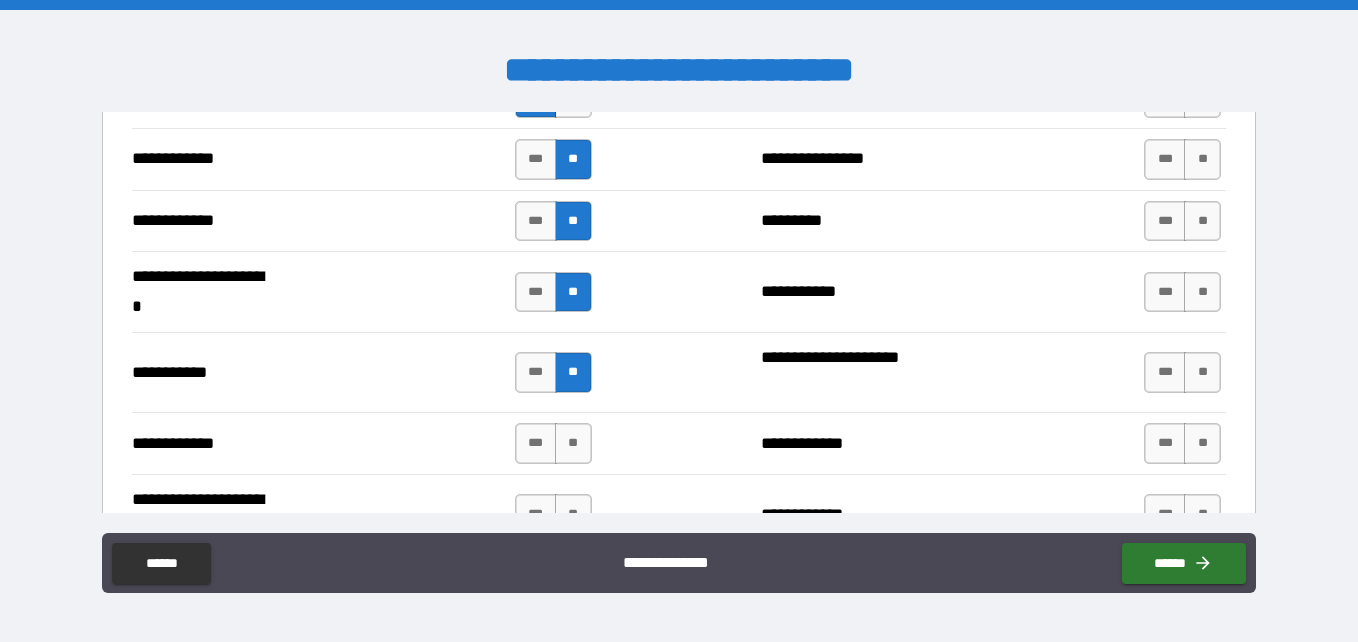 scroll, scrollTop: 4100, scrollLeft: 0, axis: vertical 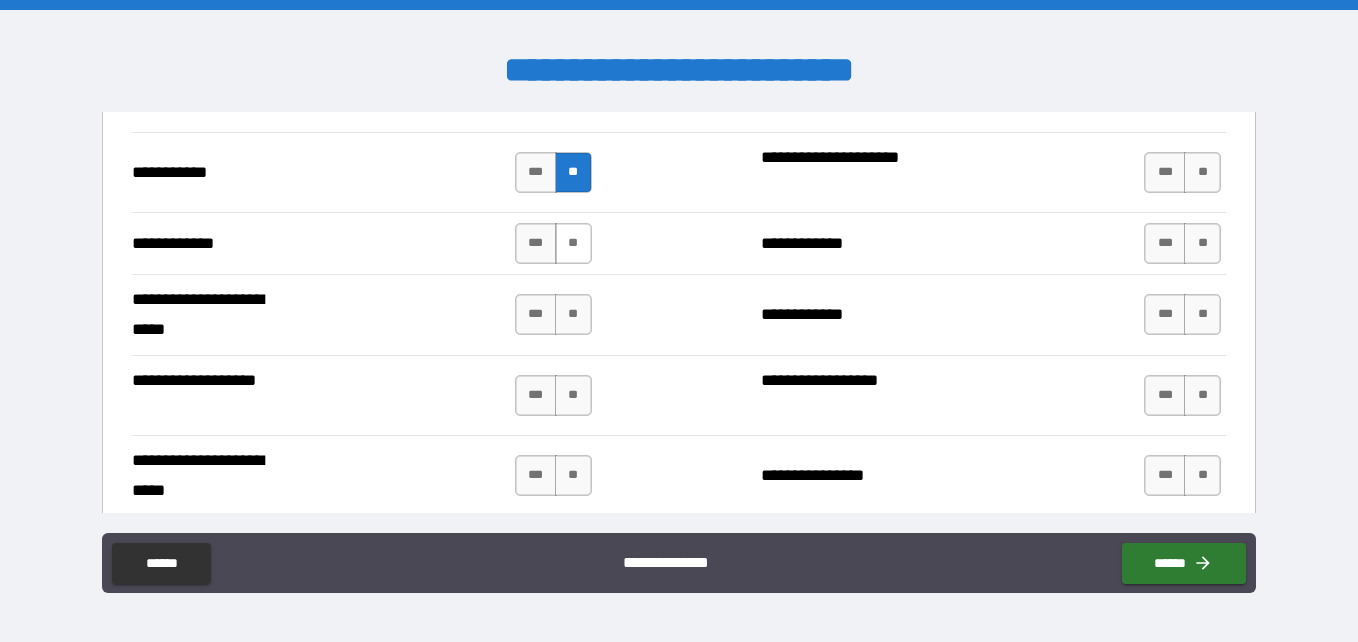 click on "**" at bounding box center [573, 243] 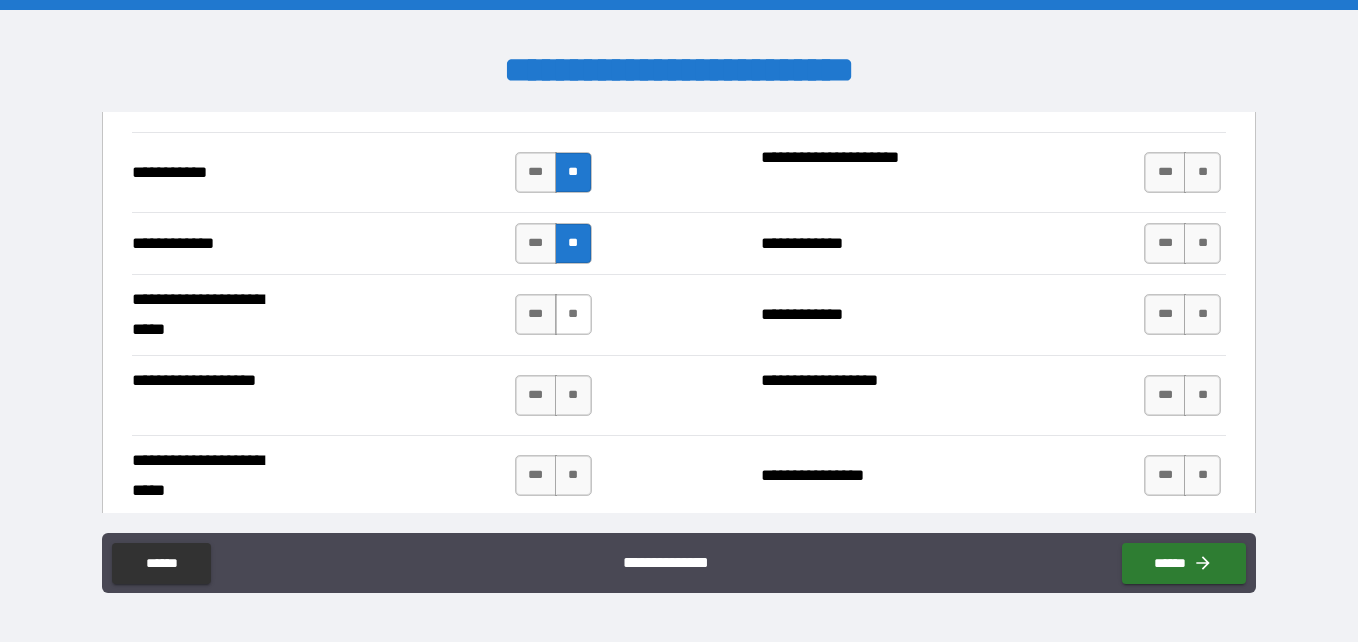 click on "**" at bounding box center (573, 314) 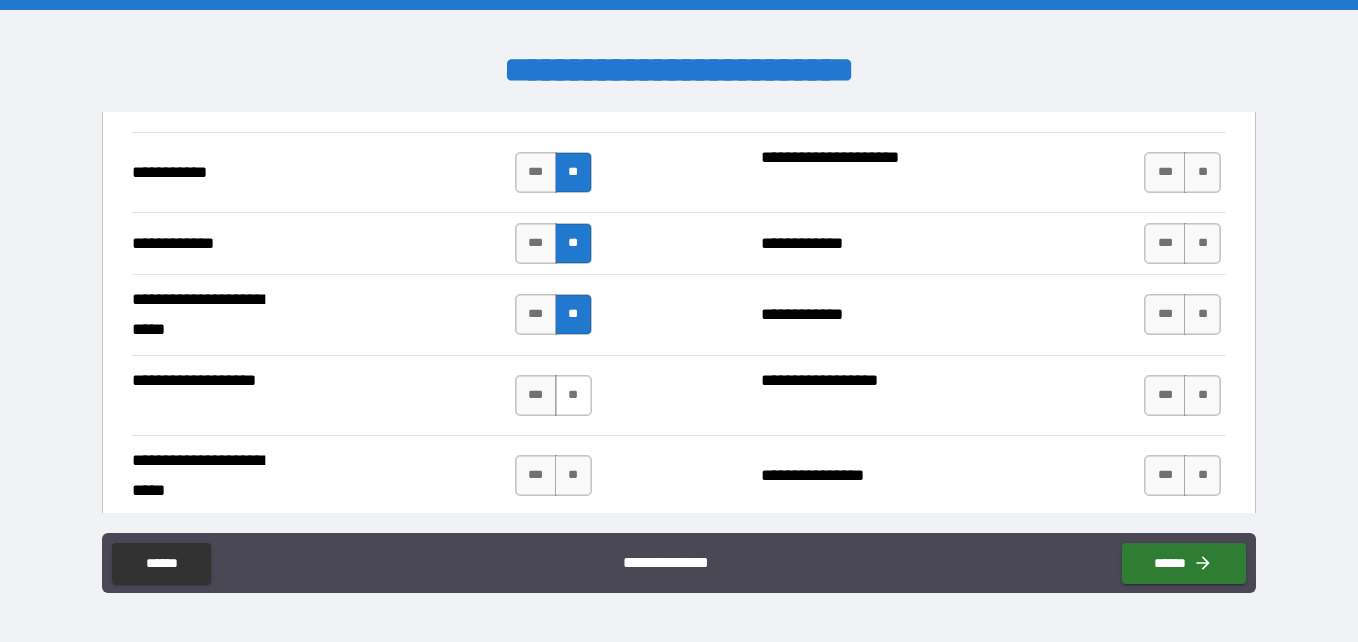 click on "**" at bounding box center [573, 395] 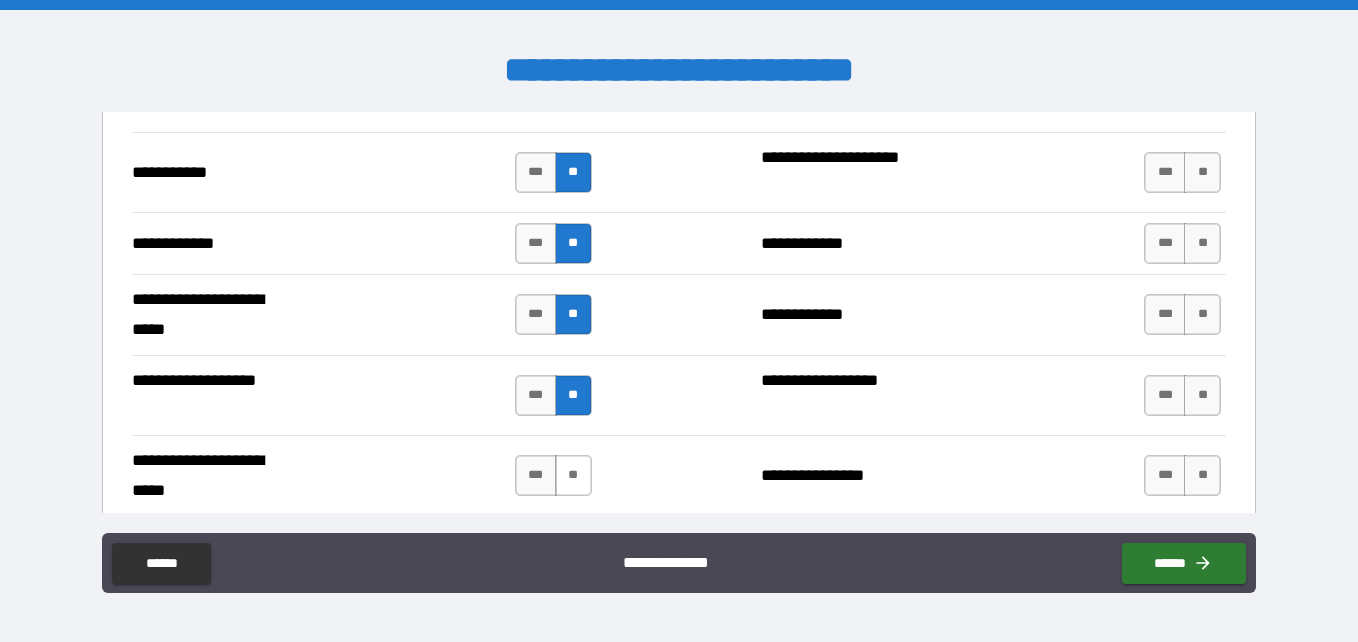 click on "**" at bounding box center [573, 475] 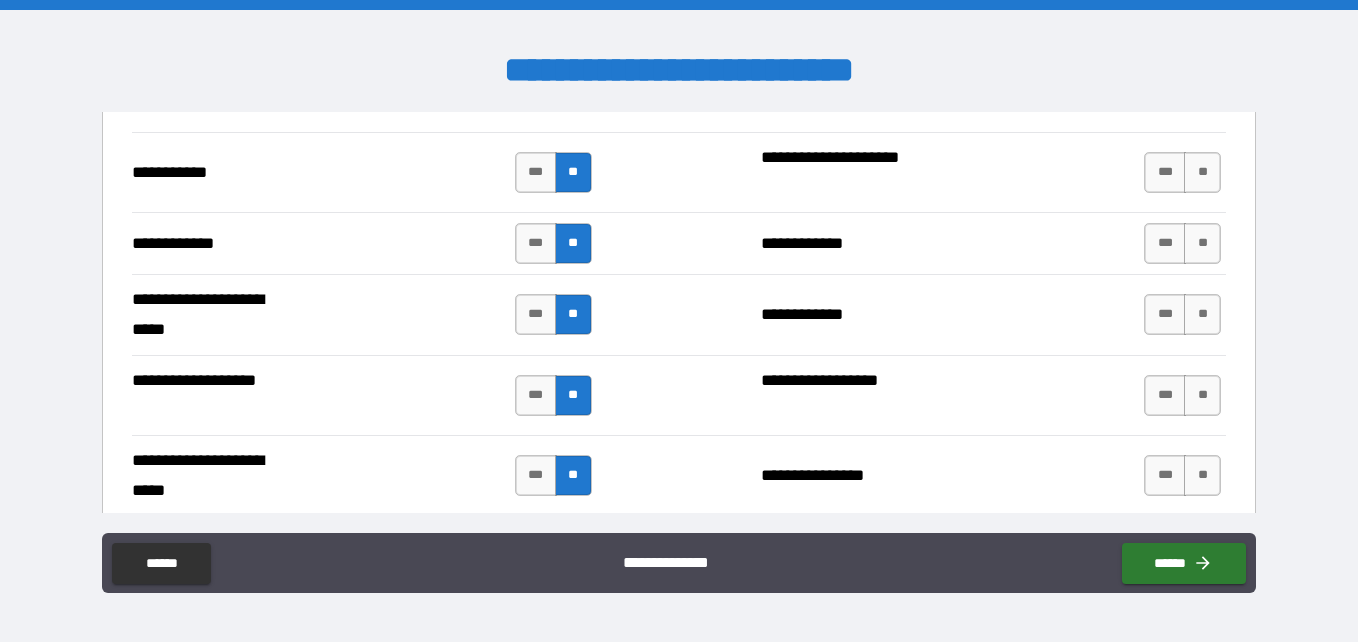 scroll, scrollTop: 4300, scrollLeft: 0, axis: vertical 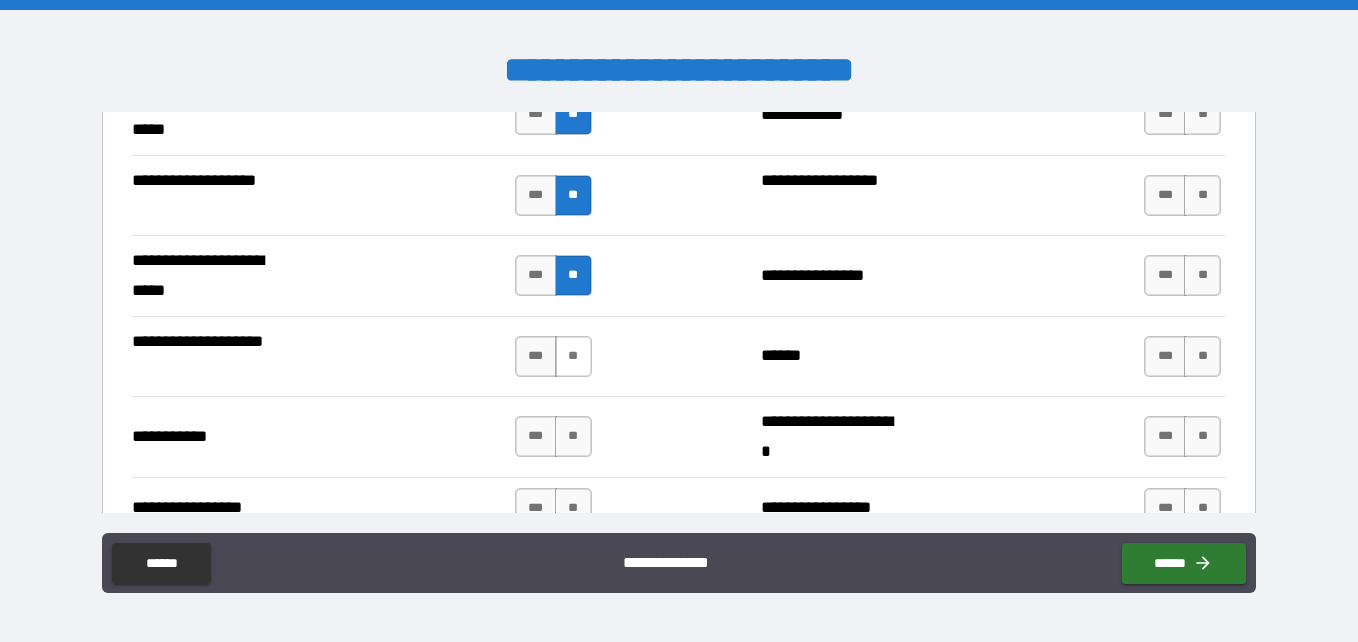 click on "**" at bounding box center (573, 356) 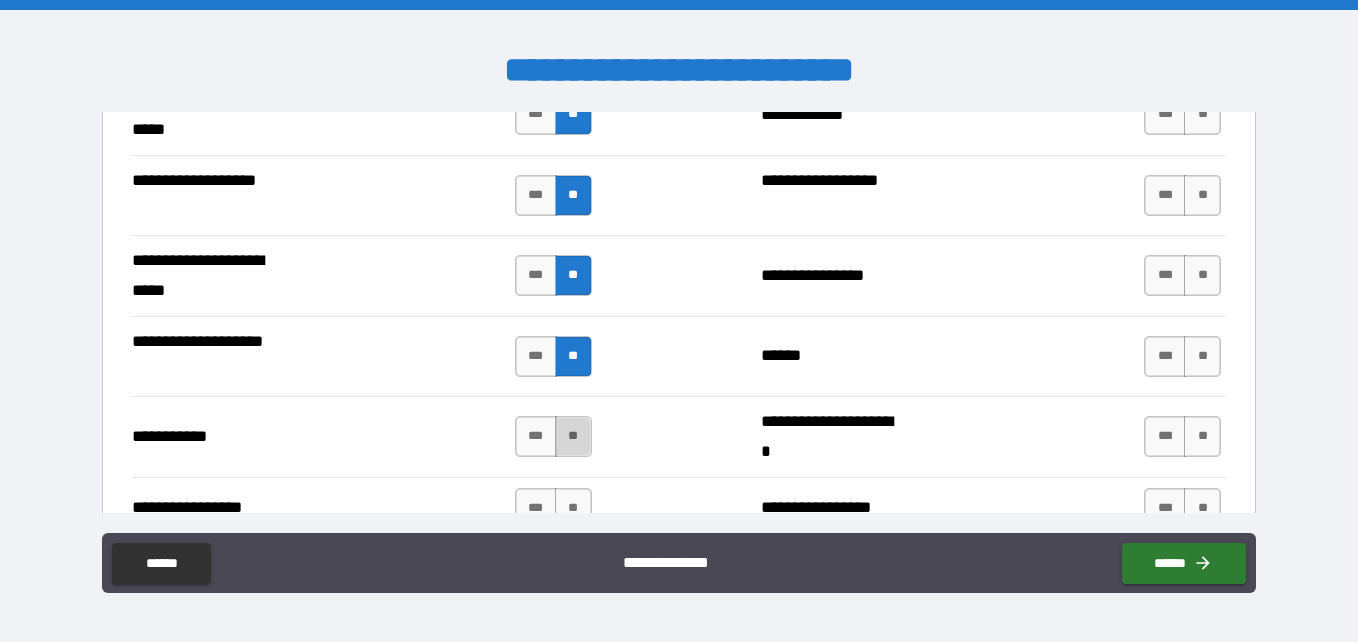 click on "**" at bounding box center (573, 436) 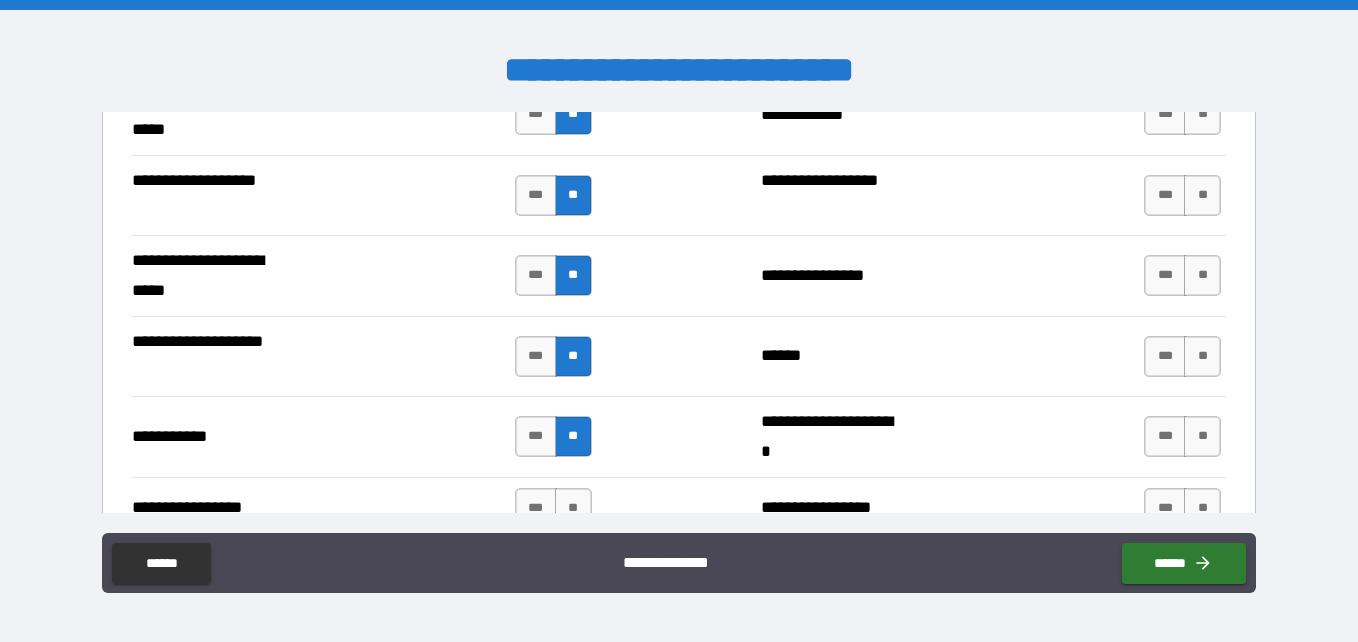 scroll, scrollTop: 4600, scrollLeft: 0, axis: vertical 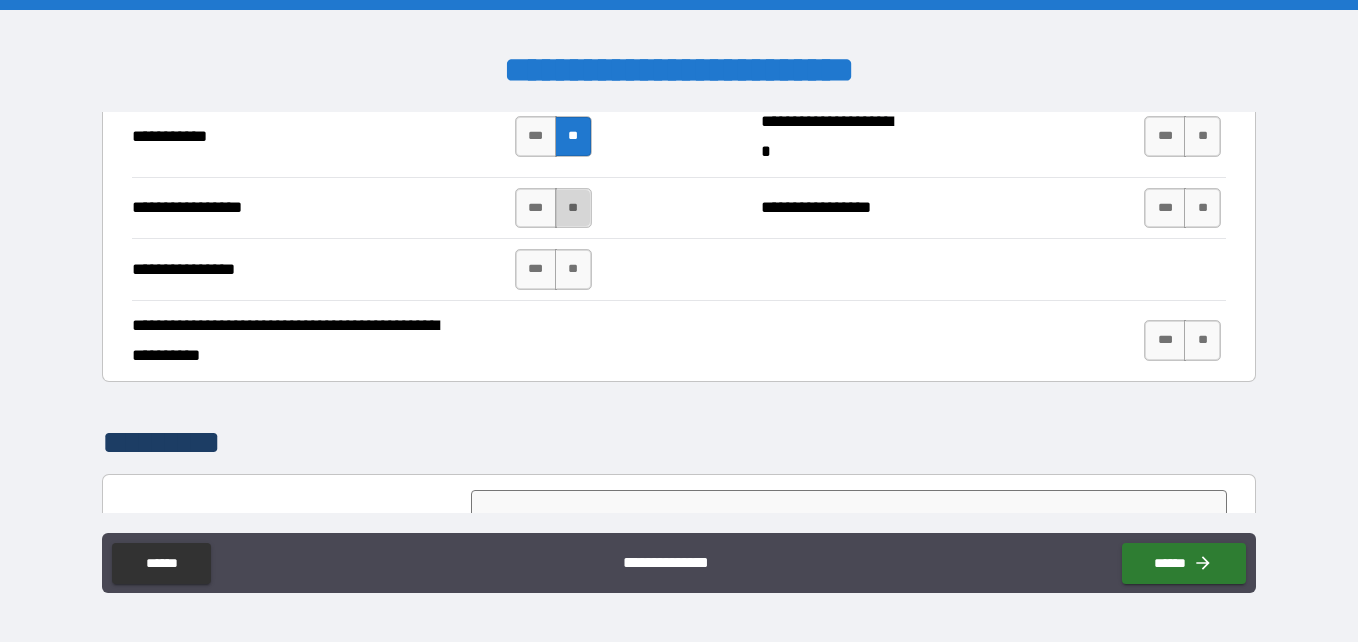 click on "**" at bounding box center (573, 208) 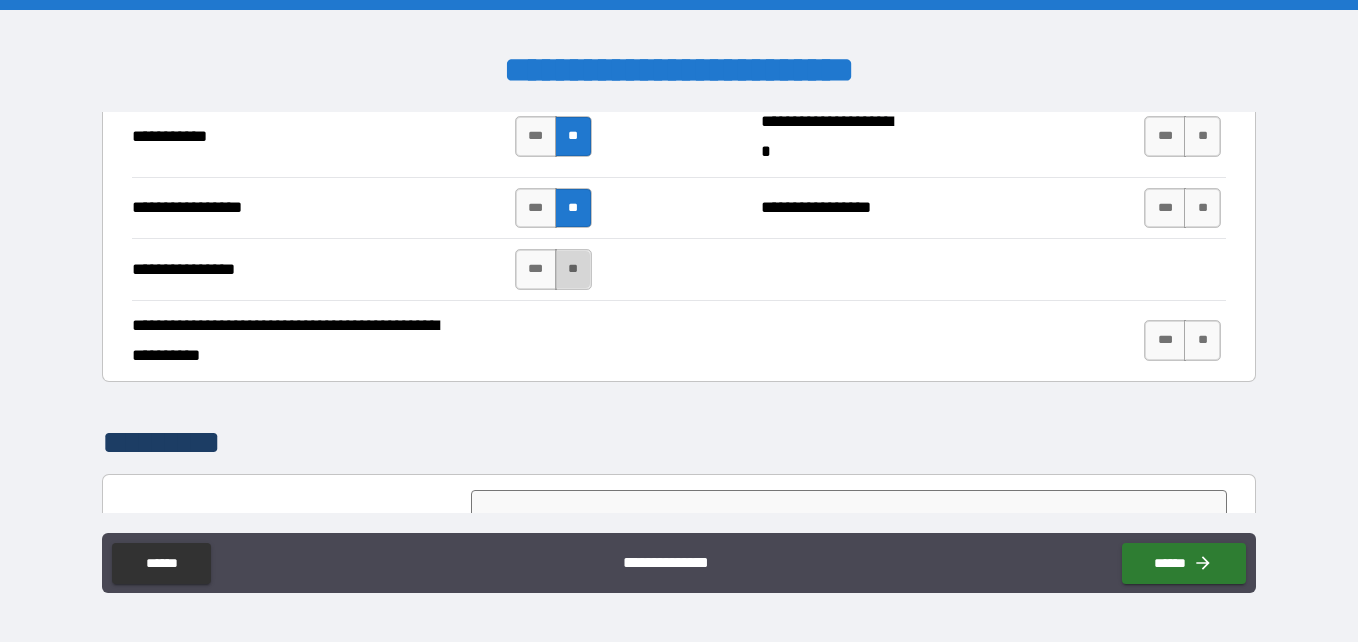 click on "**" at bounding box center [573, 269] 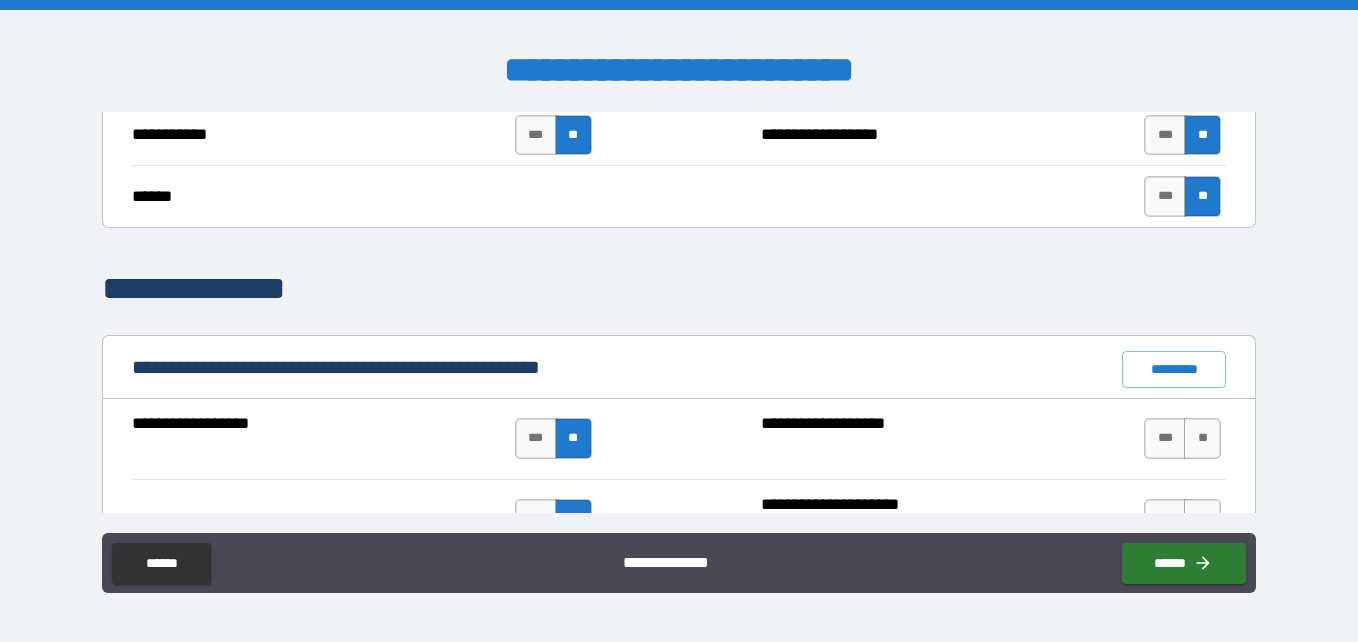 scroll, scrollTop: 1800, scrollLeft: 0, axis: vertical 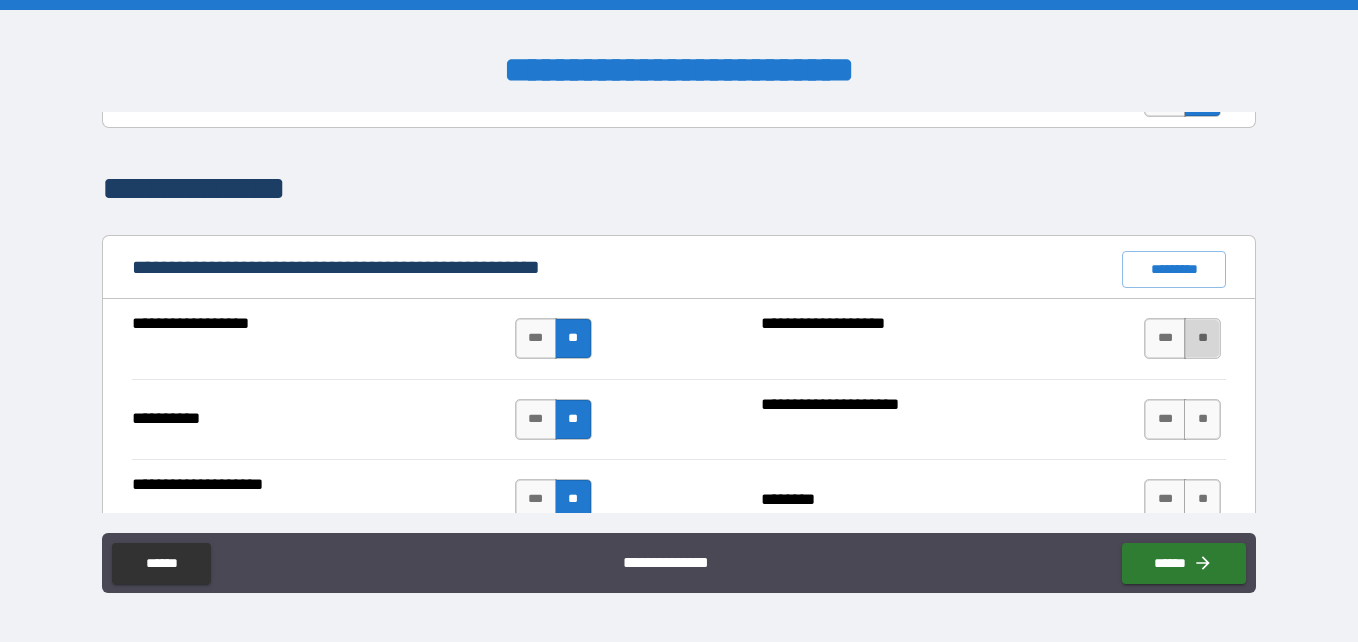 click on "**" at bounding box center [1202, 338] 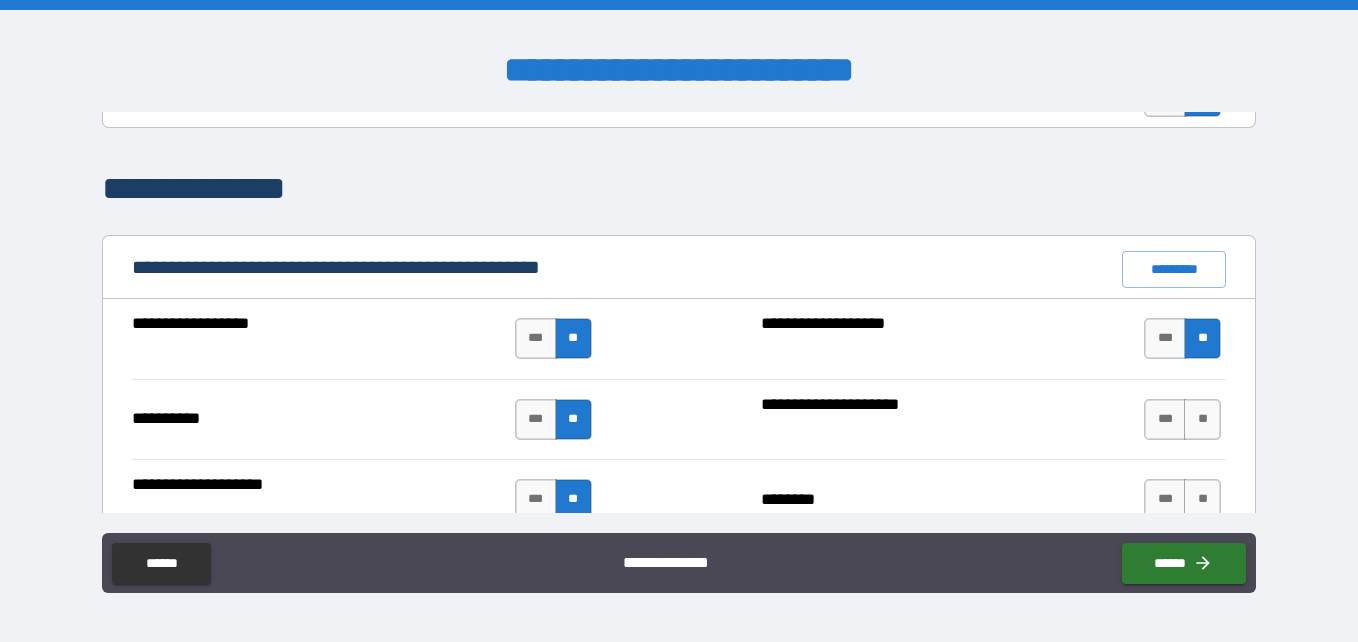 scroll, scrollTop: 2000, scrollLeft: 0, axis: vertical 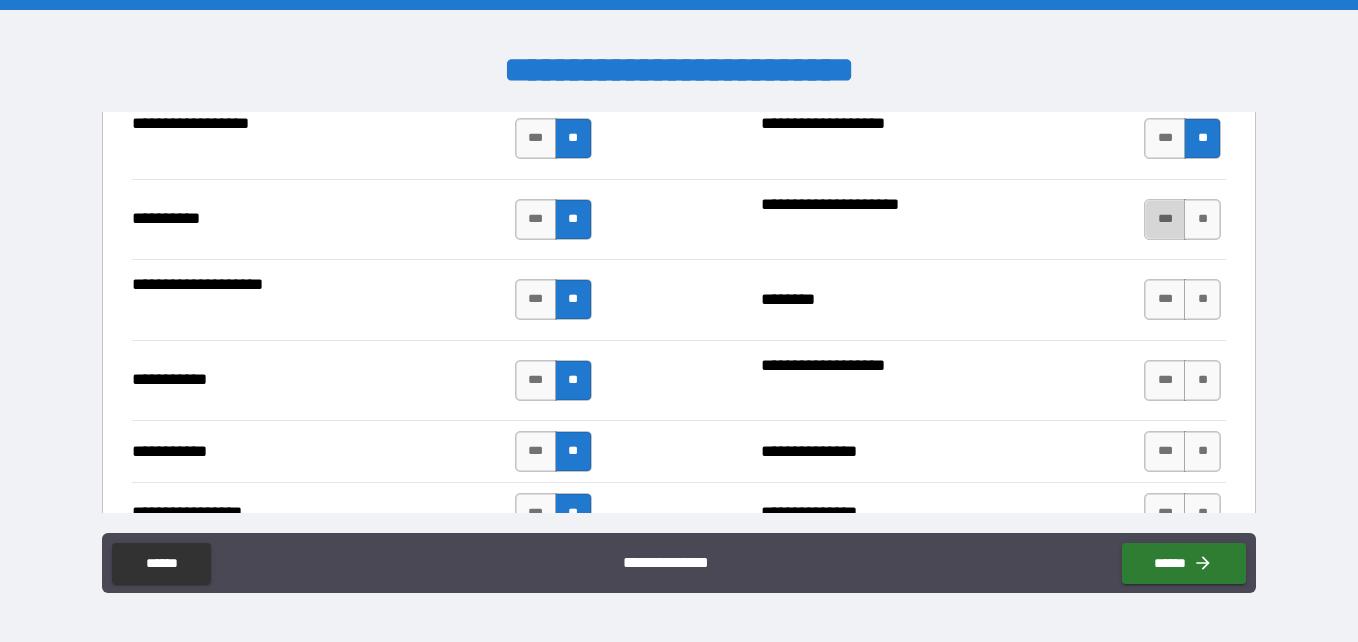 click on "***" at bounding box center [1165, 219] 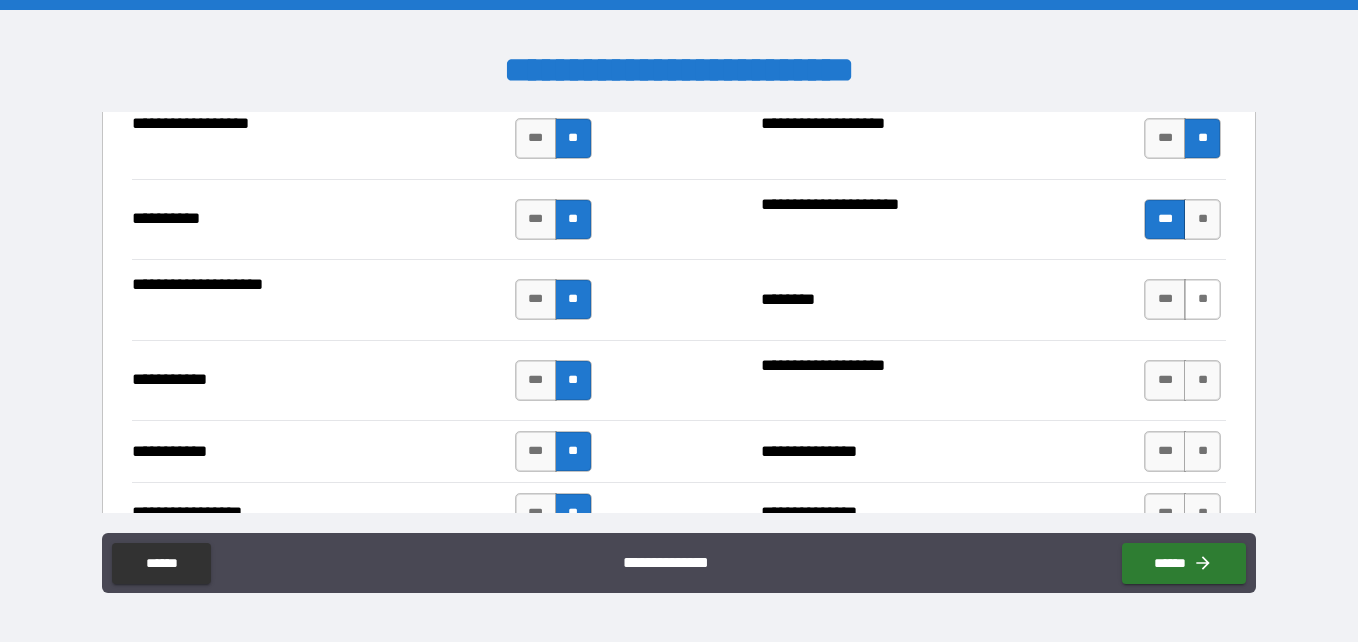 click on "**" at bounding box center [1202, 299] 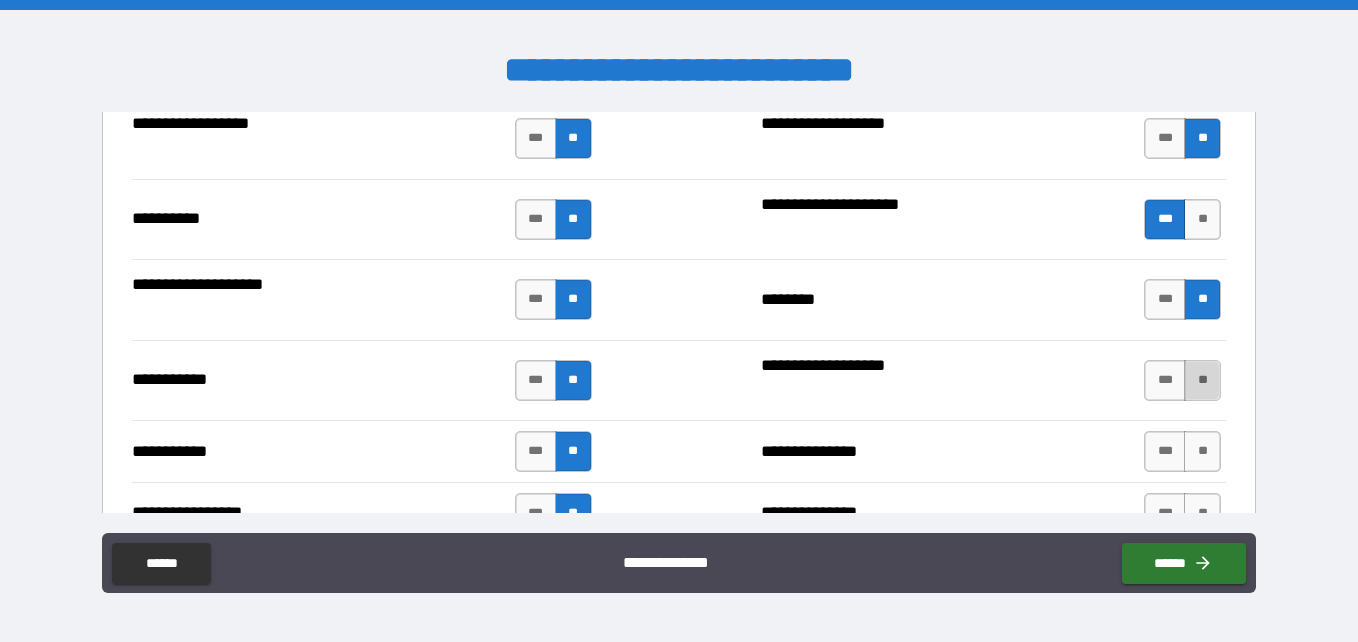 click on "**" at bounding box center (1202, 380) 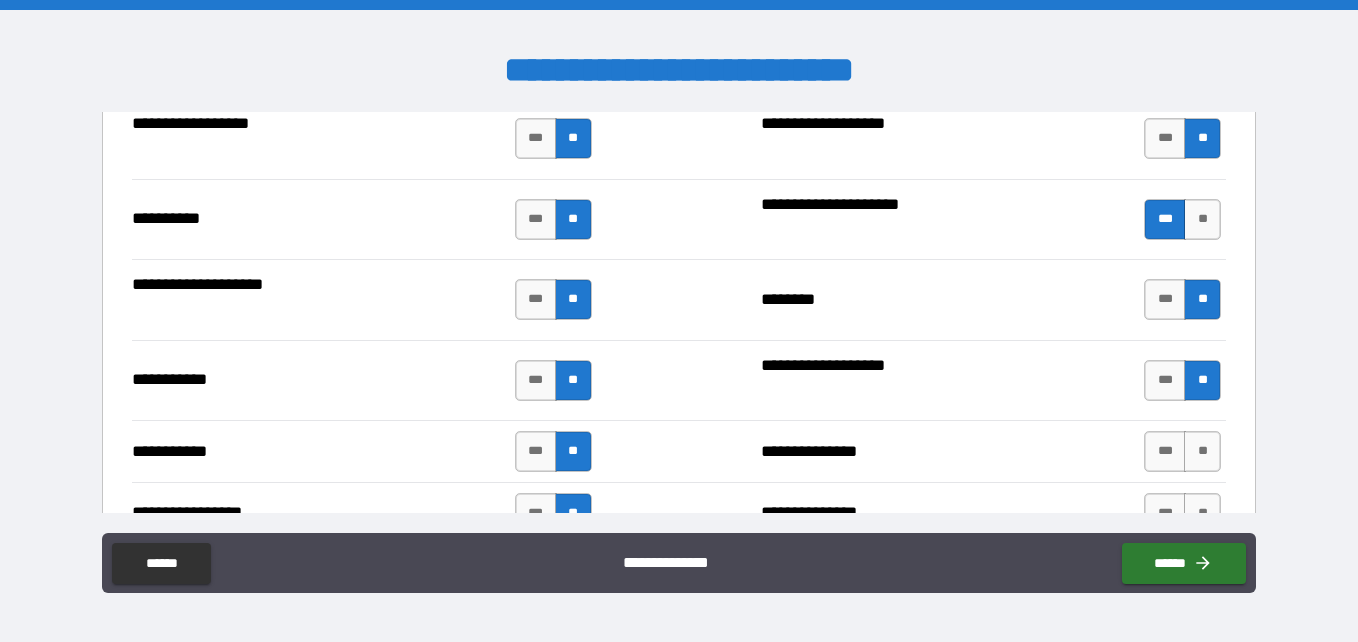 scroll, scrollTop: 2200, scrollLeft: 0, axis: vertical 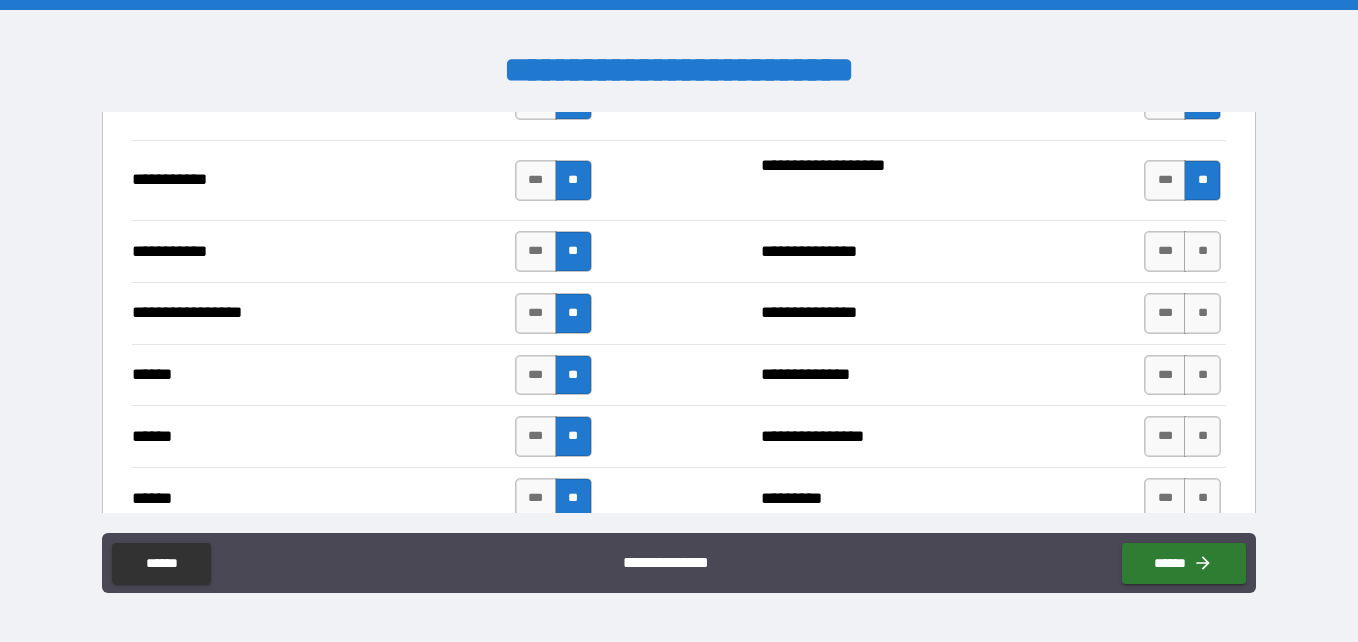 click on "**" at bounding box center [1202, 251] 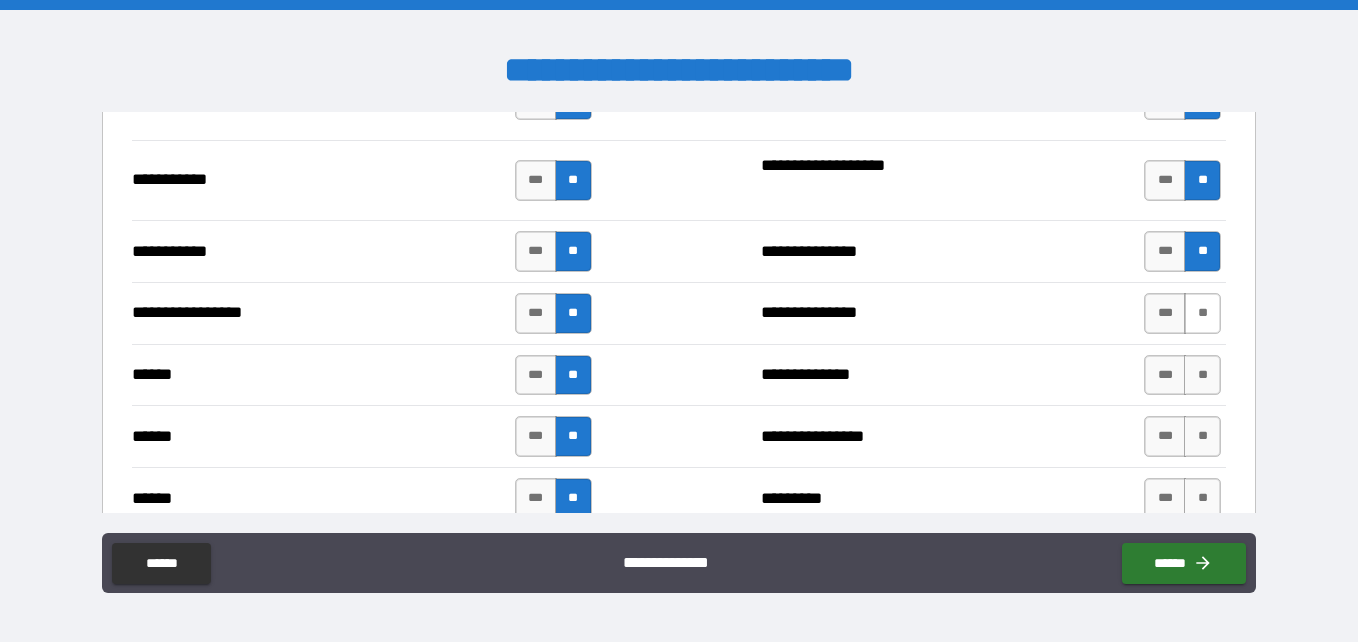 click on "**" at bounding box center [1202, 313] 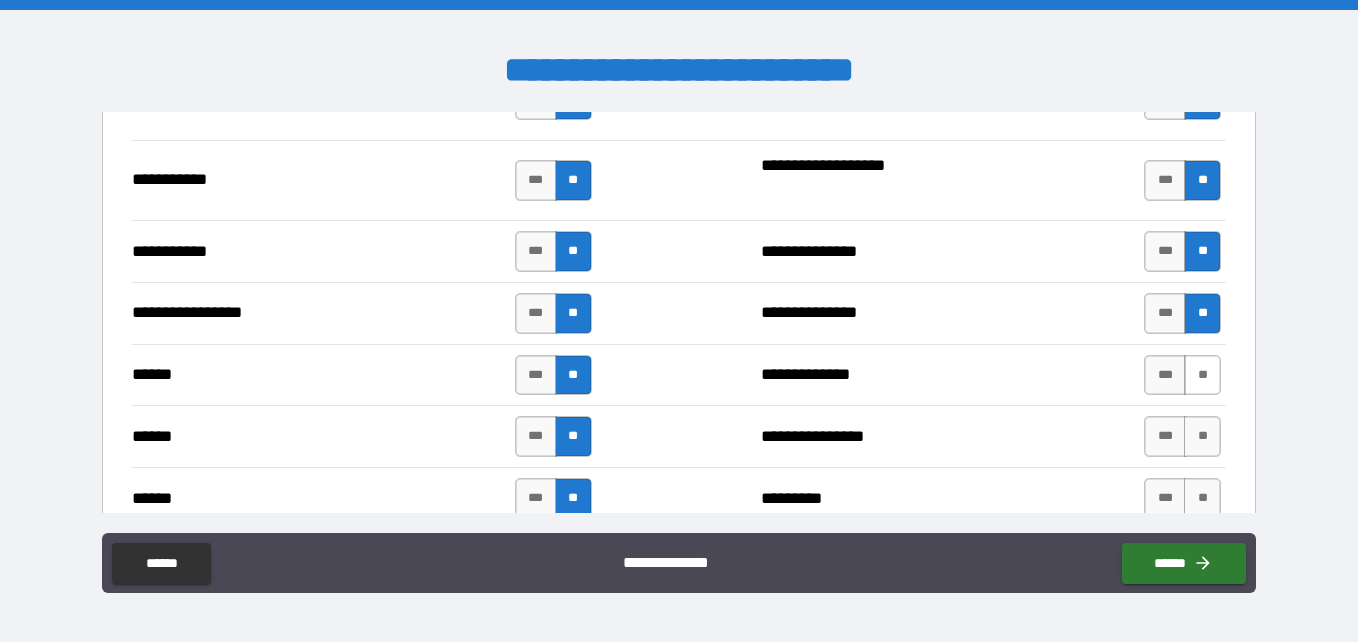 click on "**" at bounding box center (1202, 375) 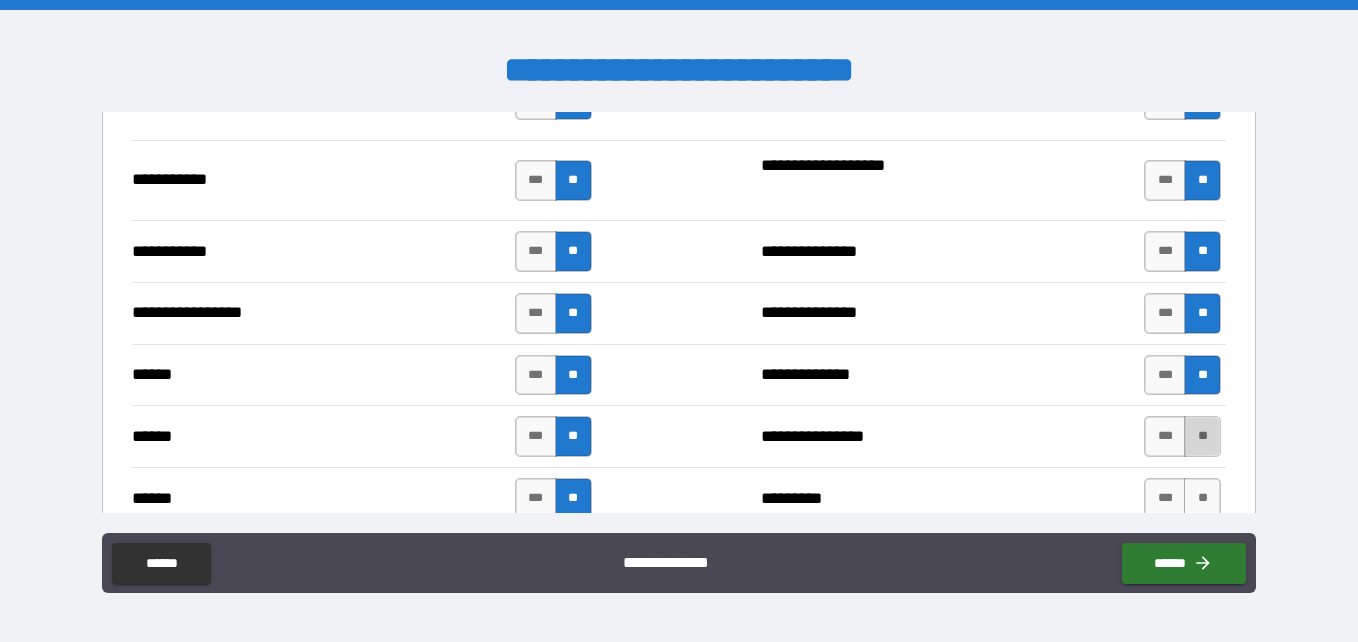 click on "**" at bounding box center (1202, 436) 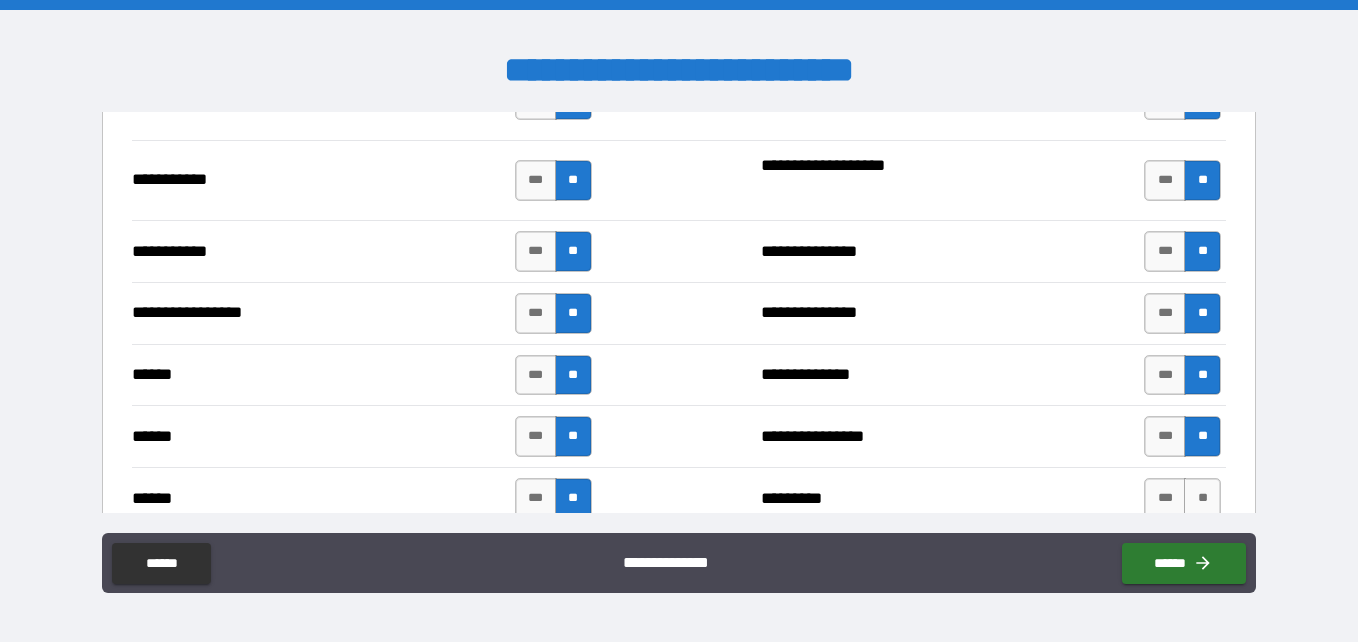 scroll, scrollTop: 2500, scrollLeft: 0, axis: vertical 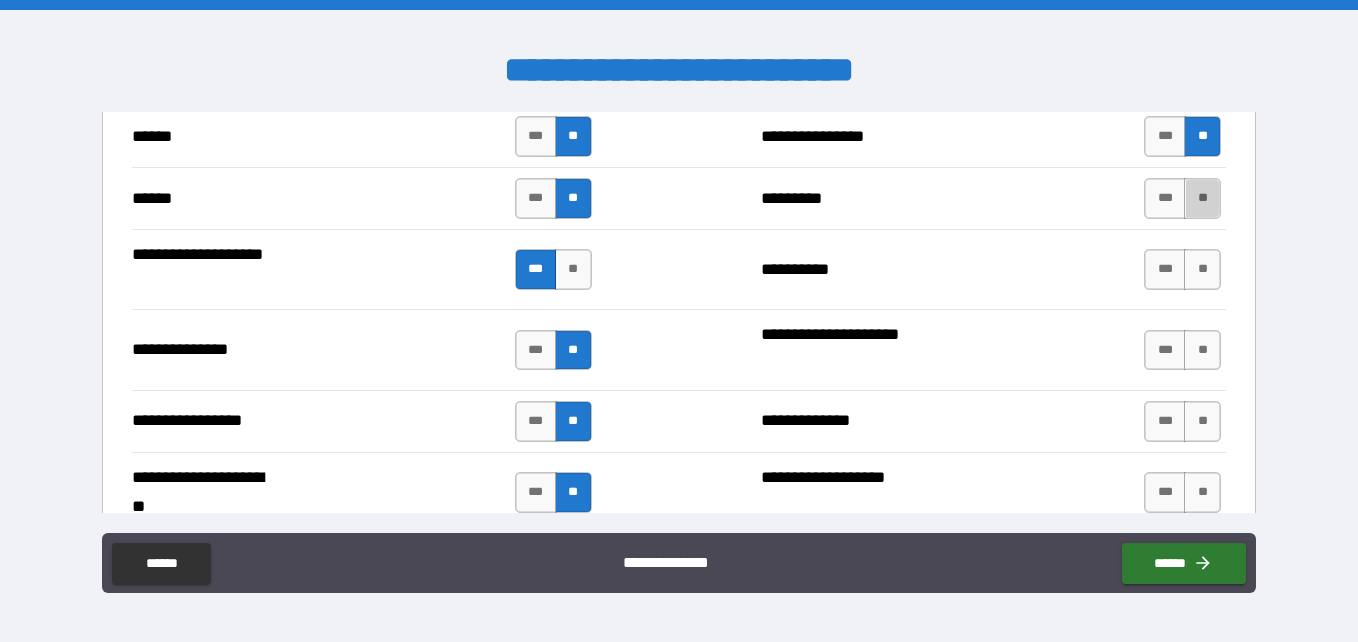 drag, startPoint x: 1190, startPoint y: 202, endPoint x: 1190, endPoint y: 229, distance: 27 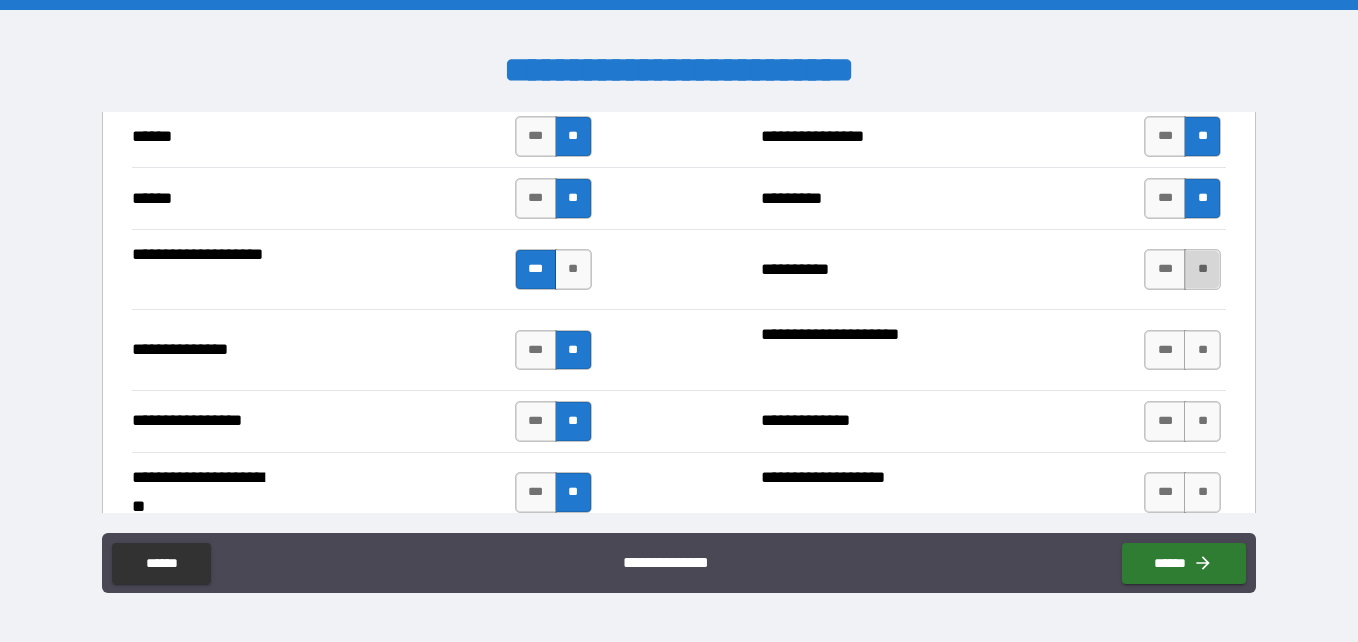 click on "**" at bounding box center (1202, 269) 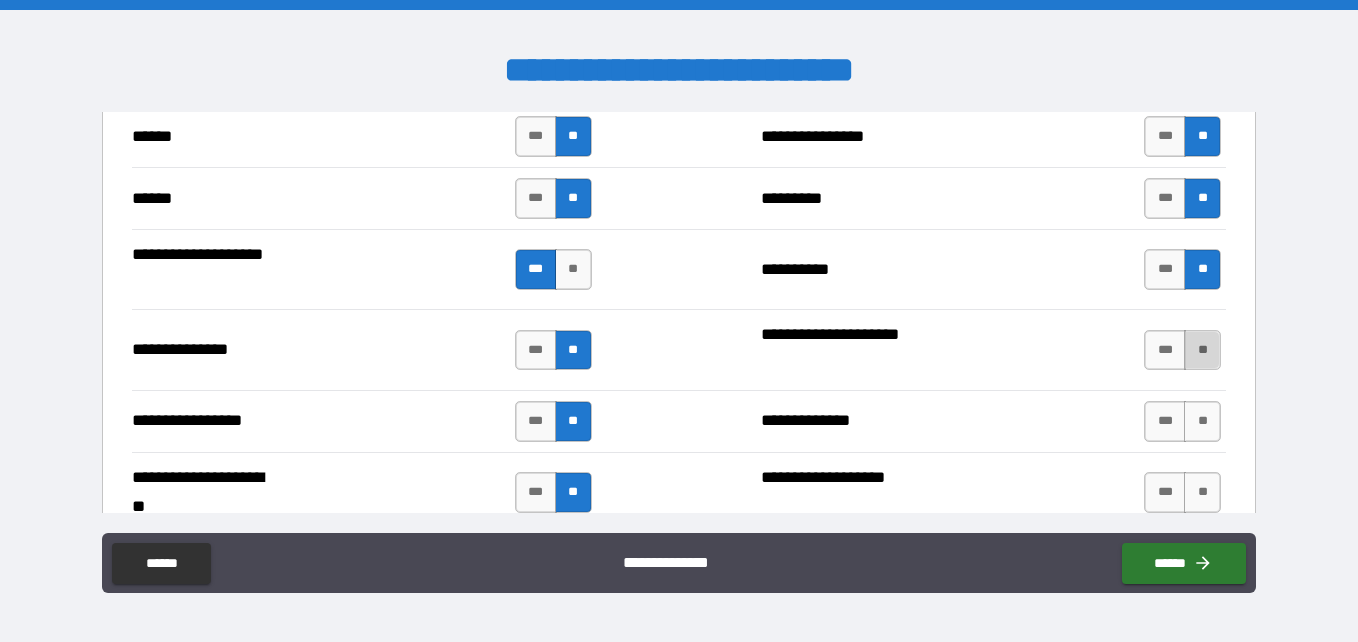 click on "**" at bounding box center [1202, 350] 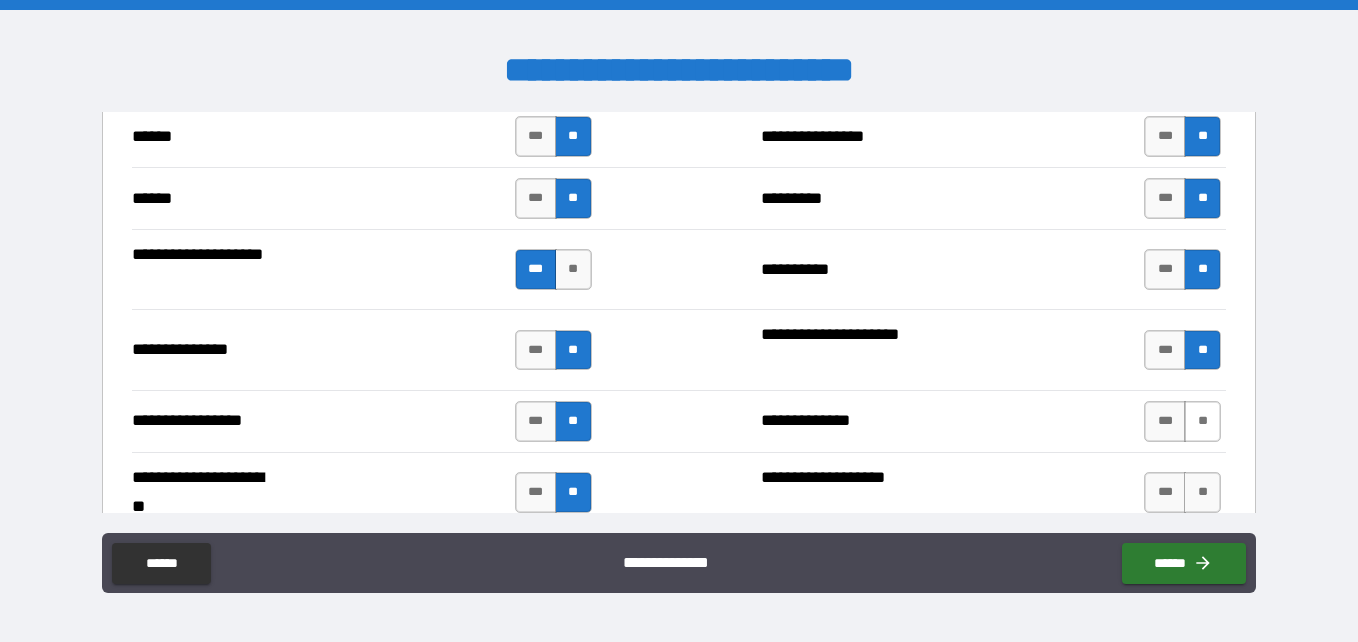 click on "**" at bounding box center (1202, 421) 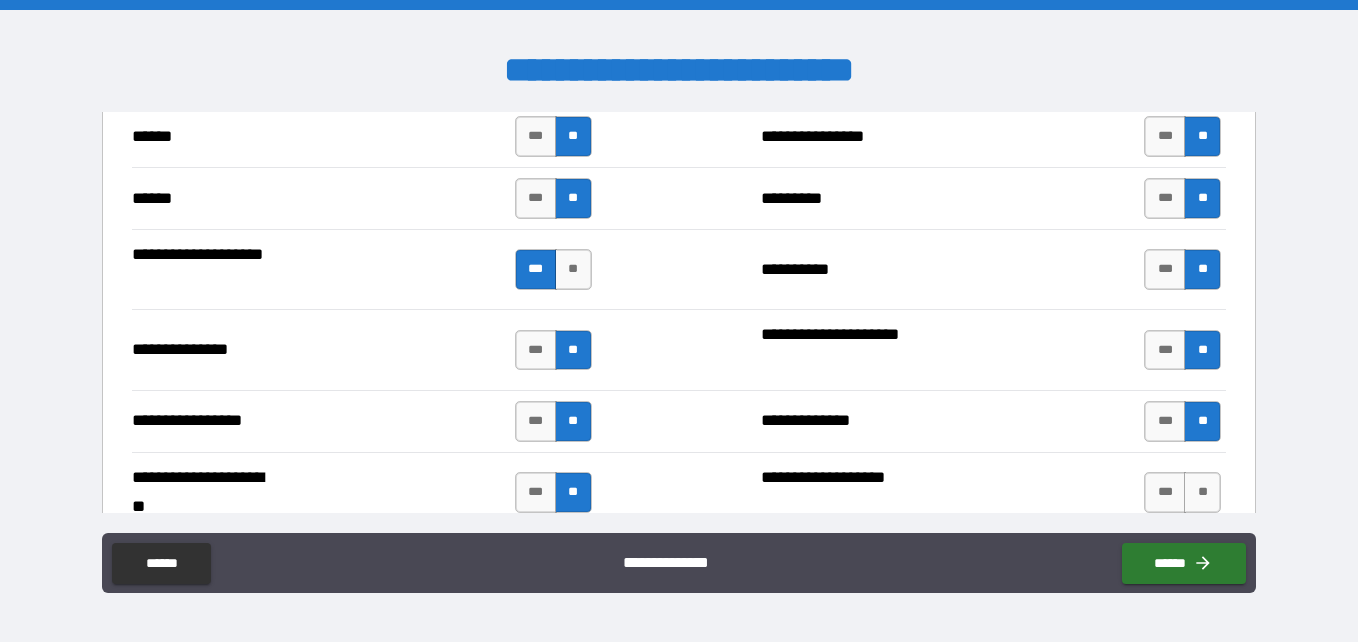 scroll, scrollTop: 2700, scrollLeft: 0, axis: vertical 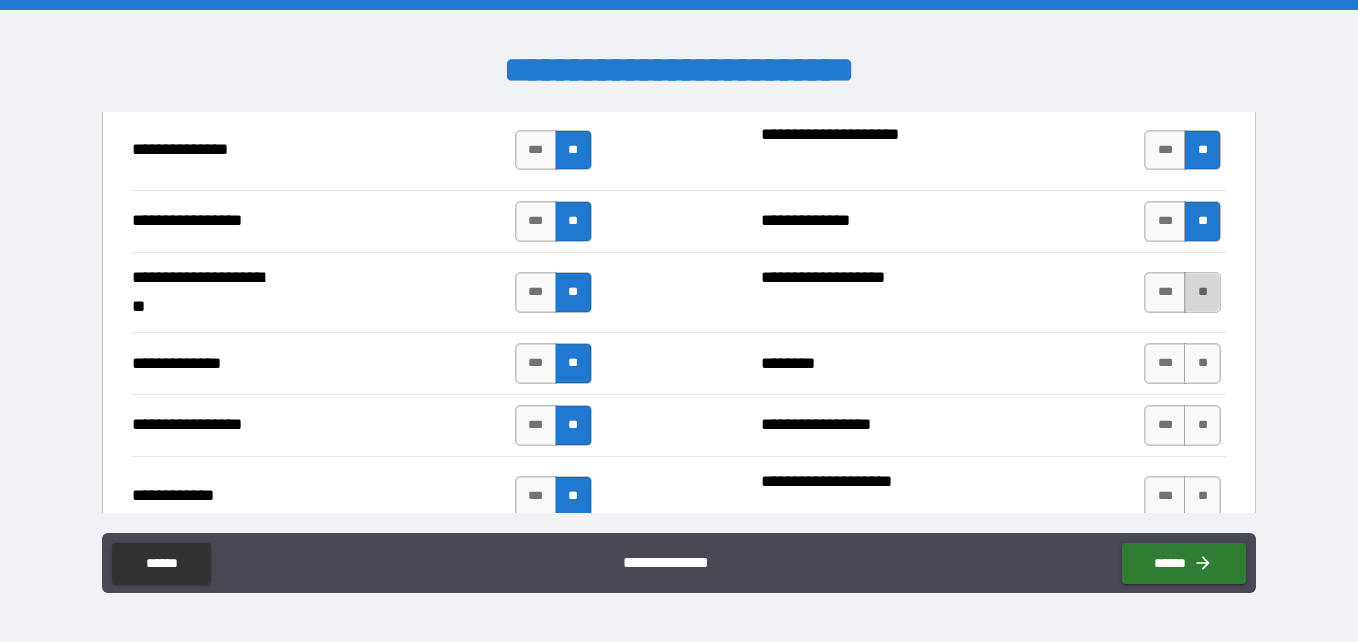click on "**" at bounding box center [1202, 292] 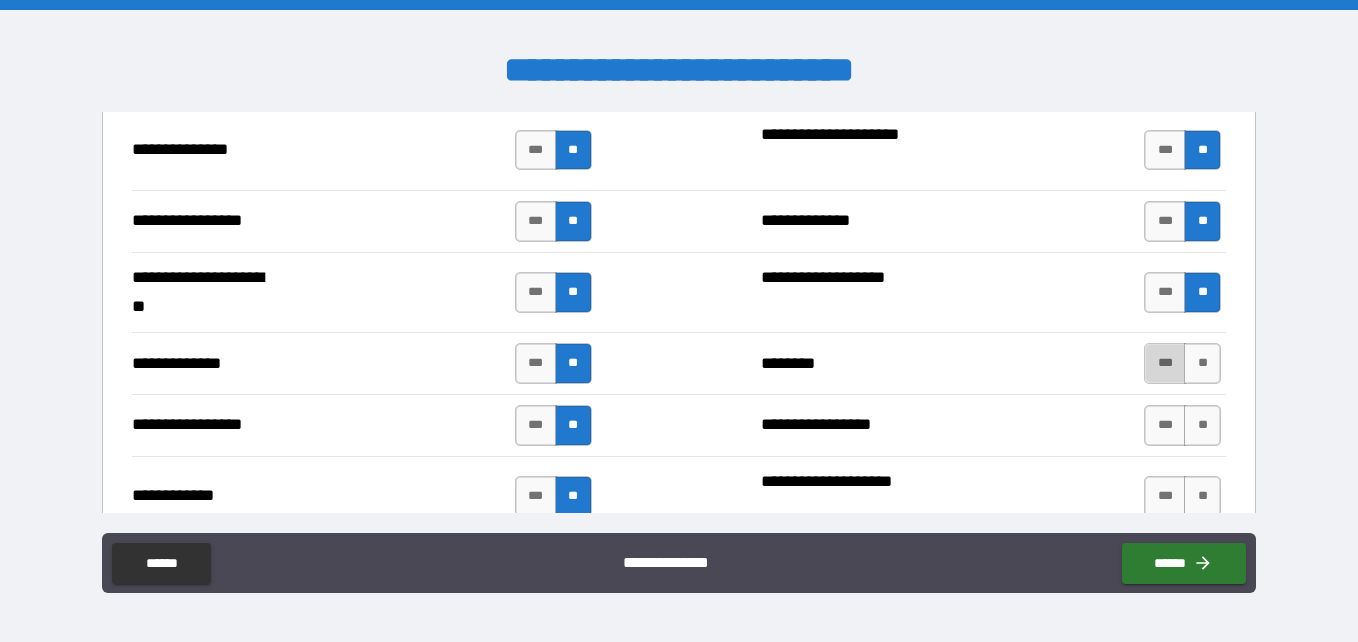 click on "***" at bounding box center [1165, 363] 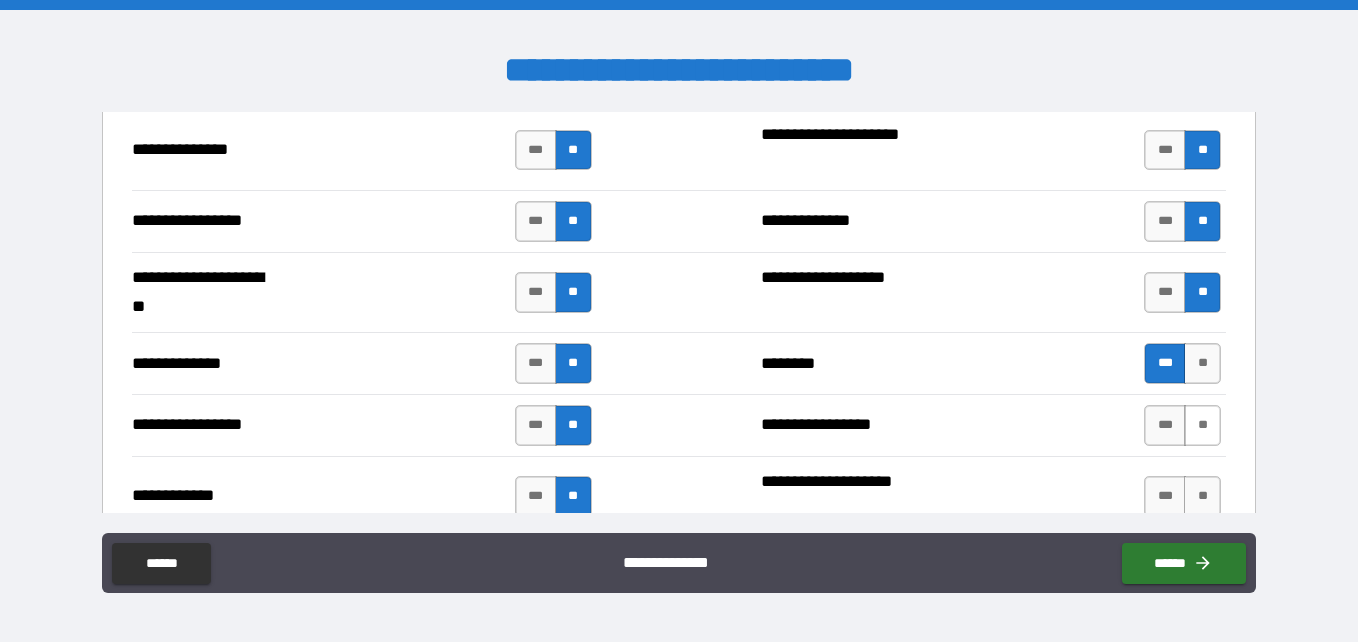 click on "**" at bounding box center [1202, 425] 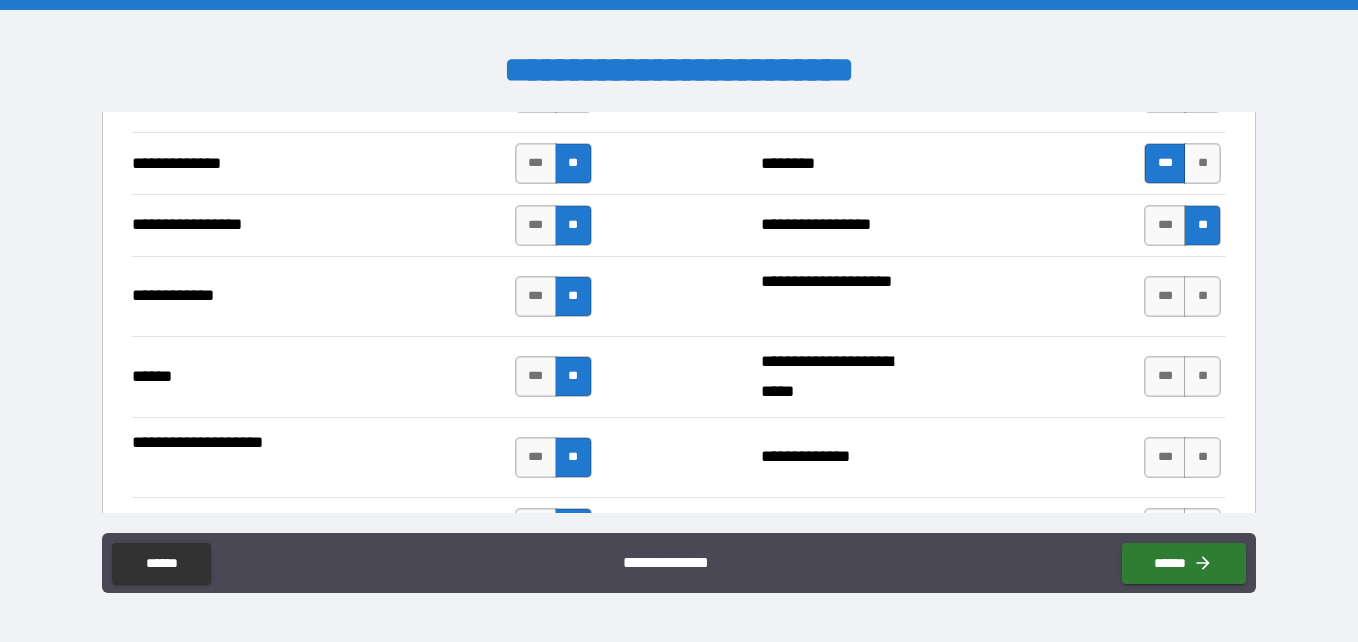 scroll, scrollTop: 3000, scrollLeft: 0, axis: vertical 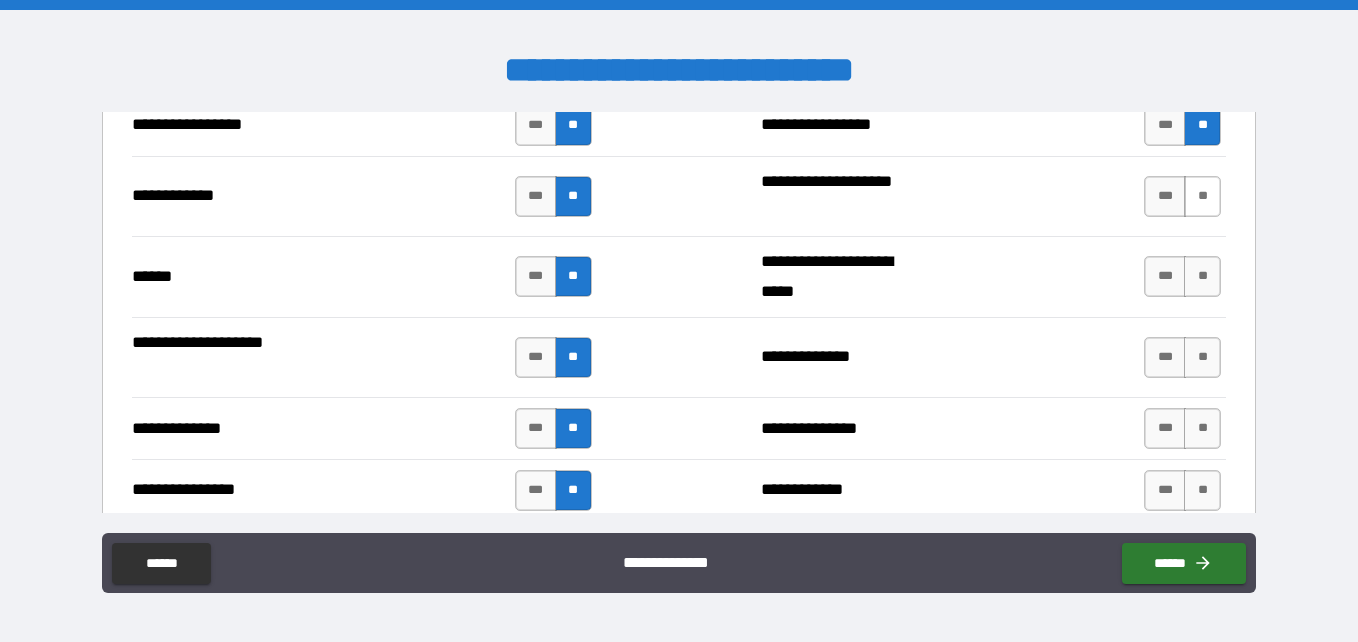 click on "**" at bounding box center (1202, 196) 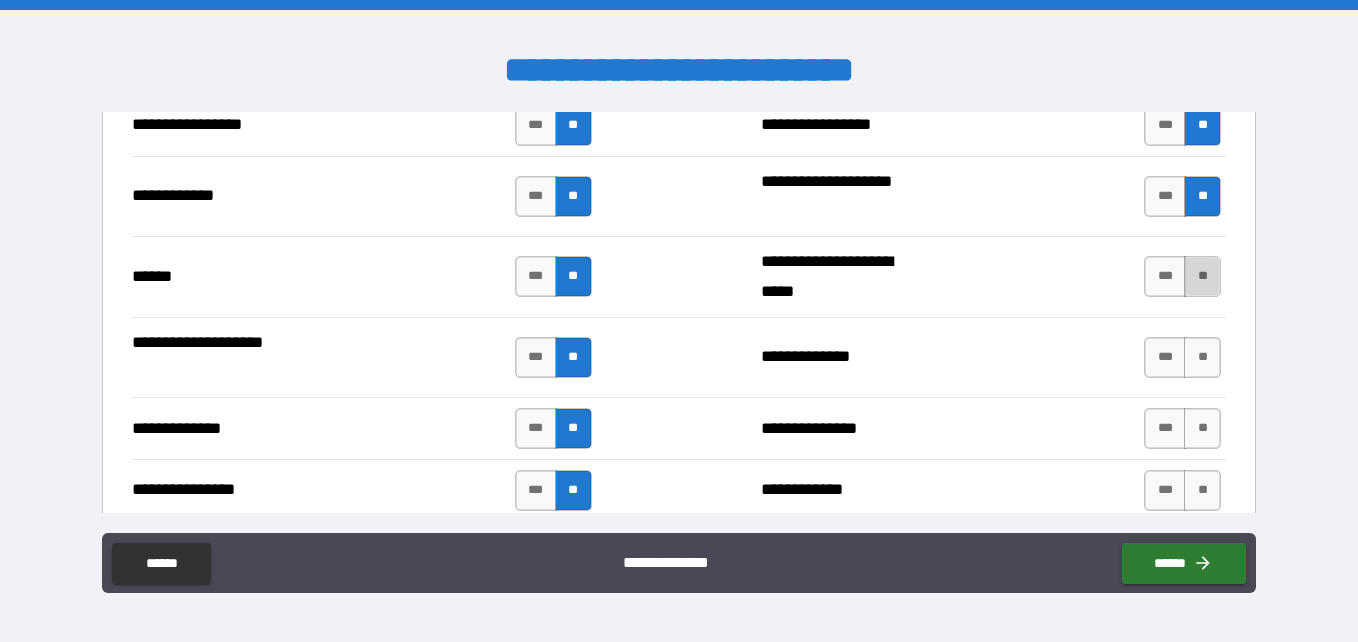 click on "**" at bounding box center [1202, 276] 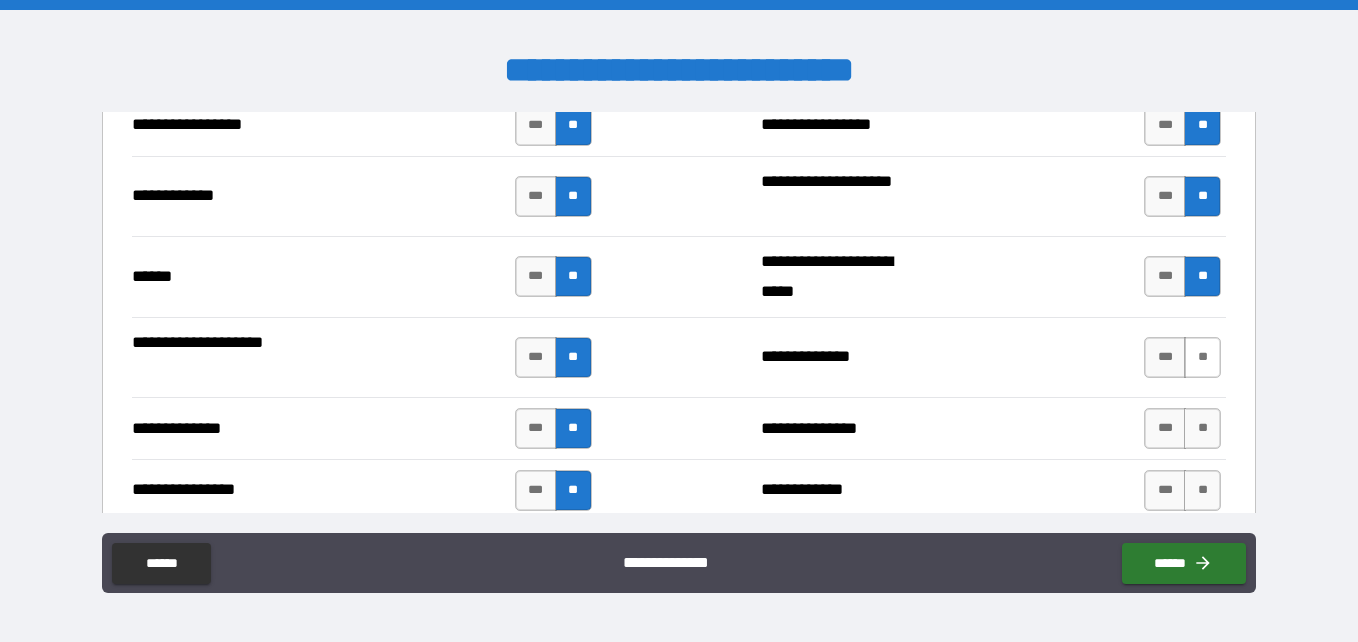click on "**" at bounding box center (1202, 357) 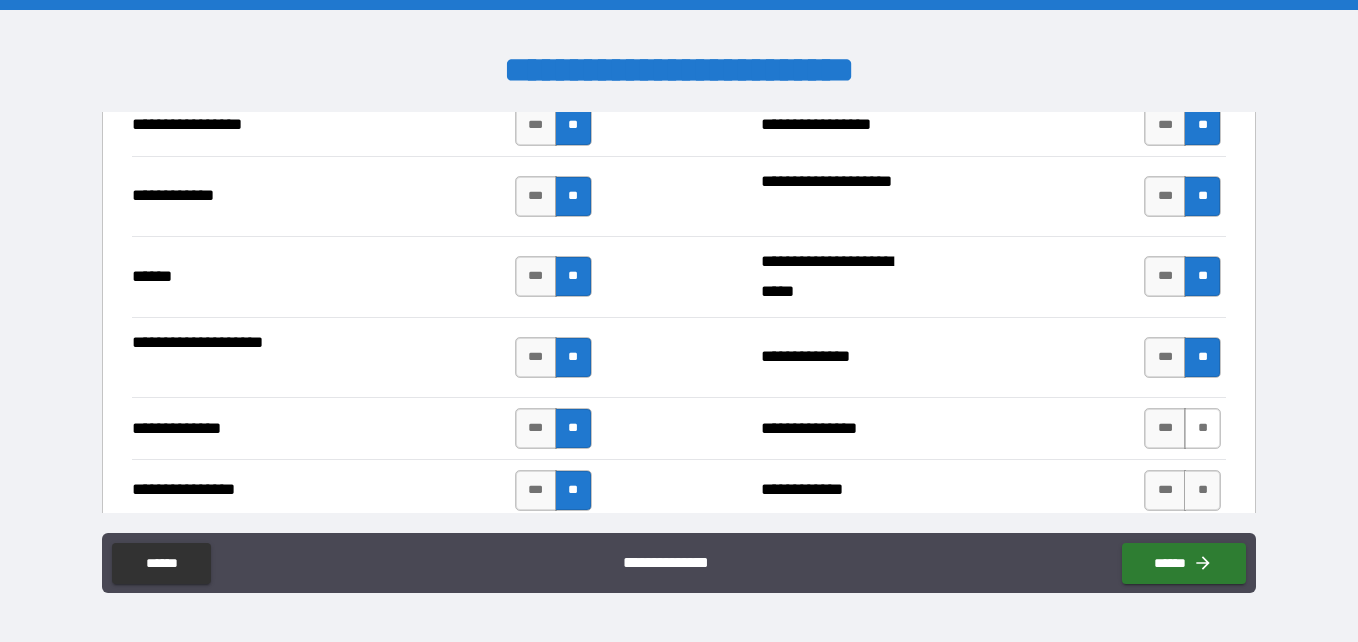 click on "**" at bounding box center (1202, 428) 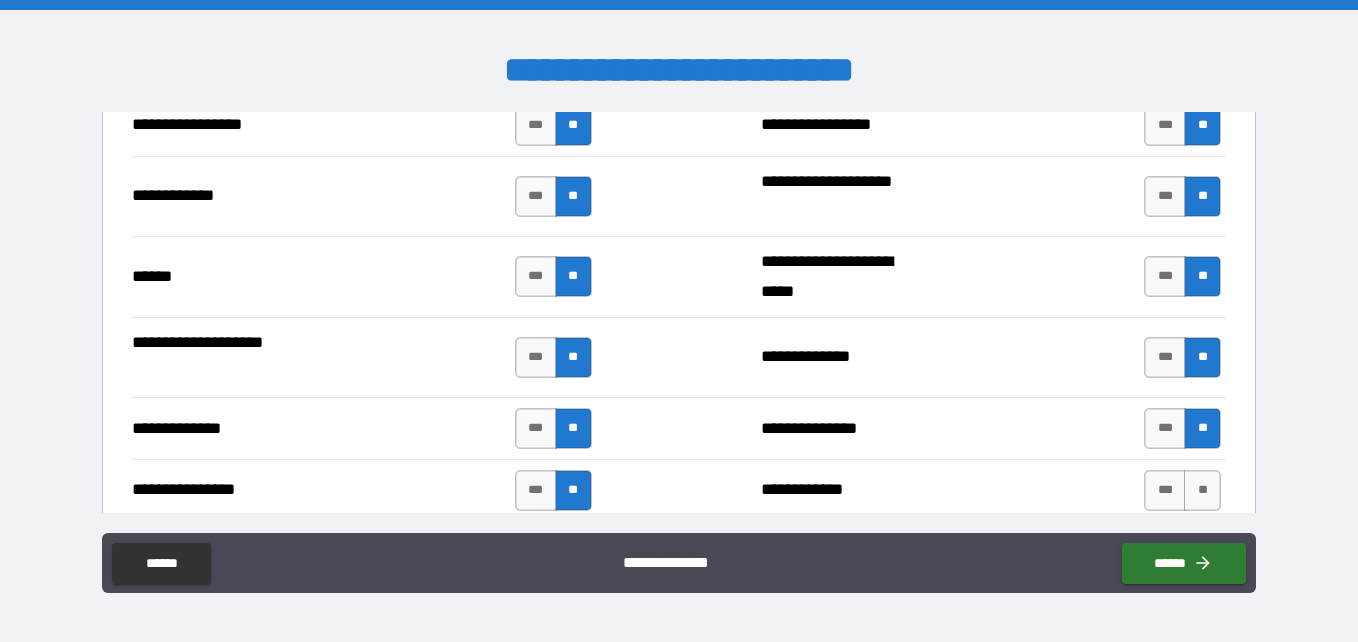 scroll, scrollTop: 3200, scrollLeft: 0, axis: vertical 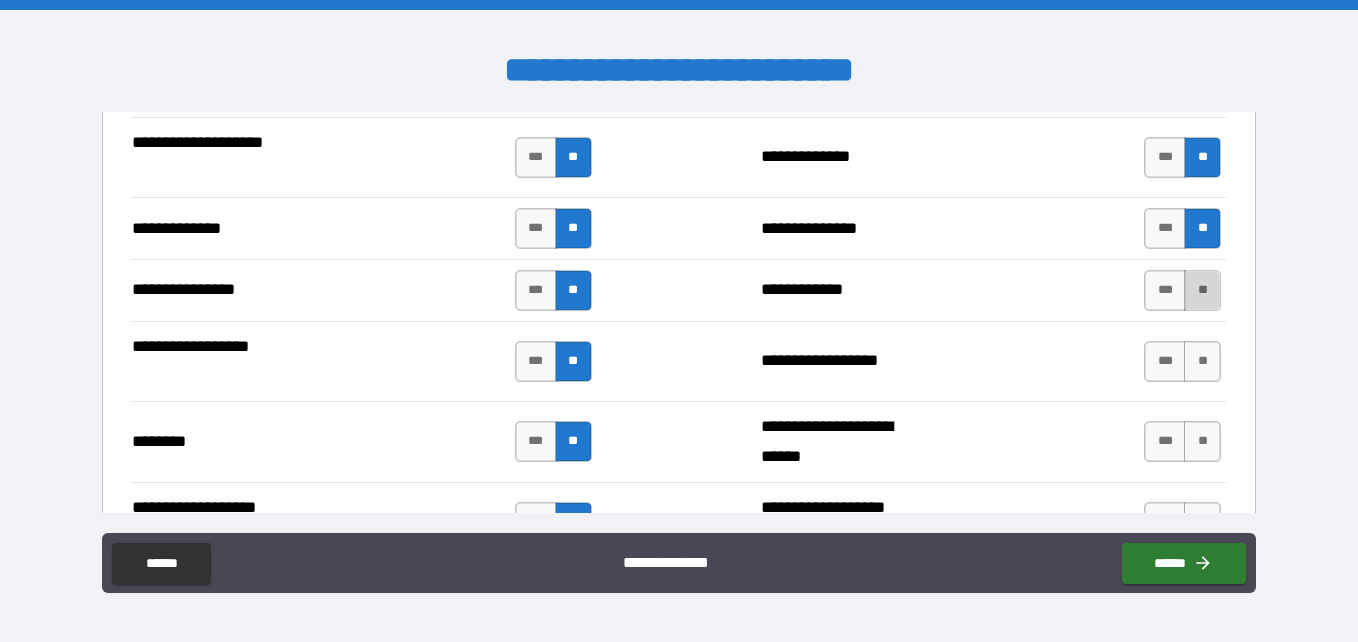 click on "**" at bounding box center [1202, 290] 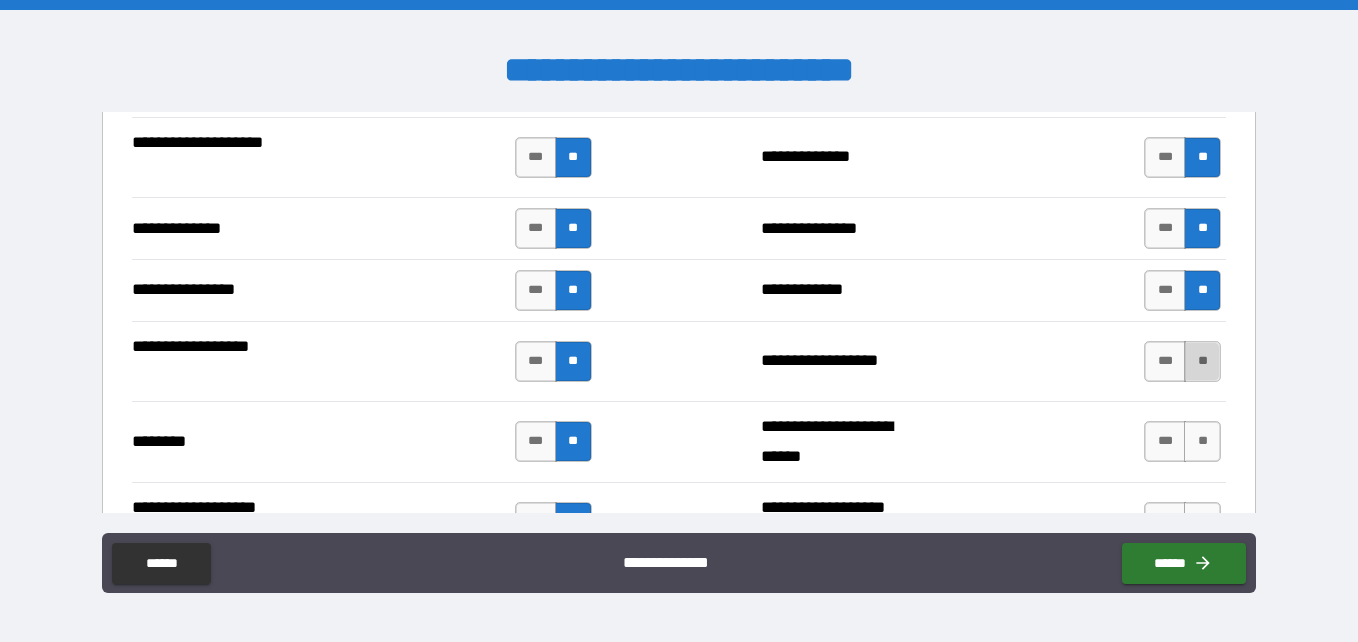 click on "**" at bounding box center [1202, 361] 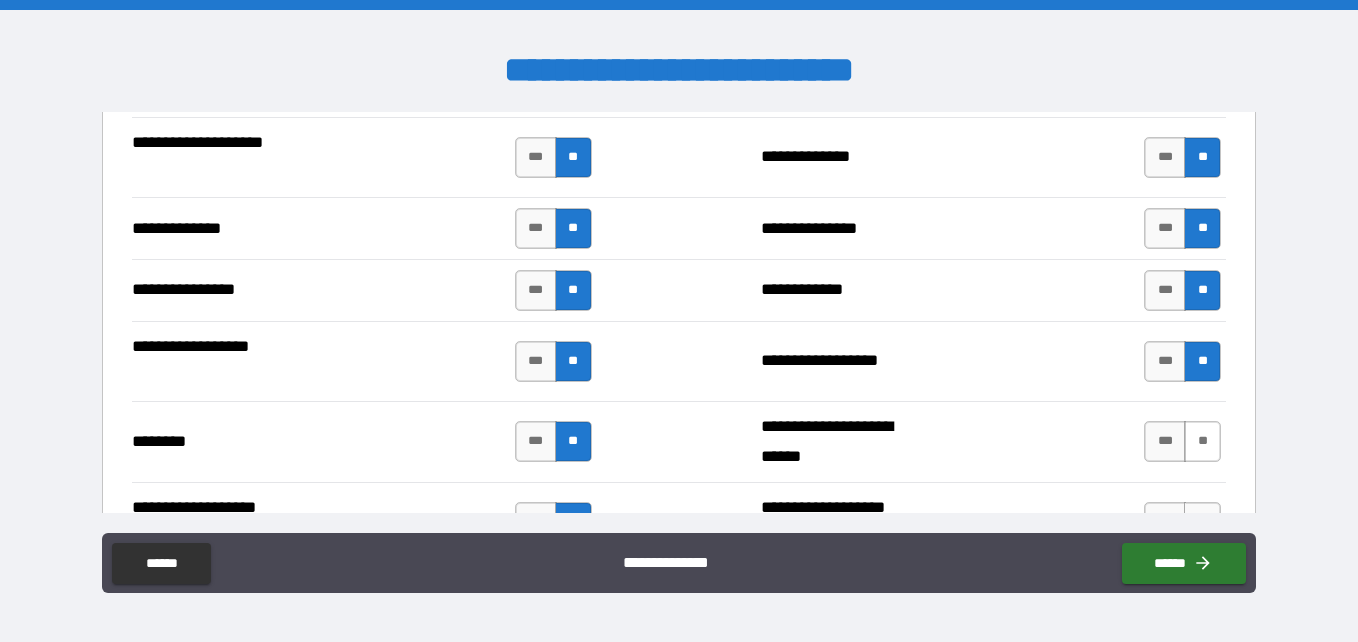 click on "**" at bounding box center (1202, 441) 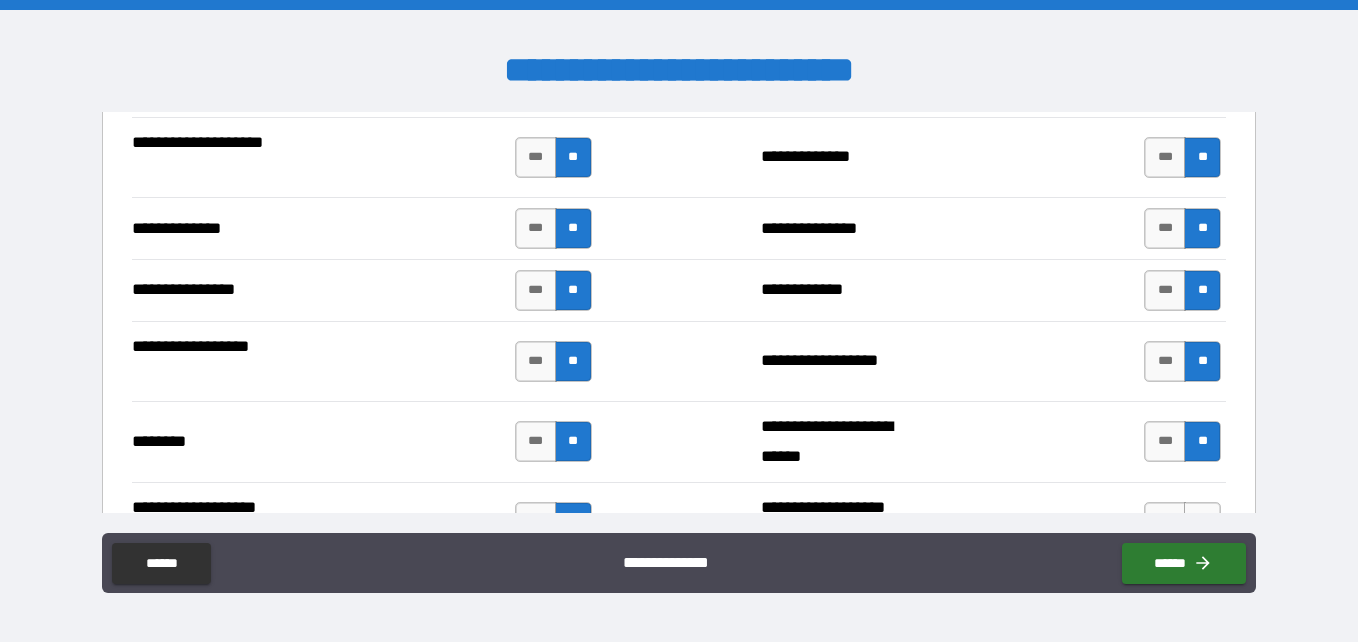 scroll, scrollTop: 3400, scrollLeft: 0, axis: vertical 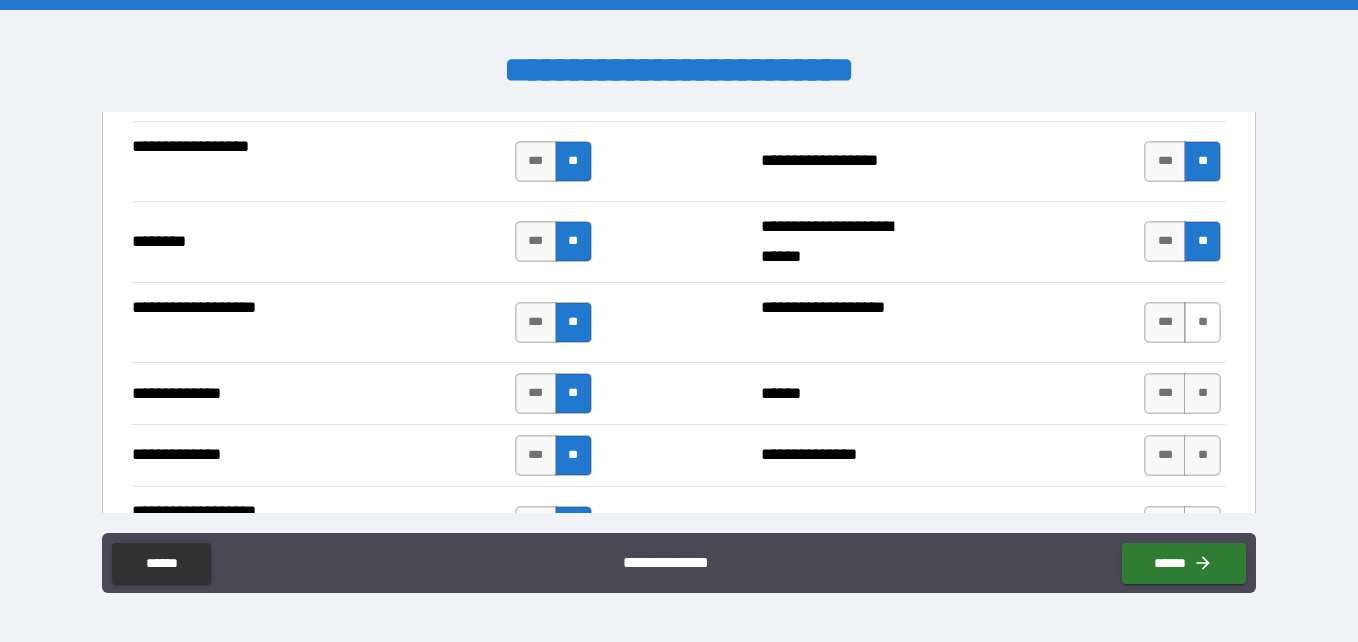 click on "**" at bounding box center [1202, 322] 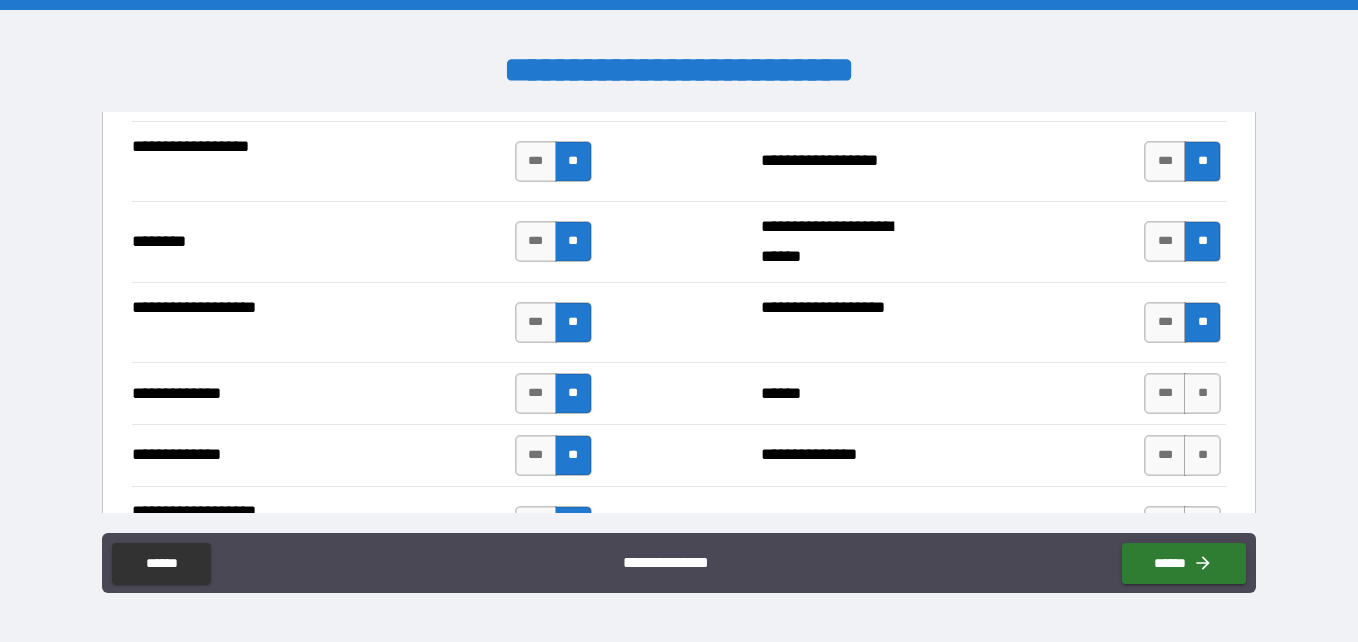 click on "**" at bounding box center [1202, 393] 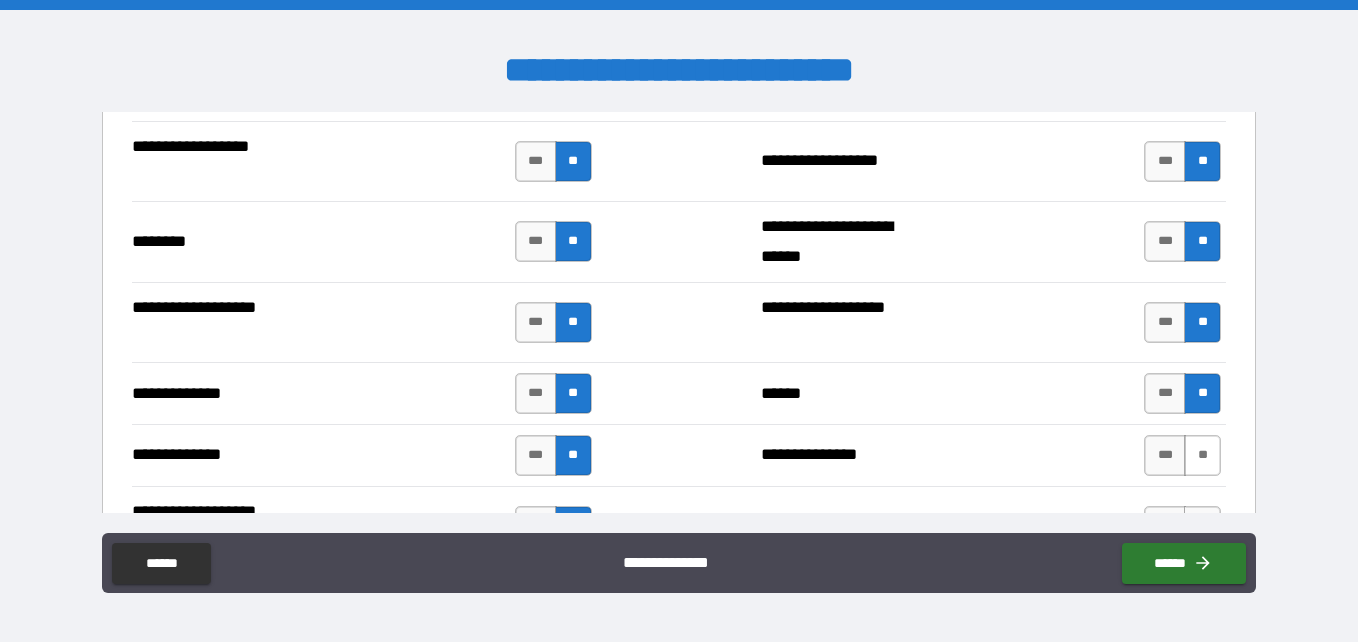 click on "**" at bounding box center (1202, 455) 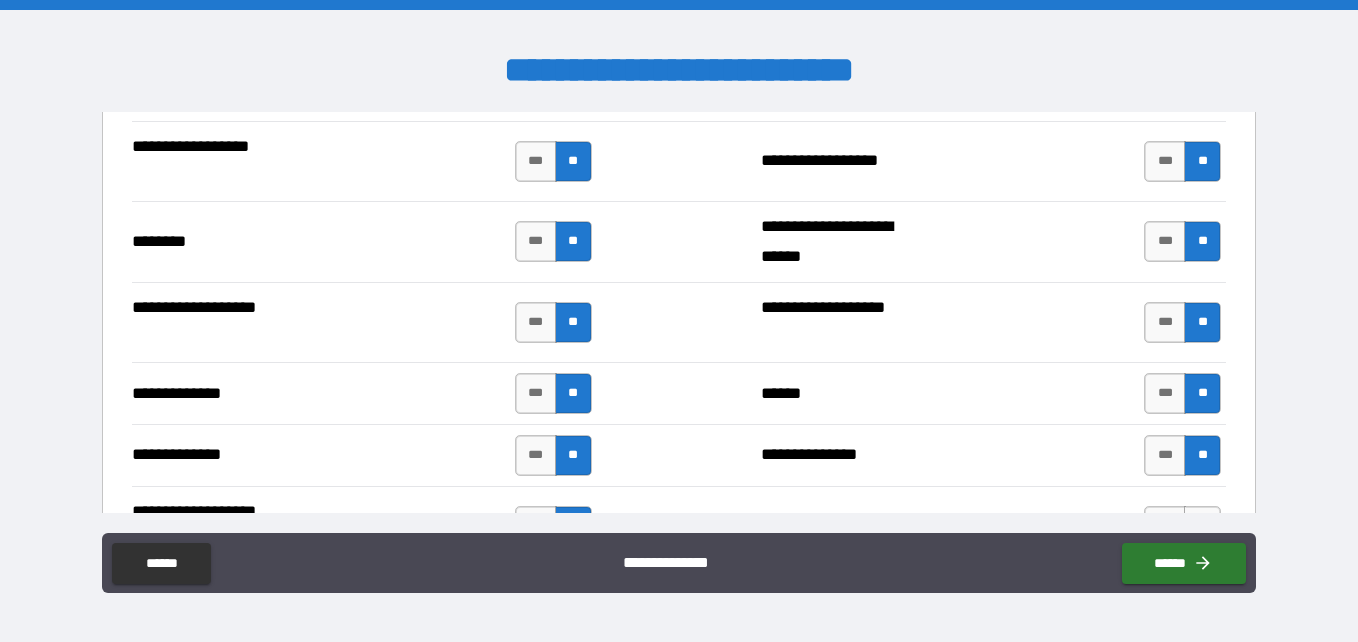 scroll, scrollTop: 3700, scrollLeft: 0, axis: vertical 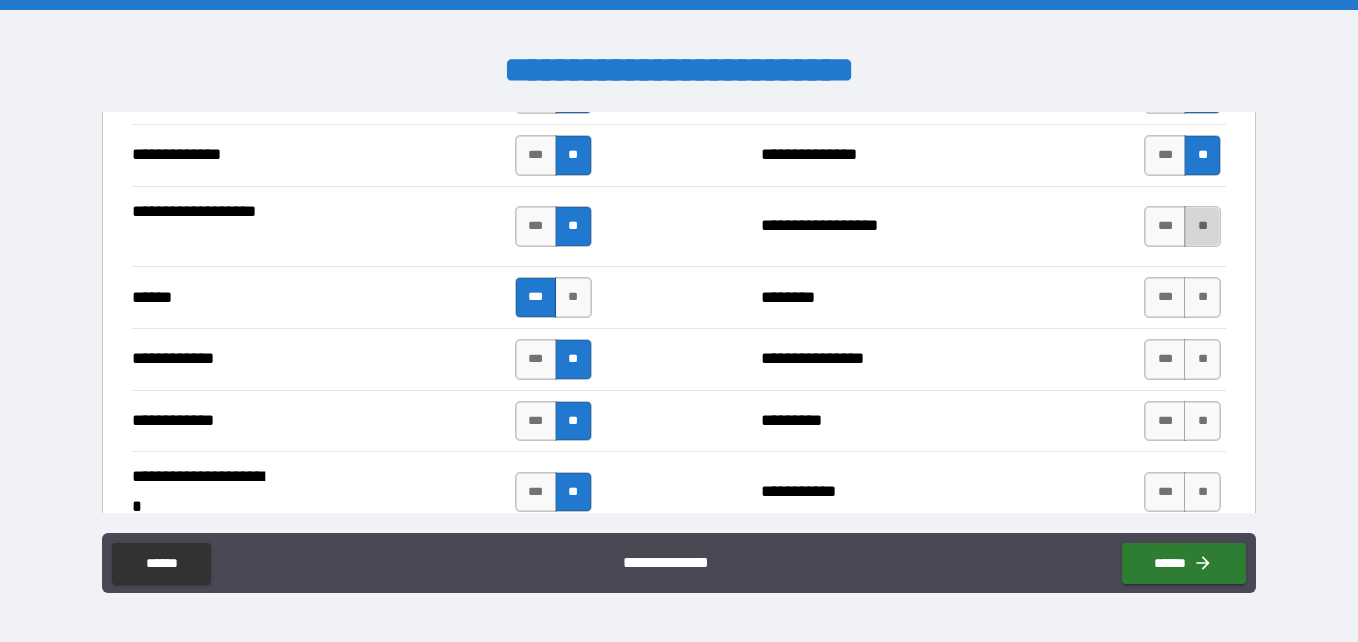 click on "**" at bounding box center [1202, 226] 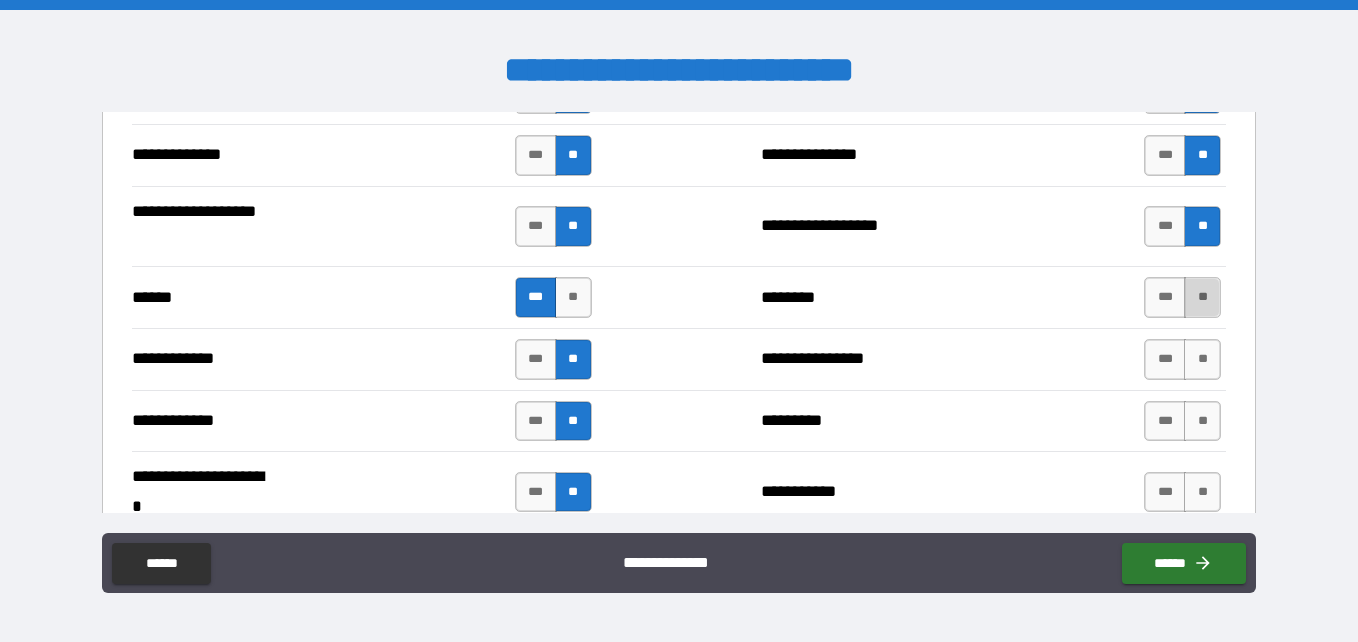 click on "**" at bounding box center (1202, 297) 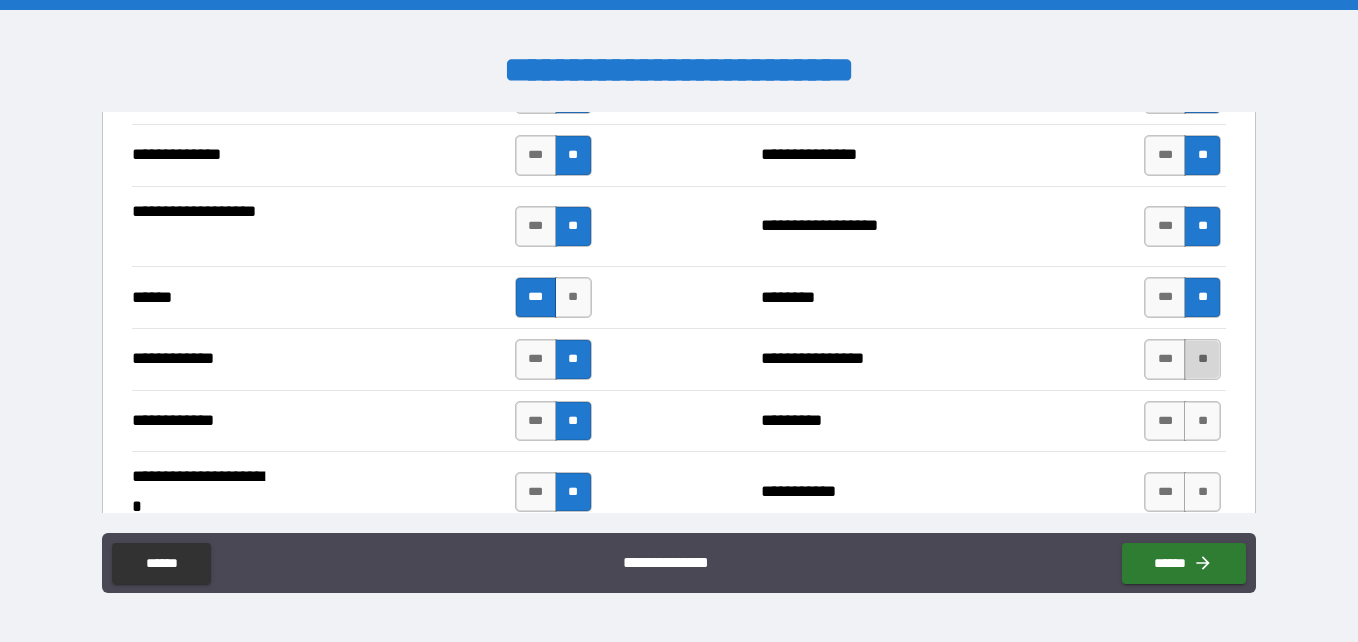 click on "**" at bounding box center [1202, 359] 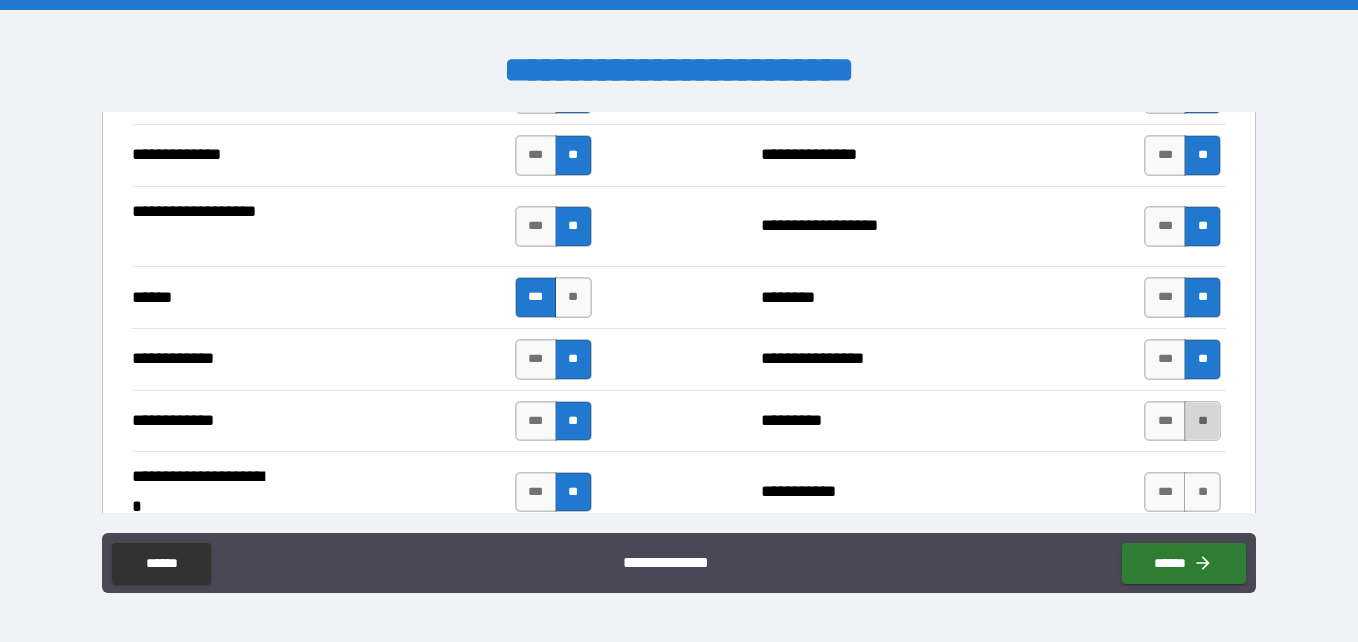 click on "**" at bounding box center (1202, 421) 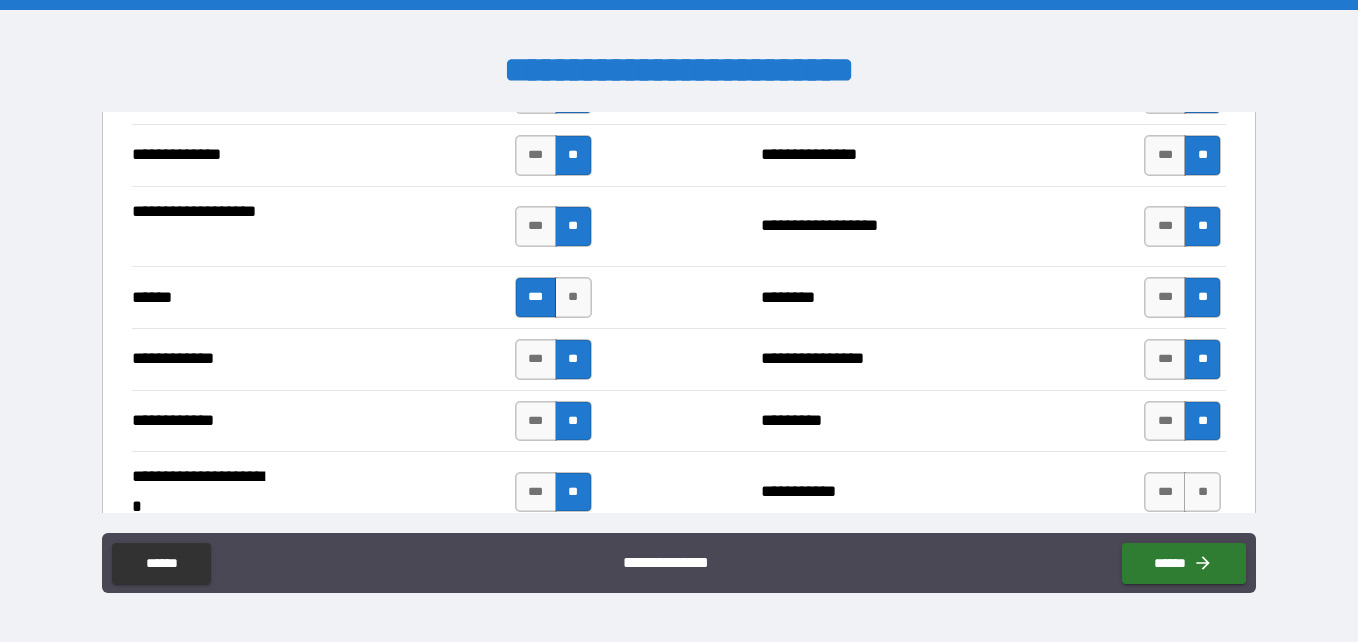 scroll, scrollTop: 3900, scrollLeft: 0, axis: vertical 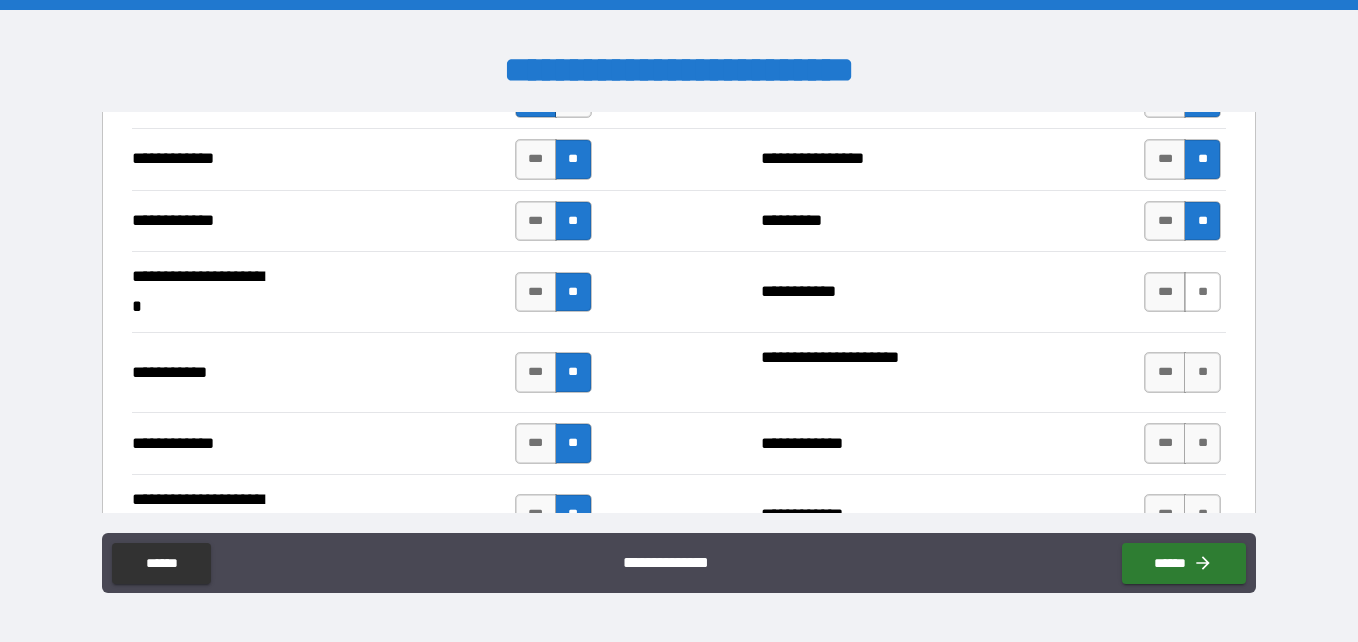 click on "**" at bounding box center [1202, 292] 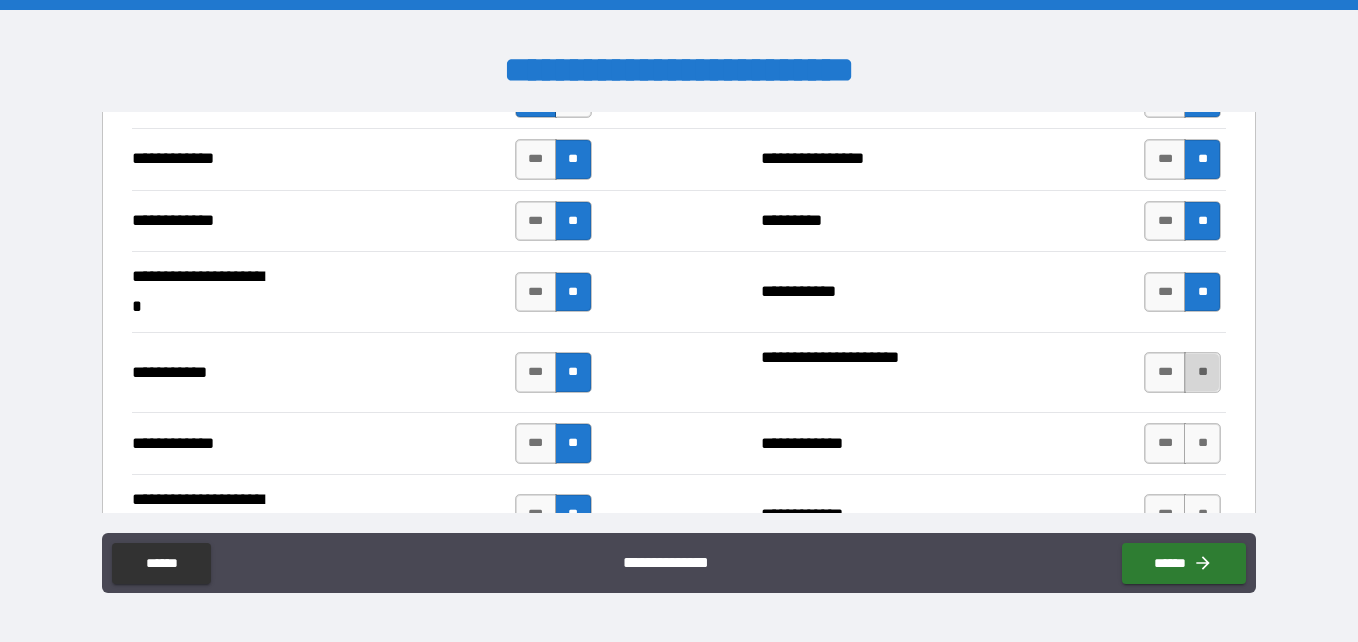 click on "**" at bounding box center [1202, 372] 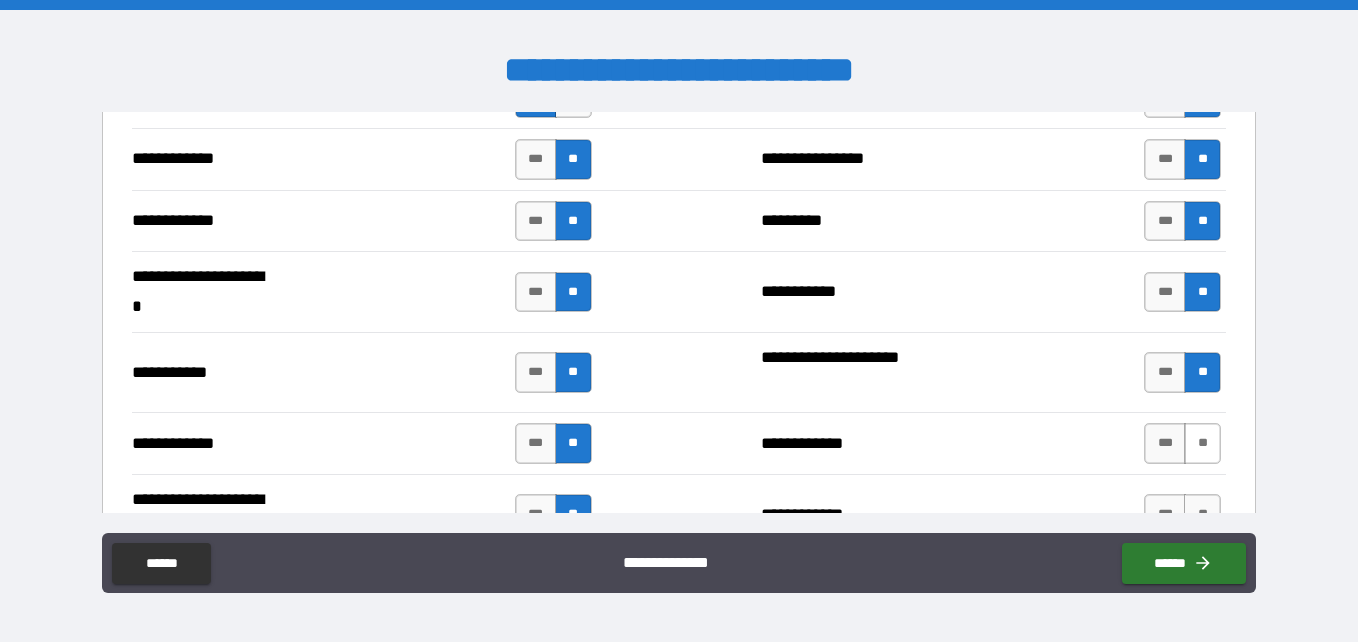 click on "**" at bounding box center (1202, 443) 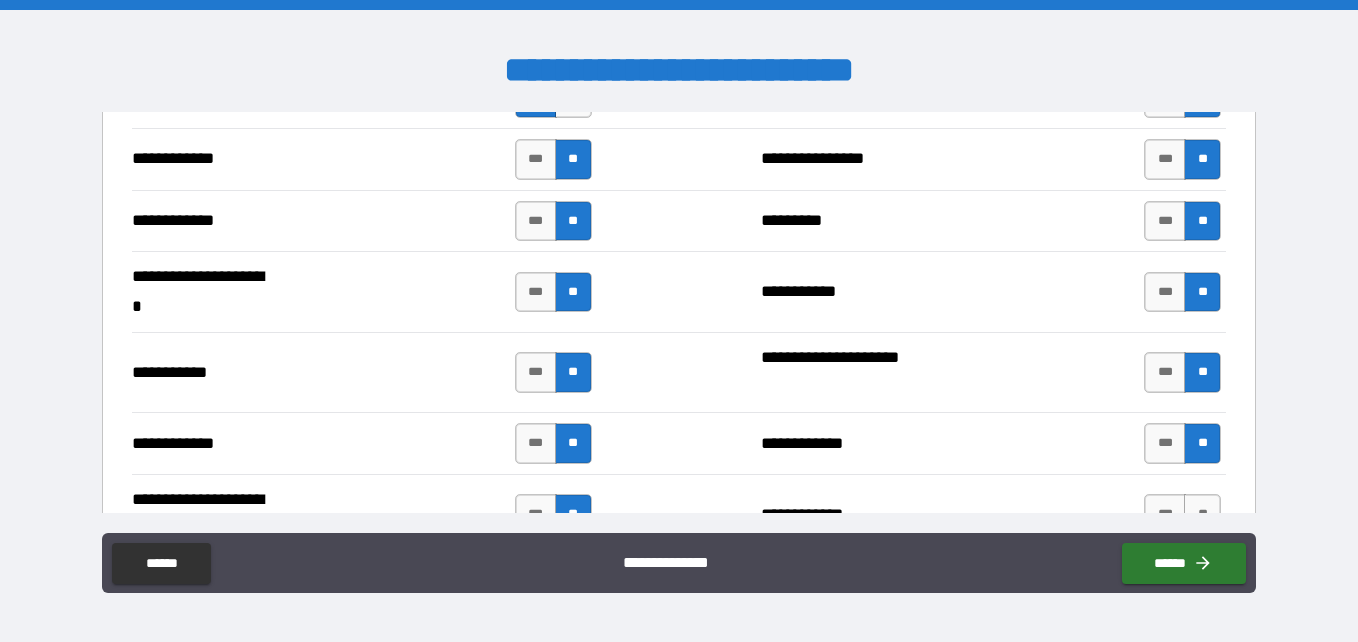 scroll, scrollTop: 4200, scrollLeft: 0, axis: vertical 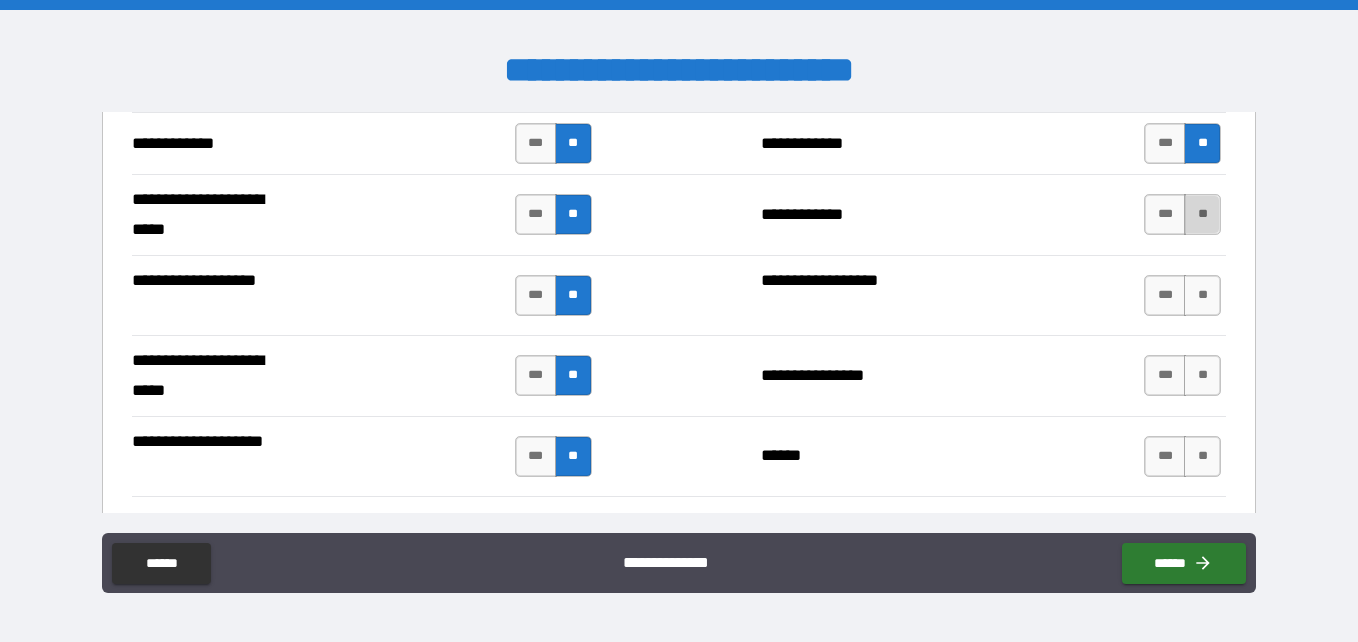 click on "**" at bounding box center [1202, 214] 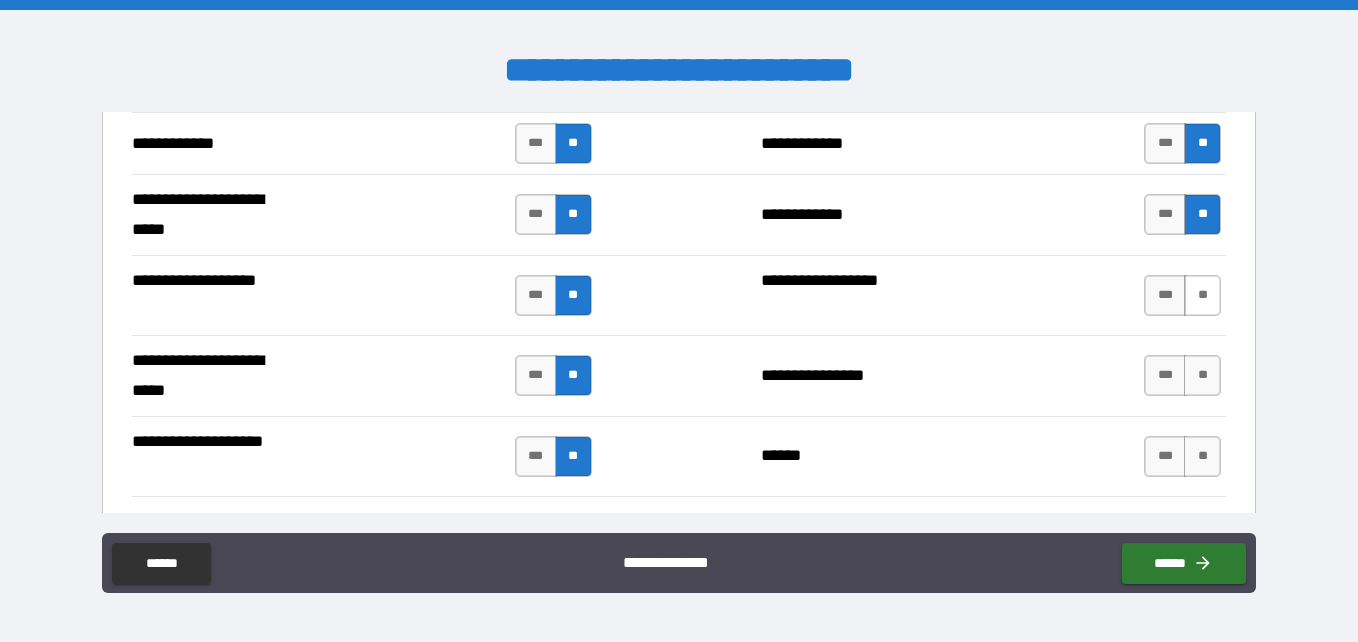 drag, startPoint x: 1190, startPoint y: 299, endPoint x: 1189, endPoint y: 313, distance: 14.035668 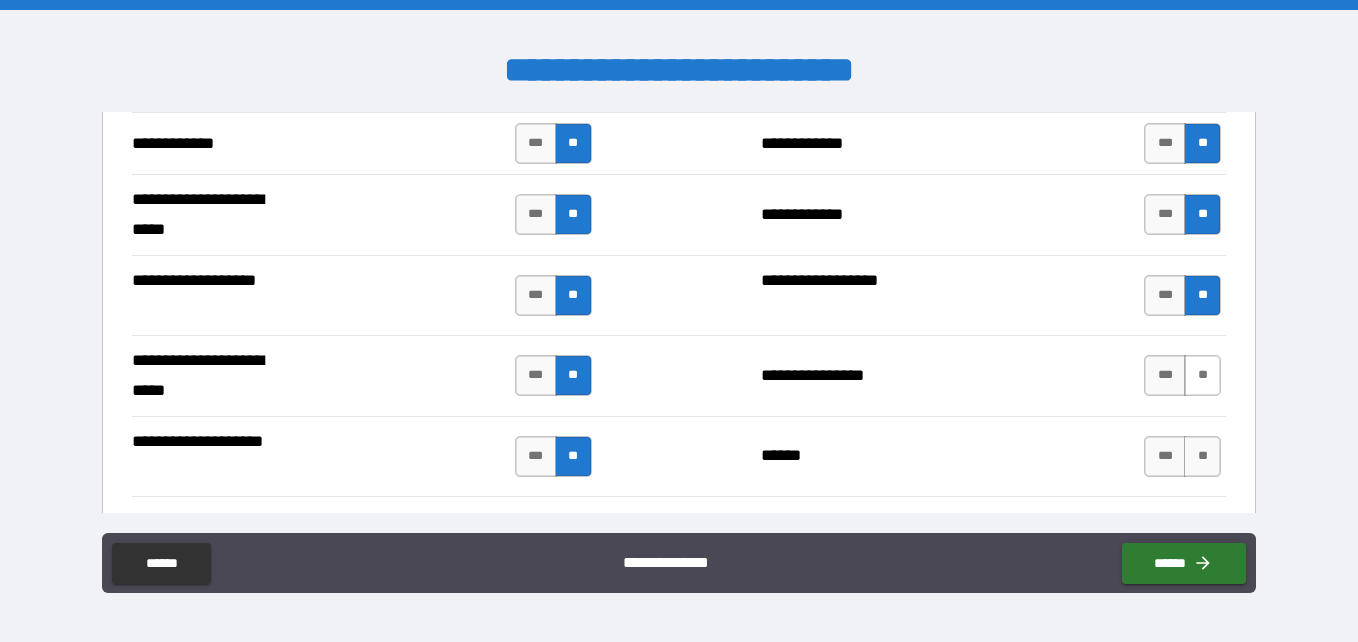 click on "**" at bounding box center [1202, 375] 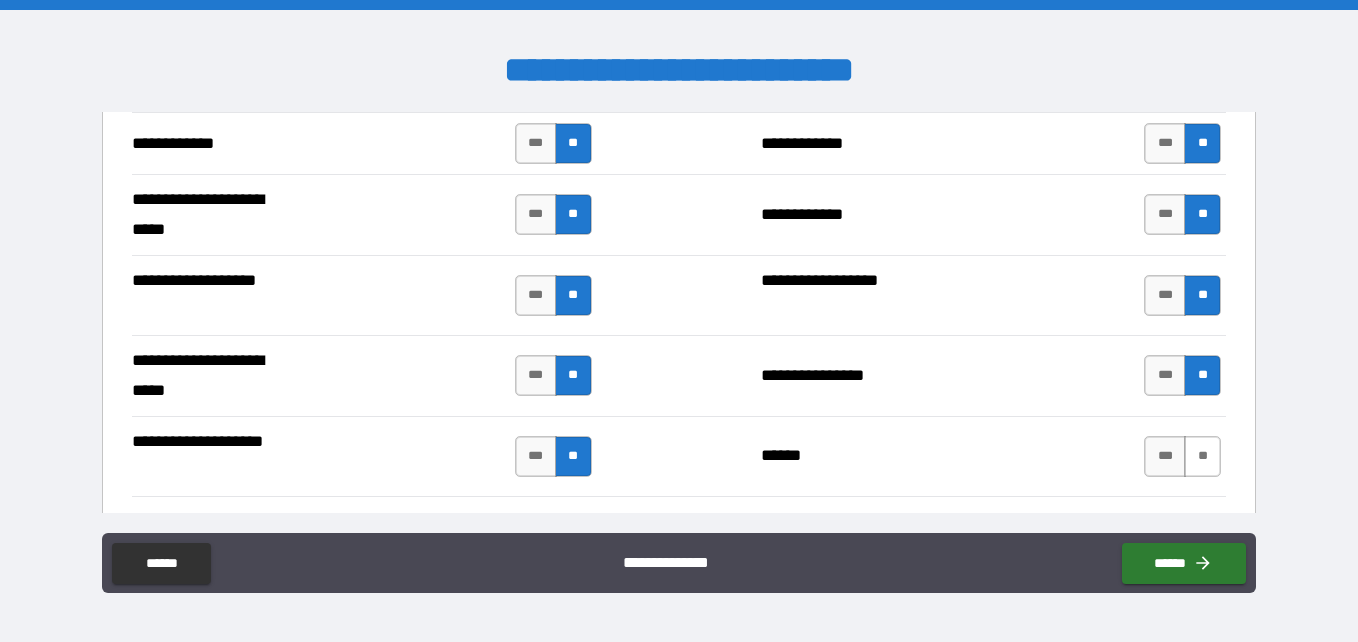 click on "**" at bounding box center (1202, 456) 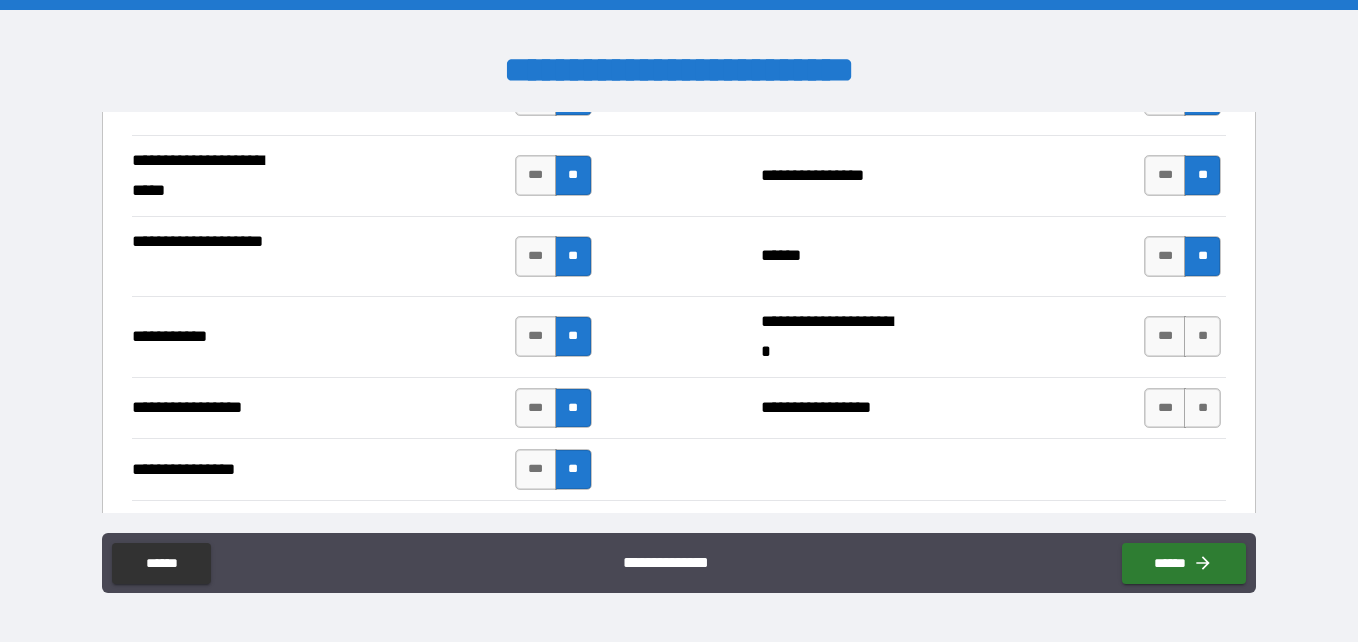 scroll, scrollTop: 4500, scrollLeft: 0, axis: vertical 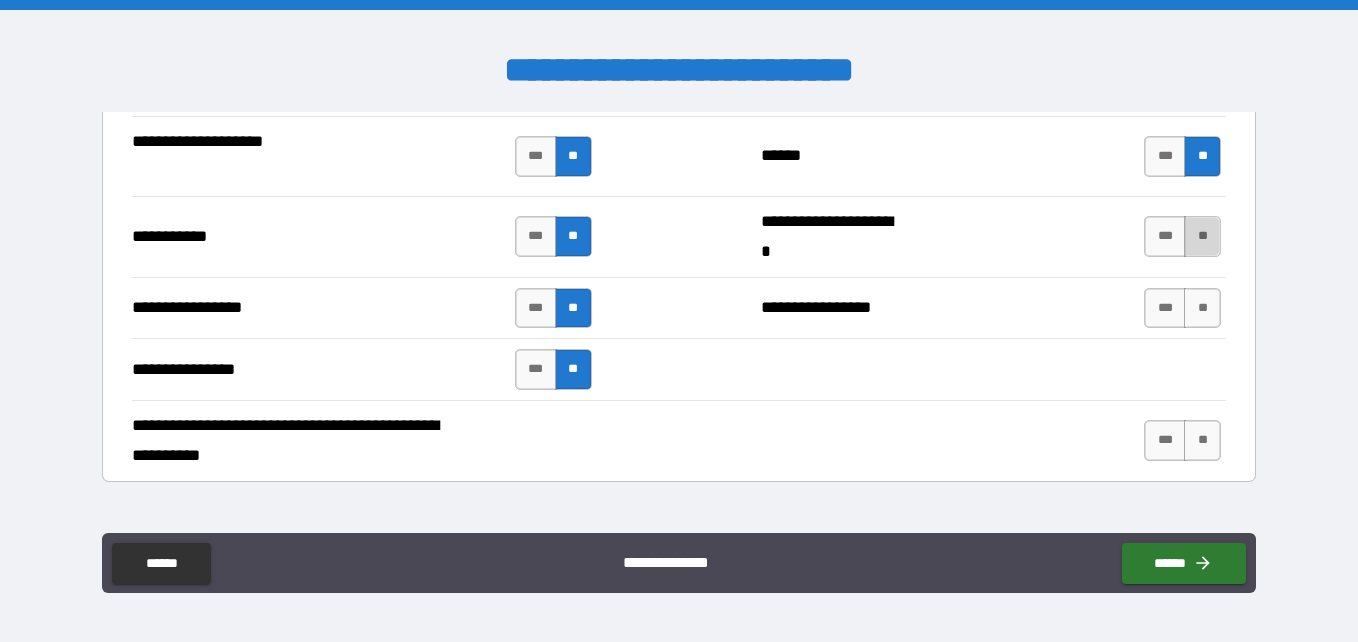 click on "**" at bounding box center (1202, 236) 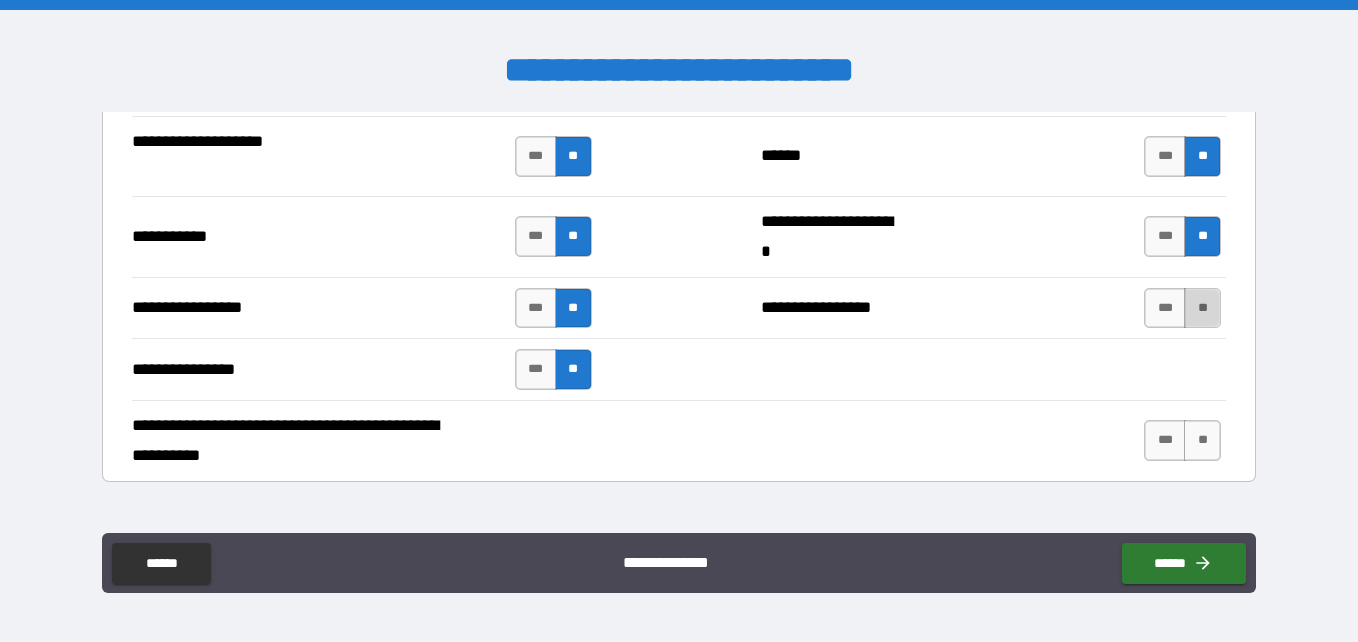 click on "**" at bounding box center (1202, 308) 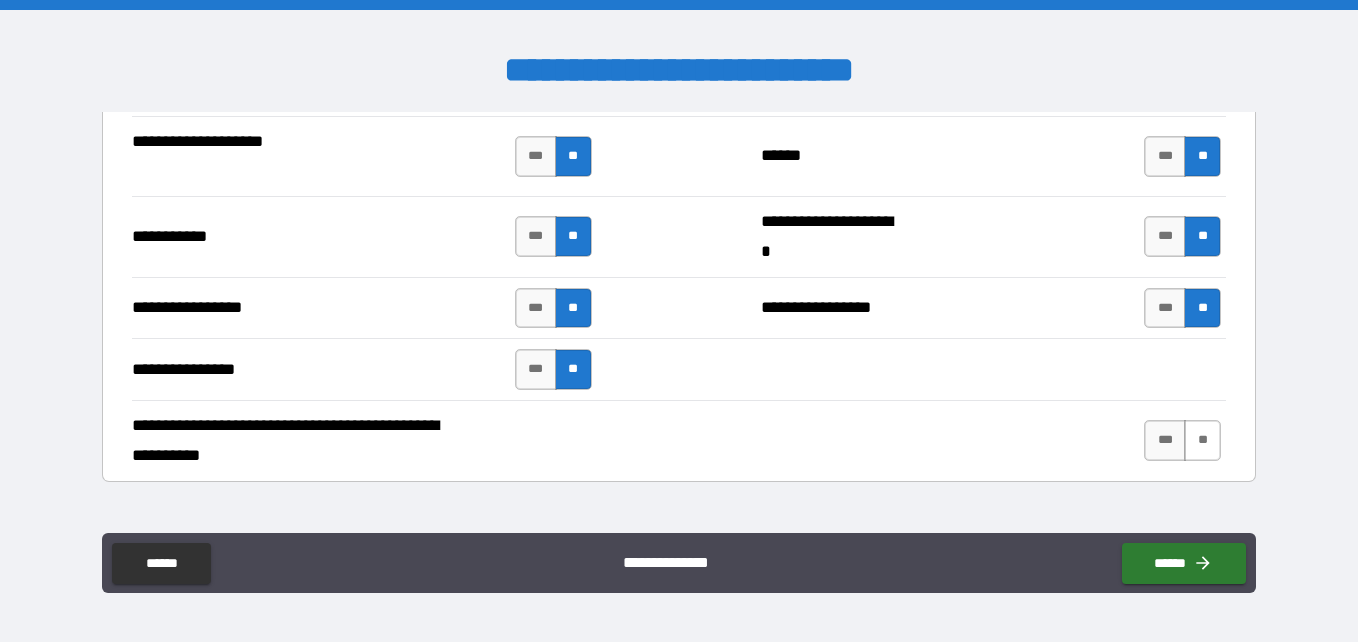 scroll, scrollTop: 4600, scrollLeft: 0, axis: vertical 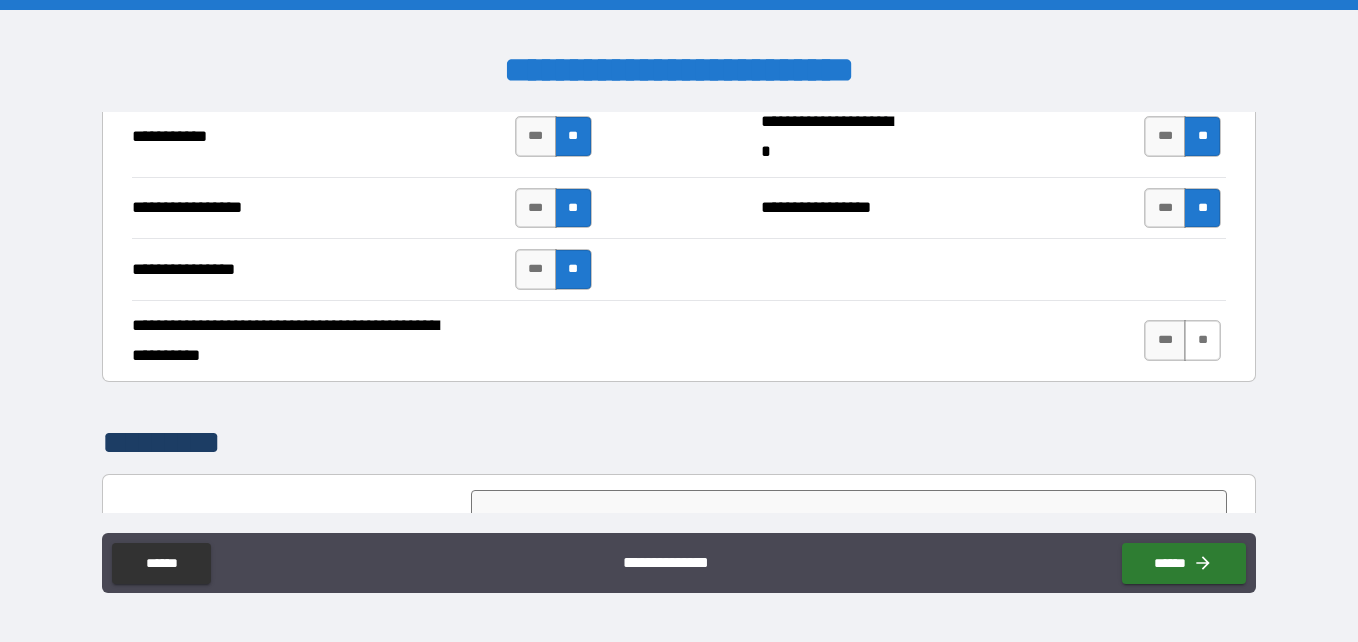 click on "**" at bounding box center (1202, 340) 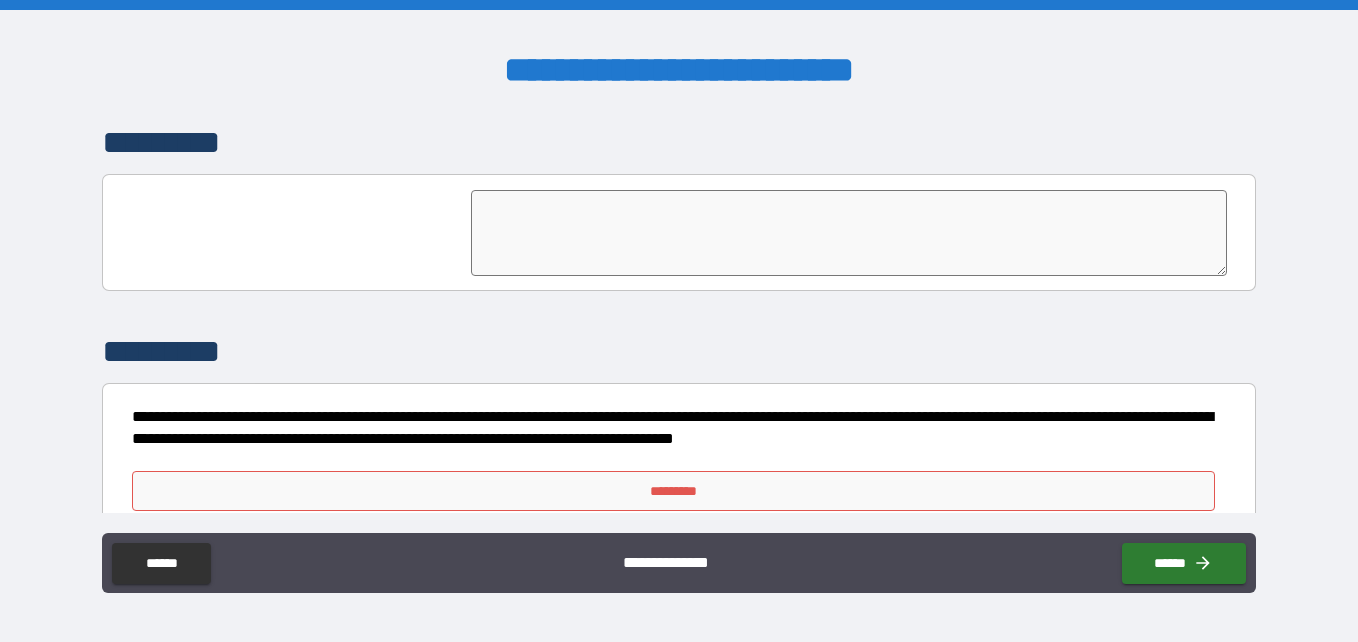 scroll, scrollTop: 4929, scrollLeft: 0, axis: vertical 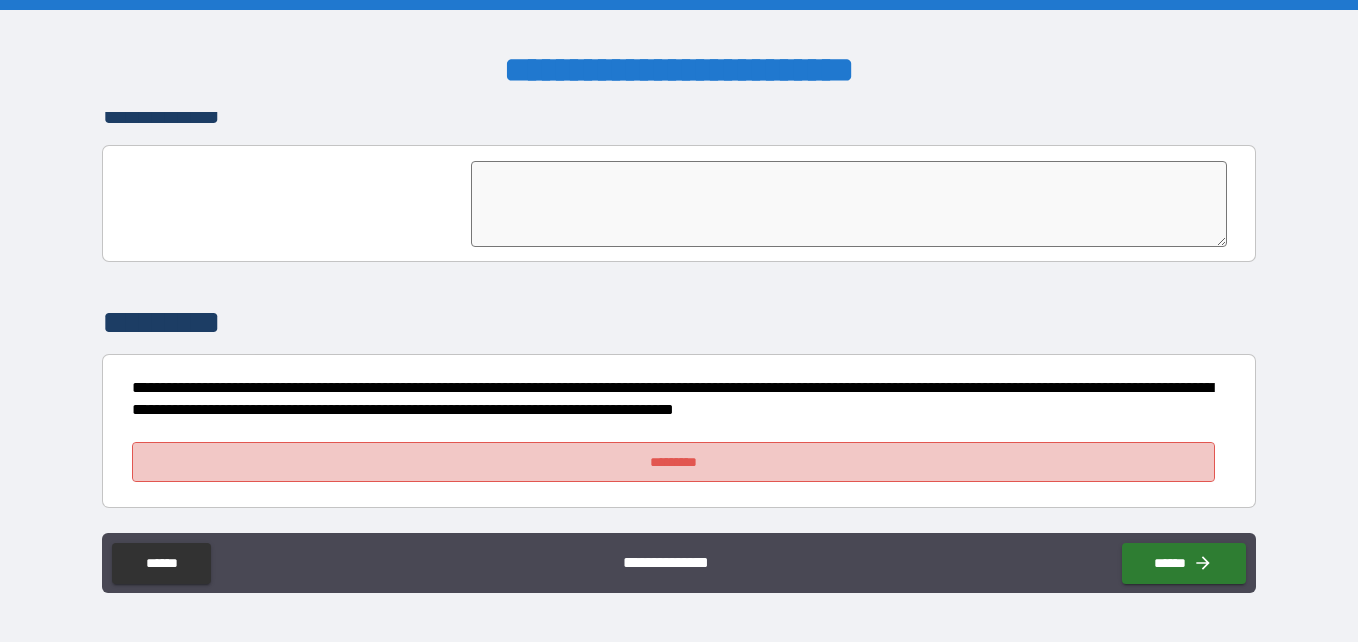 click on "*********" at bounding box center [673, 462] 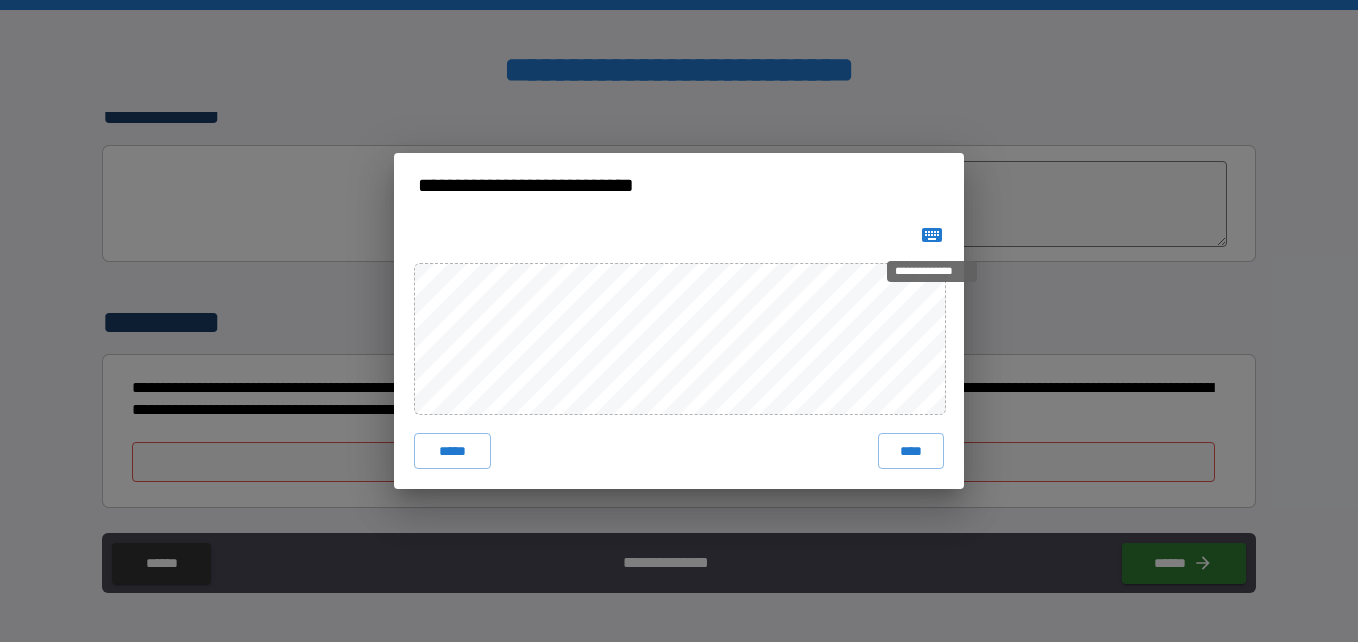 click 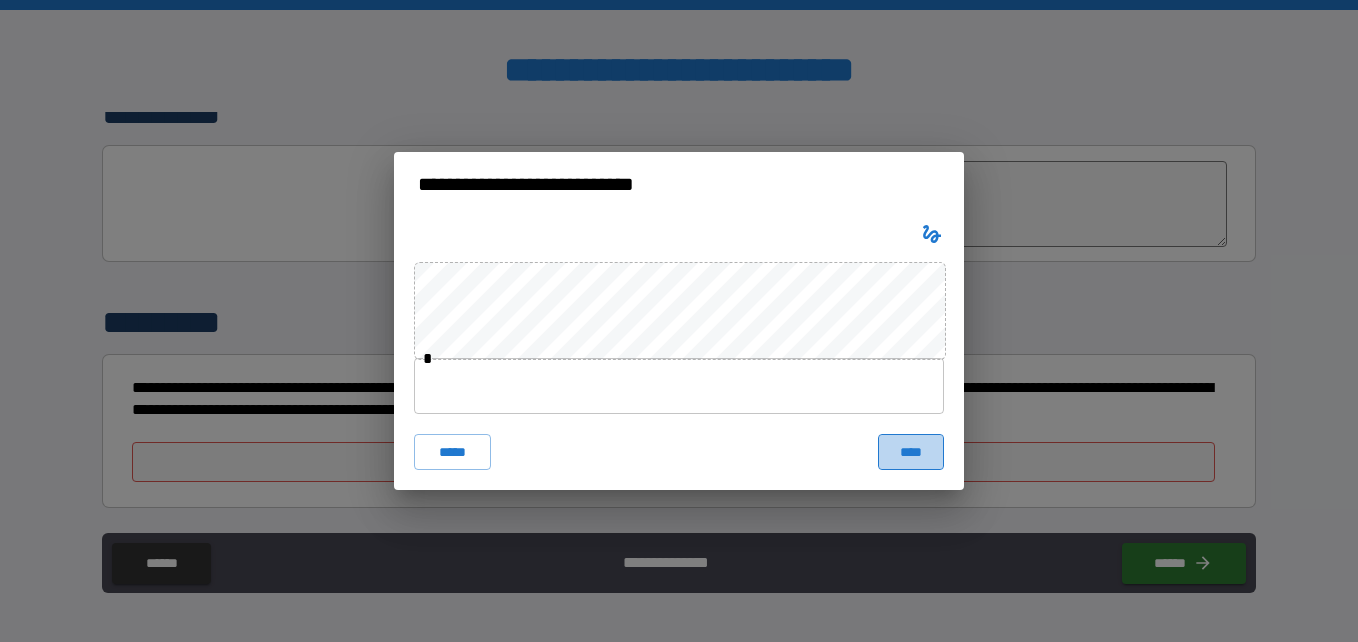 click on "****" at bounding box center [911, 452] 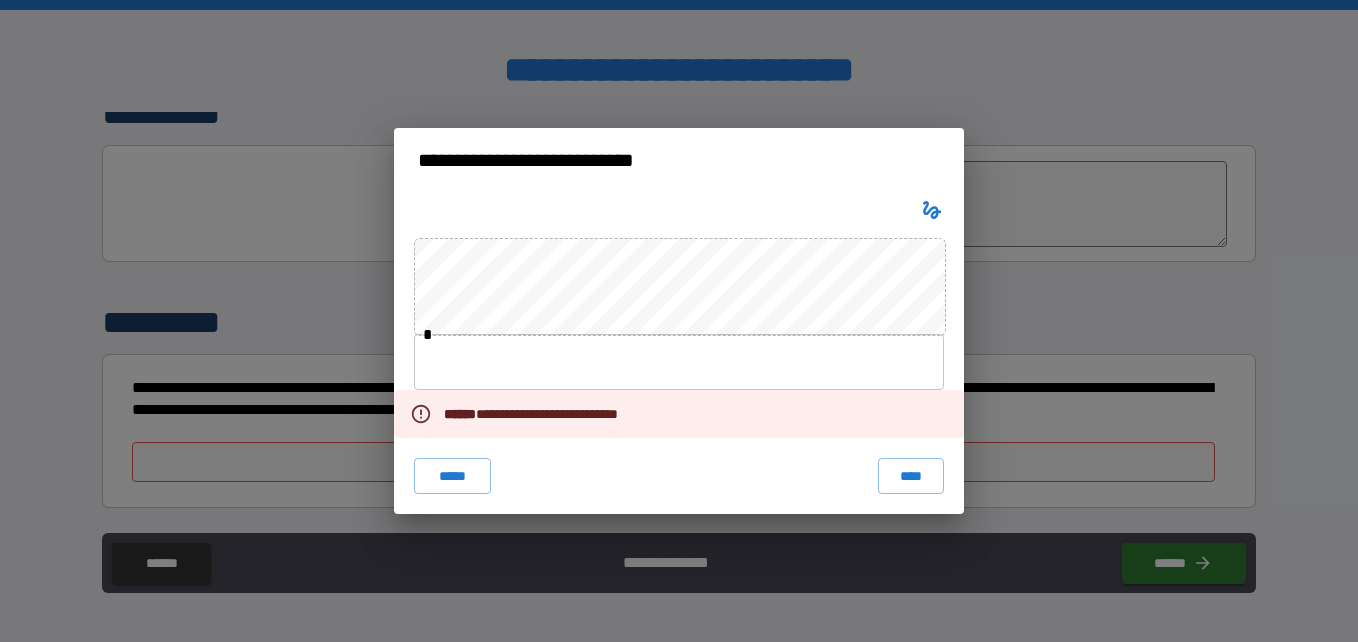 click at bounding box center [679, 362] 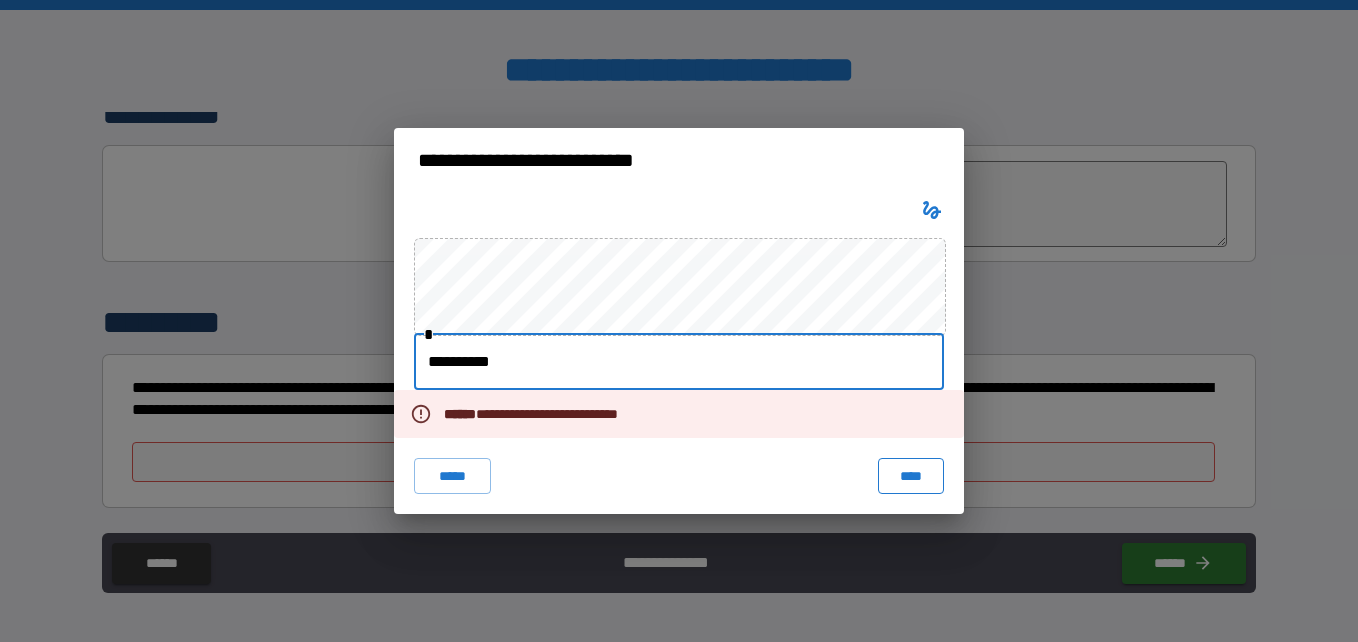 type on "**********" 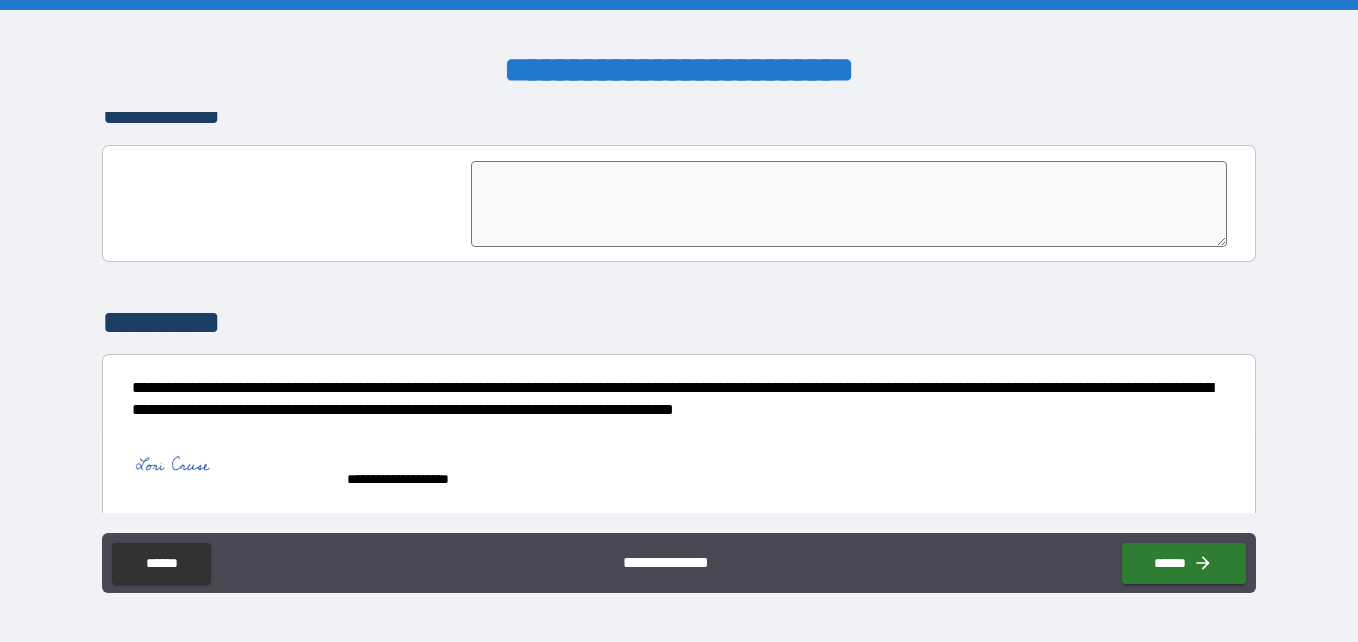 scroll, scrollTop: 4946, scrollLeft: 0, axis: vertical 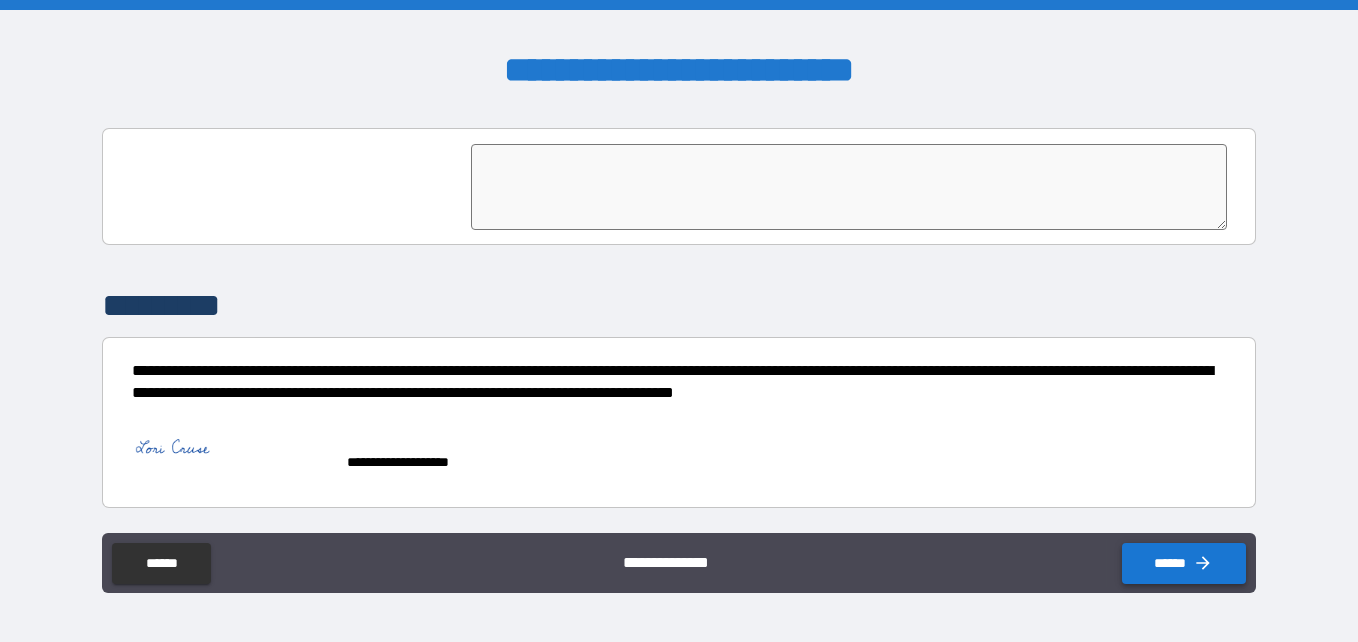 click on "******" at bounding box center [1184, 563] 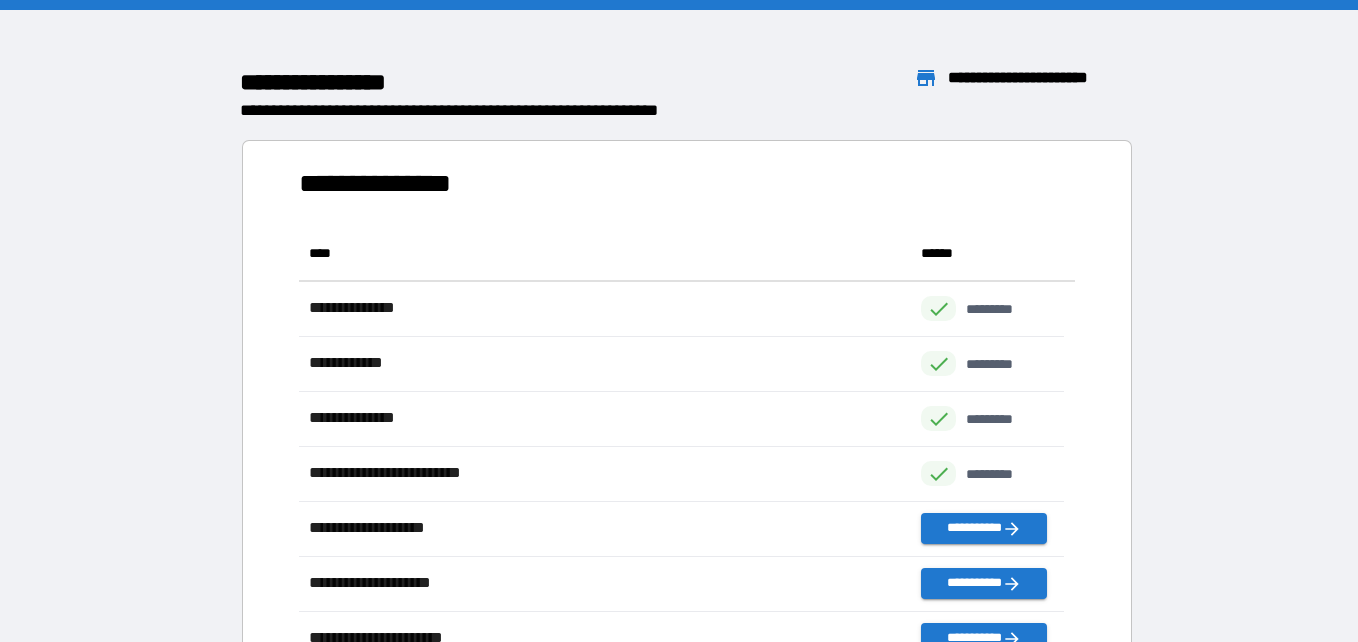 scroll, scrollTop: 16, scrollLeft: 16, axis: both 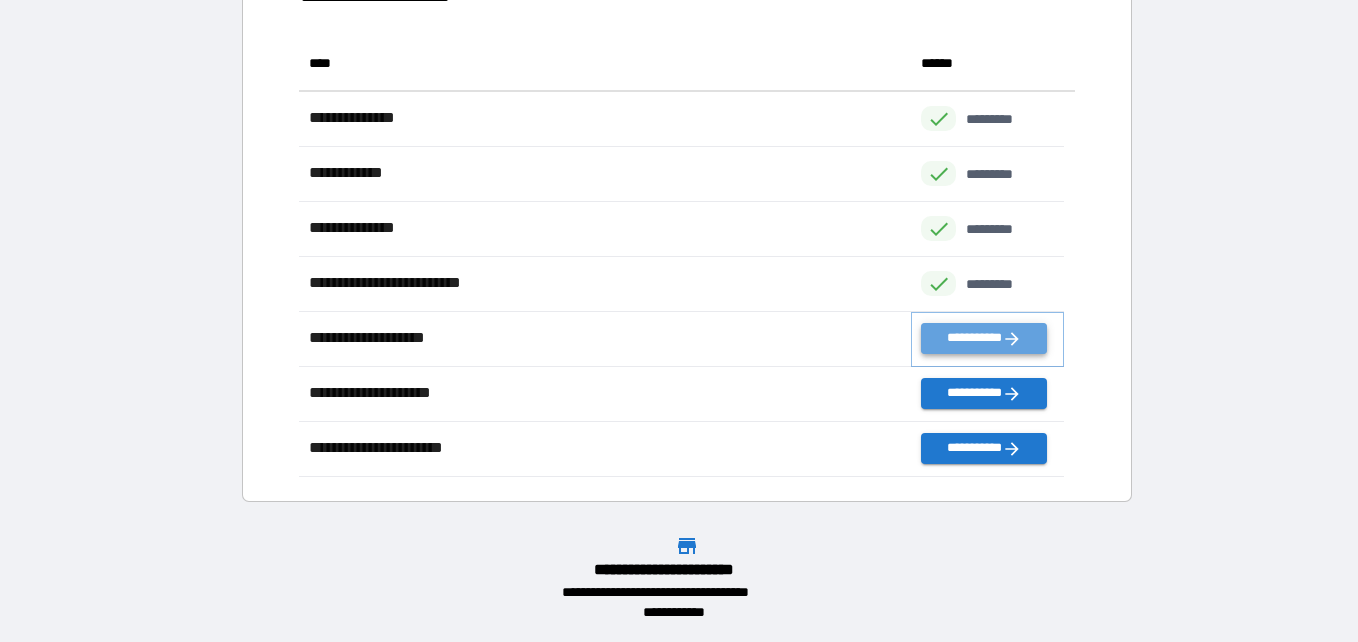 click on "**********" at bounding box center (983, 338) 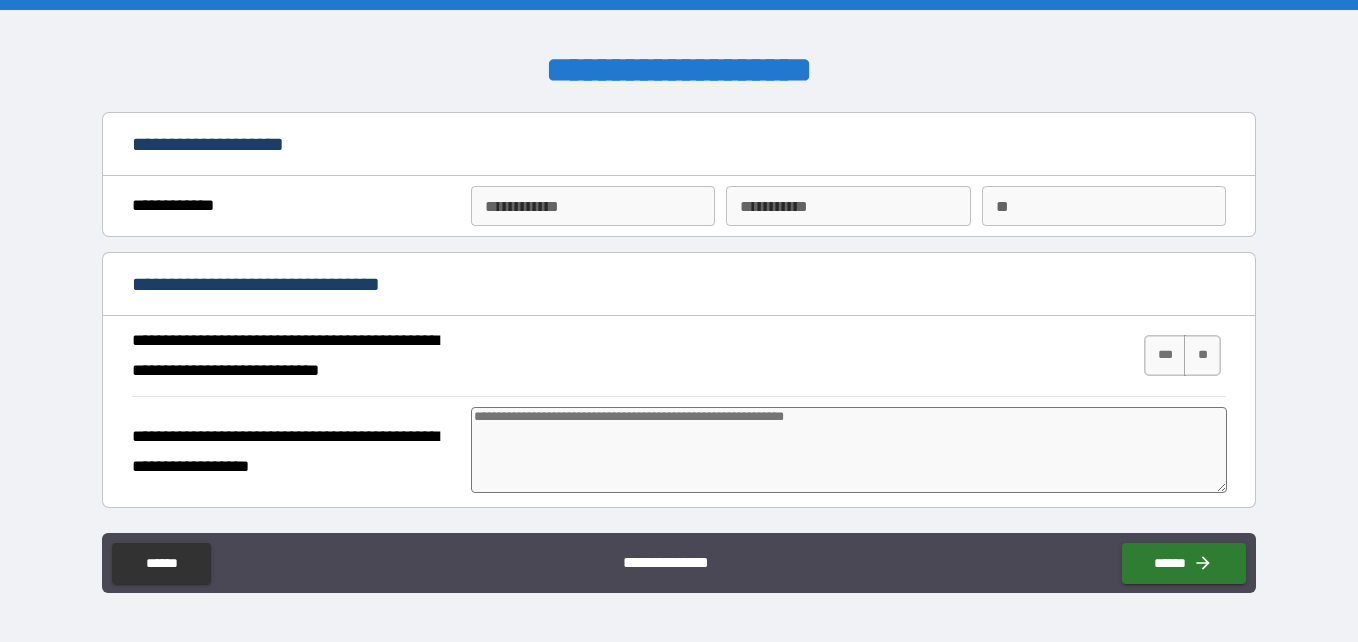 type on "*" 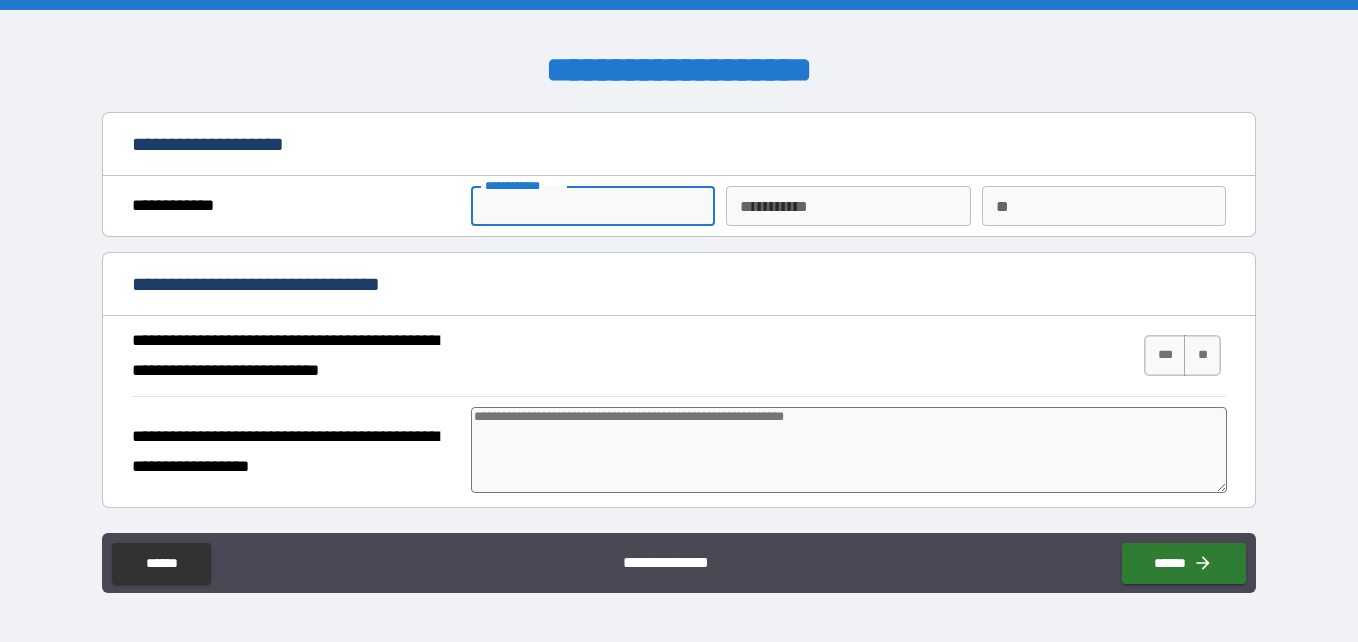 click on "**********" at bounding box center (593, 206) 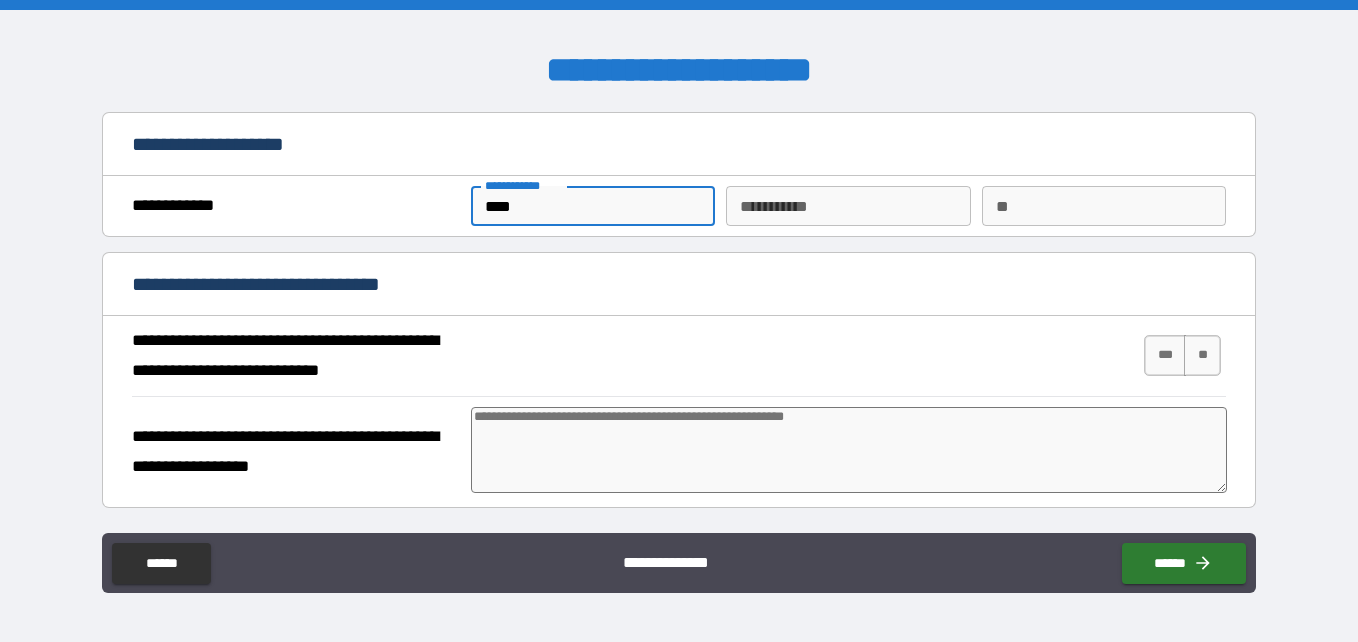 type on "*****" 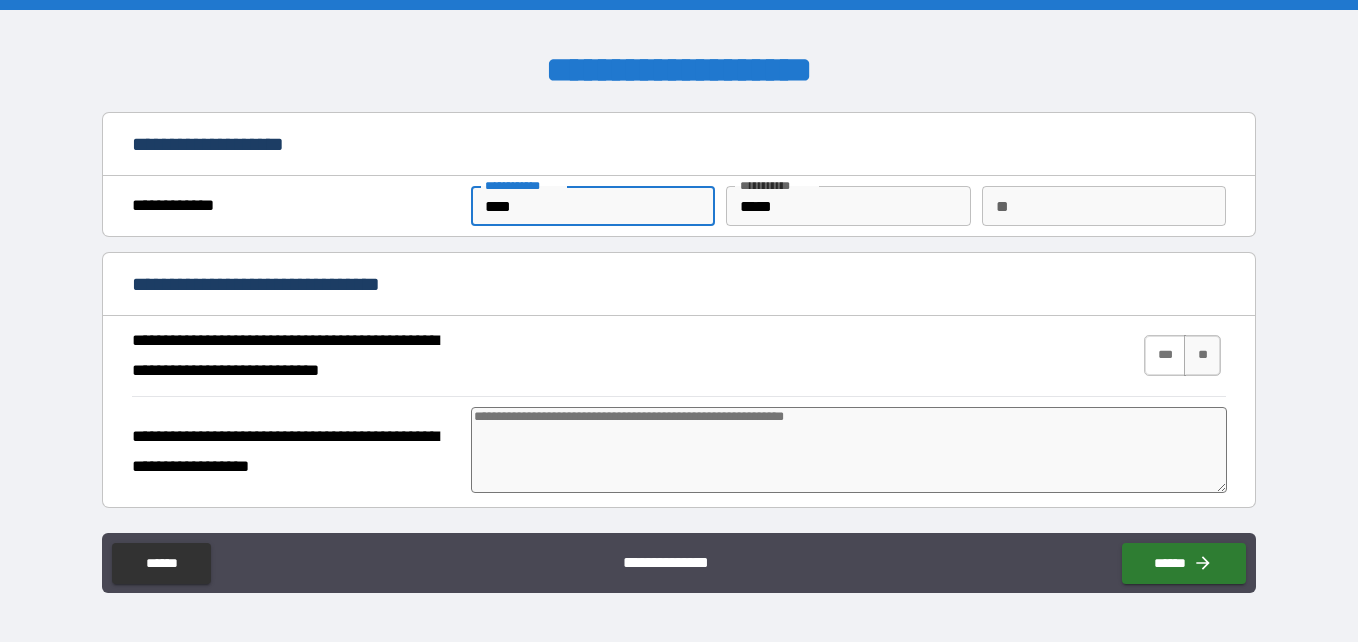 click on "***" at bounding box center [1165, 355] 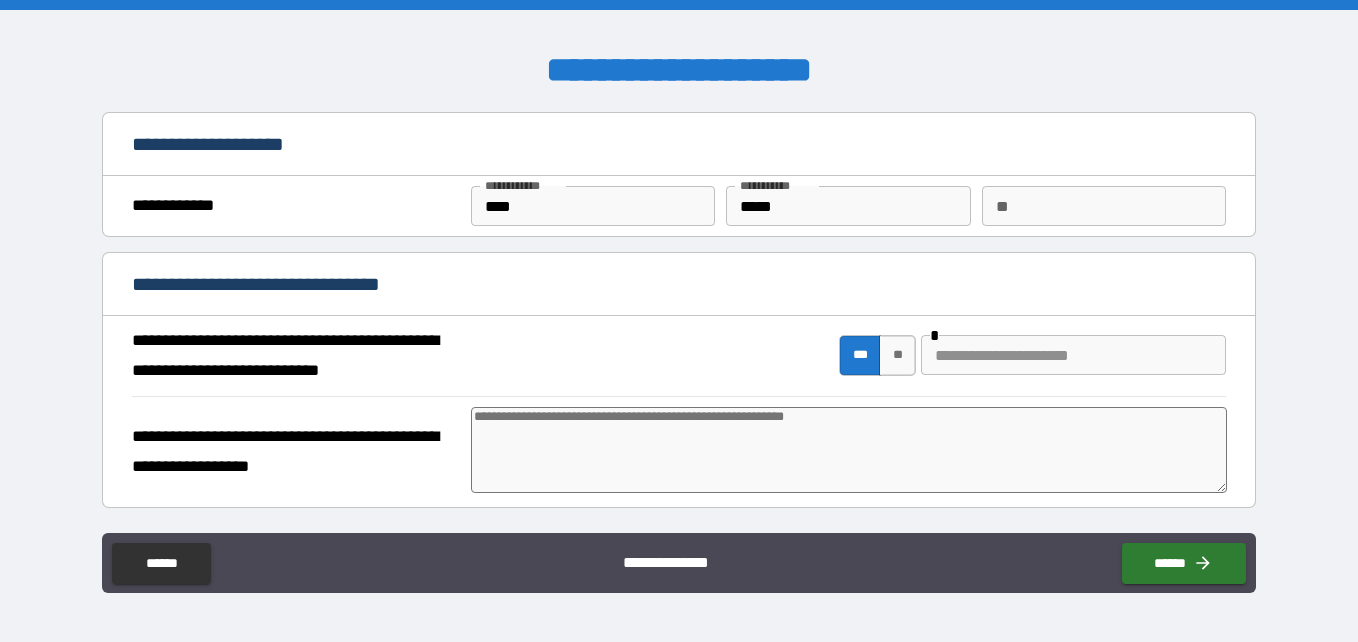 type on "*" 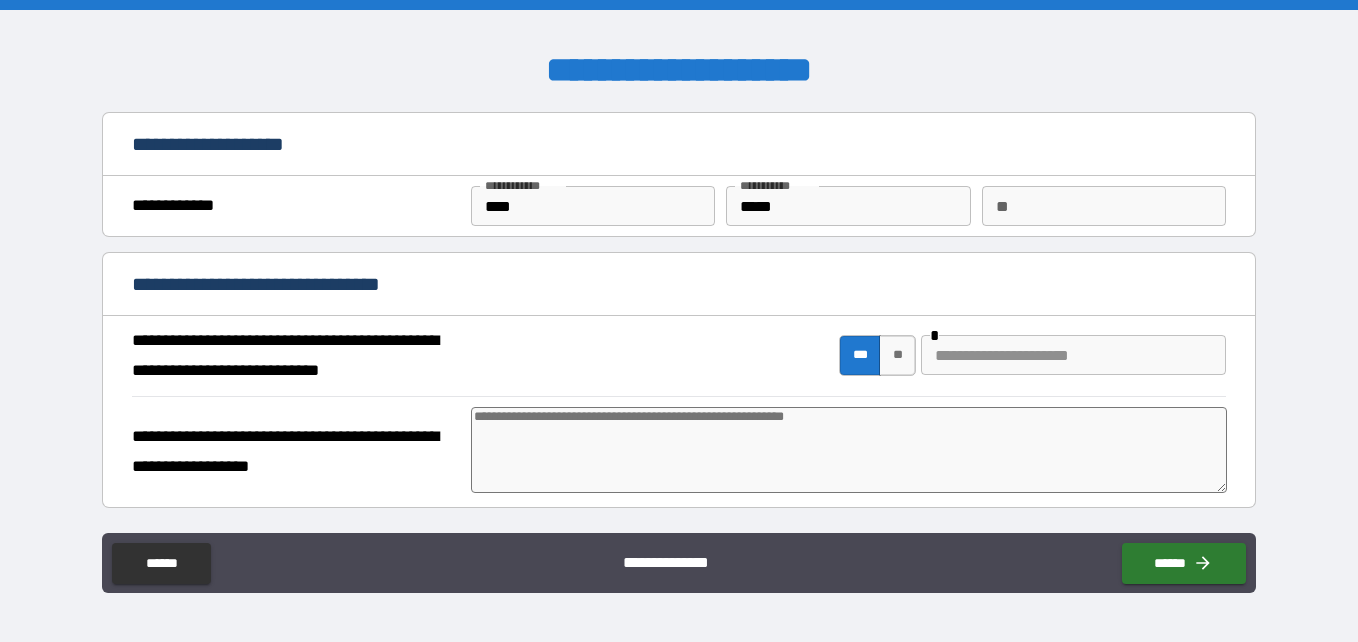 click at bounding box center (849, 450) 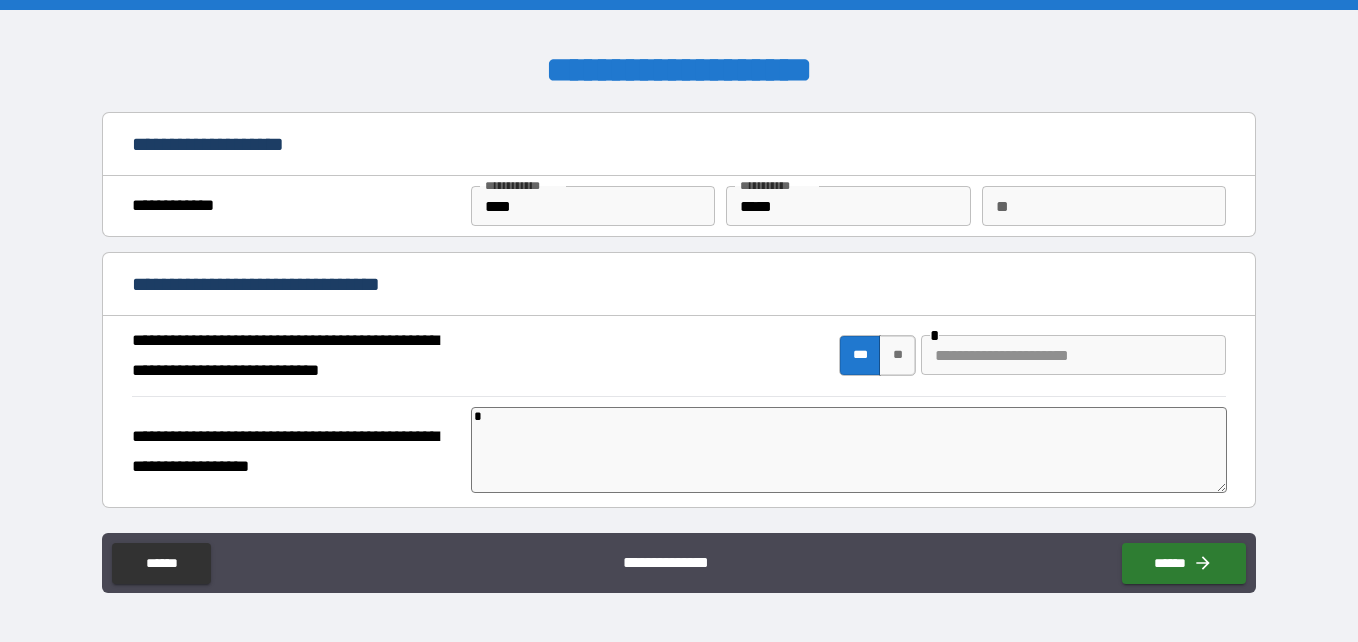 type on "*" 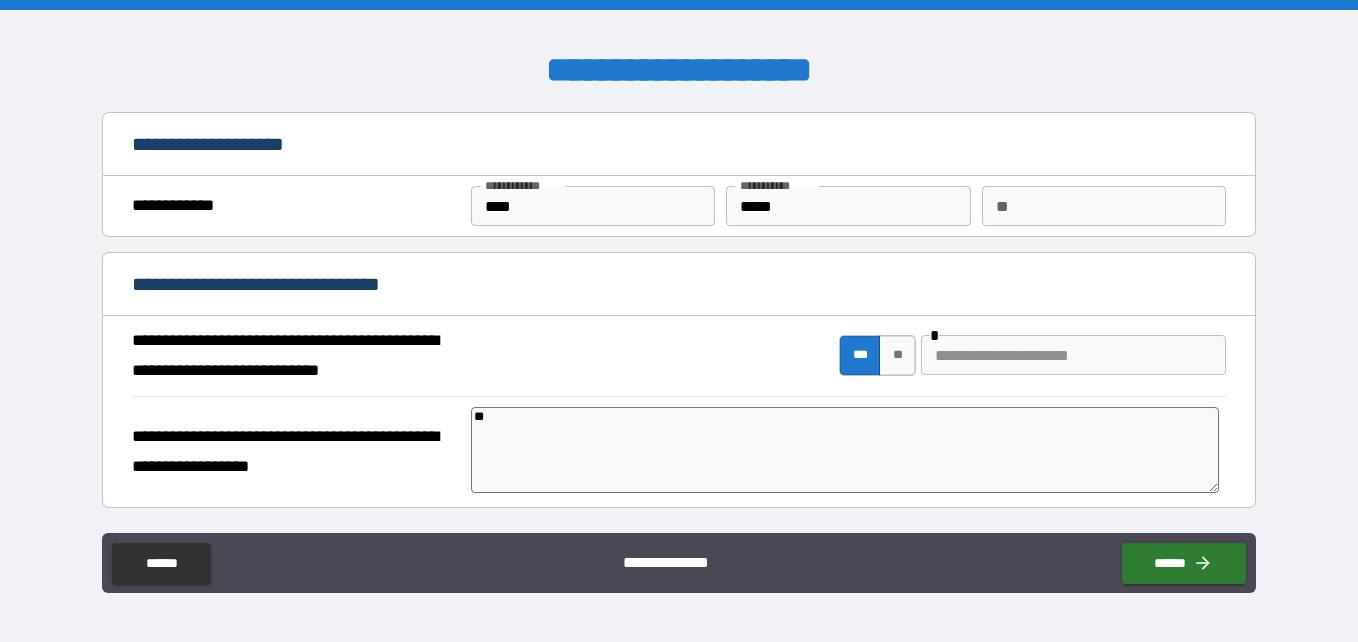 type on "***" 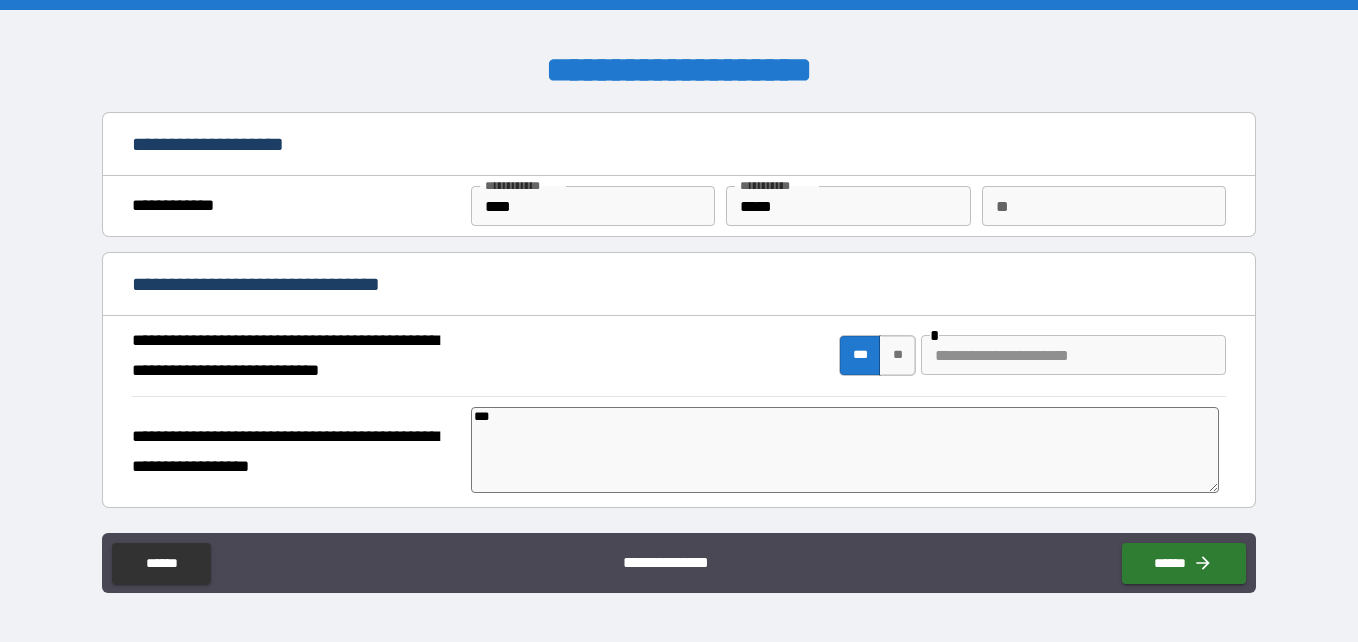 type on "*" 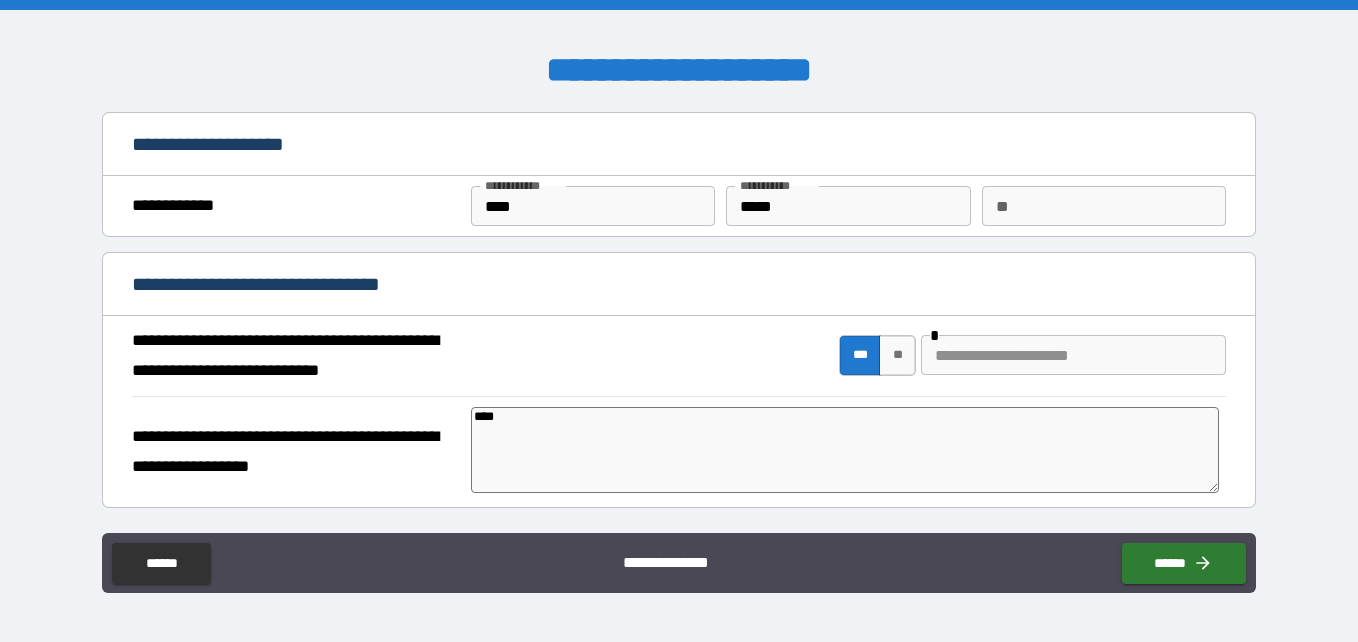 type on "*****" 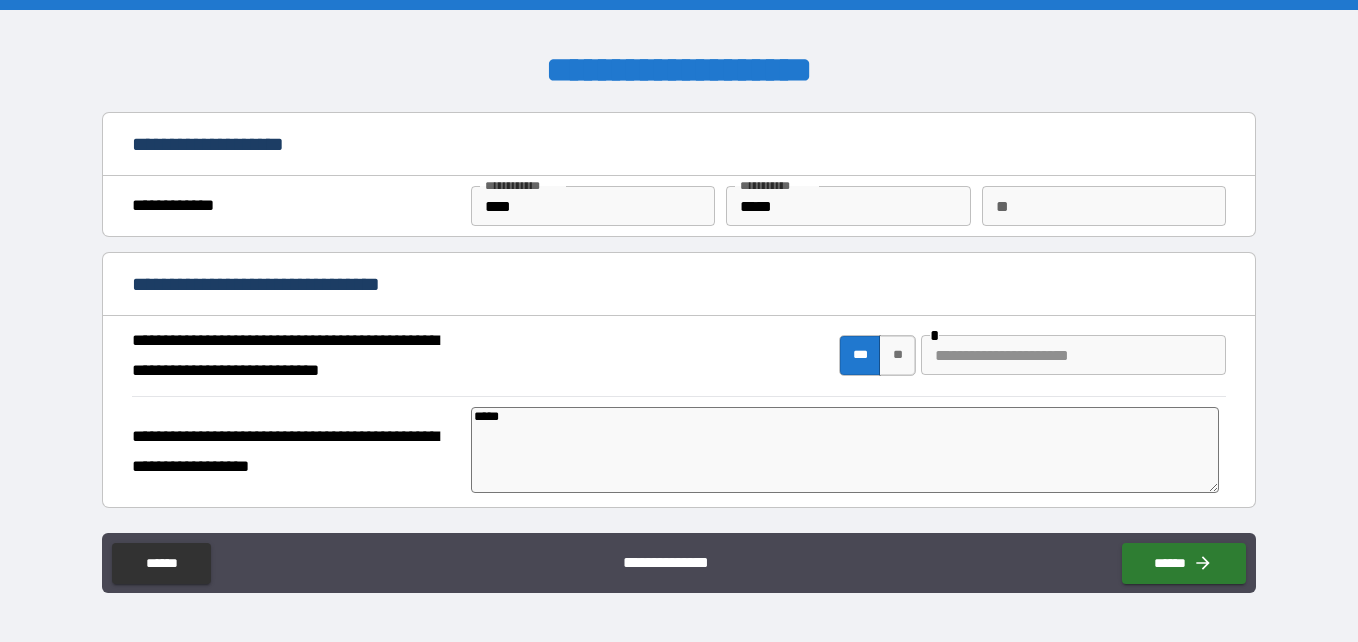 type on "******" 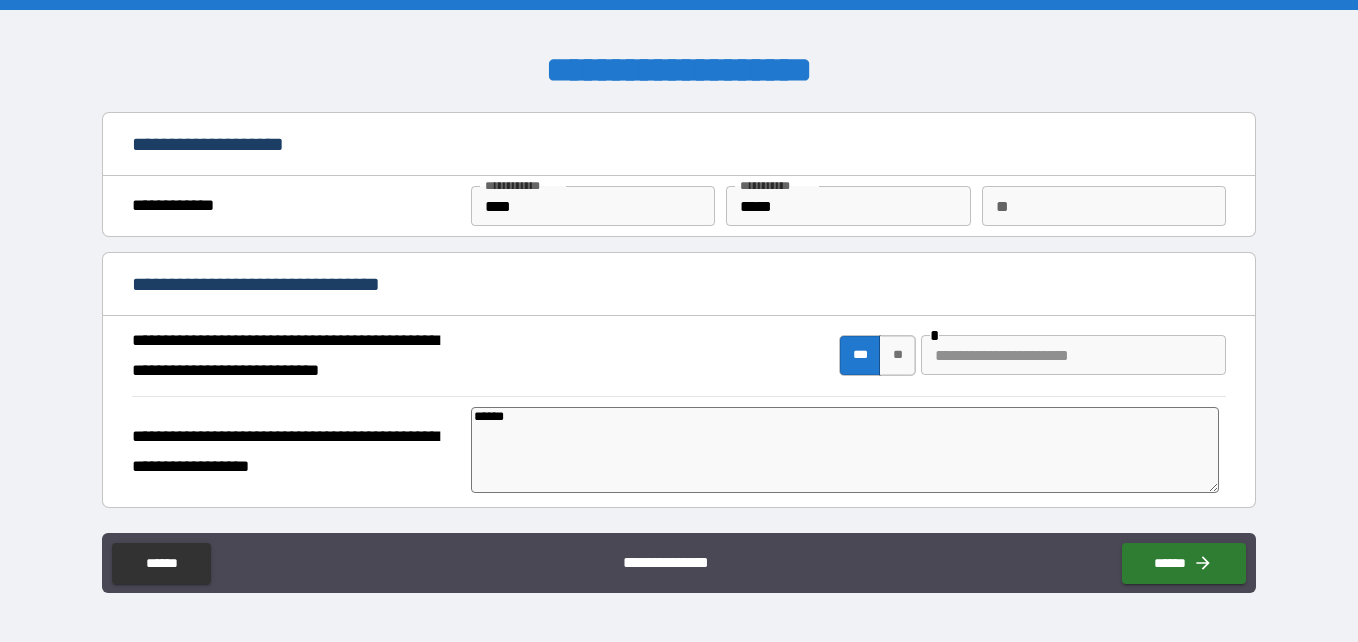 type on "*******" 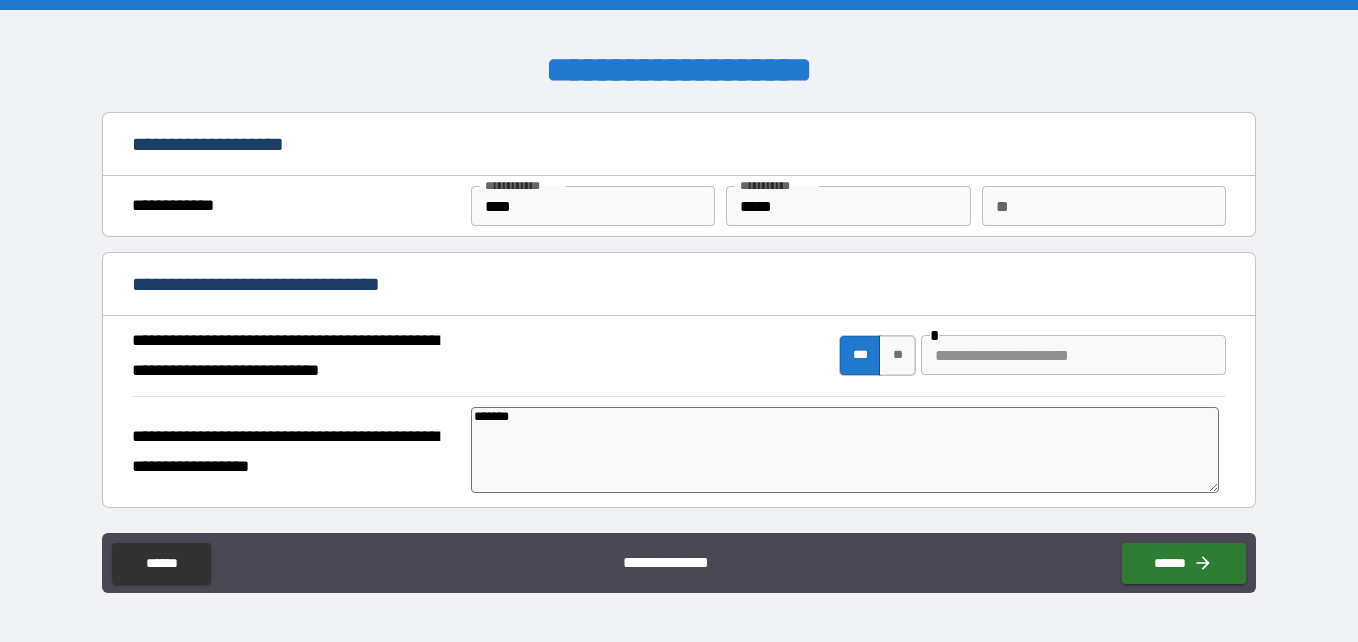 type on "*******" 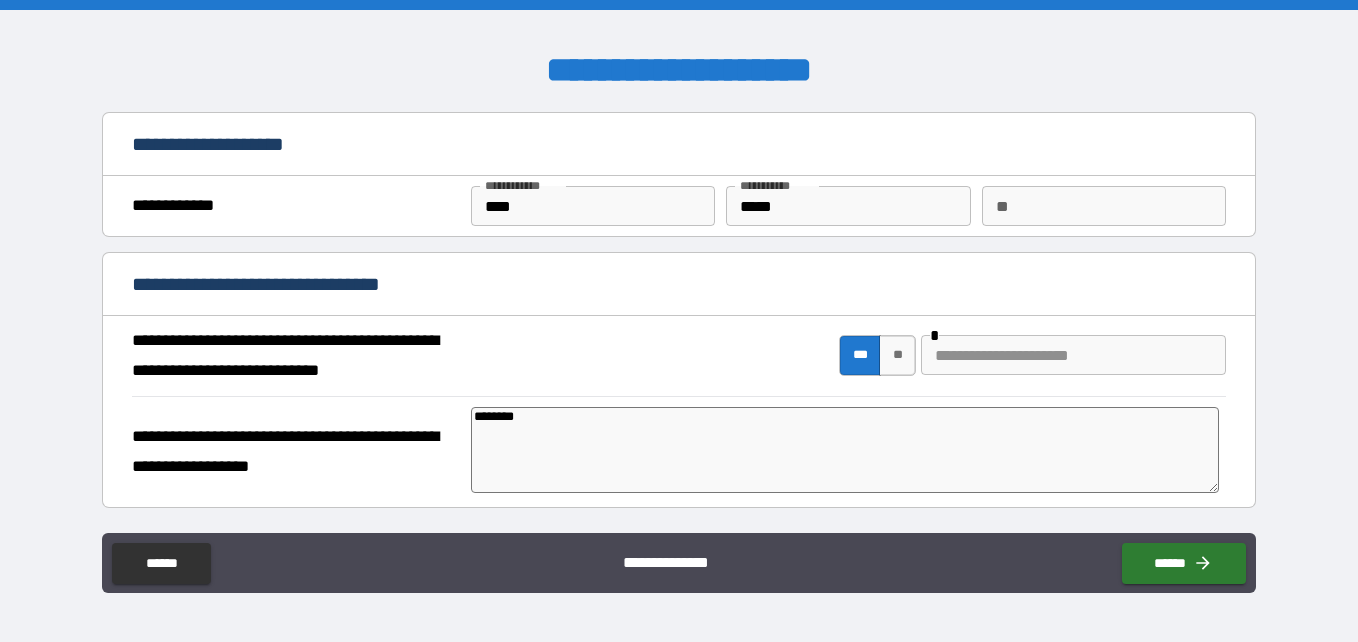 type on "*" 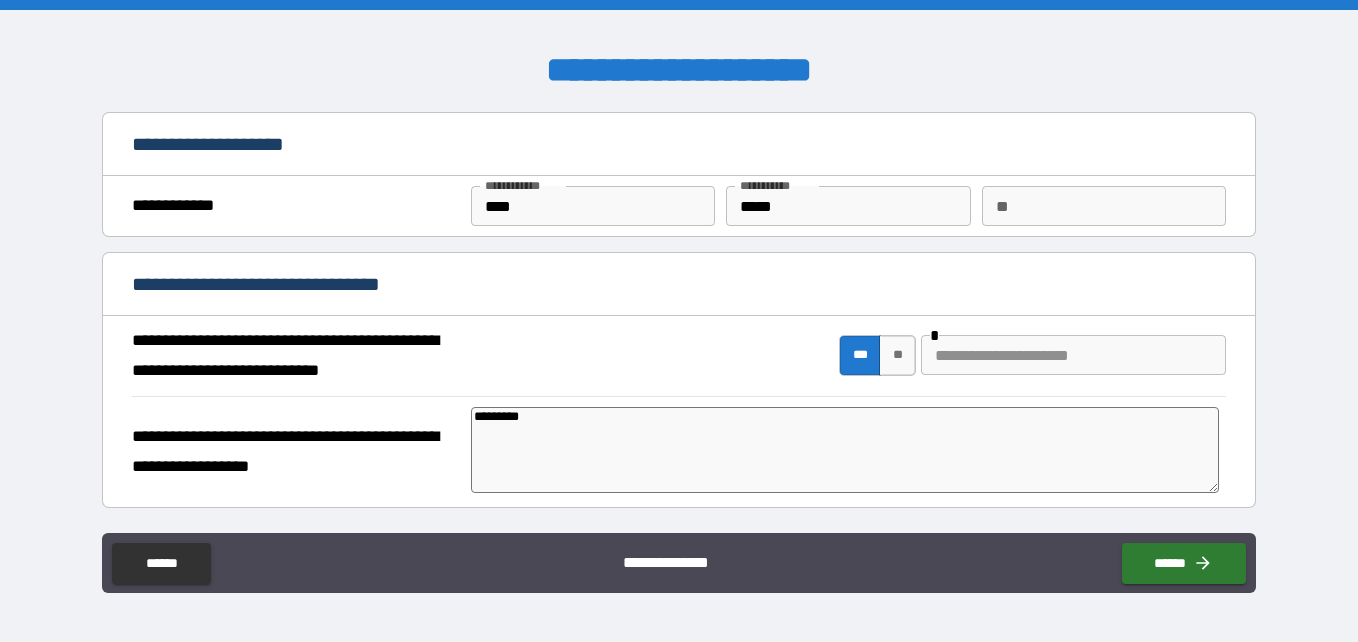 type on "*" 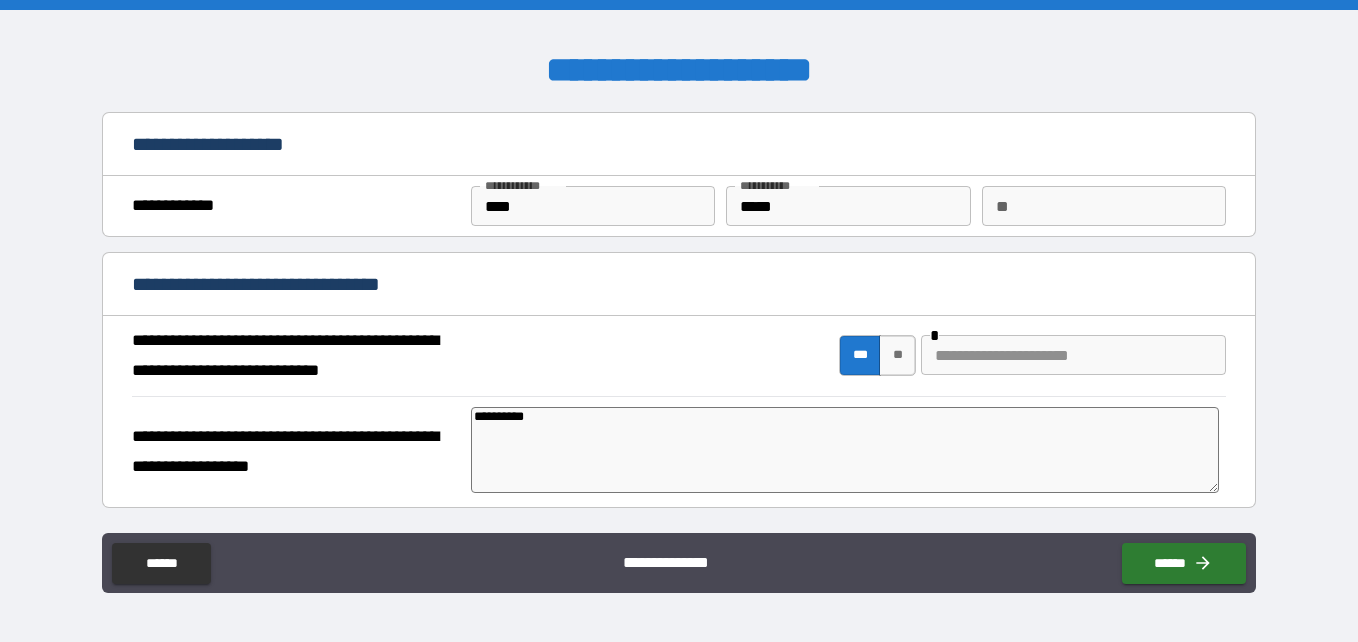 type on "**********" 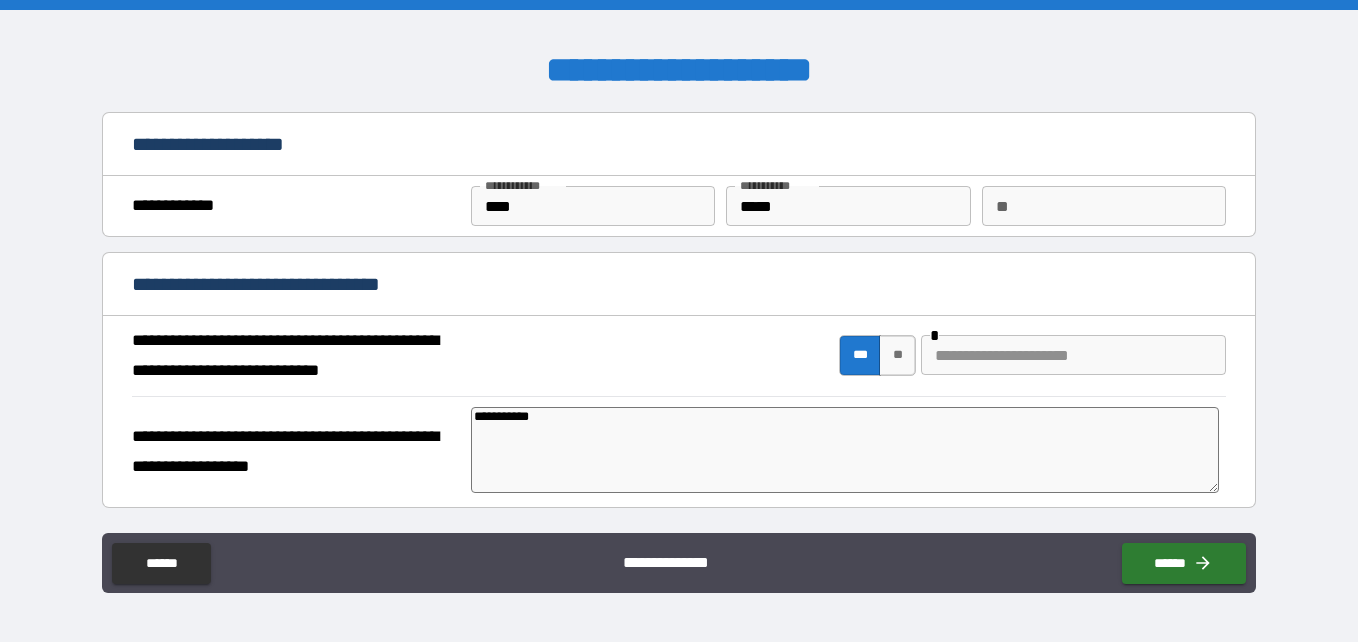 type on "*" 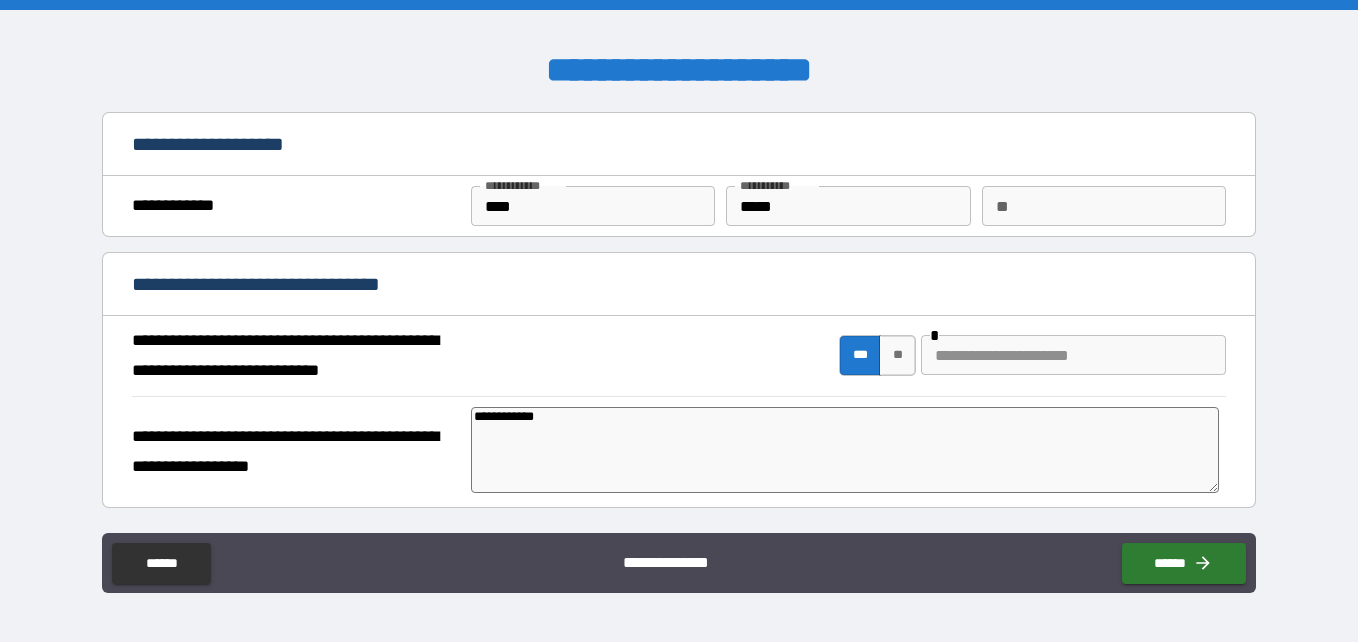 type on "*" 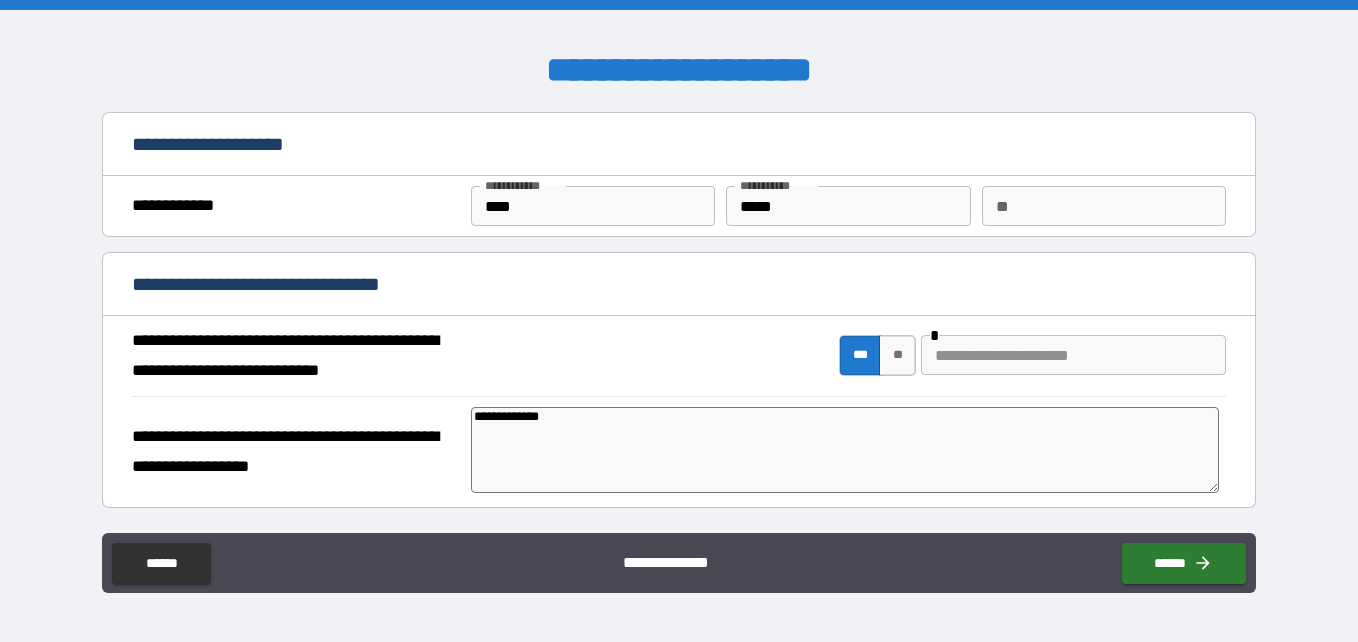 type on "*" 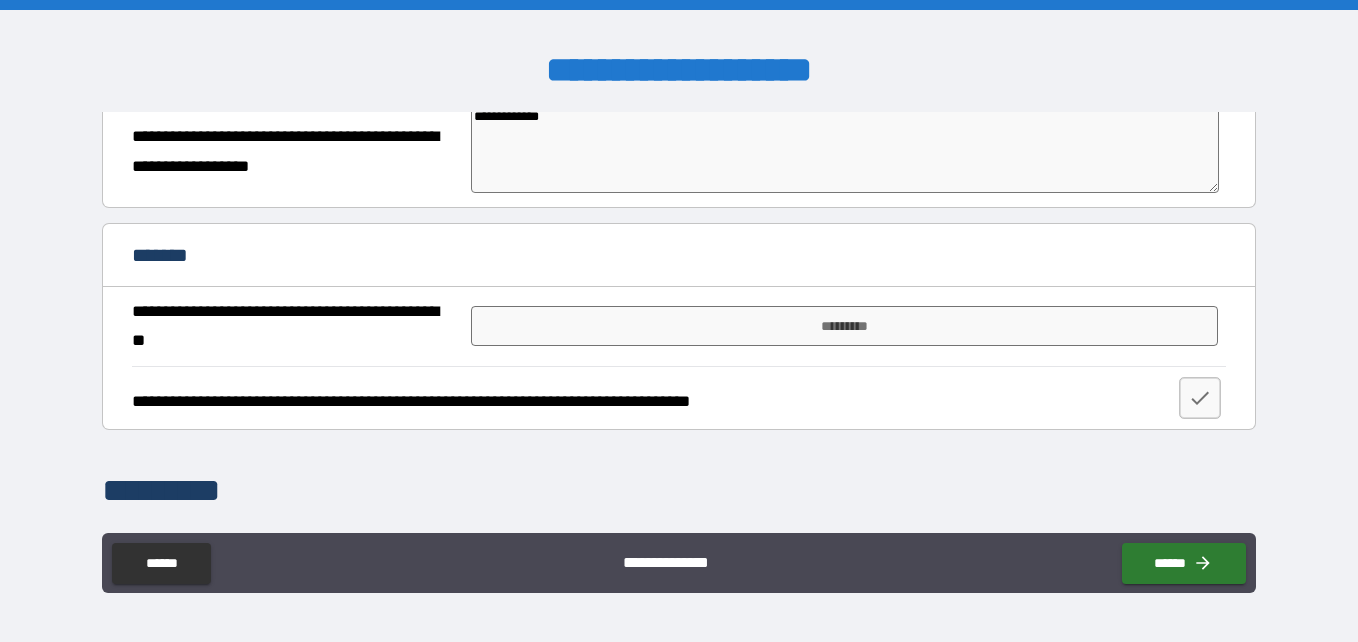 scroll, scrollTop: 400, scrollLeft: 0, axis: vertical 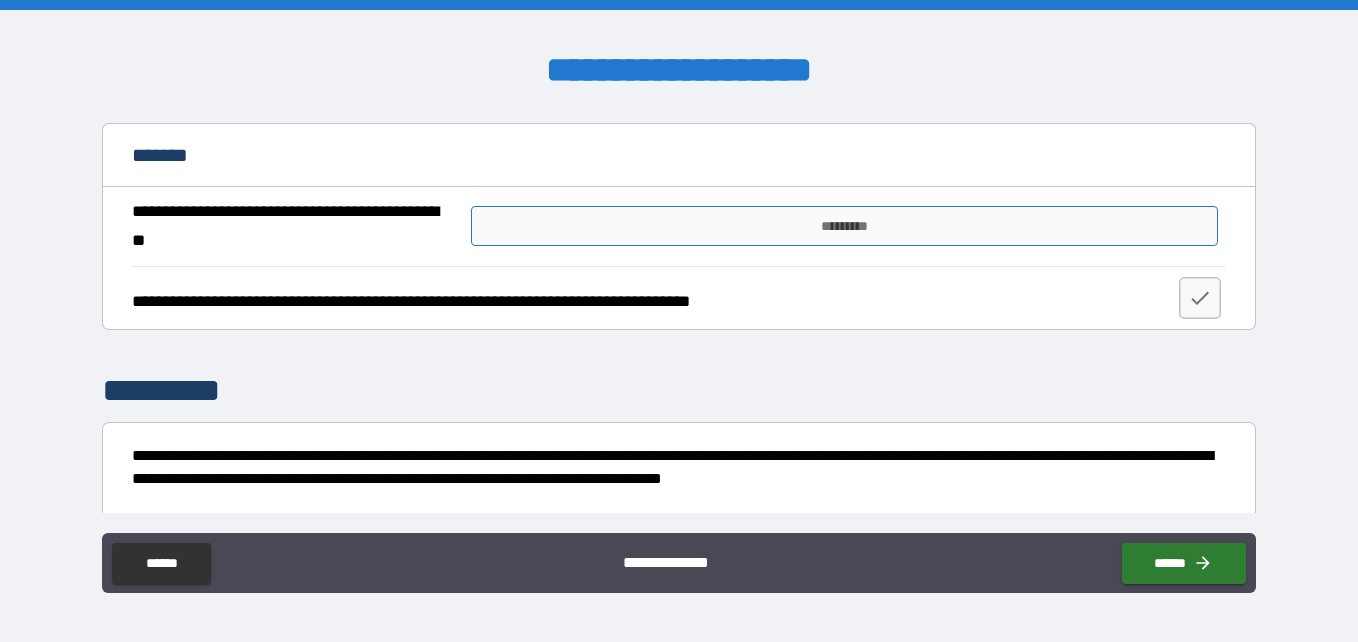 type on "**********" 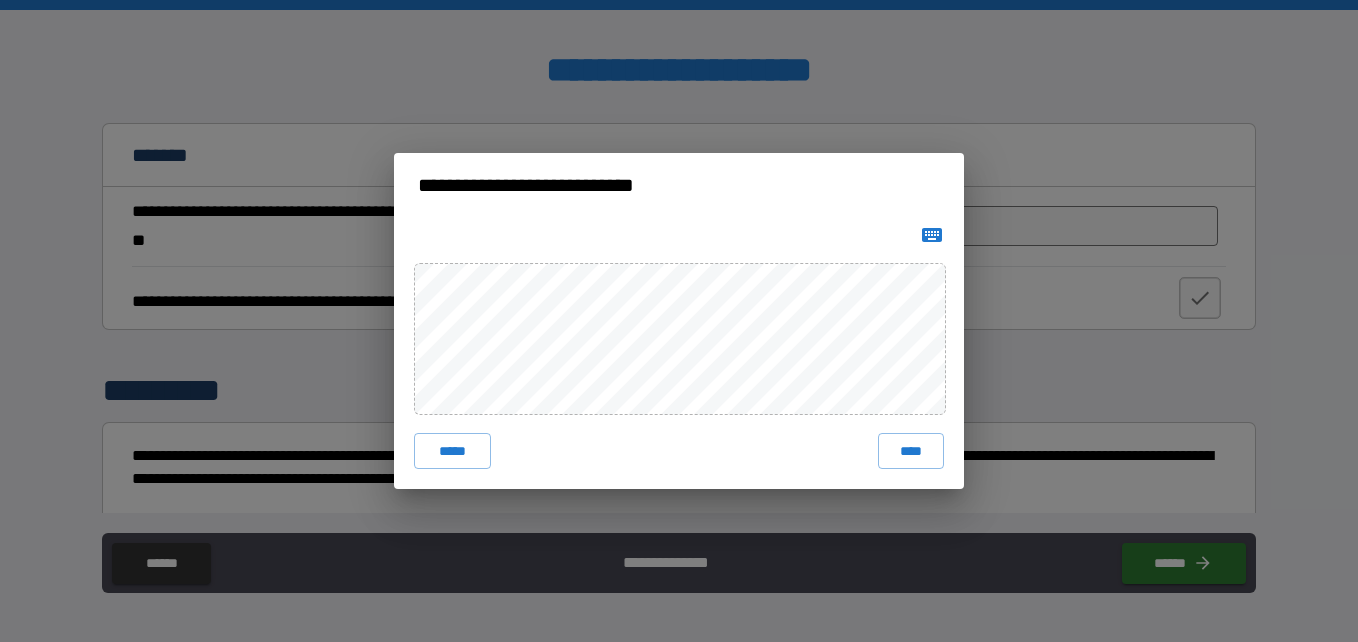 click 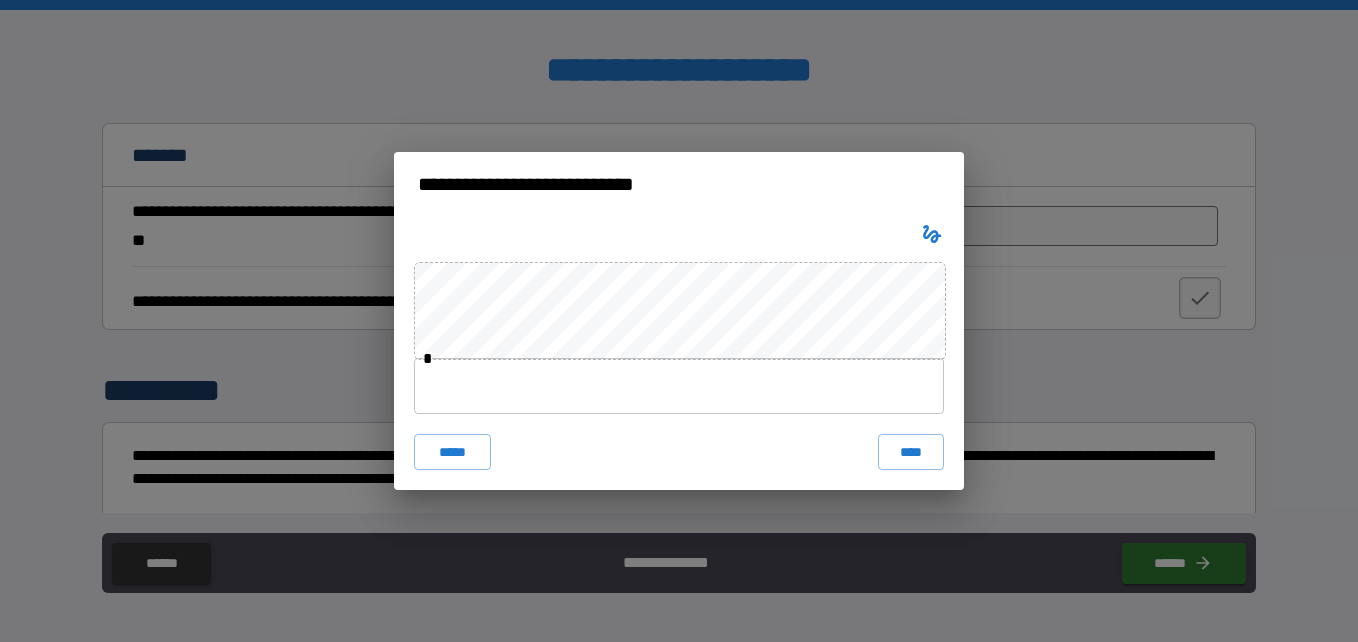 click at bounding box center [679, 386] 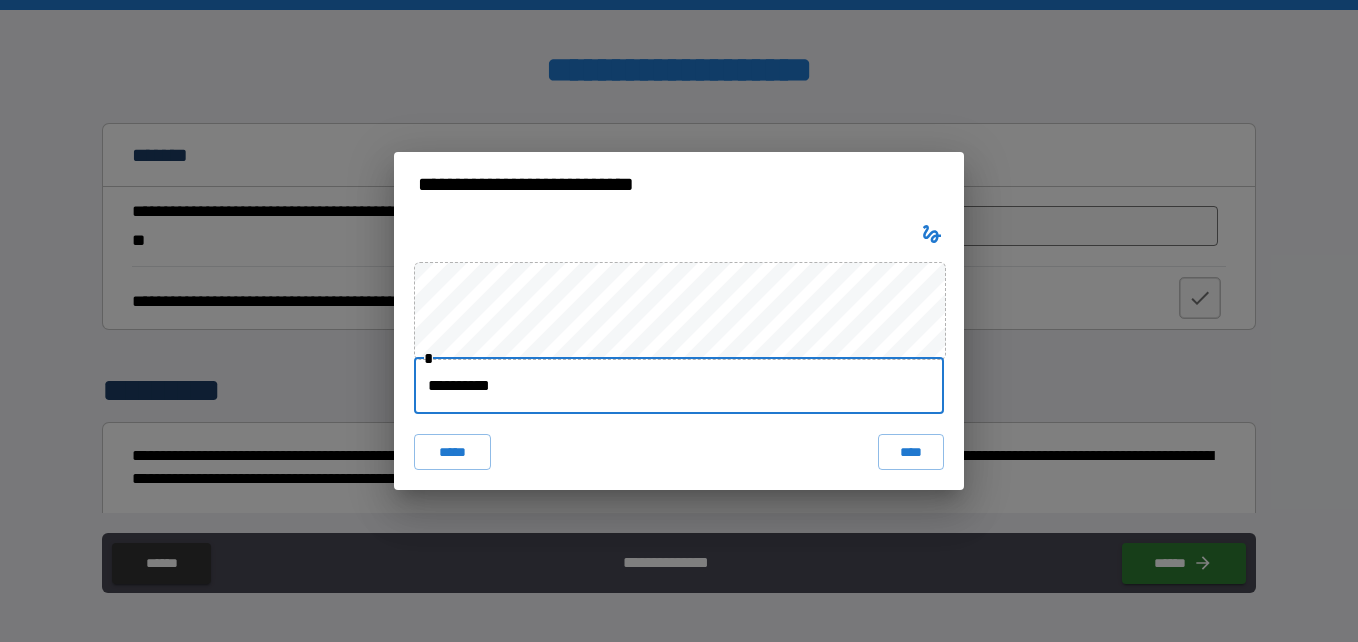 type on "**********" 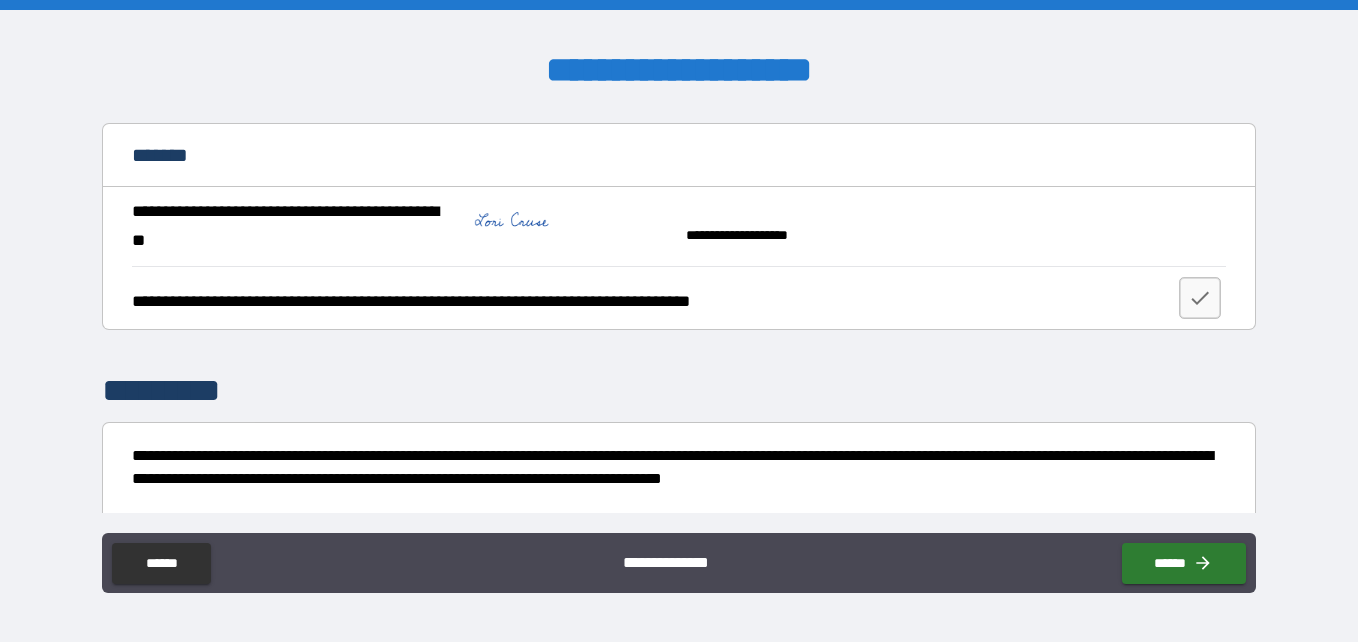 scroll, scrollTop: 500, scrollLeft: 0, axis: vertical 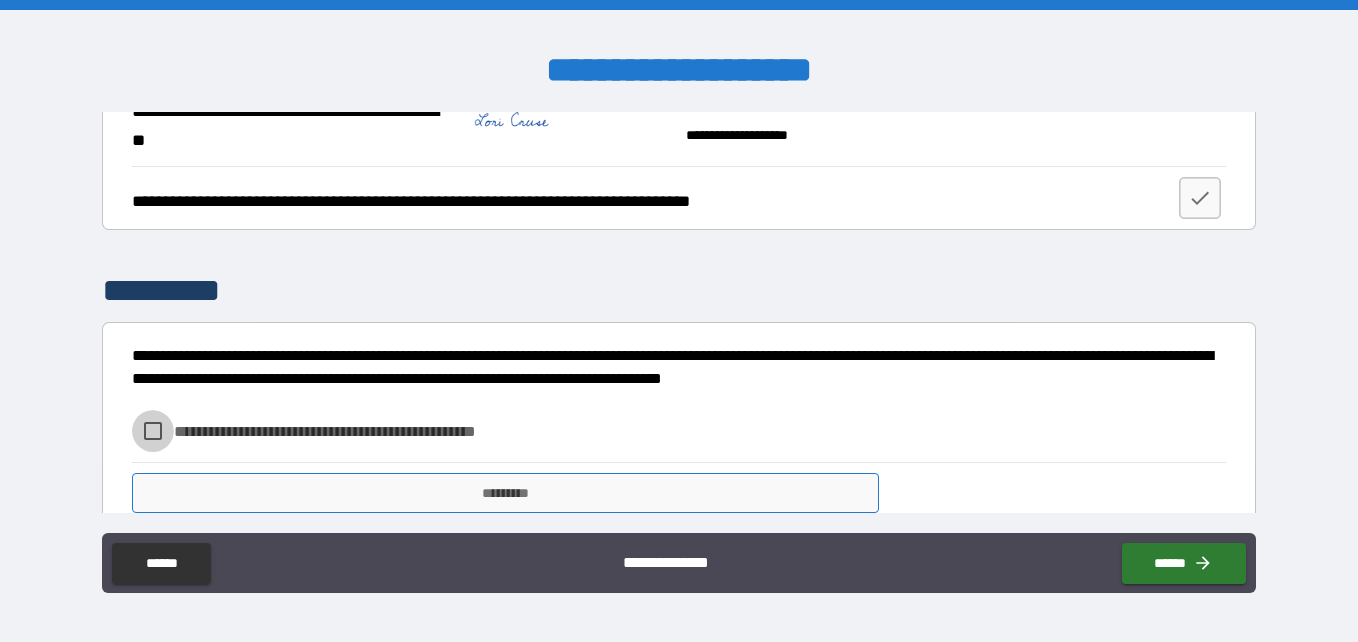 type on "*" 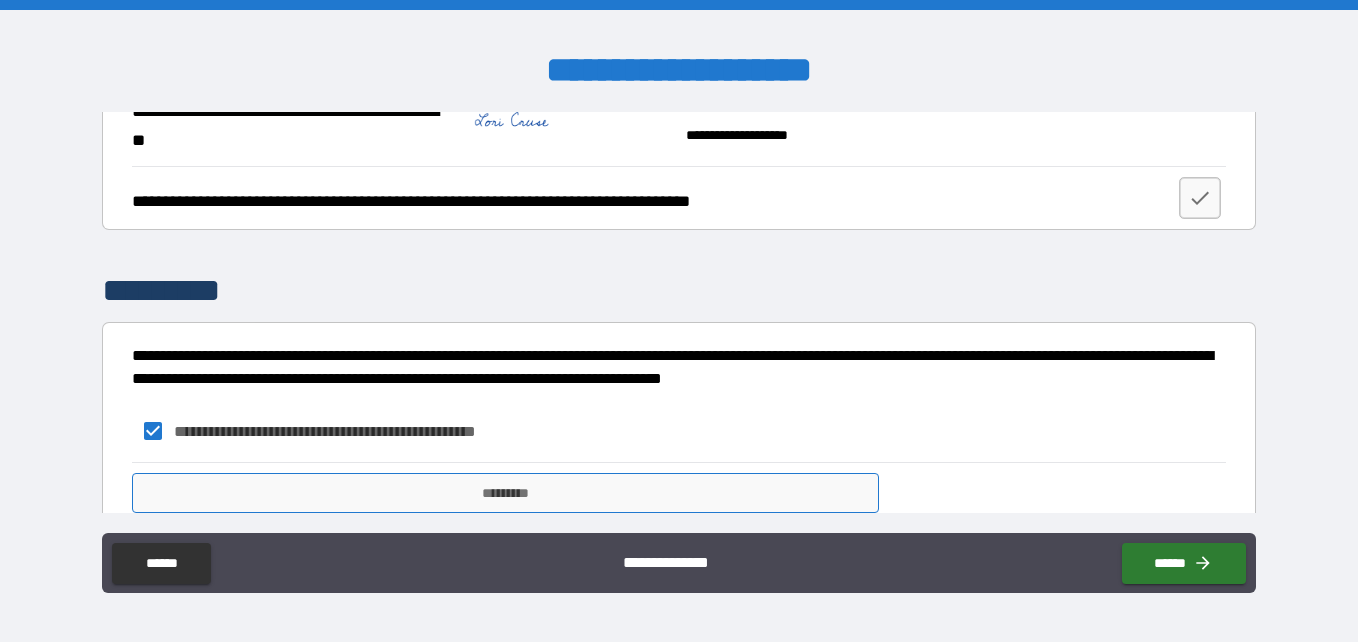 click on "*********" at bounding box center [505, 493] 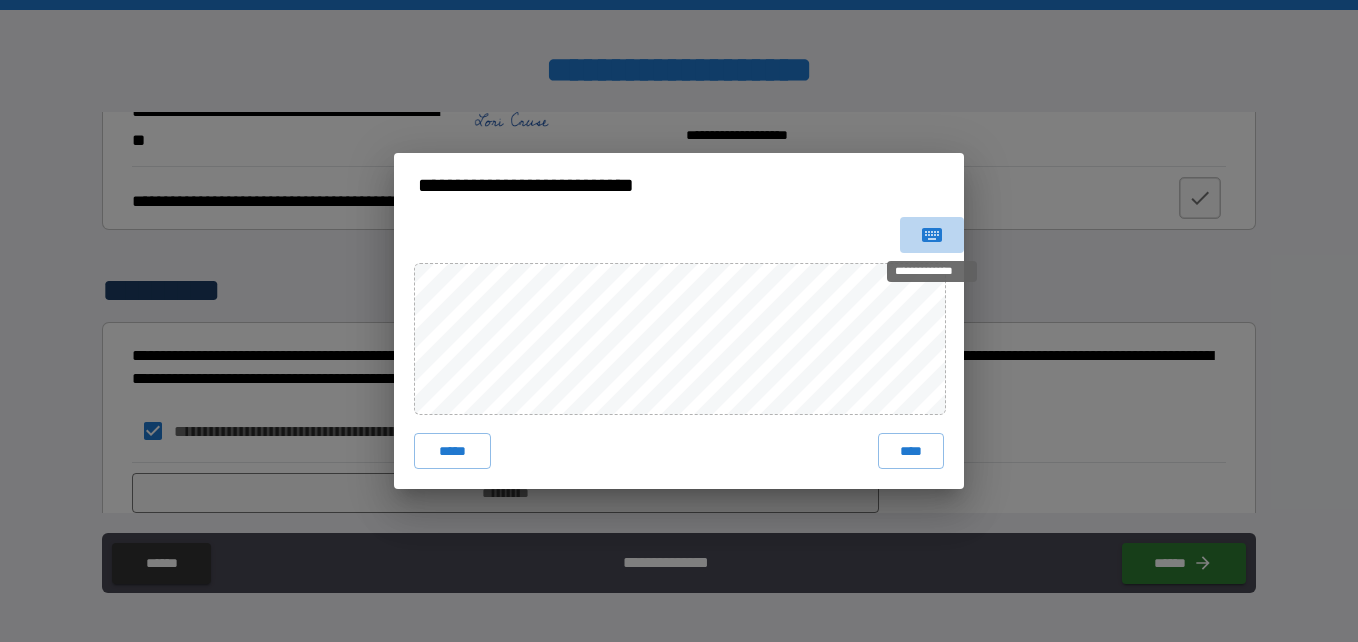 click 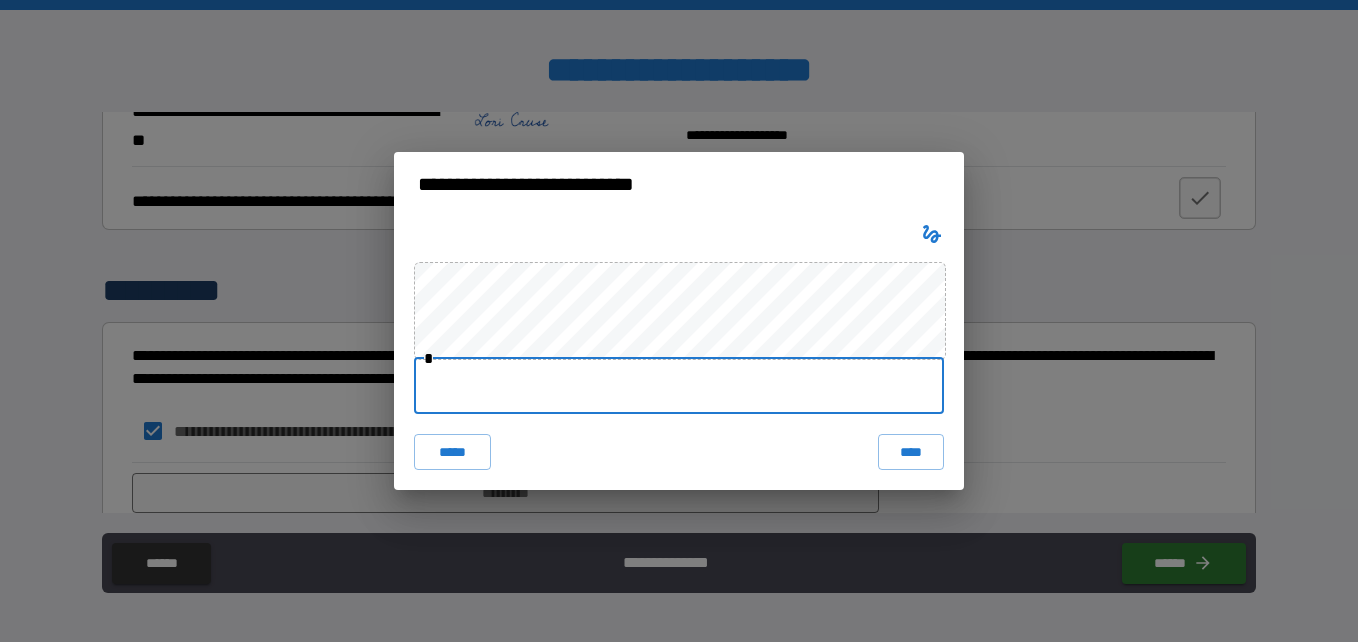 click at bounding box center (679, 386) 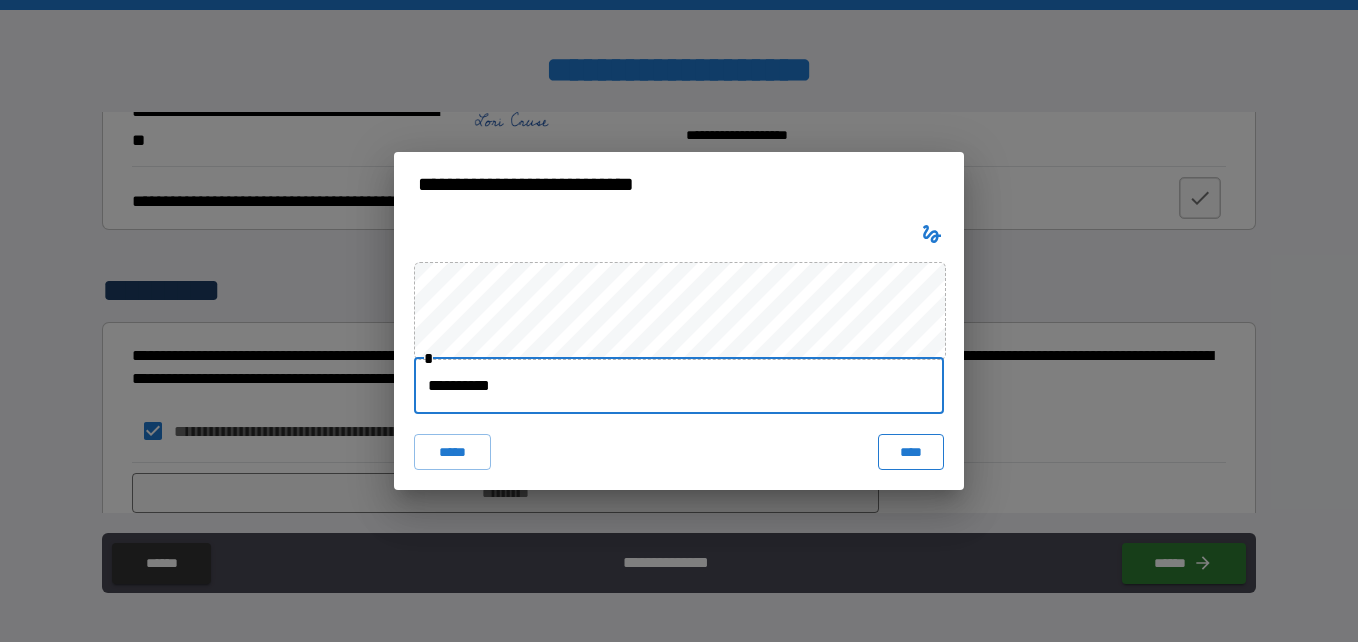 type on "**********" 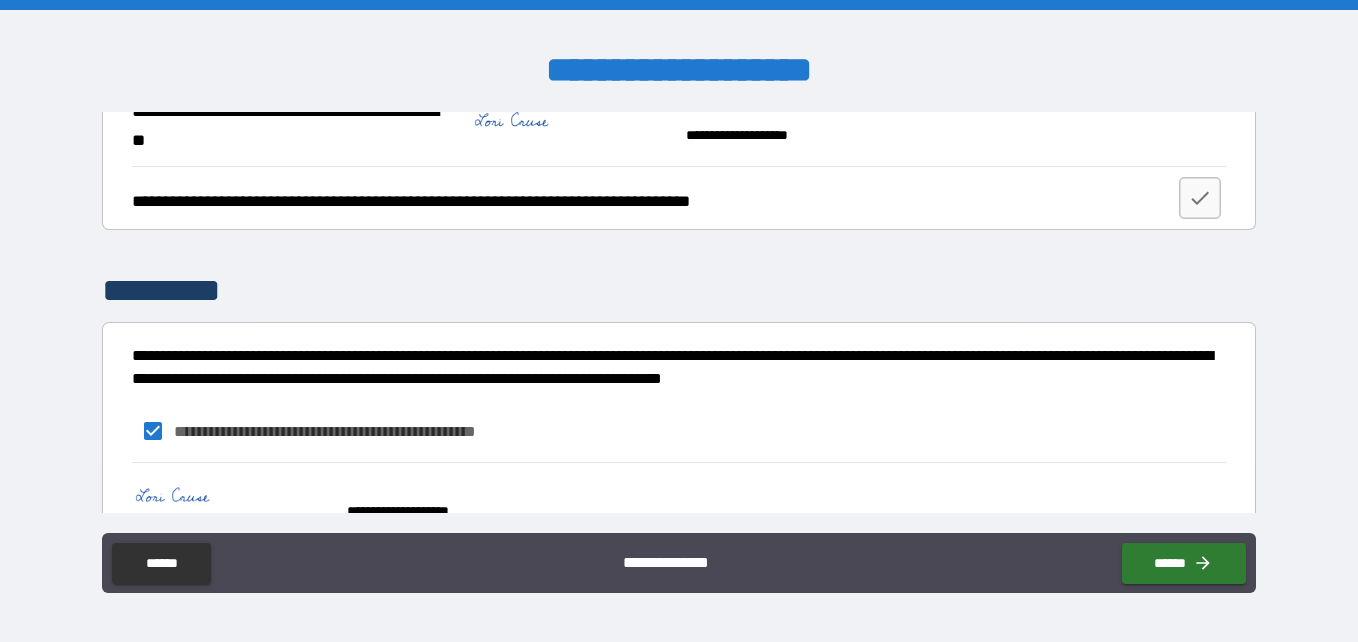 scroll, scrollTop: 589, scrollLeft: 0, axis: vertical 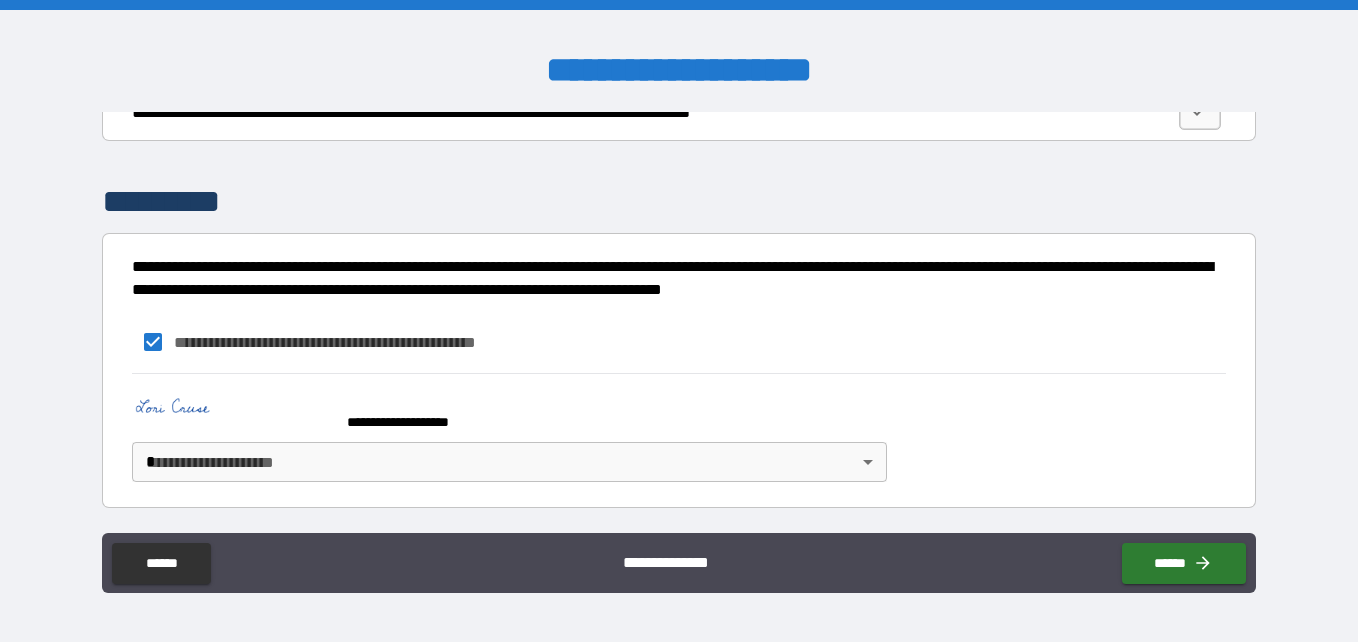 click on "**********" at bounding box center [679, 321] 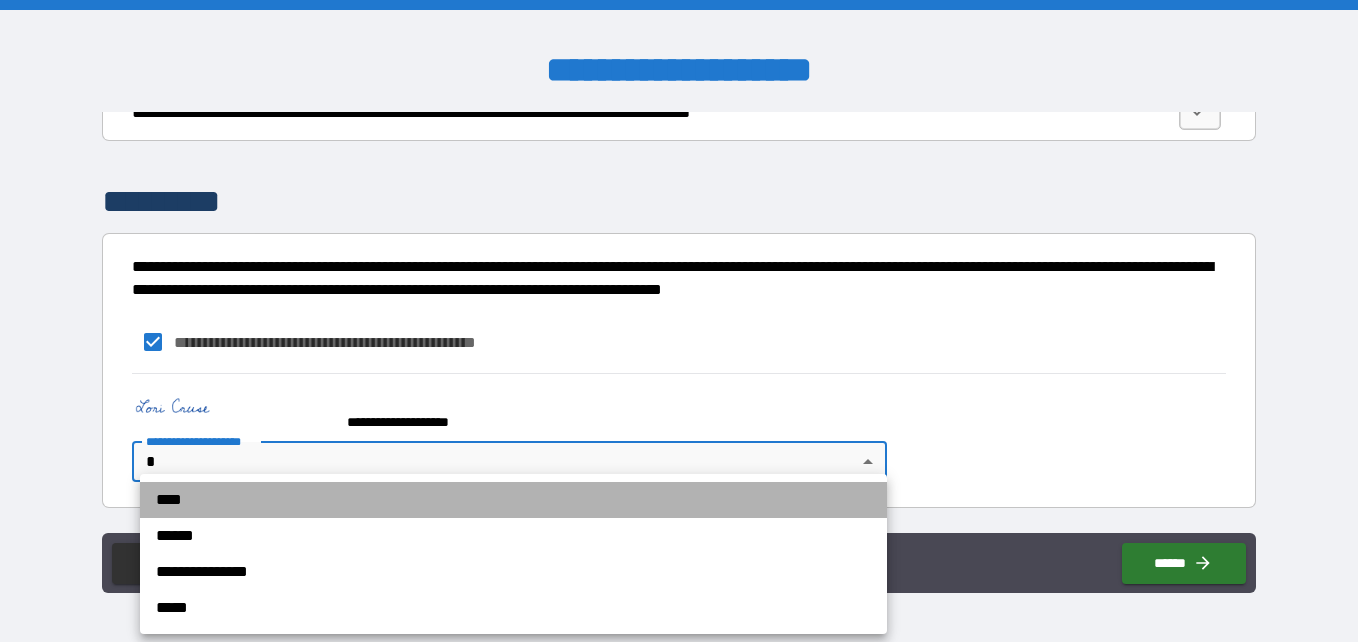 click on "****" at bounding box center (513, 500) 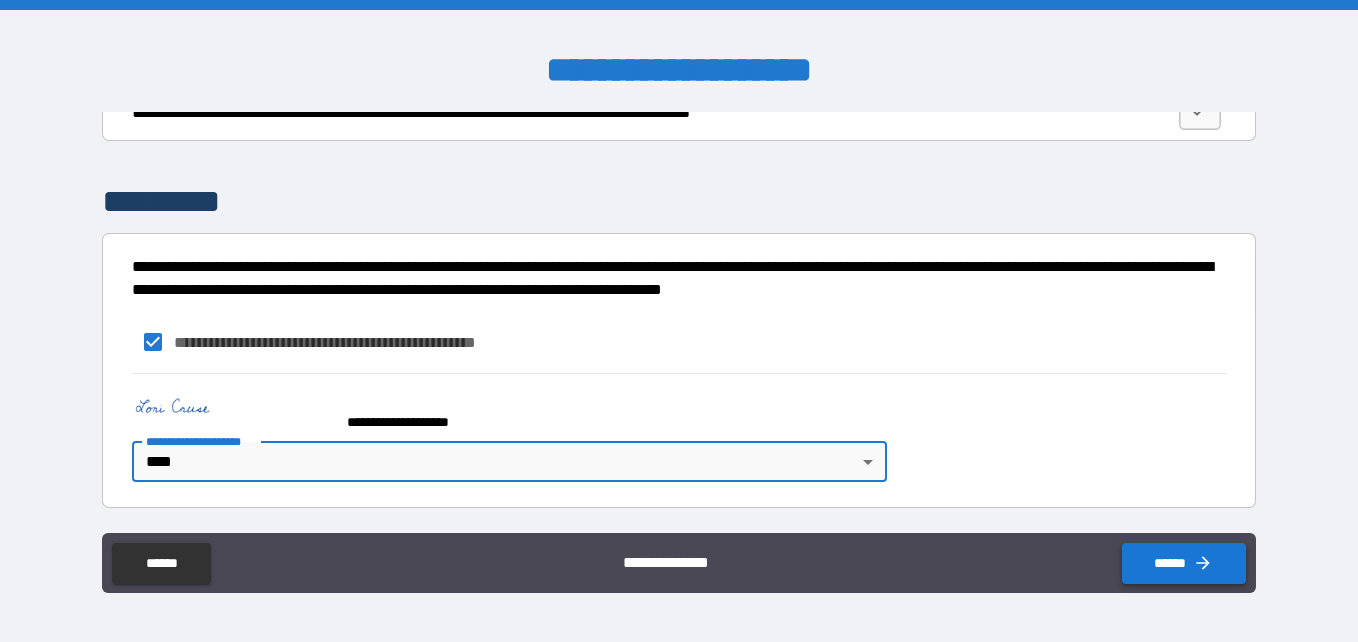 click on "******" at bounding box center (1184, 563) 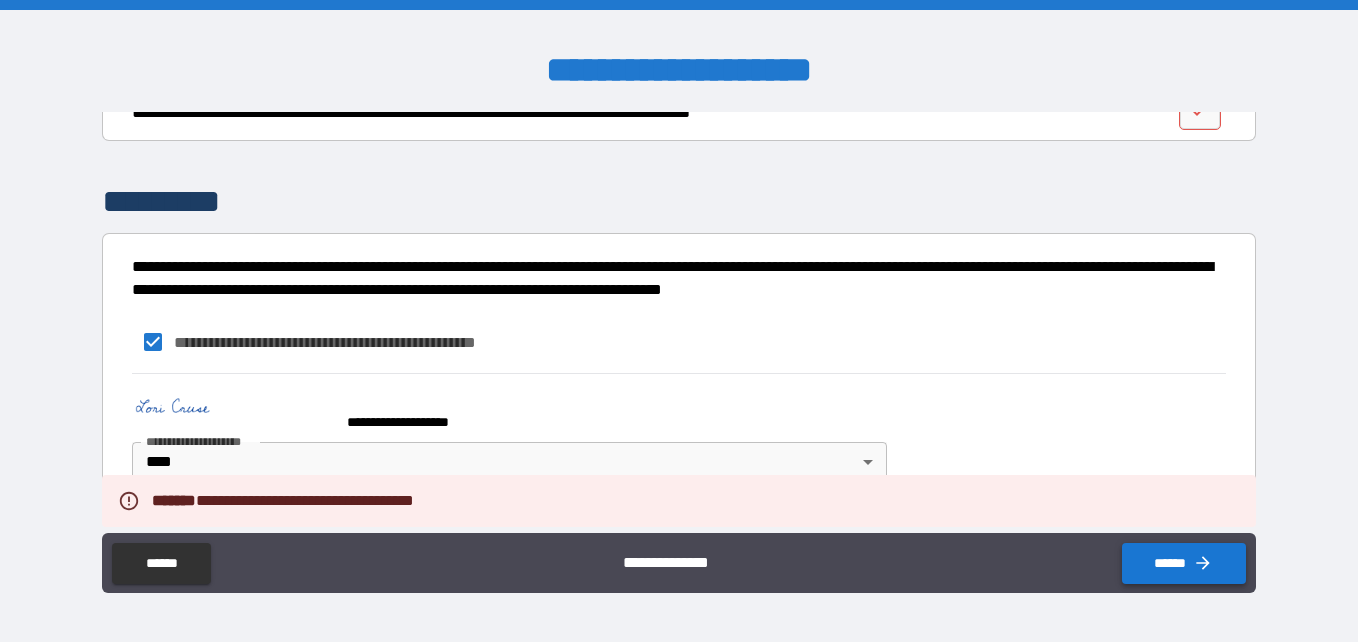 type on "*" 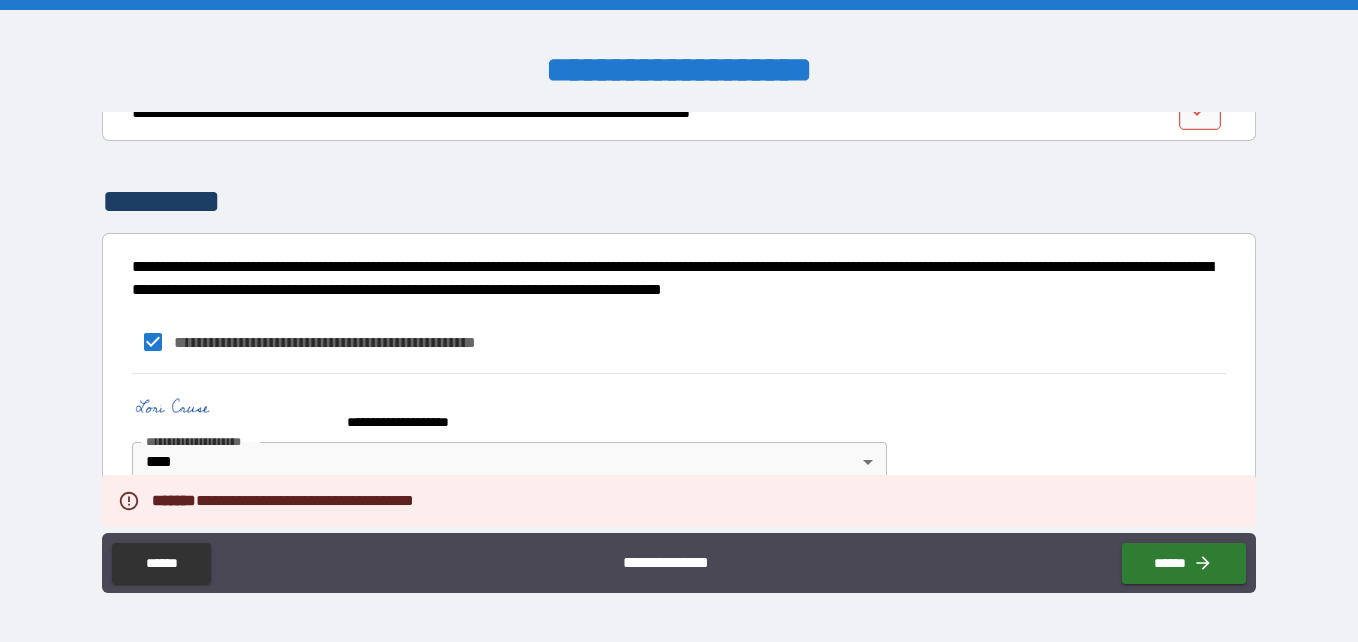 click on "**********" at bounding box center (679, 432) 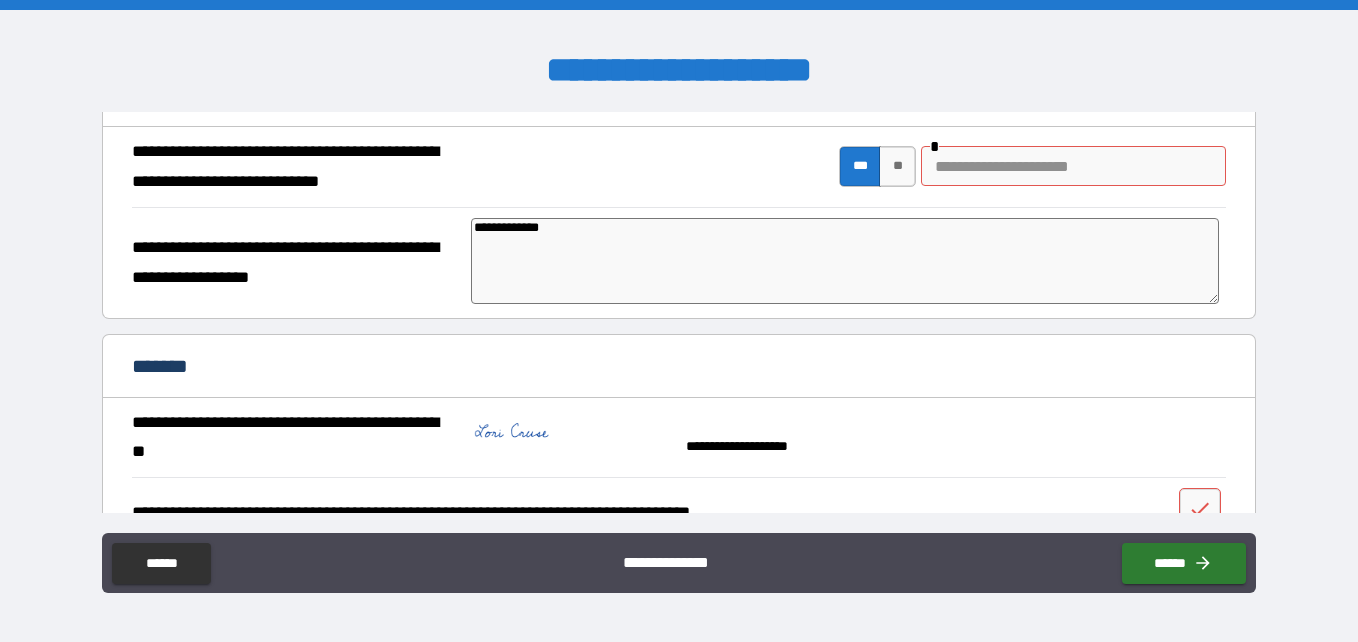 scroll, scrollTop: 89, scrollLeft: 0, axis: vertical 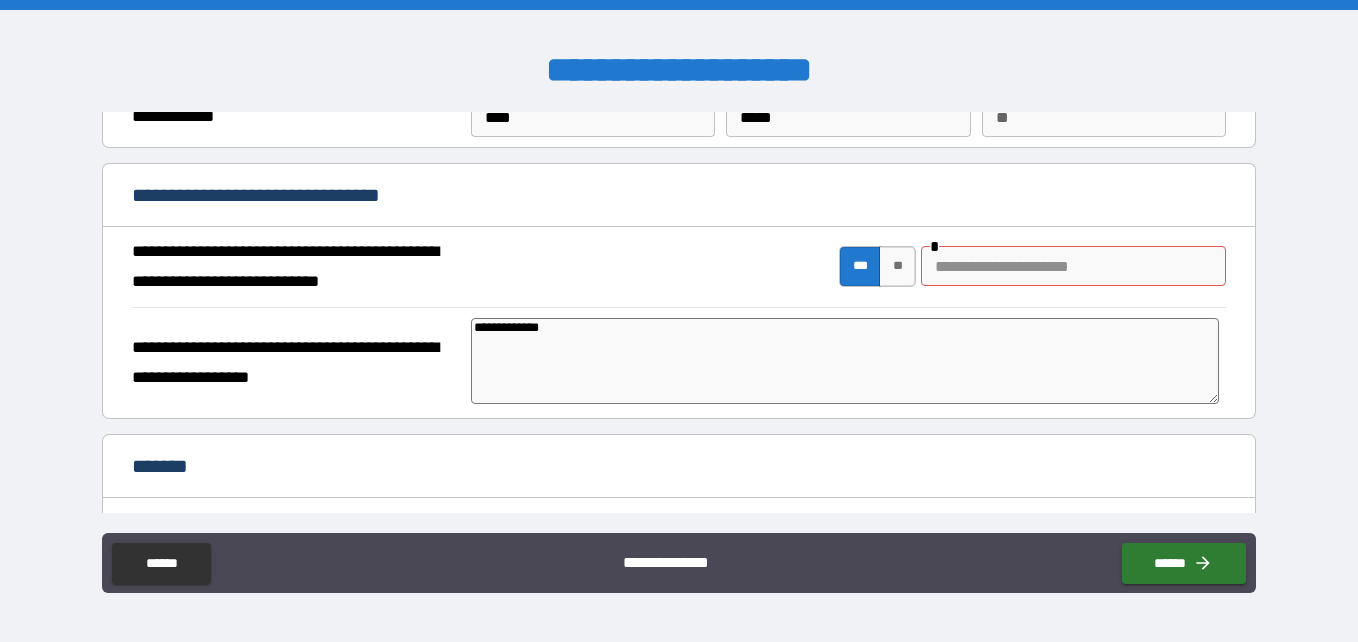 click at bounding box center (1073, 266) 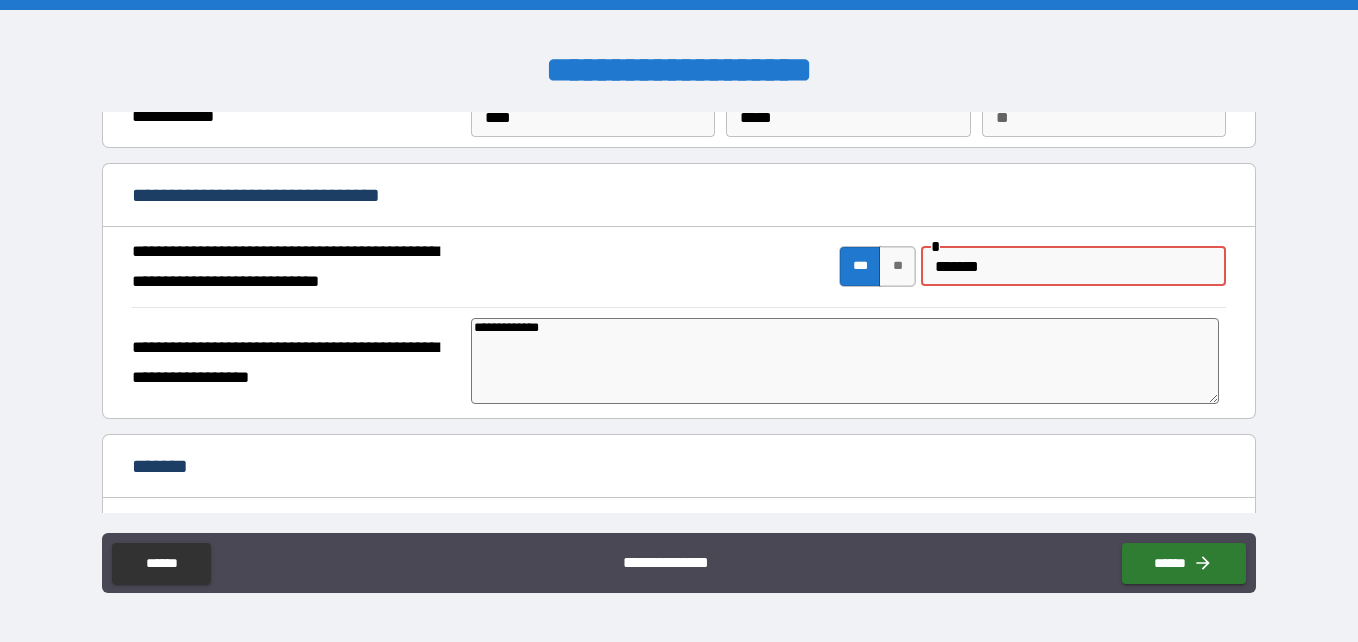 type on "*******" 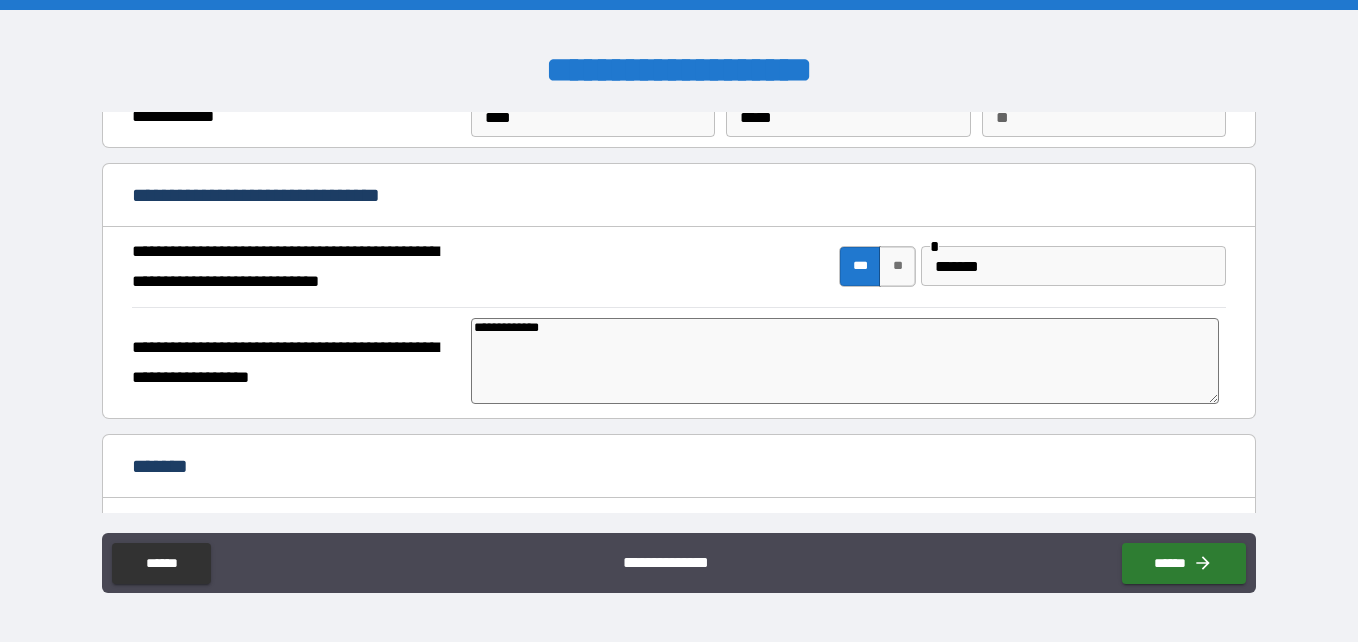 click on "**********" at bounding box center (679, 267) 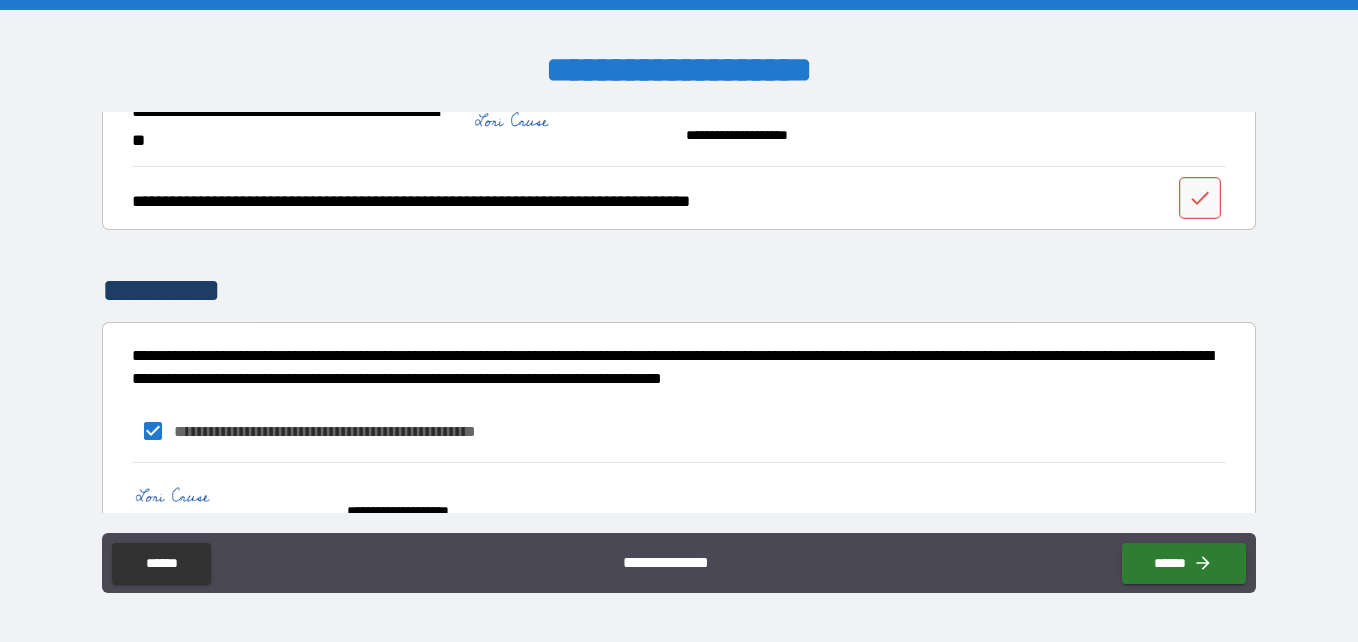scroll, scrollTop: 589, scrollLeft: 0, axis: vertical 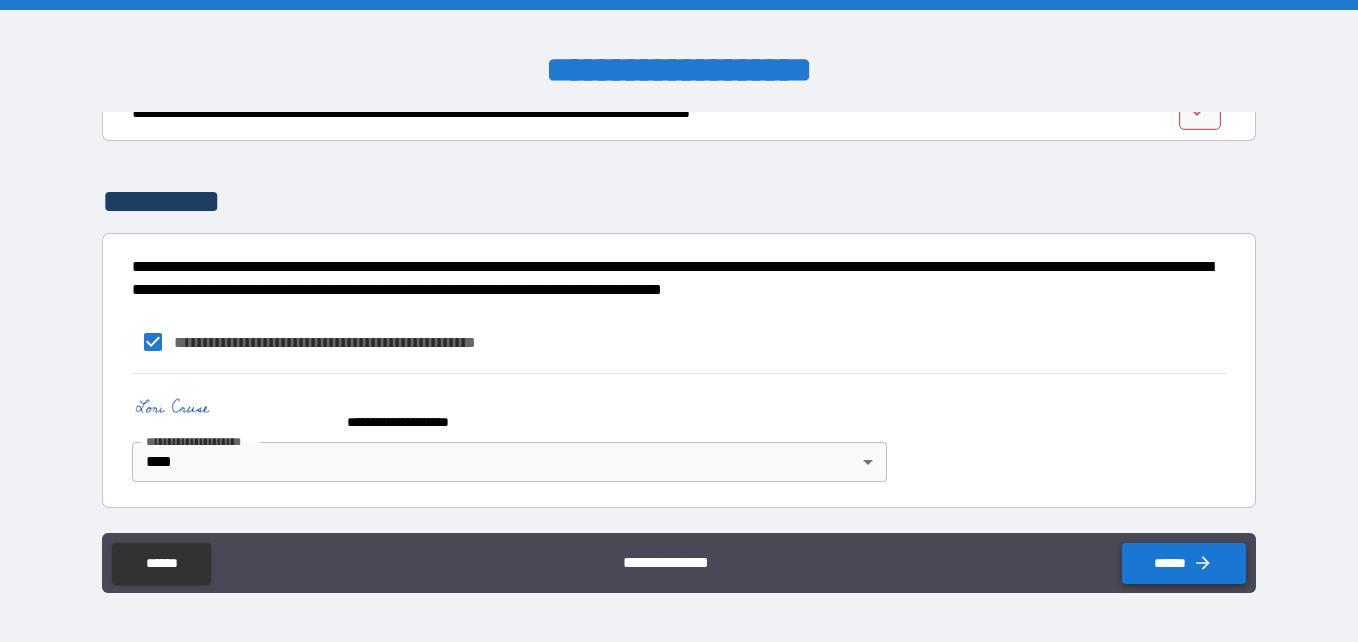 click on "******" at bounding box center [1184, 563] 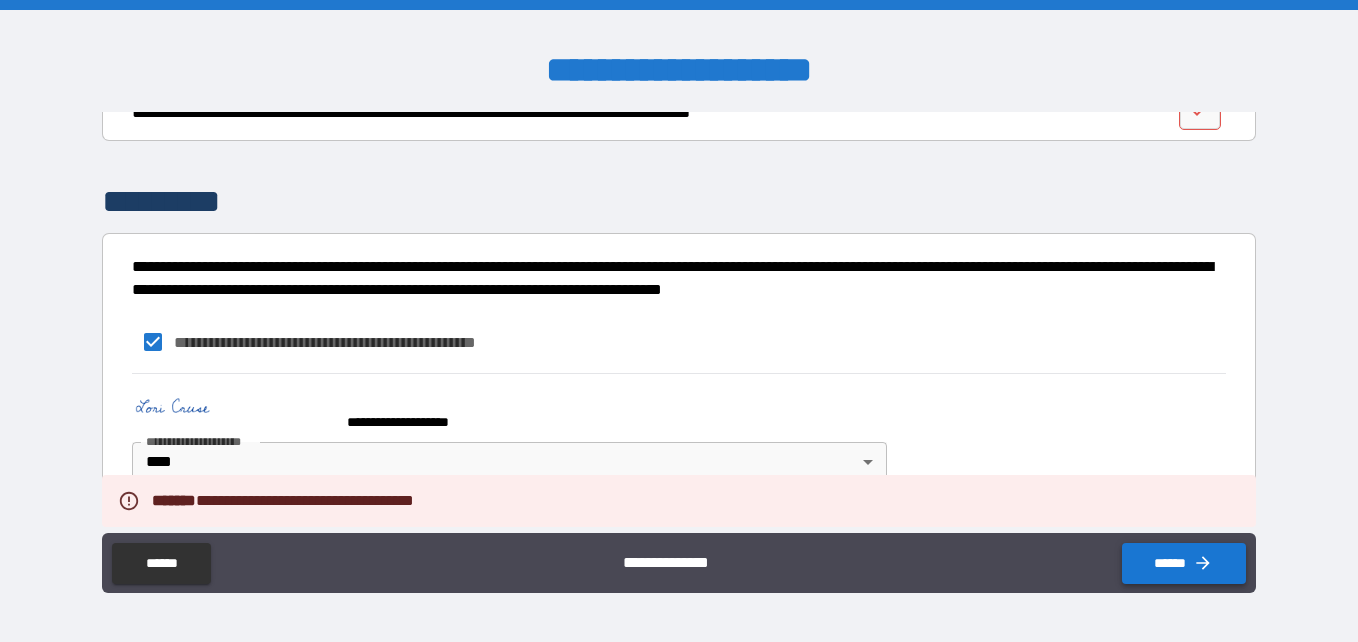 type on "*" 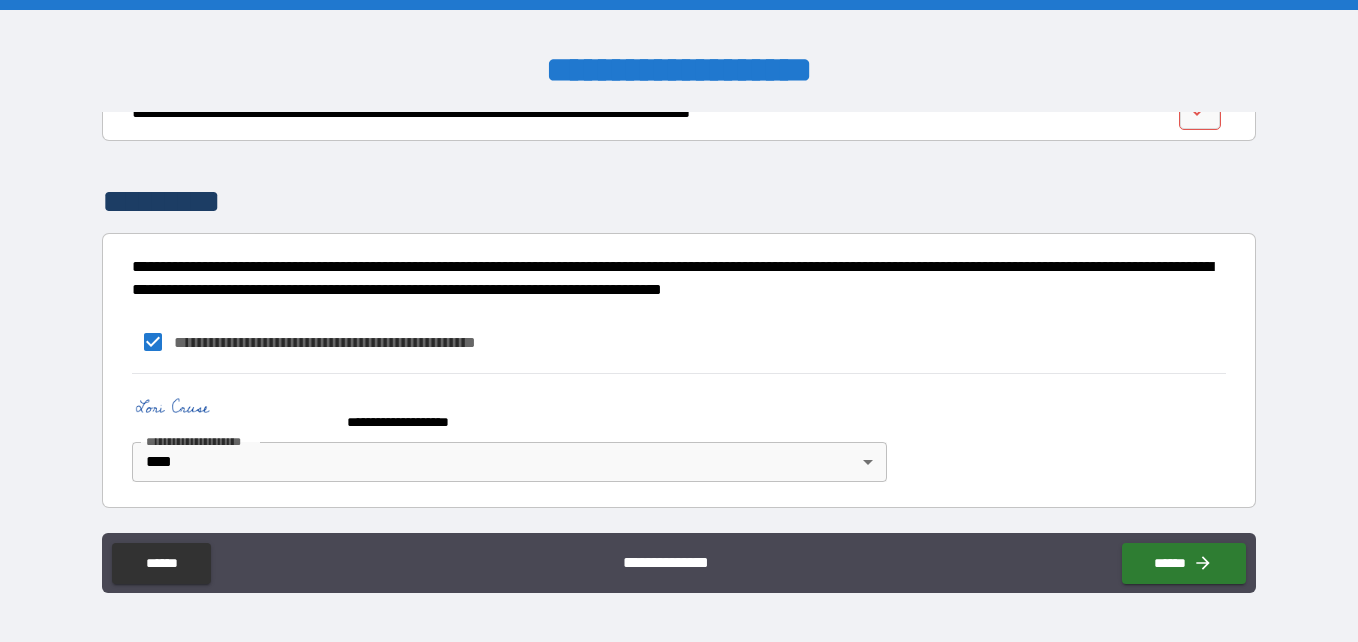 scroll, scrollTop: 0, scrollLeft: 0, axis: both 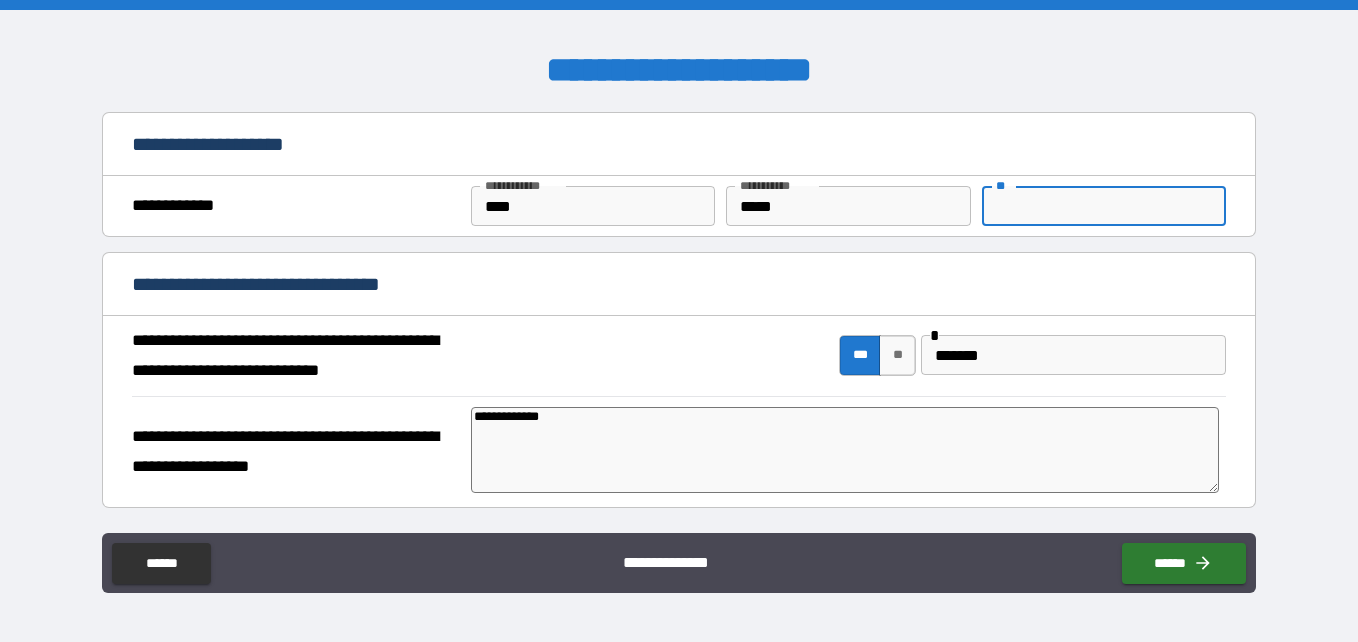 click on "**" at bounding box center [1104, 206] 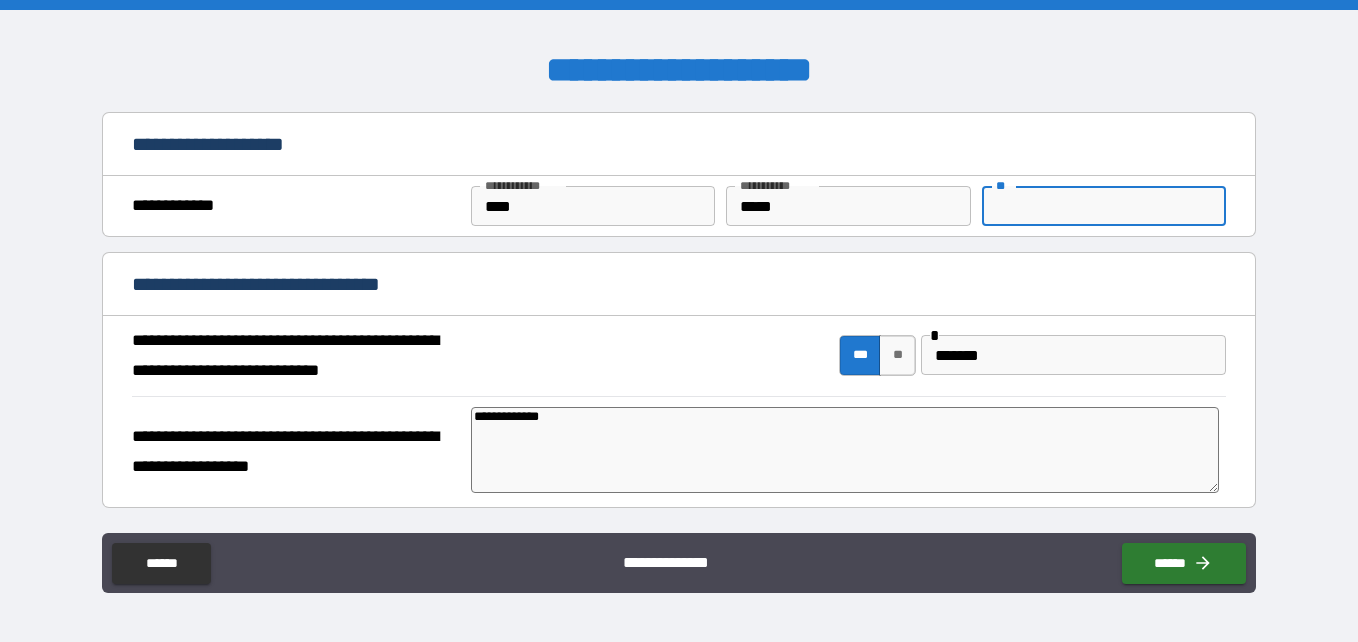 type on "*" 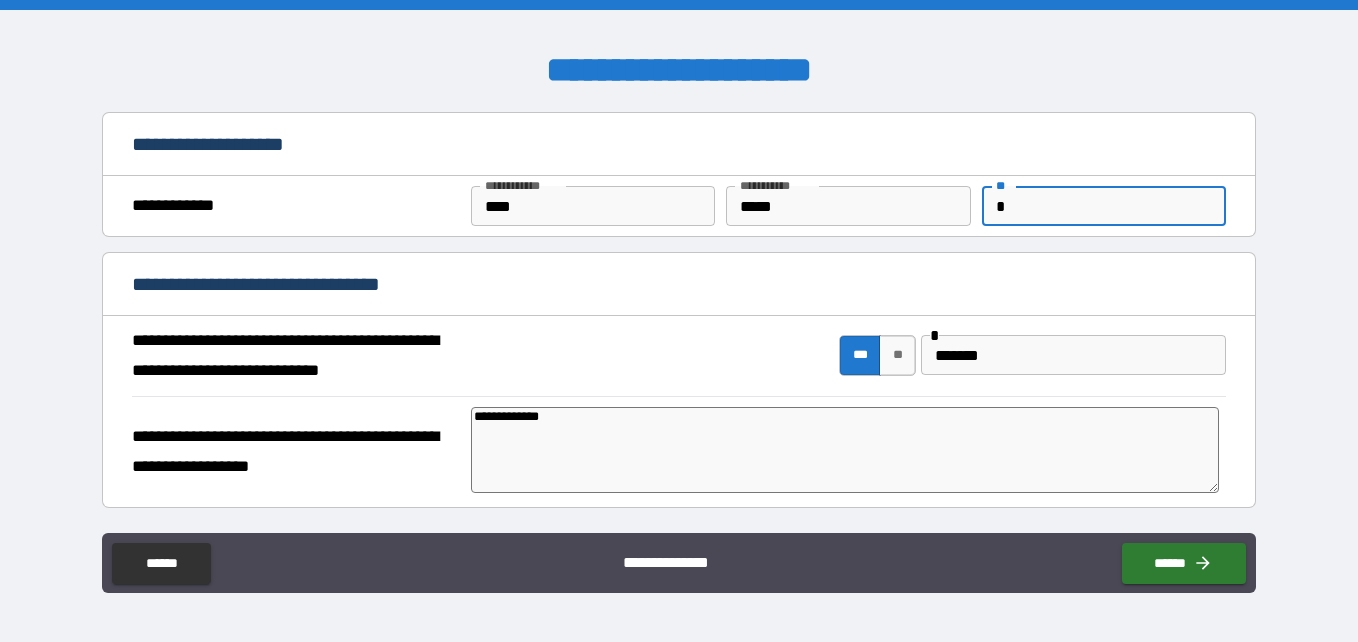 type on "*" 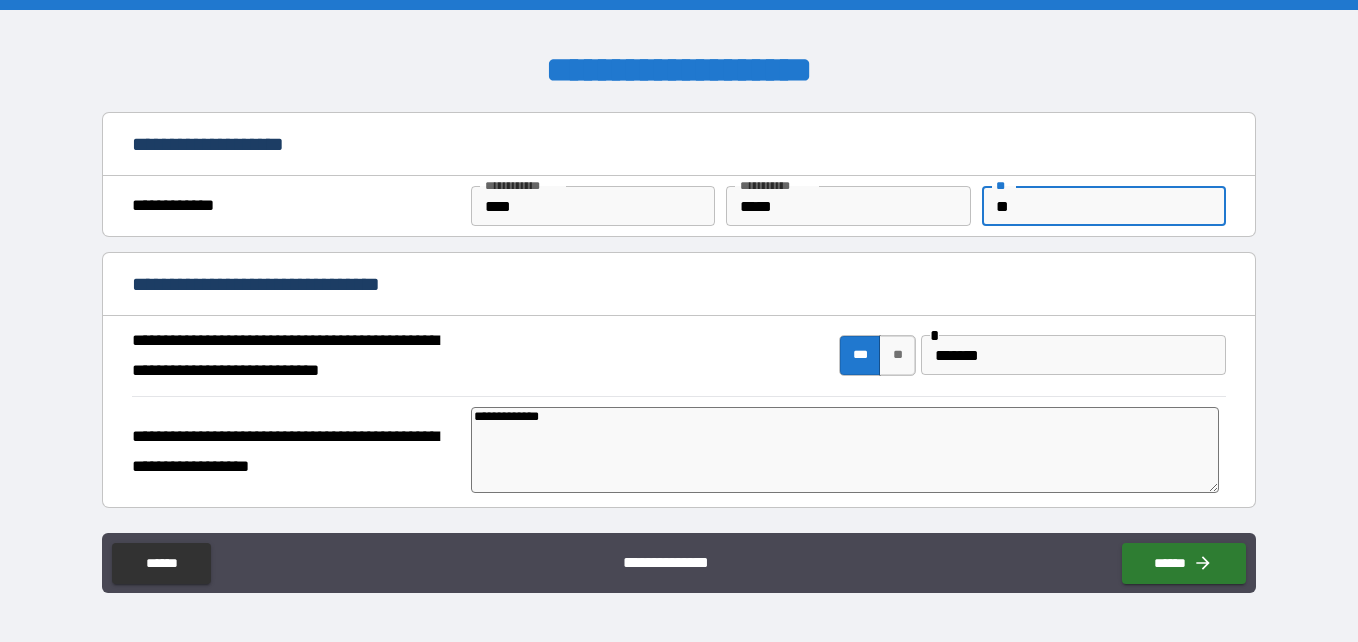 type on "***" 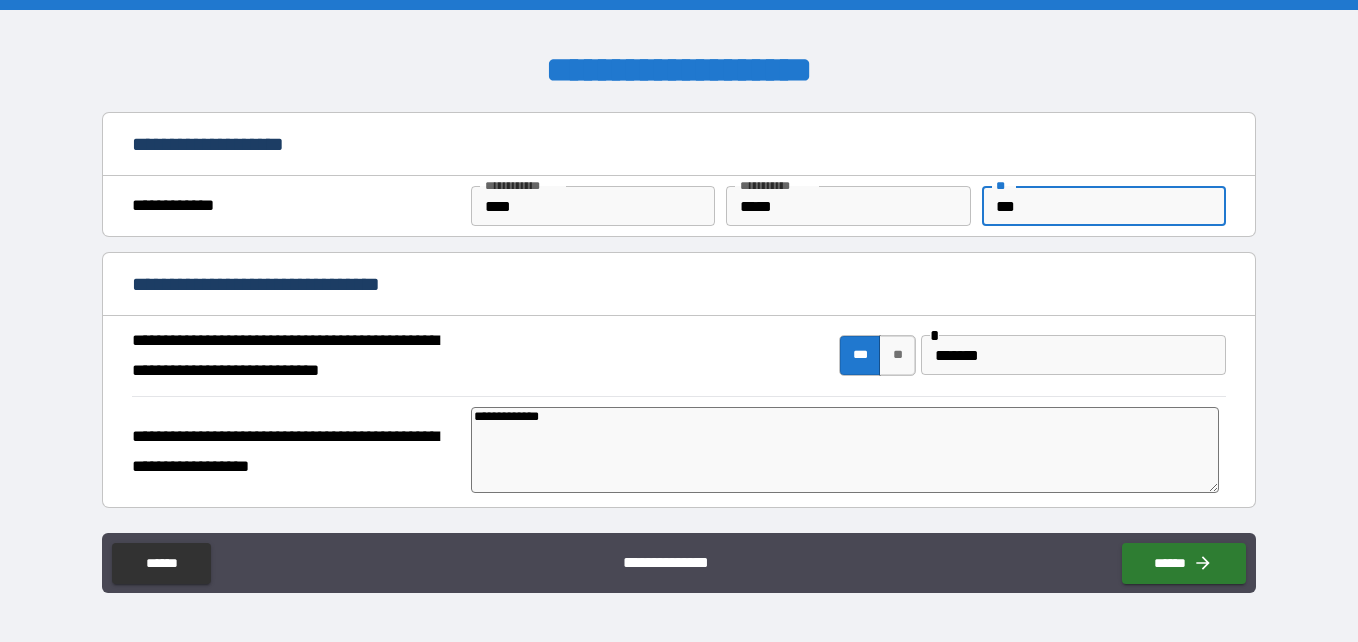 type on "*" 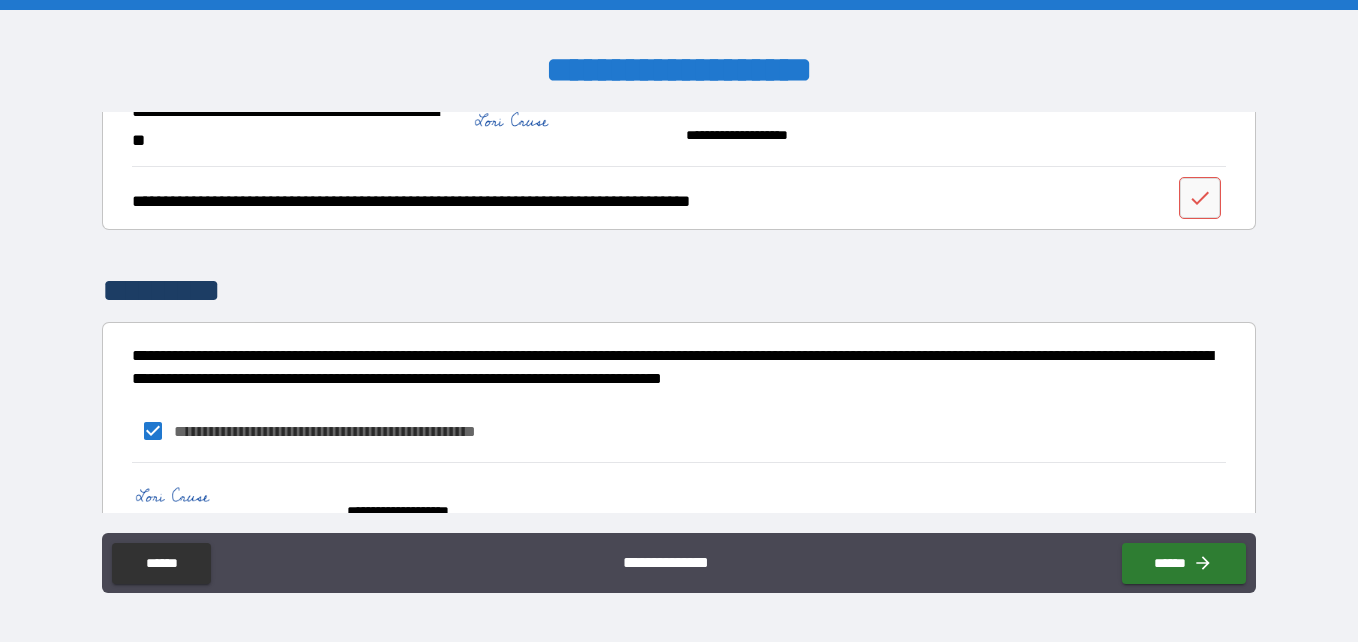 scroll, scrollTop: 589, scrollLeft: 0, axis: vertical 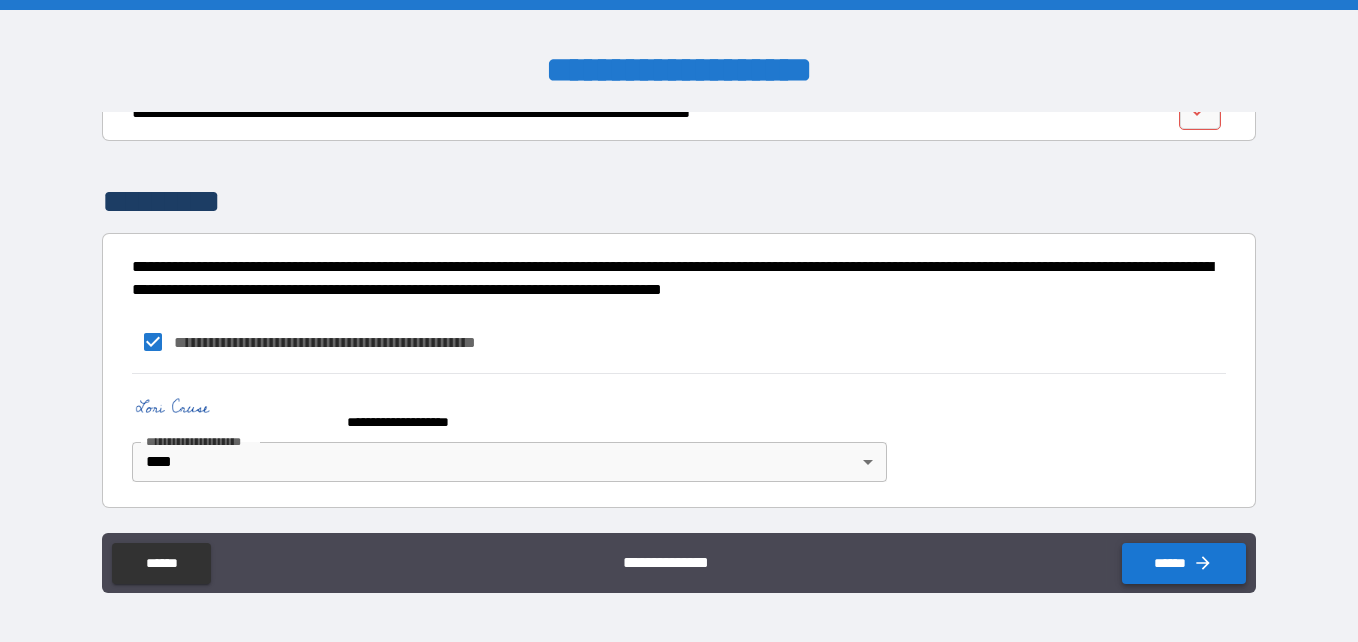 click on "******" at bounding box center (1184, 563) 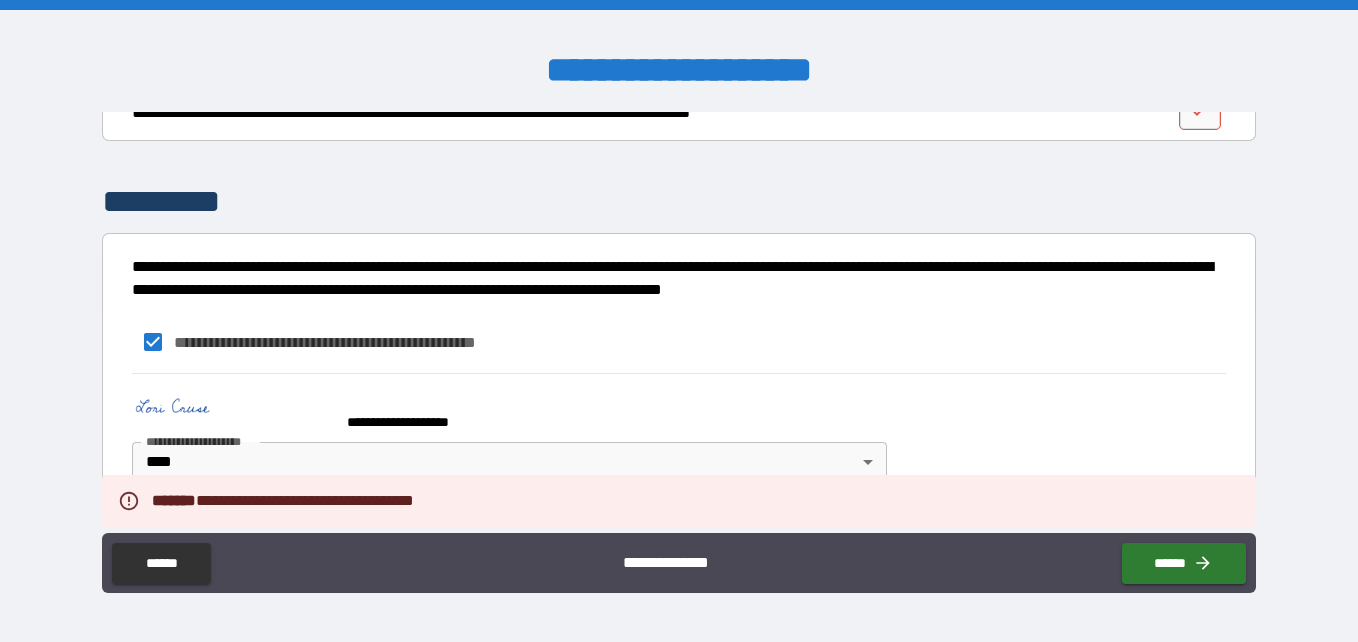 scroll, scrollTop: 0, scrollLeft: 0, axis: both 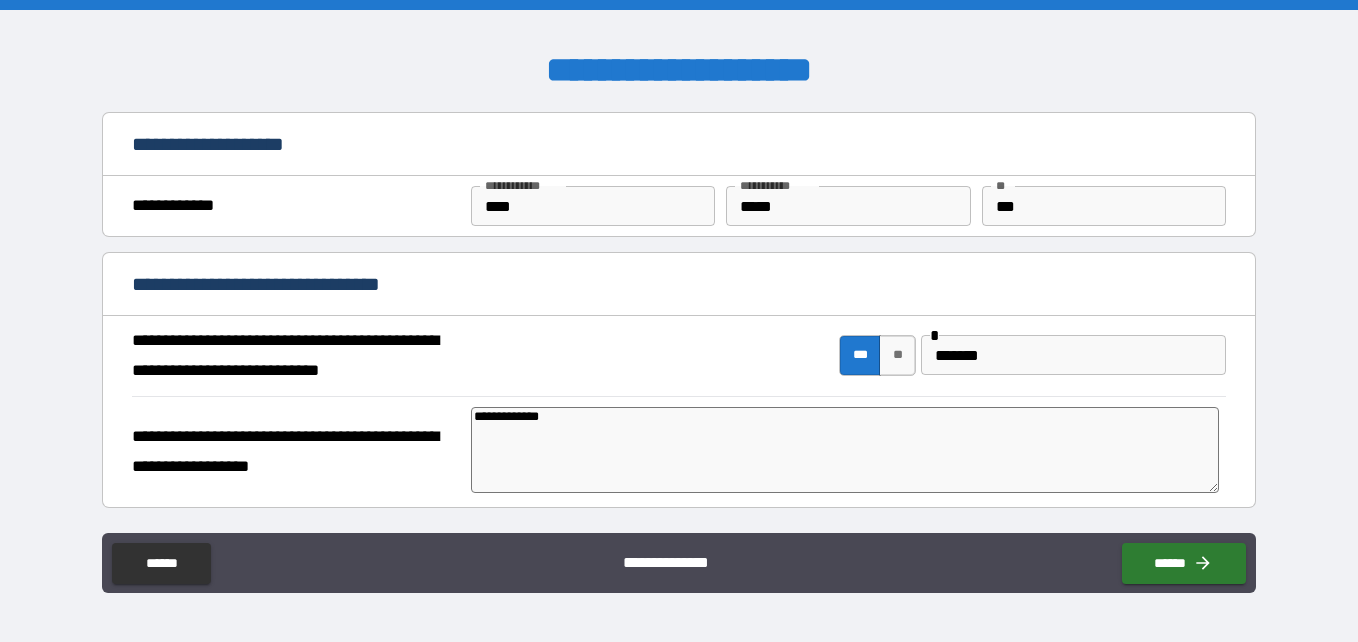 click on "**********" at bounding box center (679, 356) 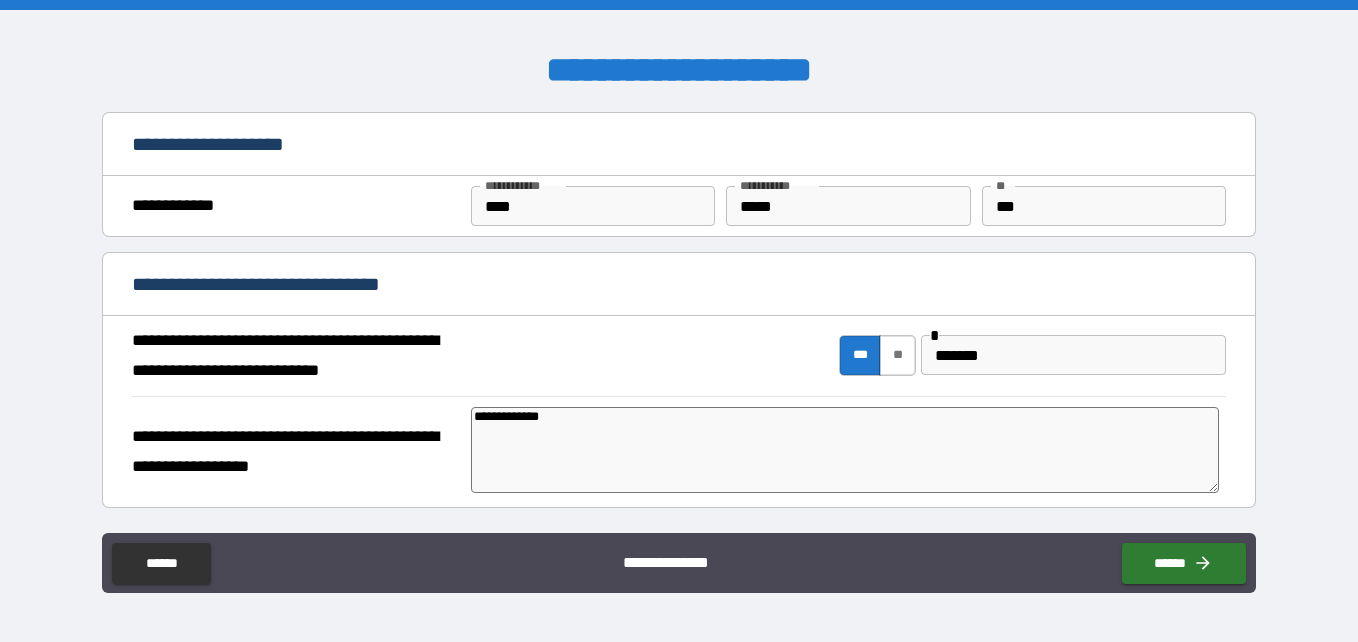 click on "**" at bounding box center [897, 355] 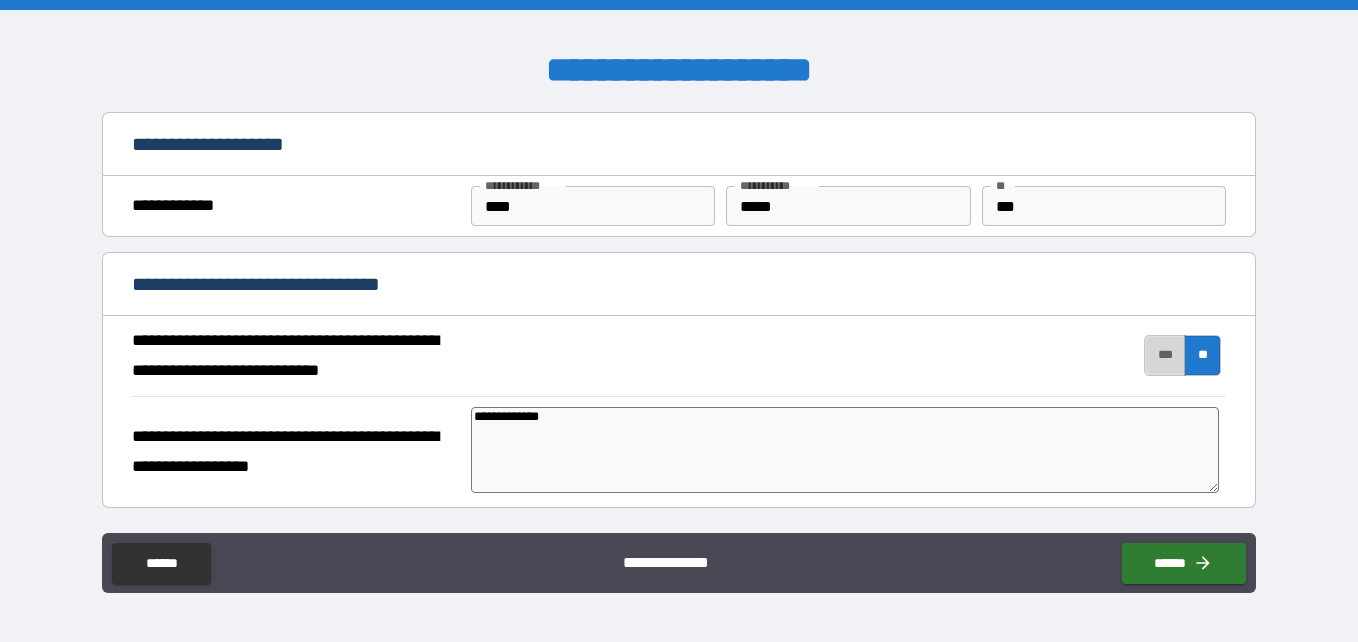 click on "***" at bounding box center [1165, 355] 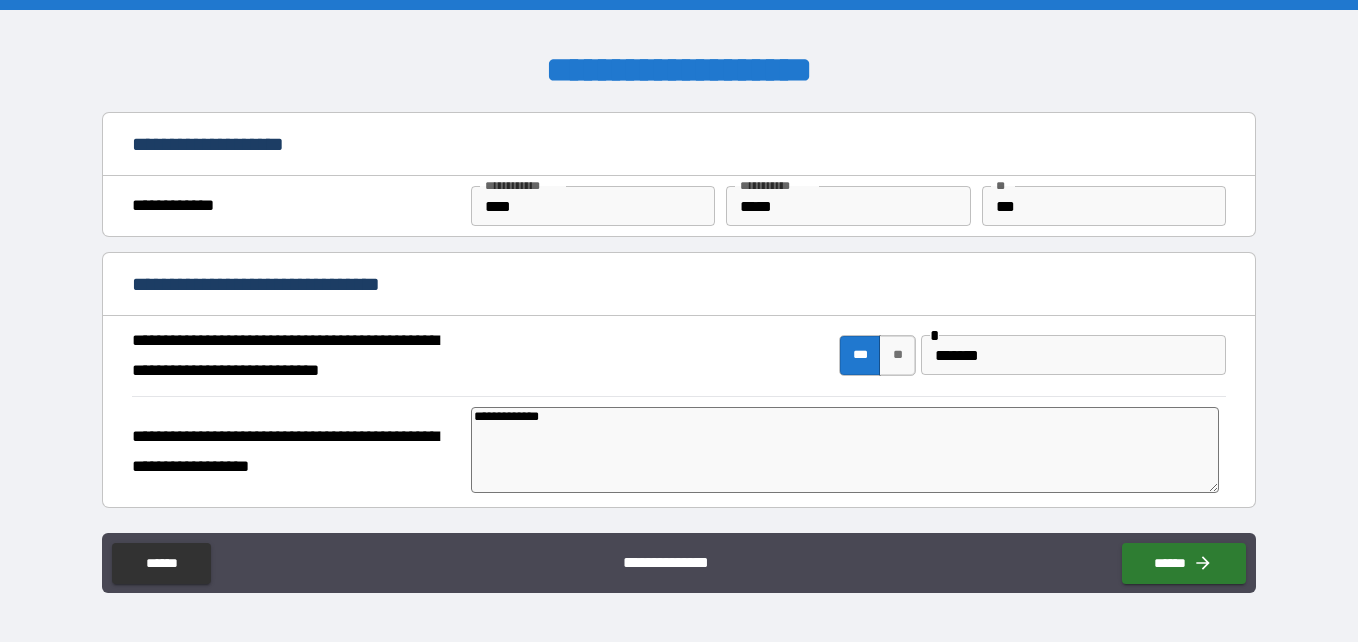 click on "**********" at bounding box center (845, 450) 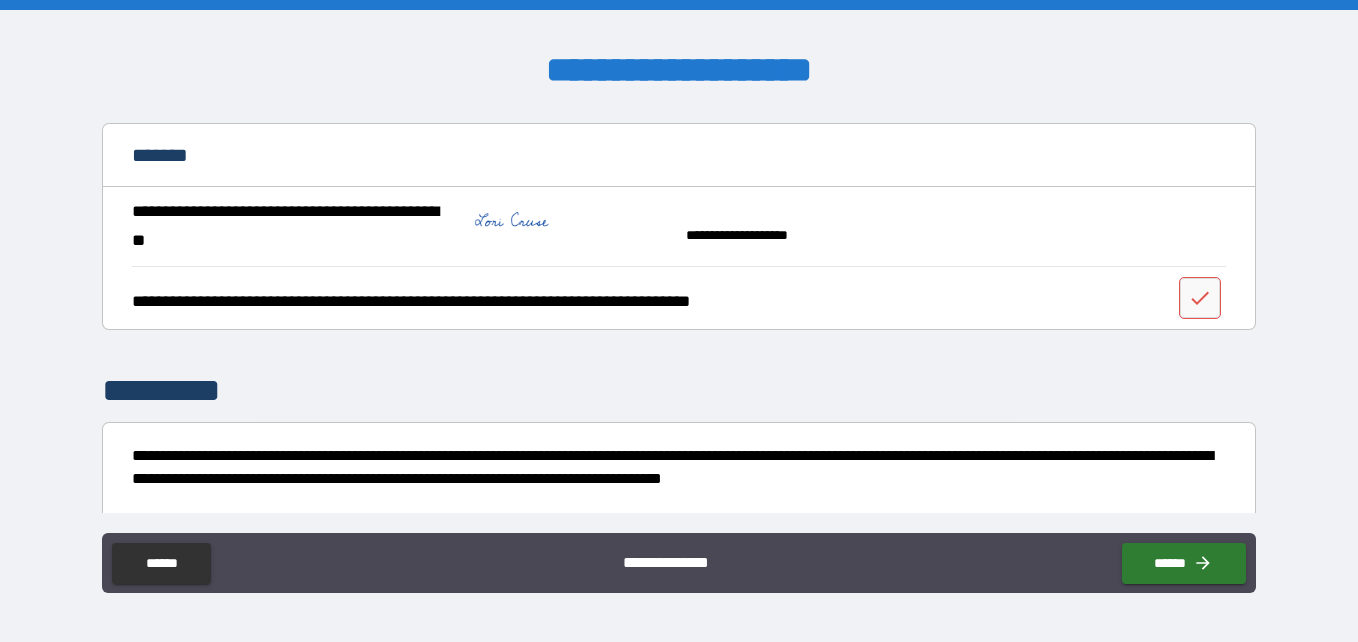 scroll, scrollTop: 589, scrollLeft: 0, axis: vertical 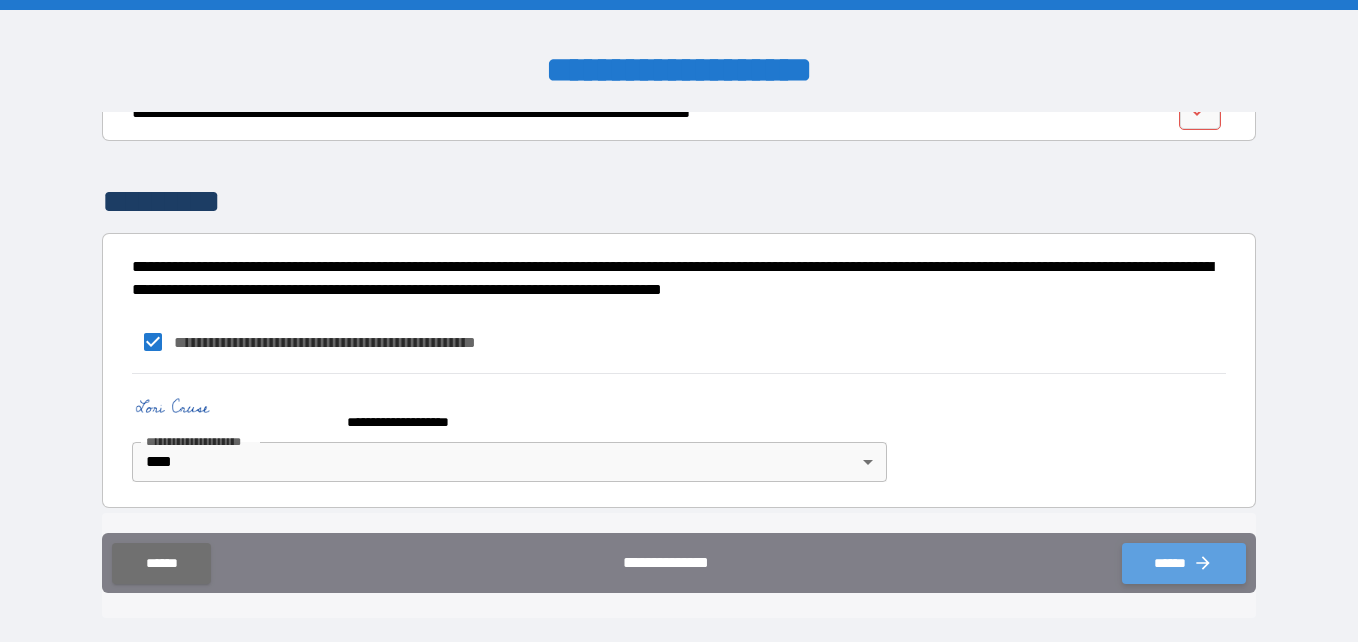 click on "******" at bounding box center [1184, 563] 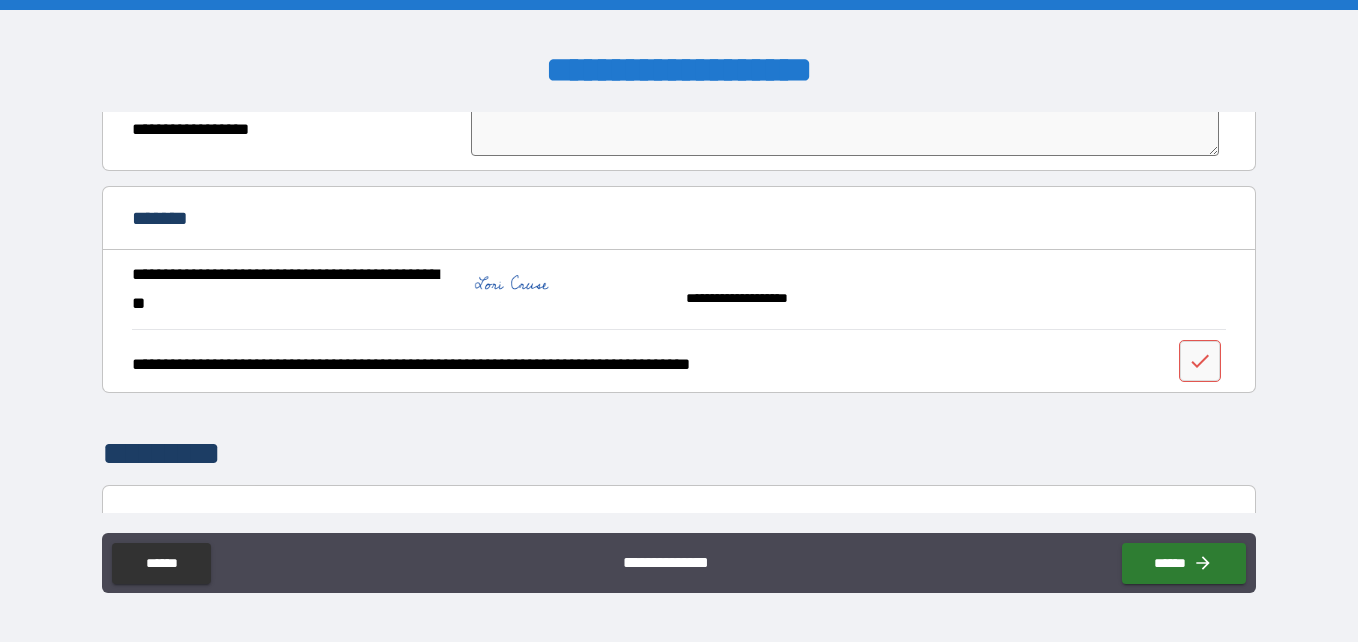 scroll, scrollTop: 338, scrollLeft: 0, axis: vertical 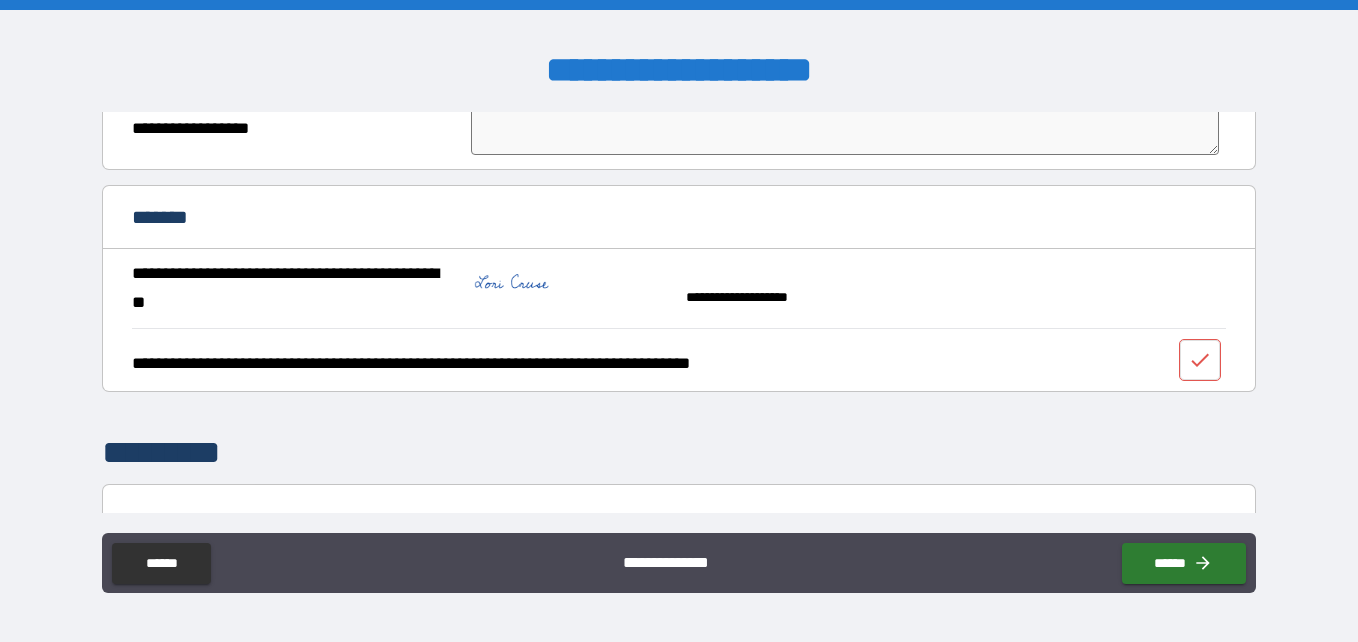 click 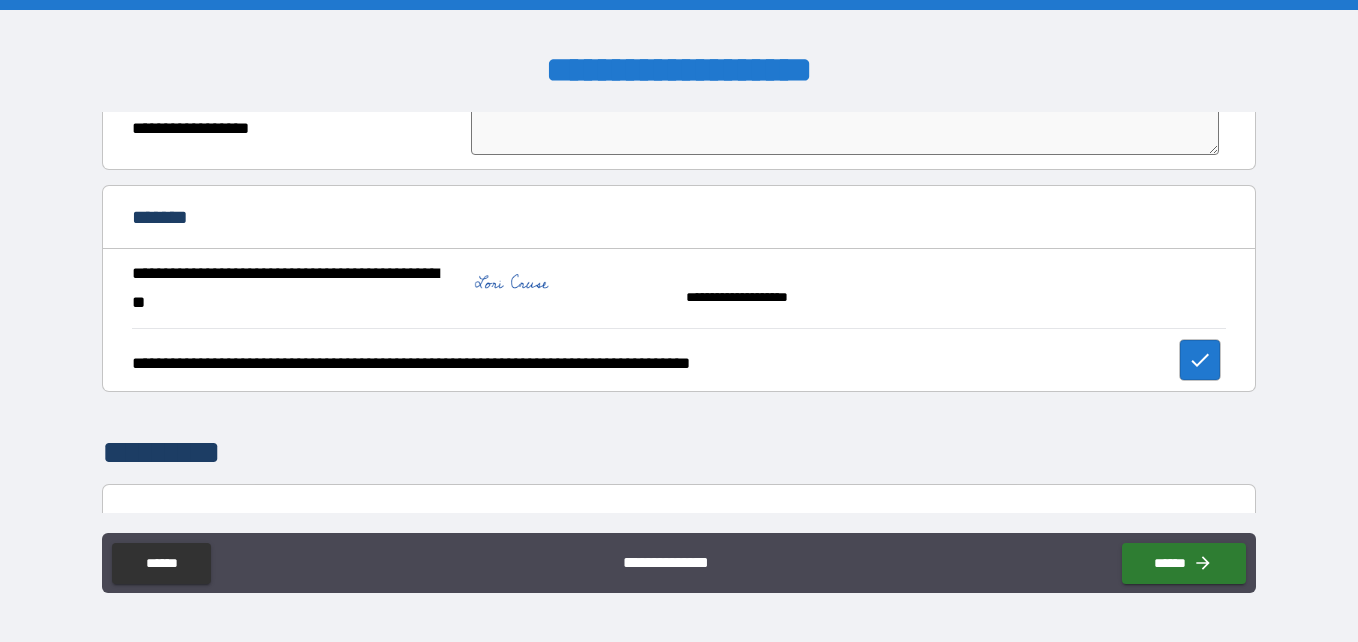 type on "*" 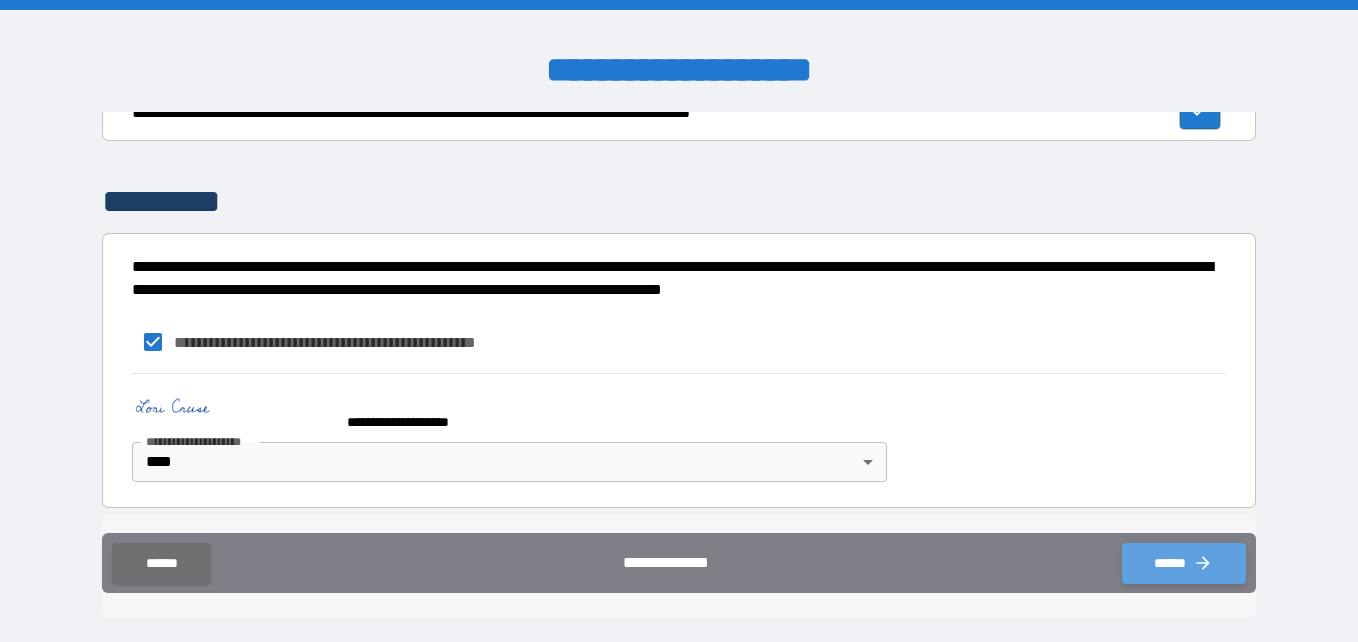 click on "******" at bounding box center [1184, 563] 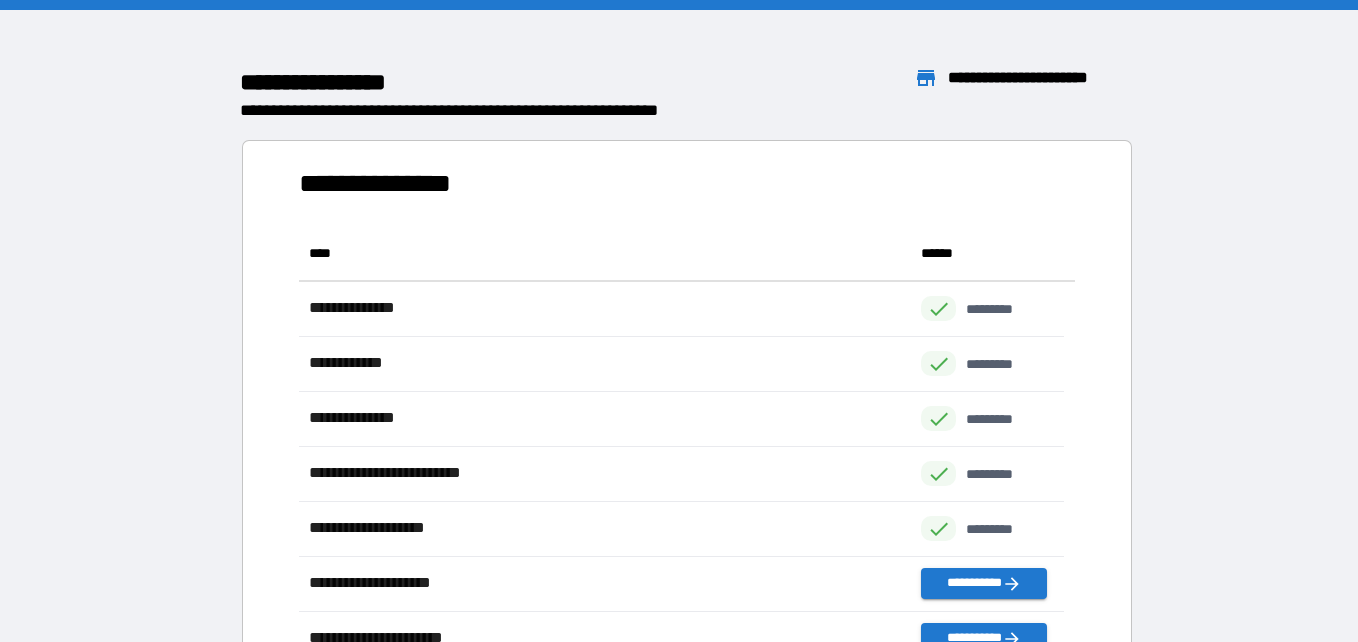 scroll, scrollTop: 16, scrollLeft: 16, axis: both 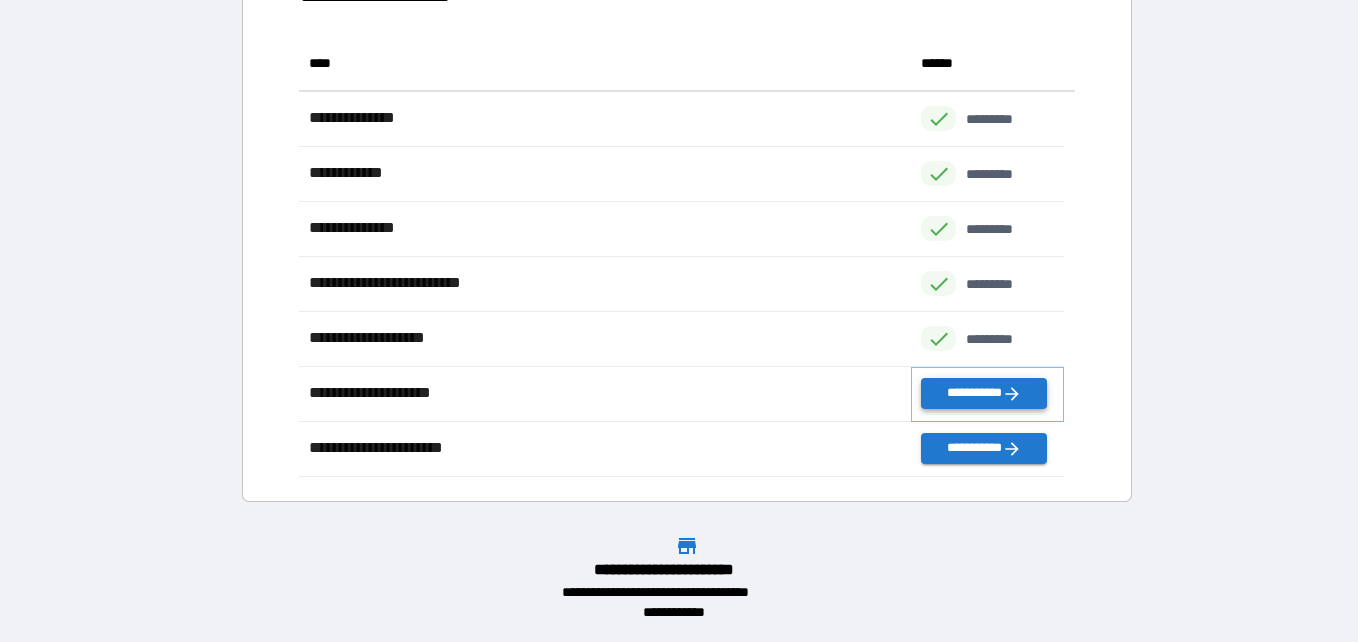 click on "**********" at bounding box center (983, 393) 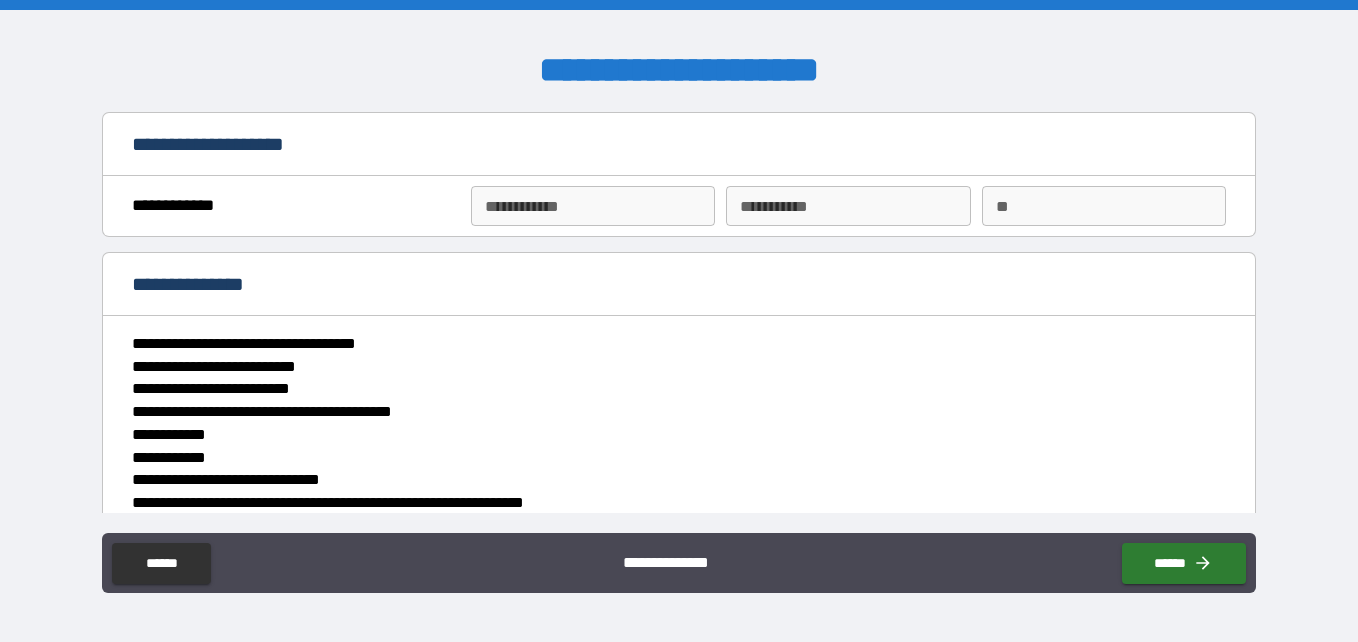 click on "**********" at bounding box center [593, 206] 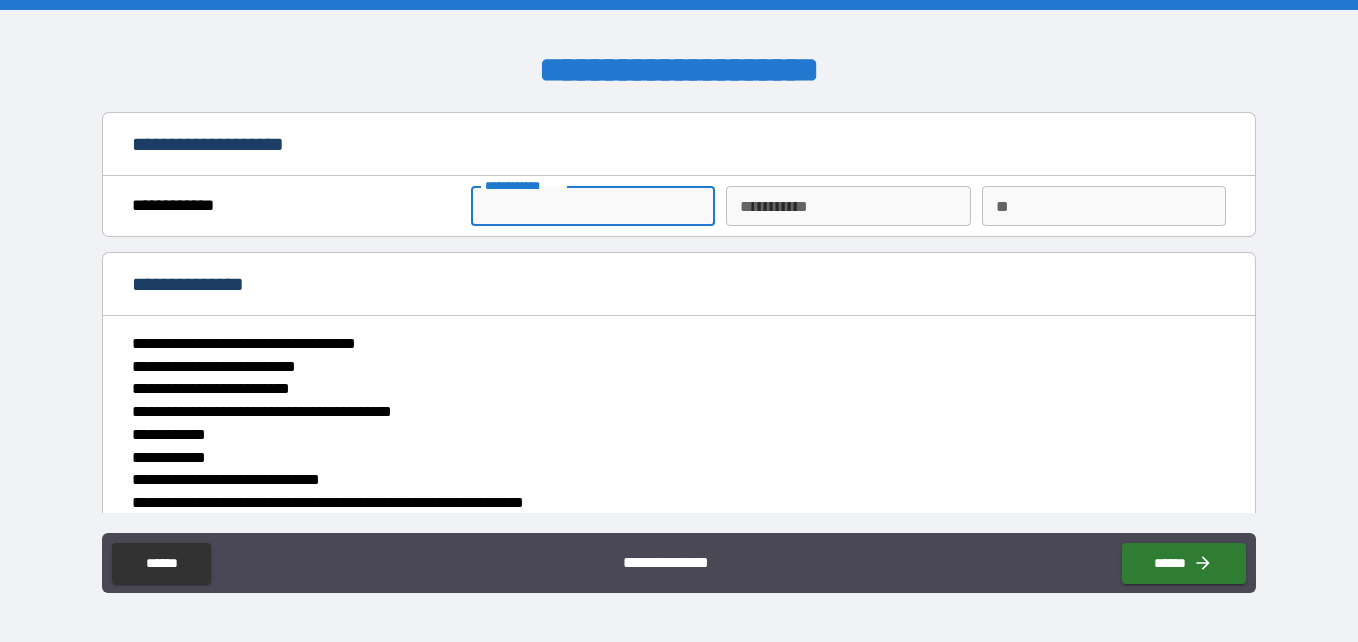 type on "****" 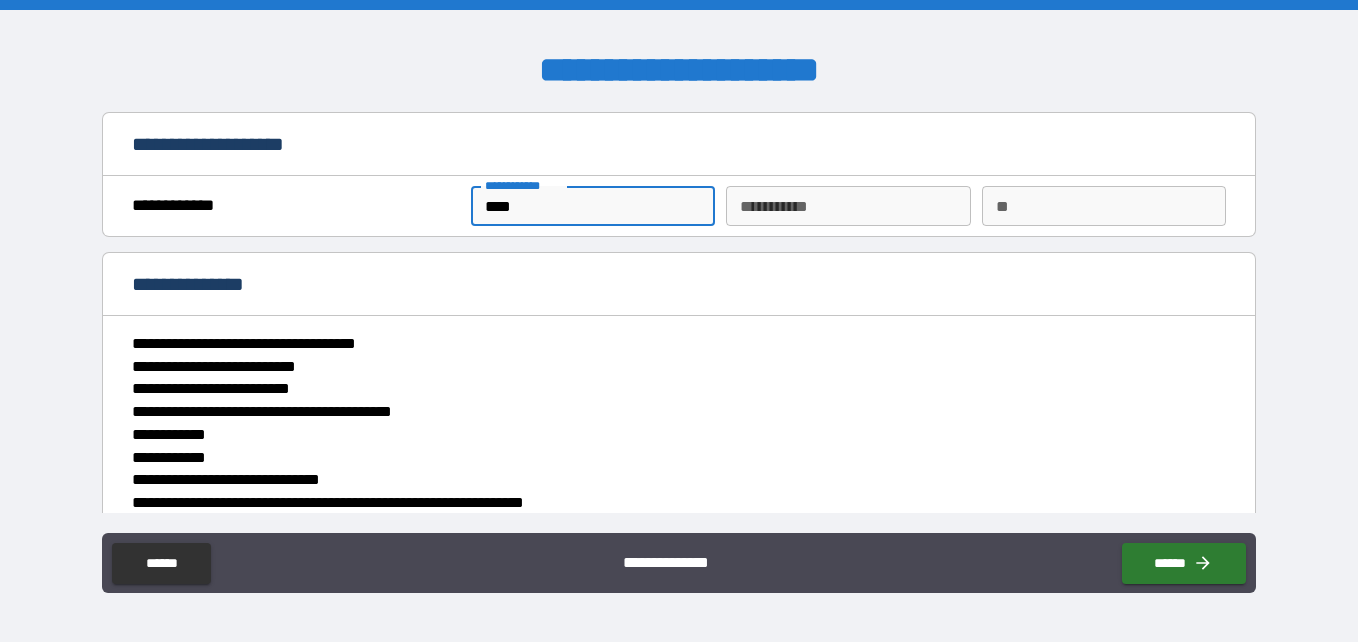 type on "*****" 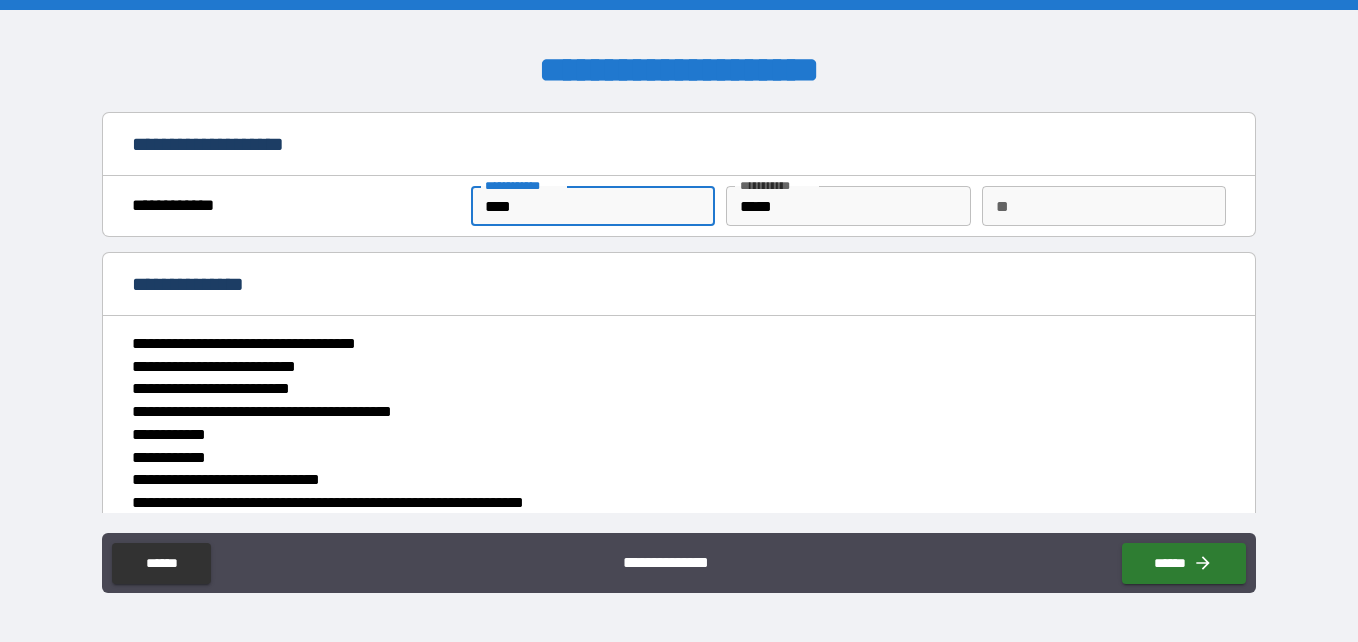 click on "**" at bounding box center (1104, 206) 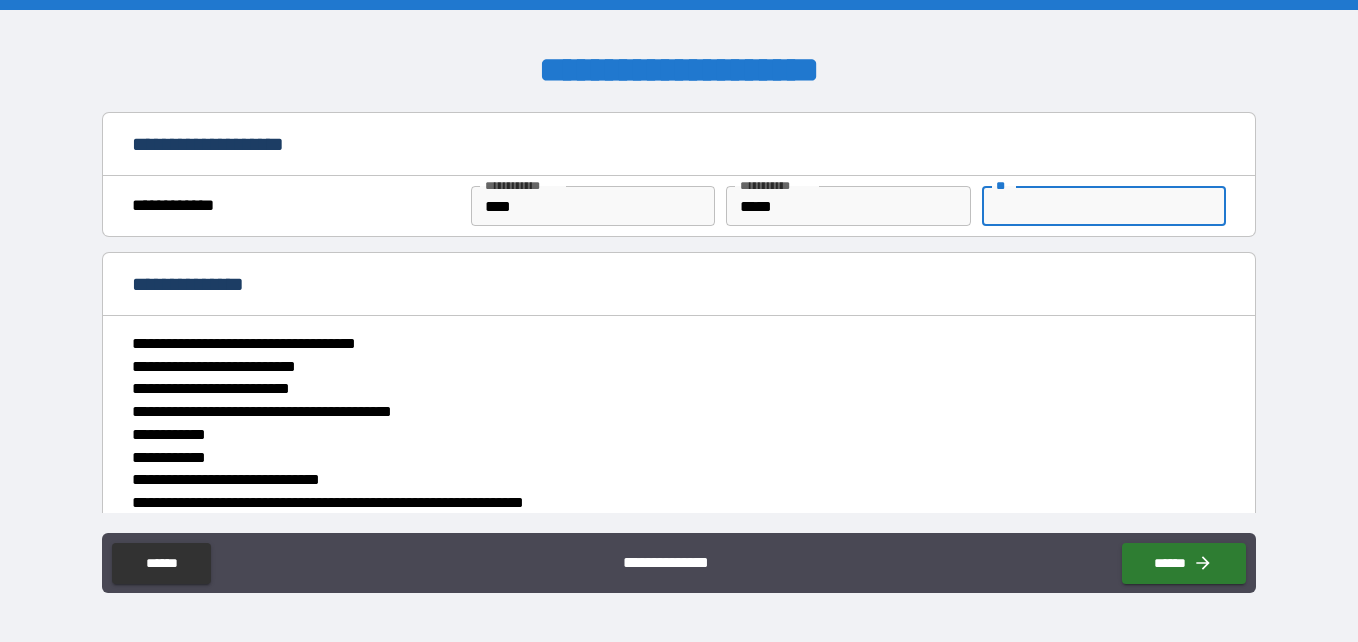 type on "***" 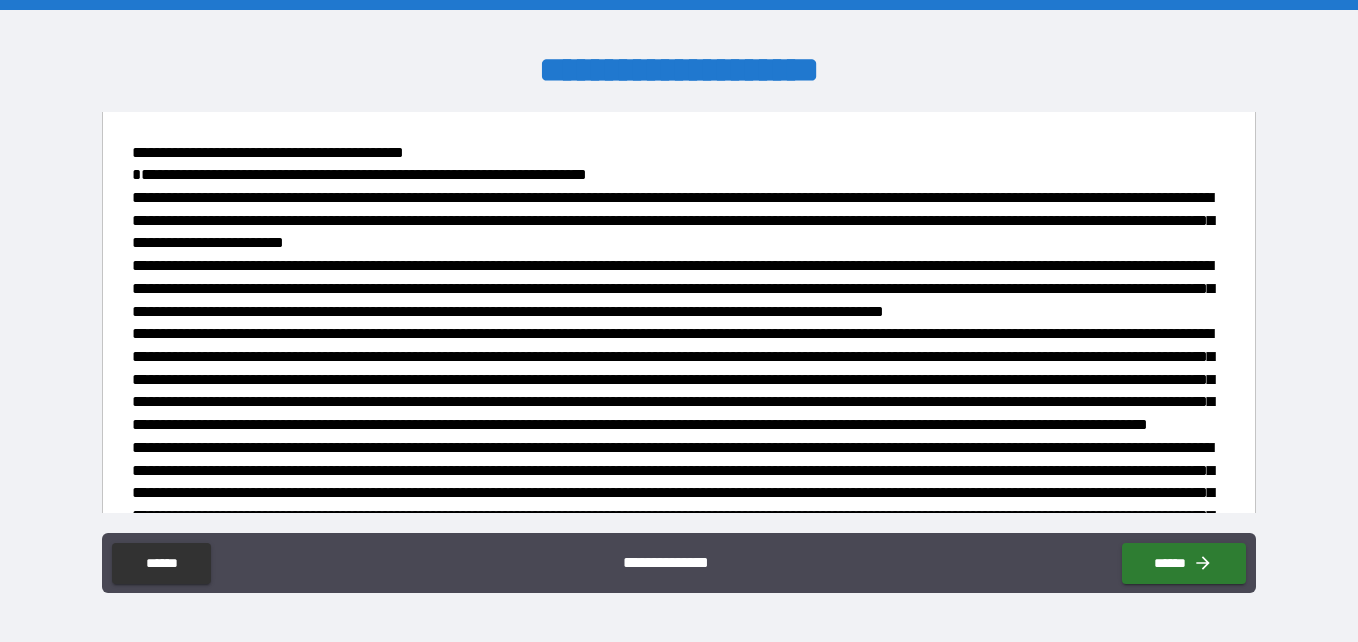scroll, scrollTop: 2800, scrollLeft: 0, axis: vertical 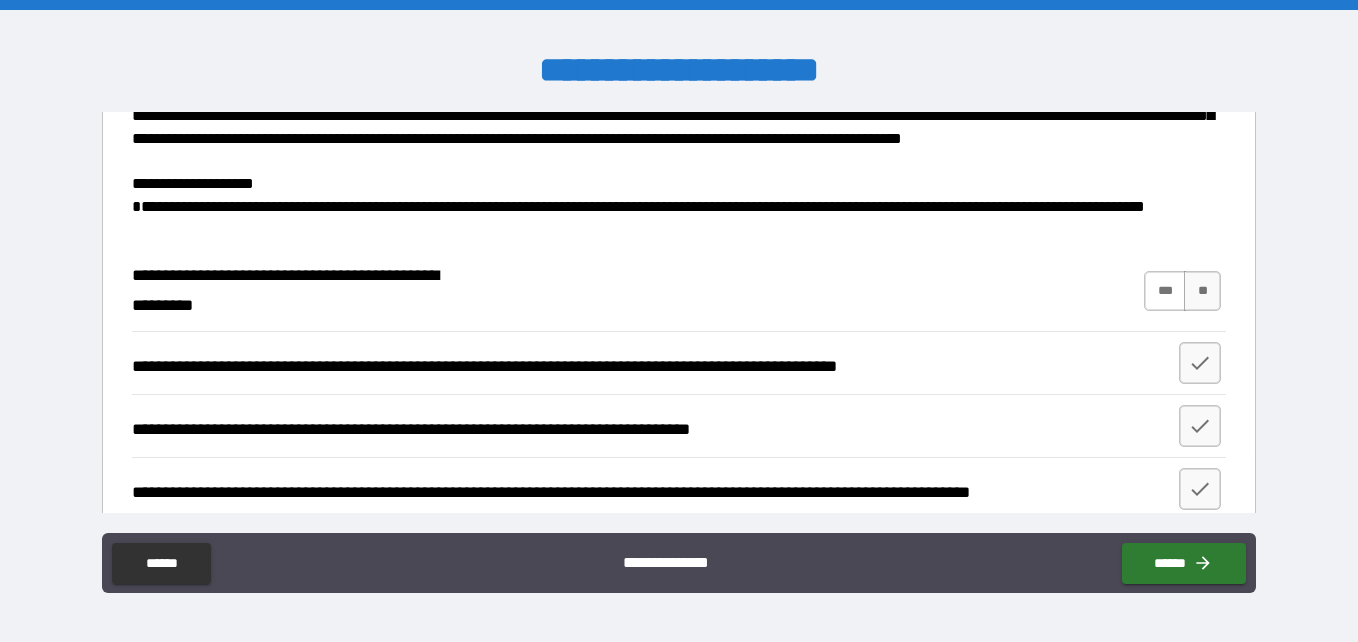 click on "***" at bounding box center [1165, 291] 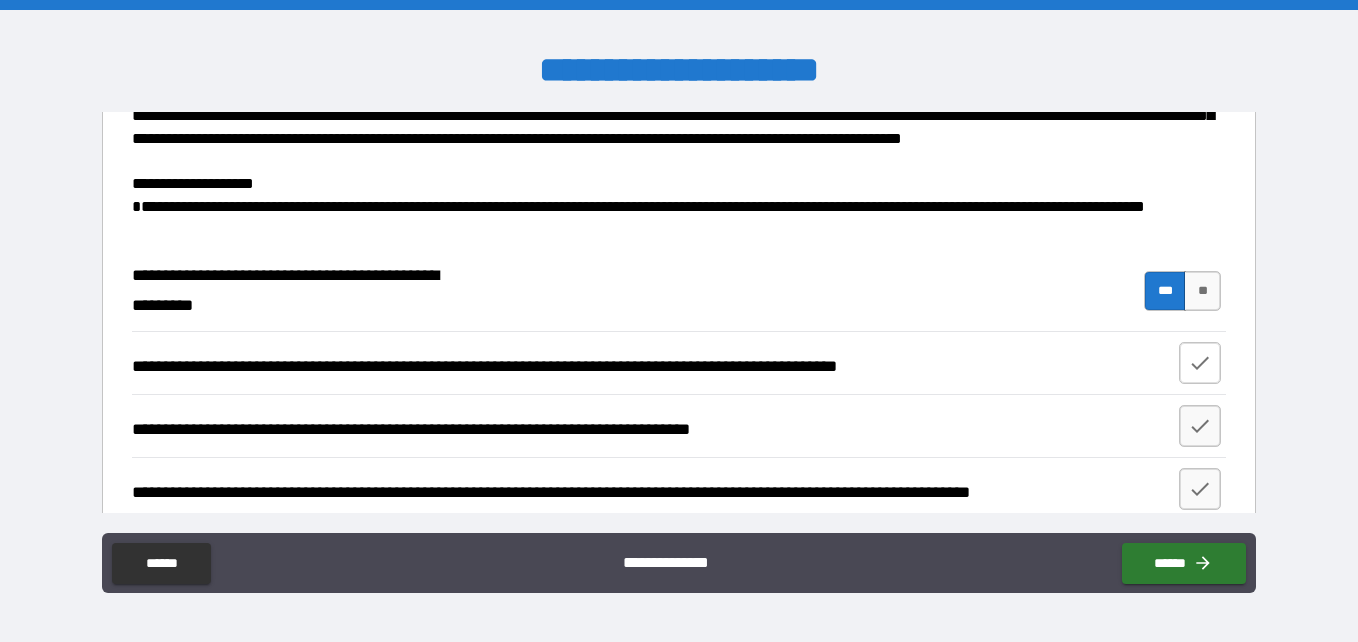 click 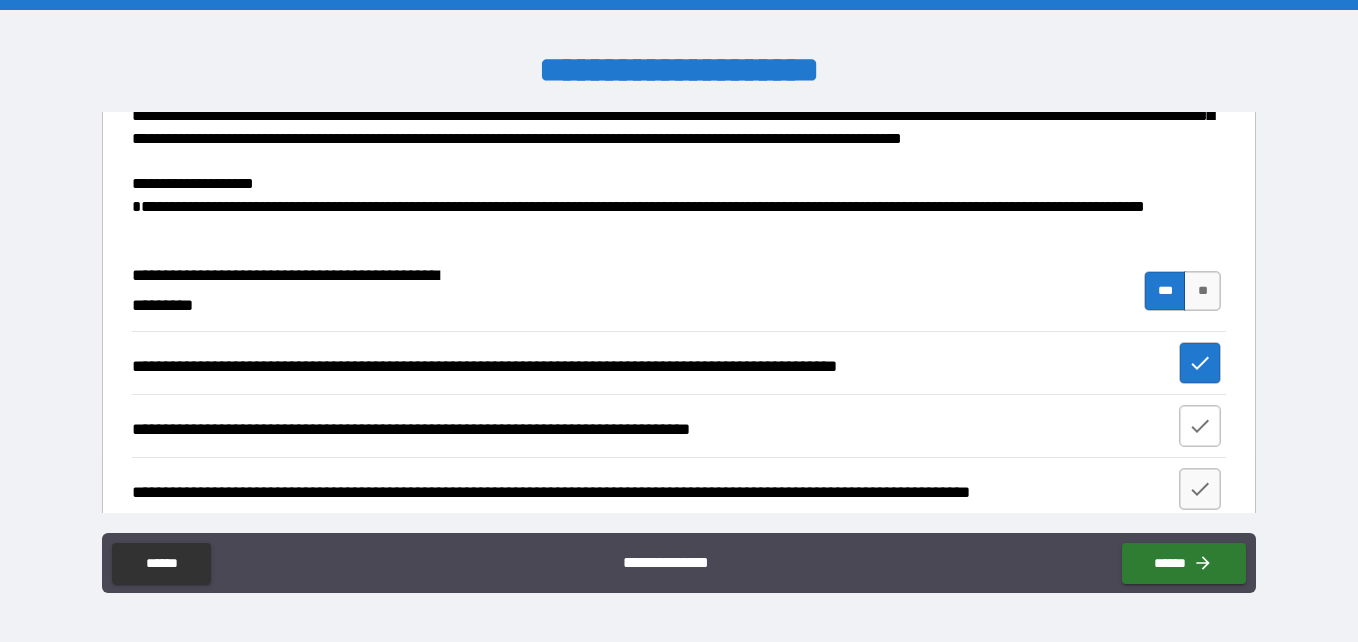 click 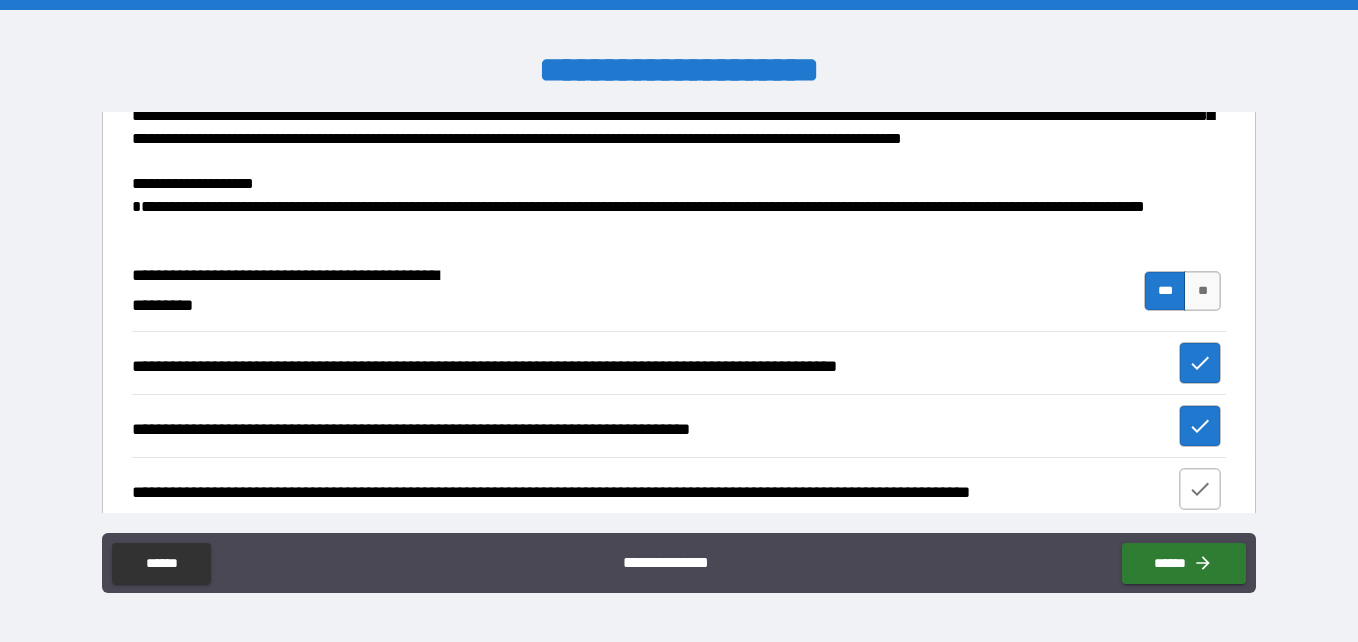 click 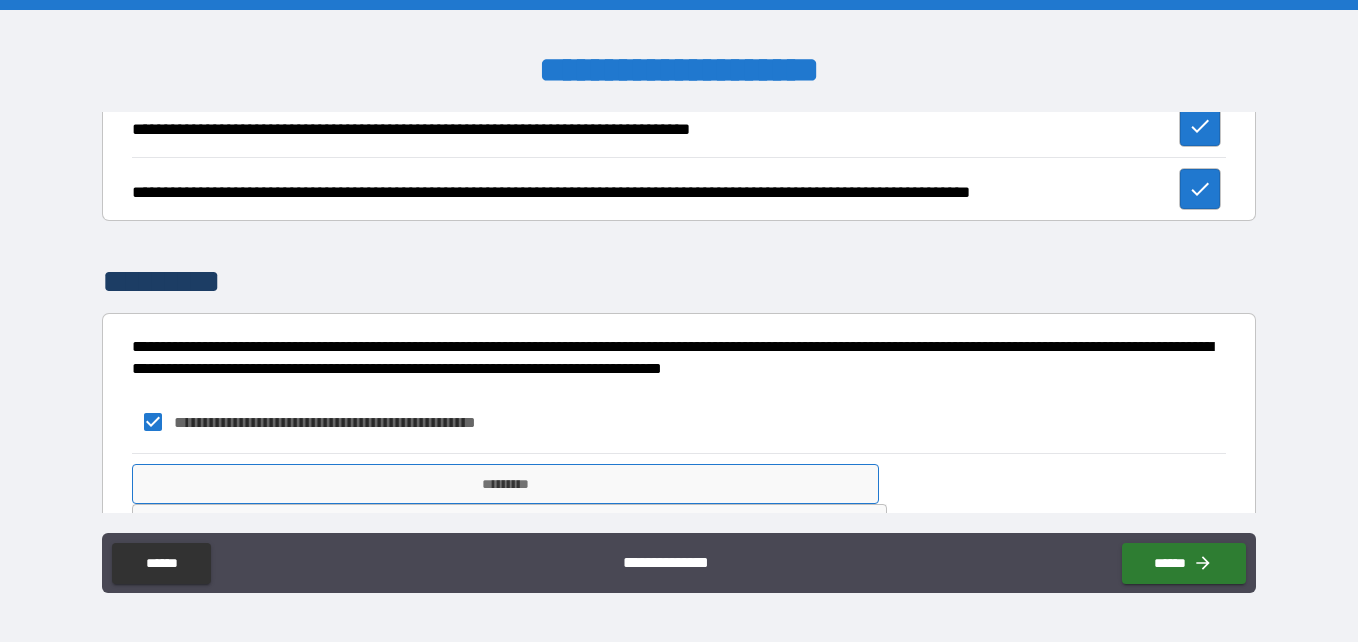 scroll, scrollTop: 2862, scrollLeft: 0, axis: vertical 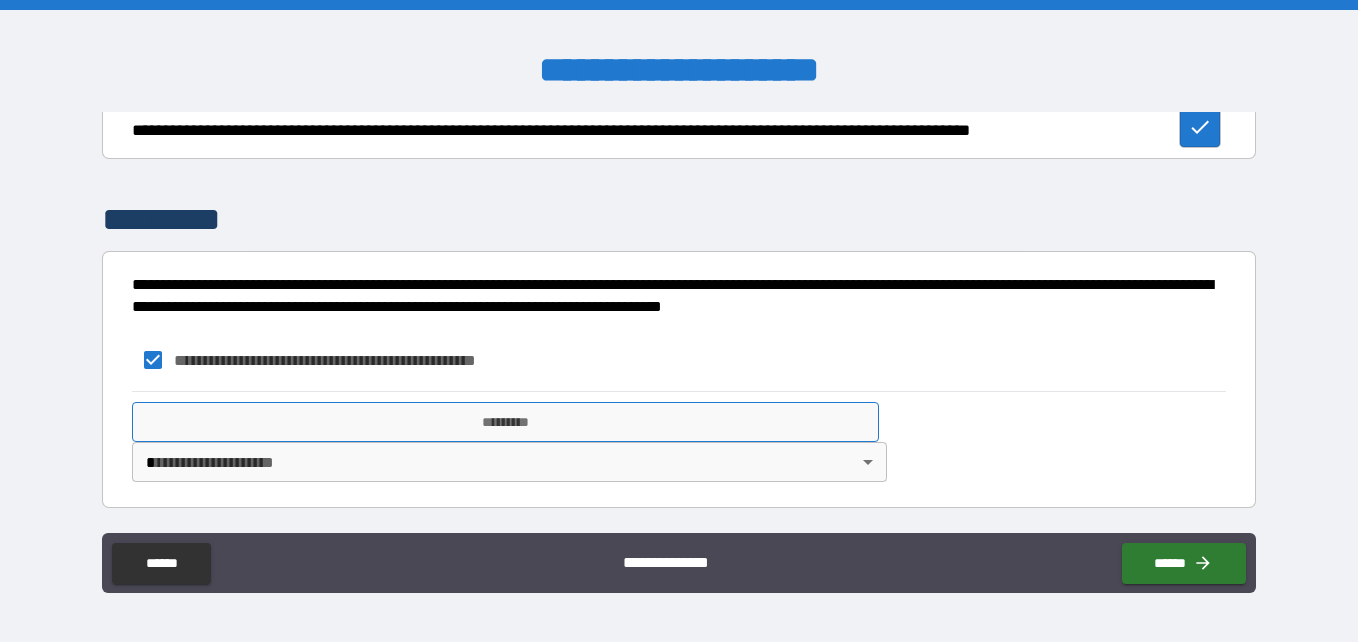 click on "*********" at bounding box center (505, 422) 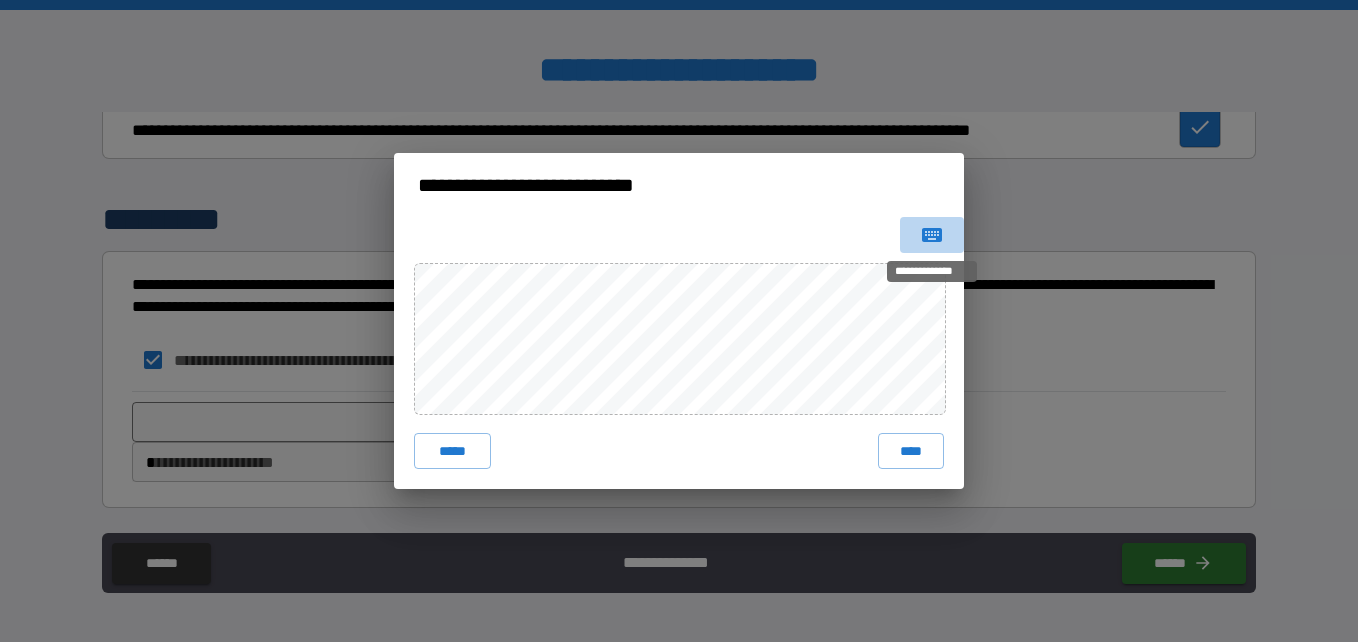 click 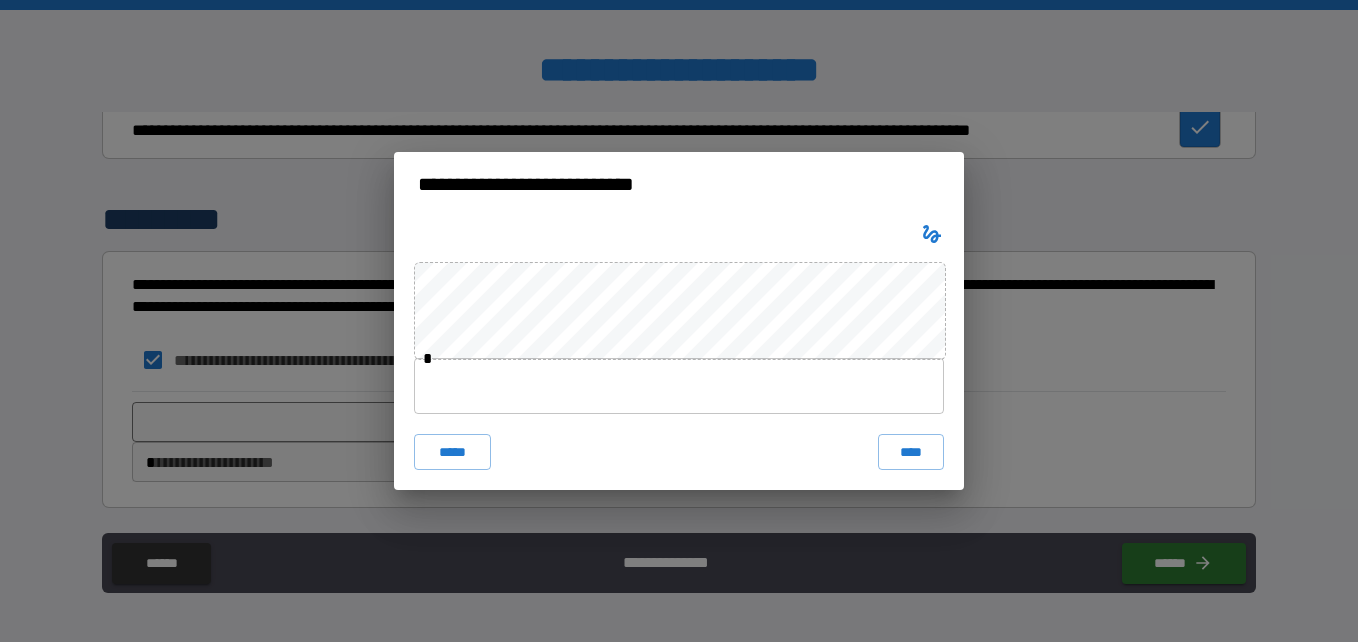 click at bounding box center [679, 386] 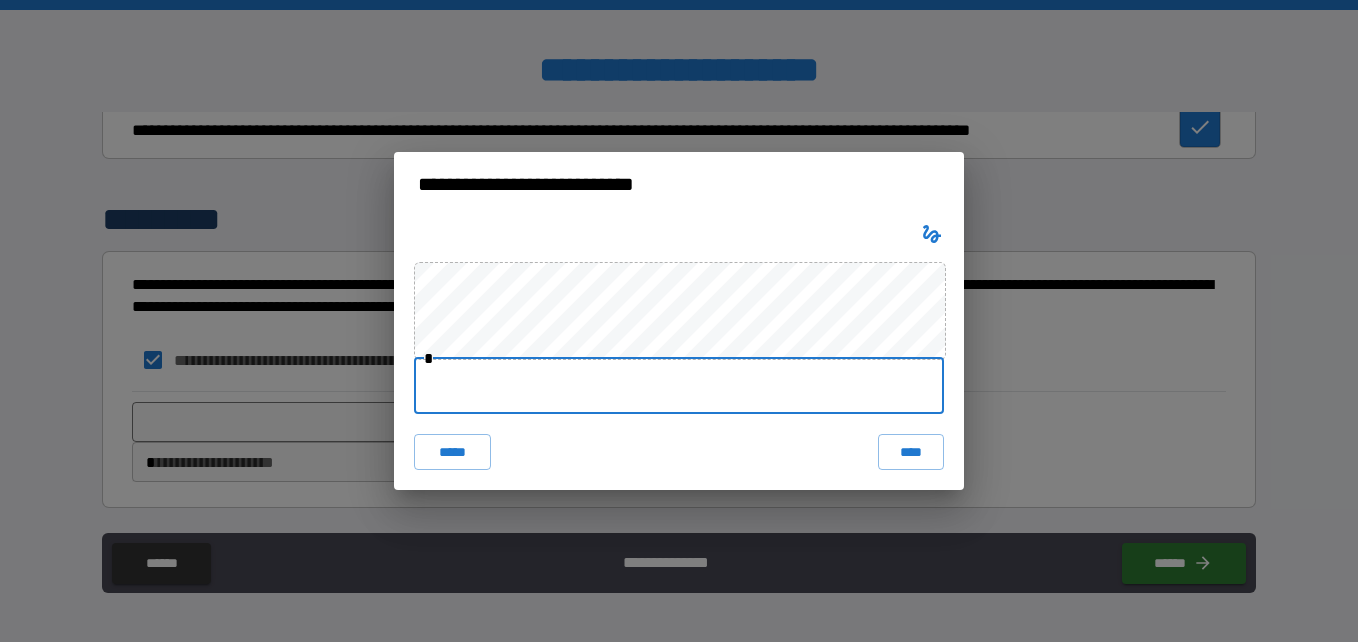 type on "**********" 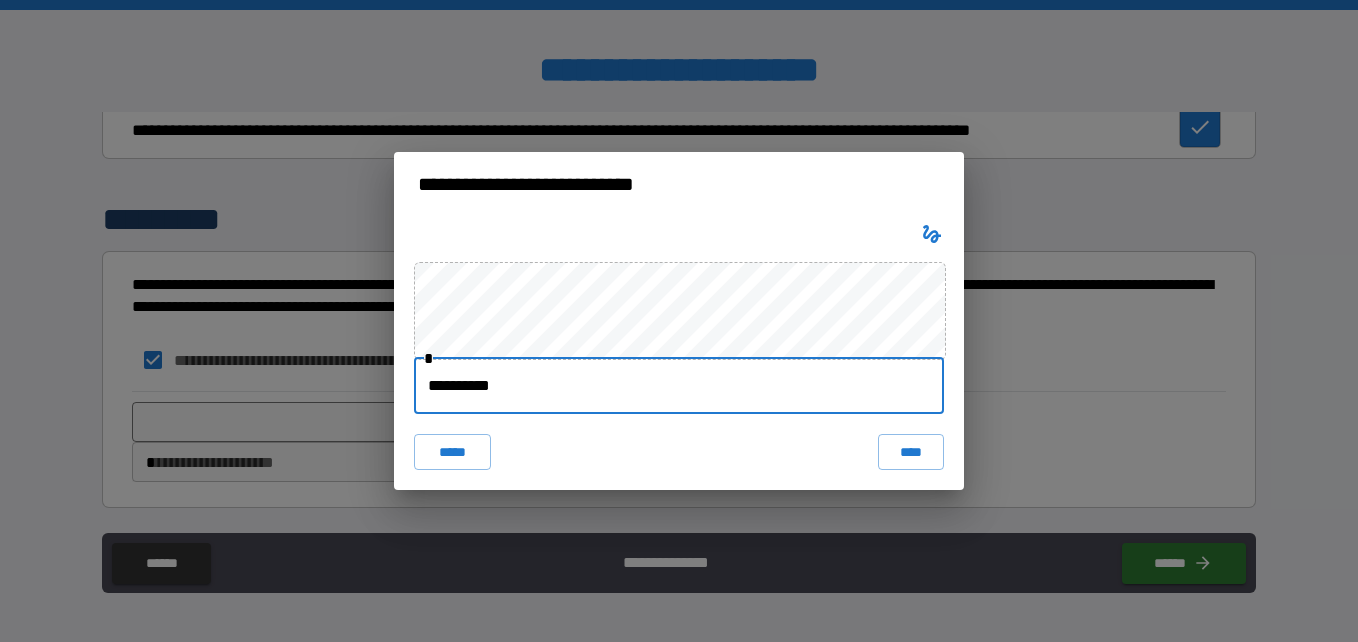 click on "****" at bounding box center (911, 452) 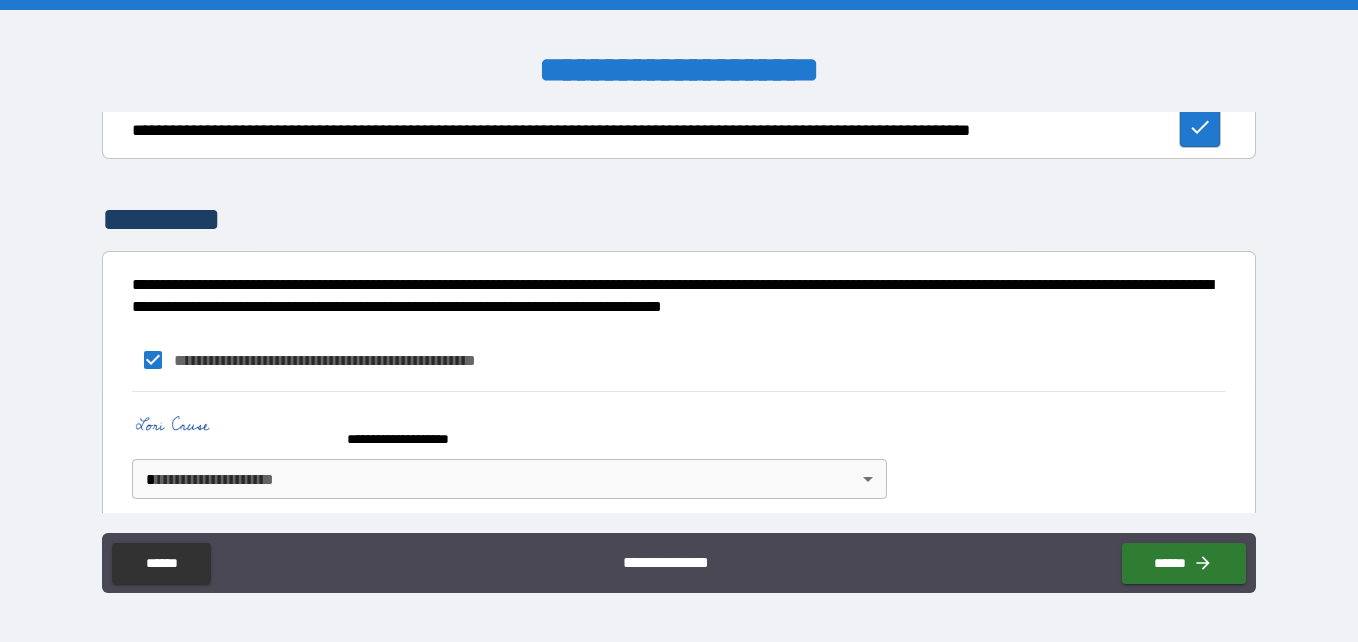 scroll, scrollTop: 2879, scrollLeft: 0, axis: vertical 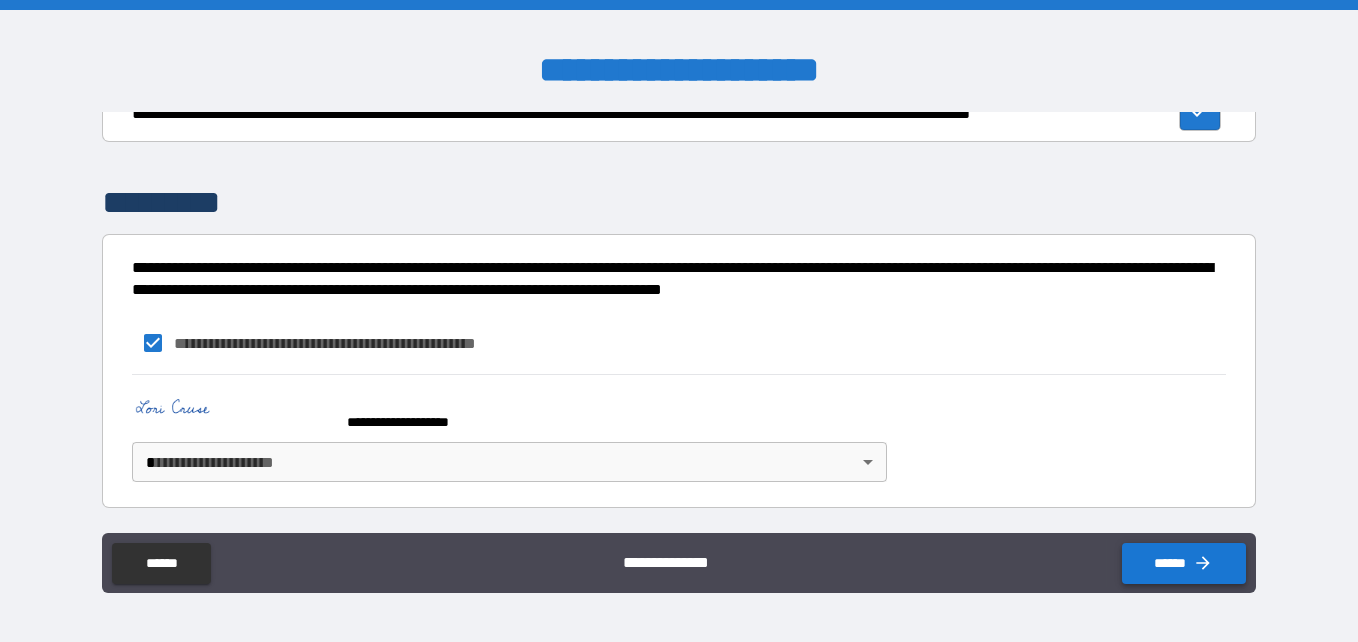 click on "******" at bounding box center (1184, 563) 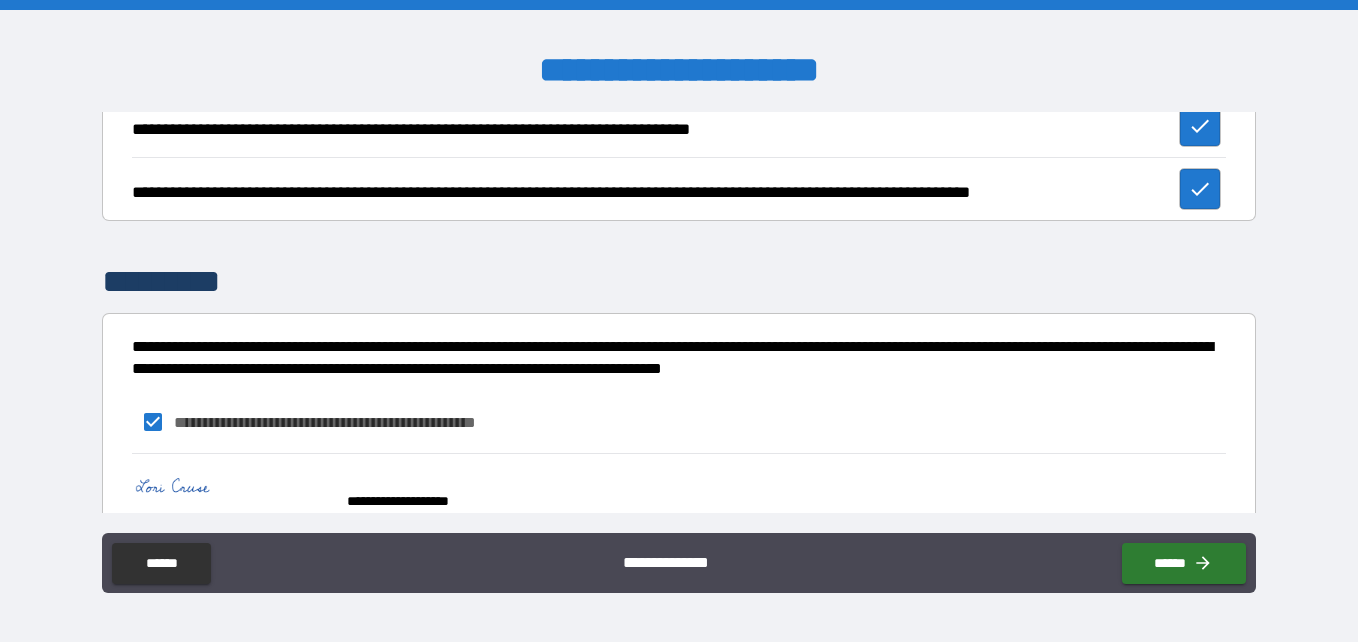 scroll, scrollTop: 2879, scrollLeft: 0, axis: vertical 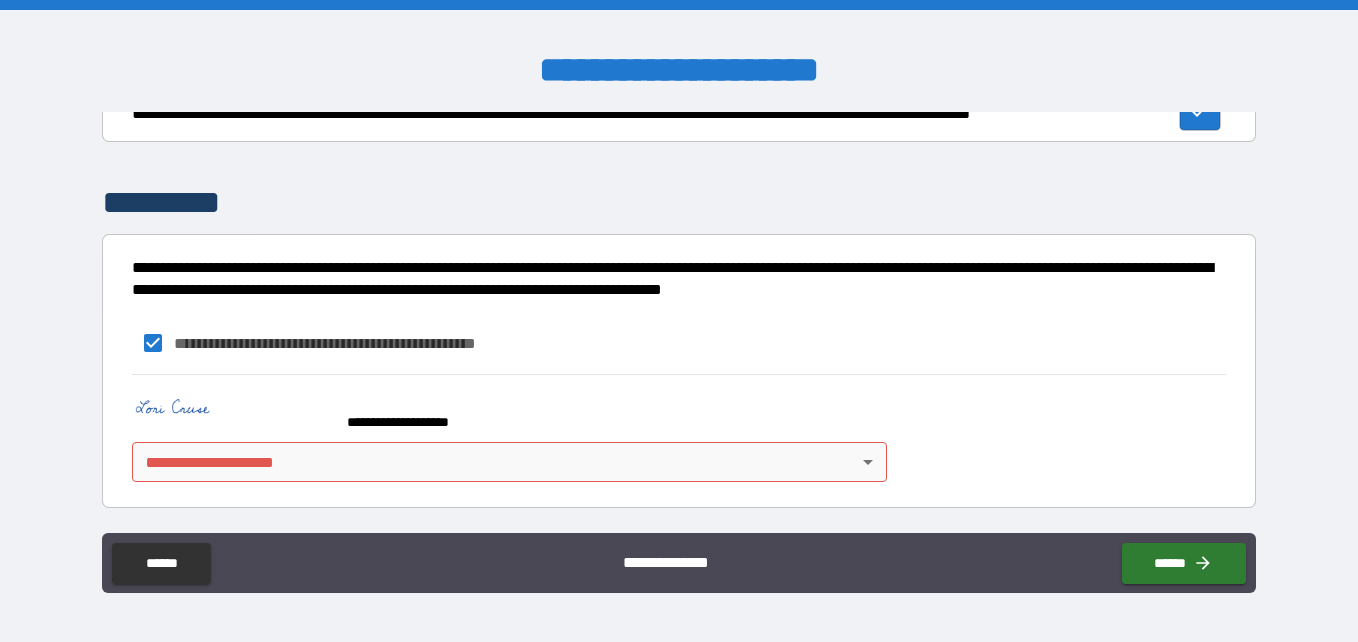 click on "**********" at bounding box center (679, 321) 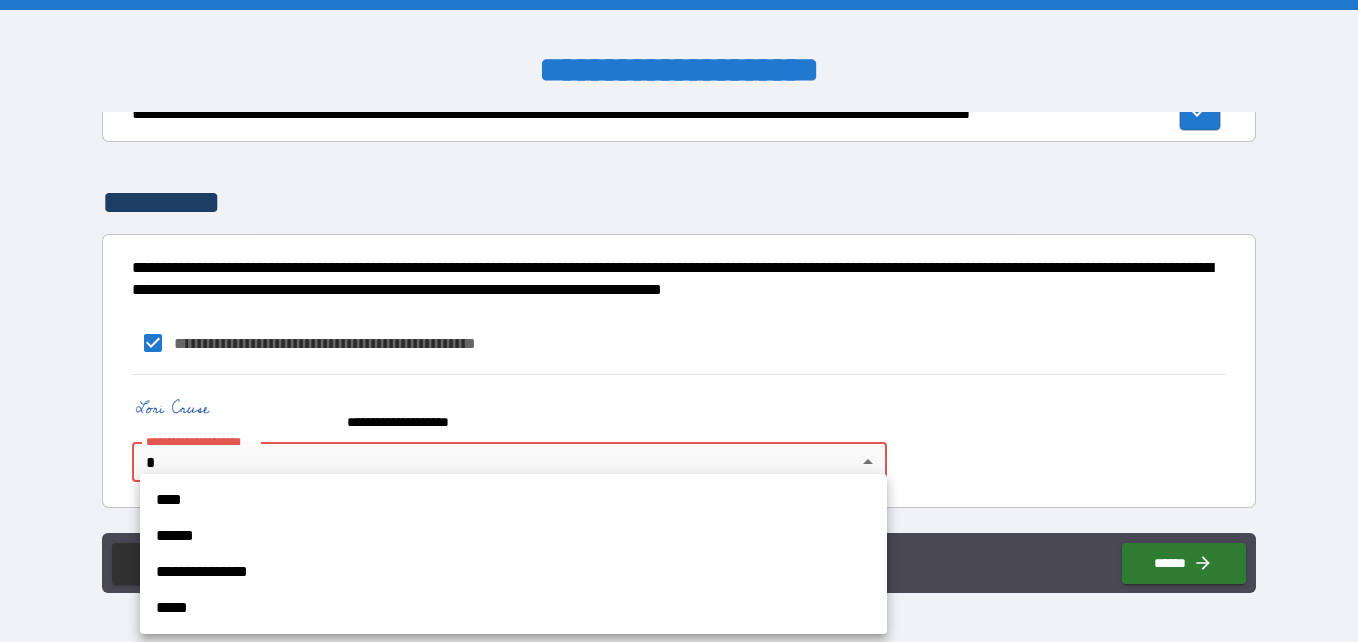 click on "****" at bounding box center [513, 500] 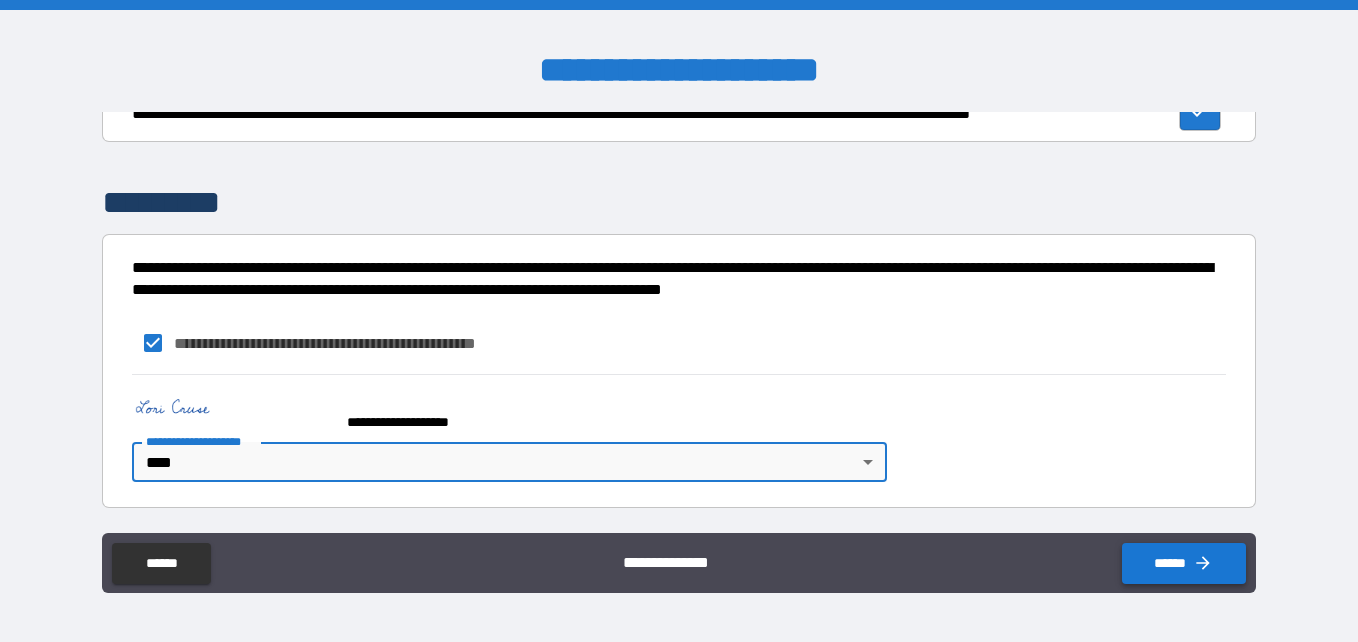 click on "******" at bounding box center [1184, 563] 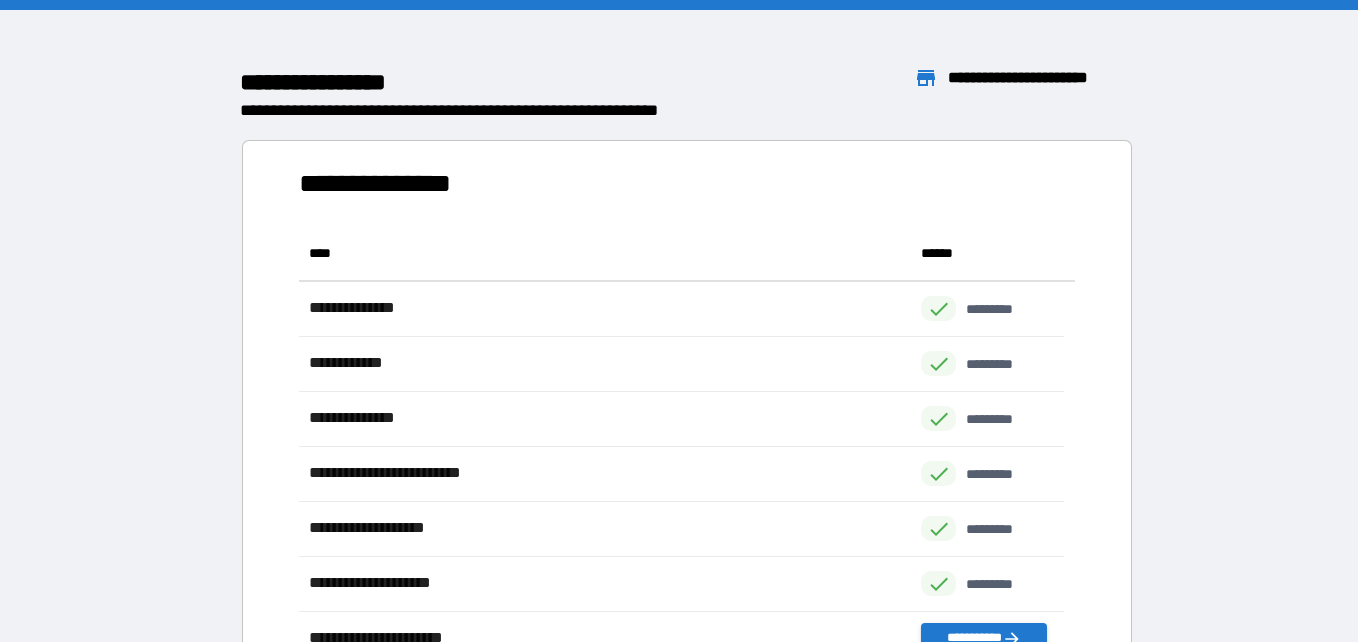 scroll, scrollTop: 16, scrollLeft: 16, axis: both 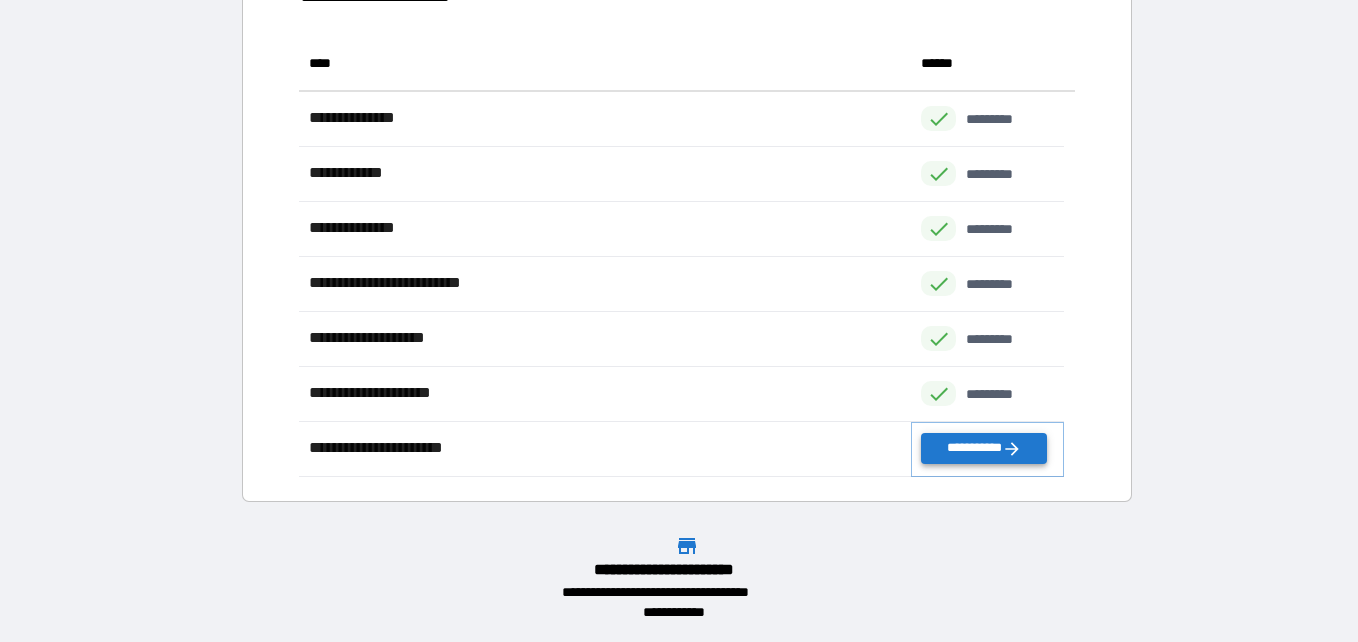 click 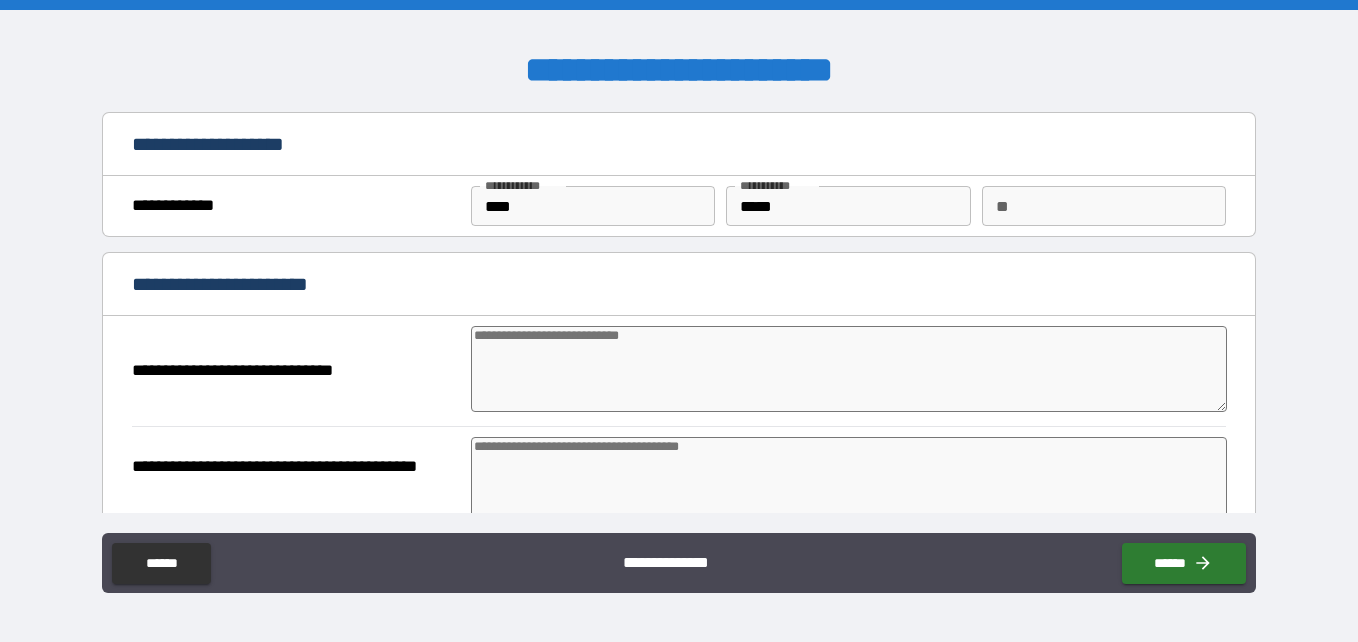 type on "*" 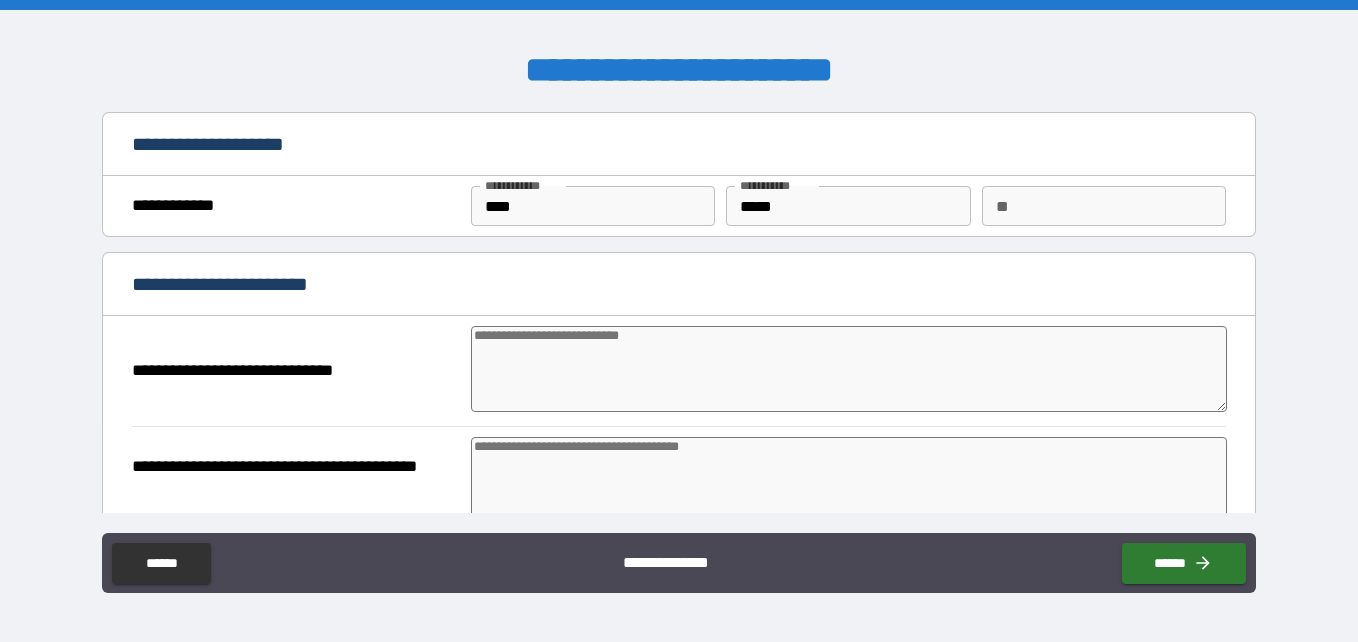 type on "*" 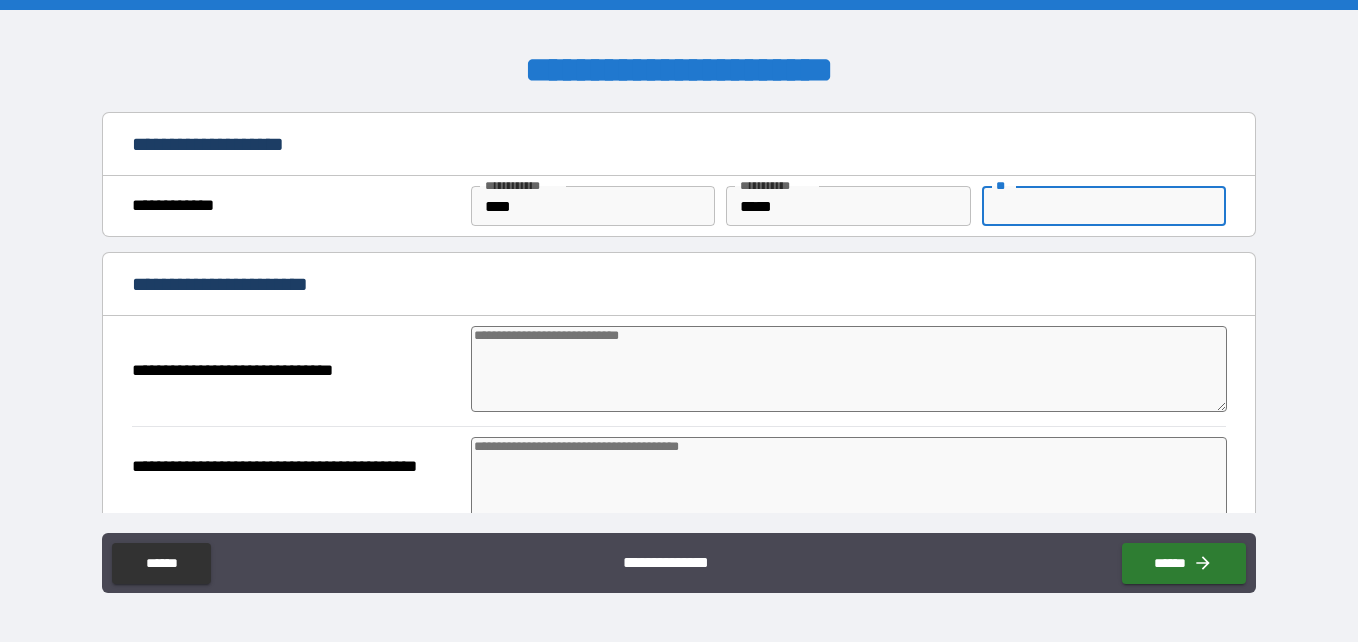 type on "***" 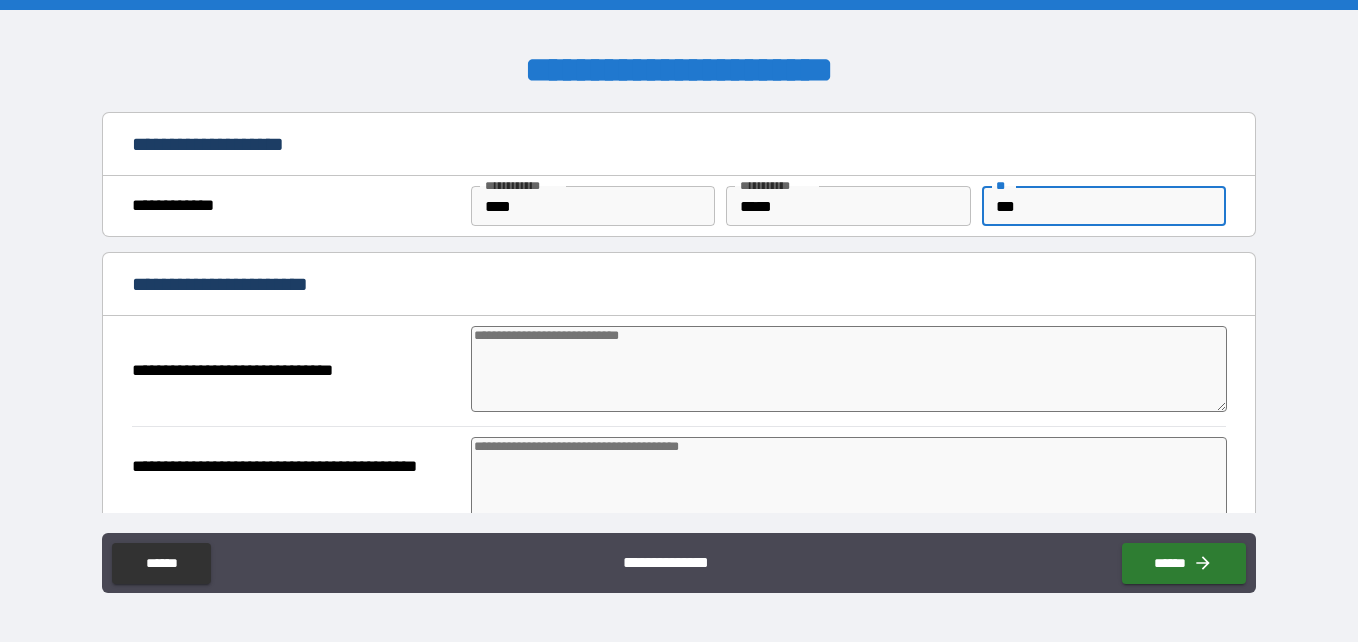 type on "*" 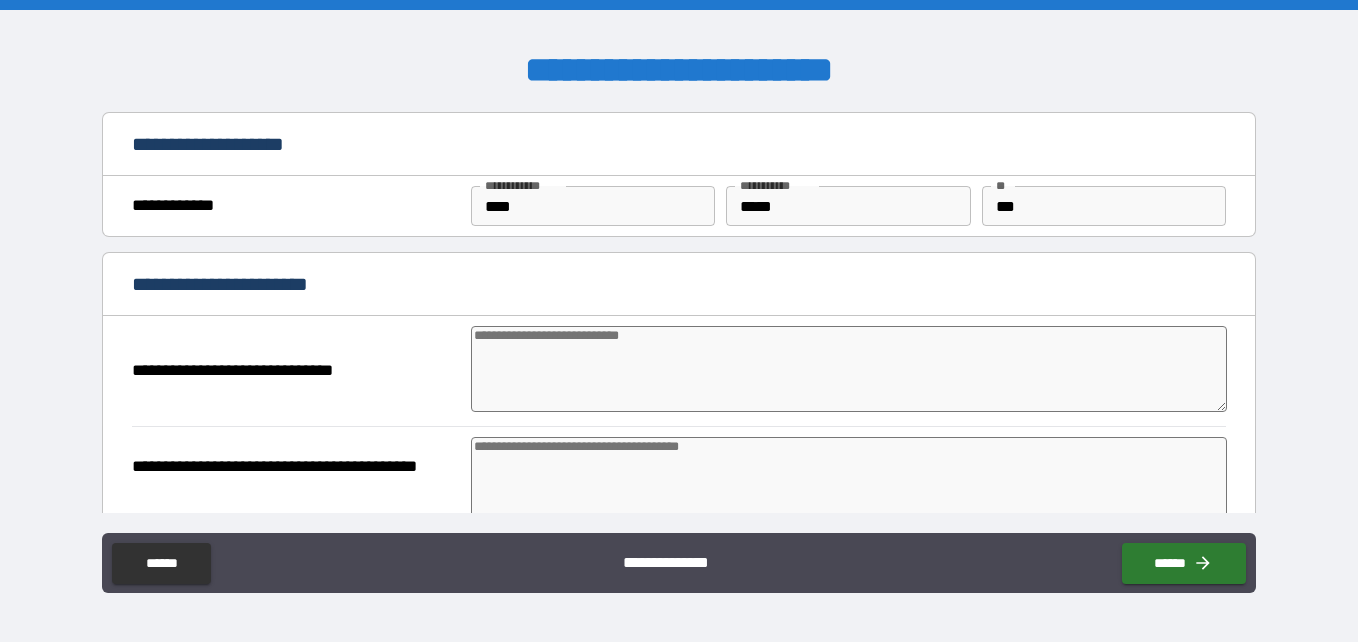 type on "*" 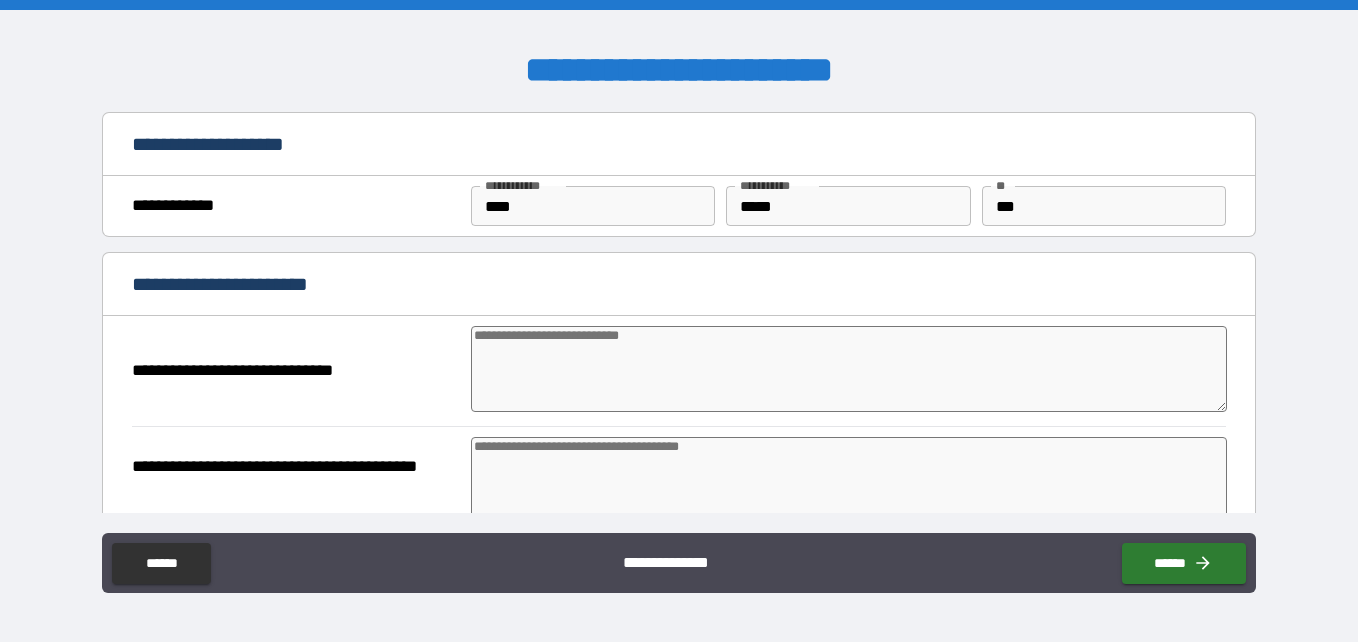 type on "*" 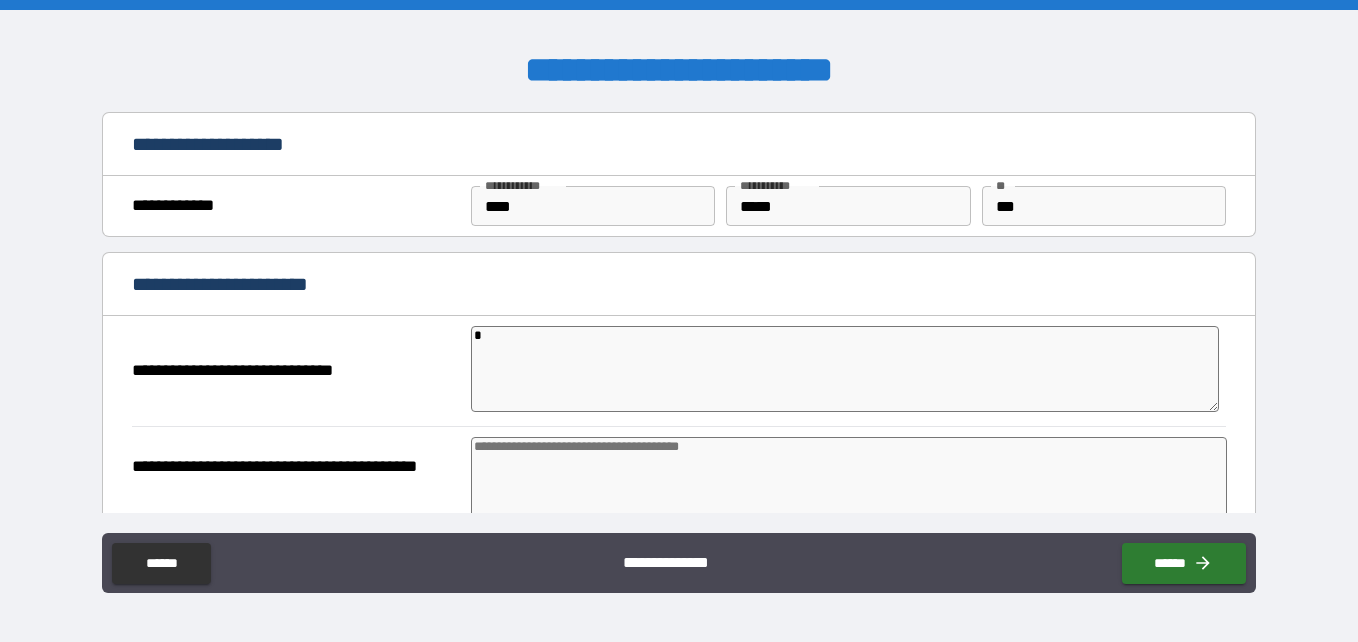 type on "*" 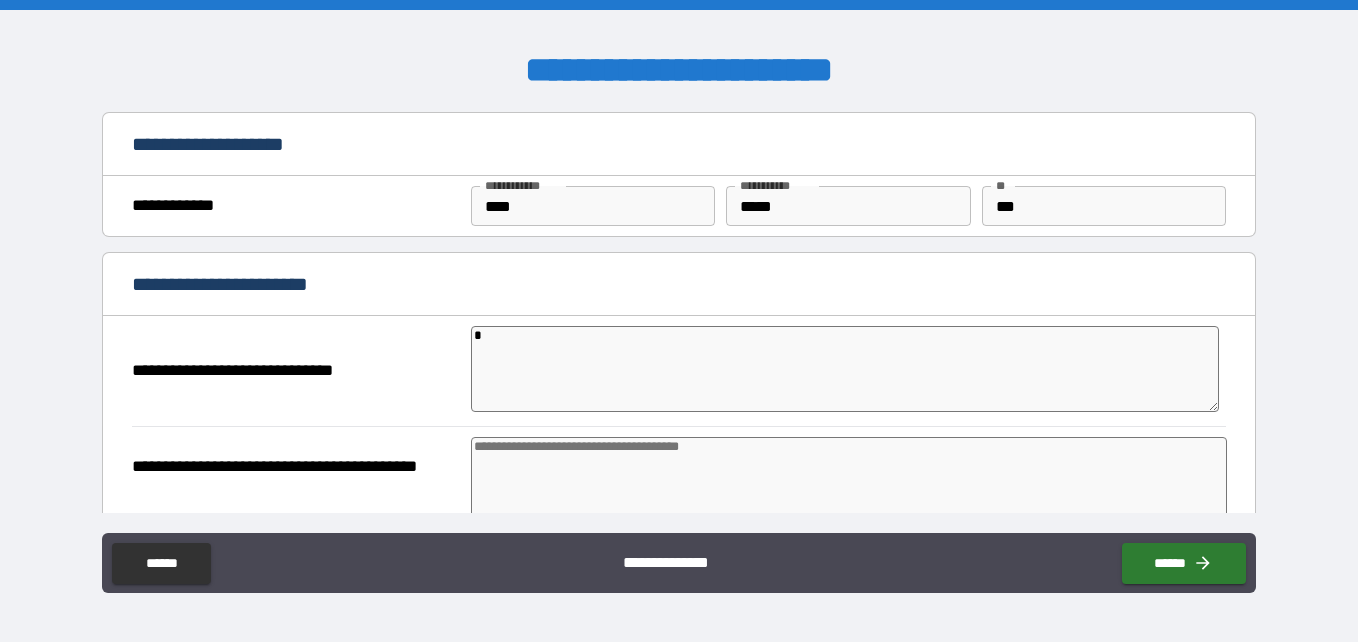 type on "*" 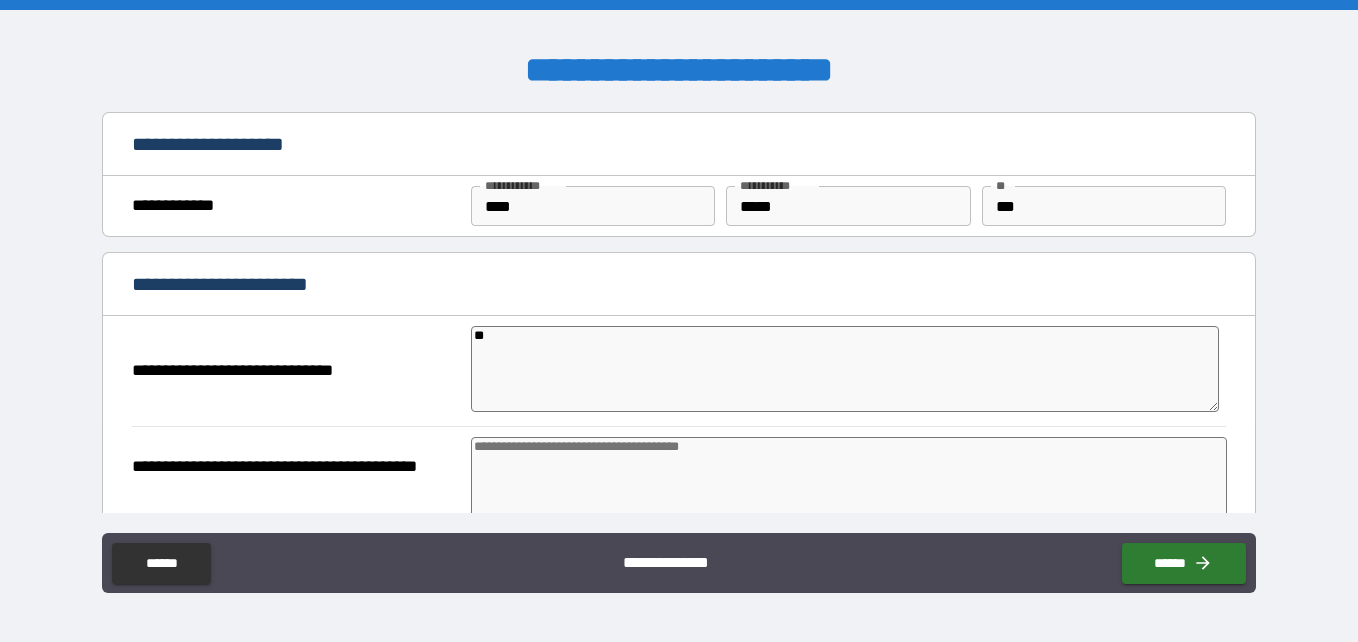 type on "***" 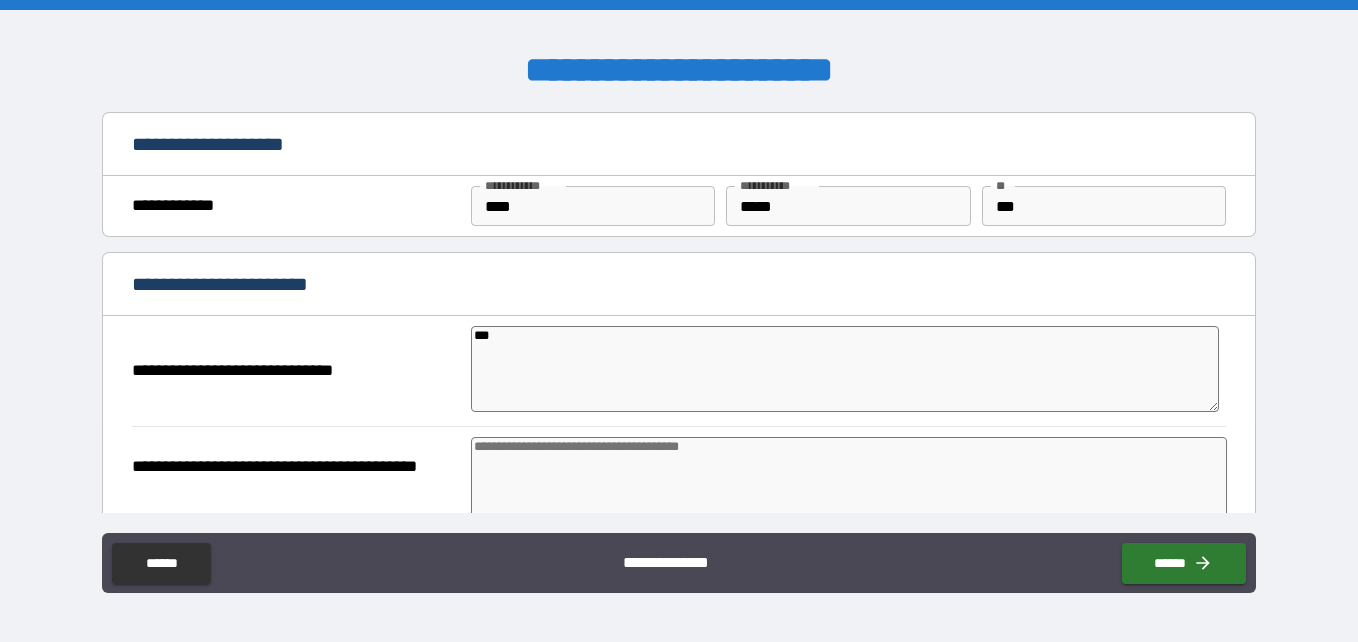 type on "*" 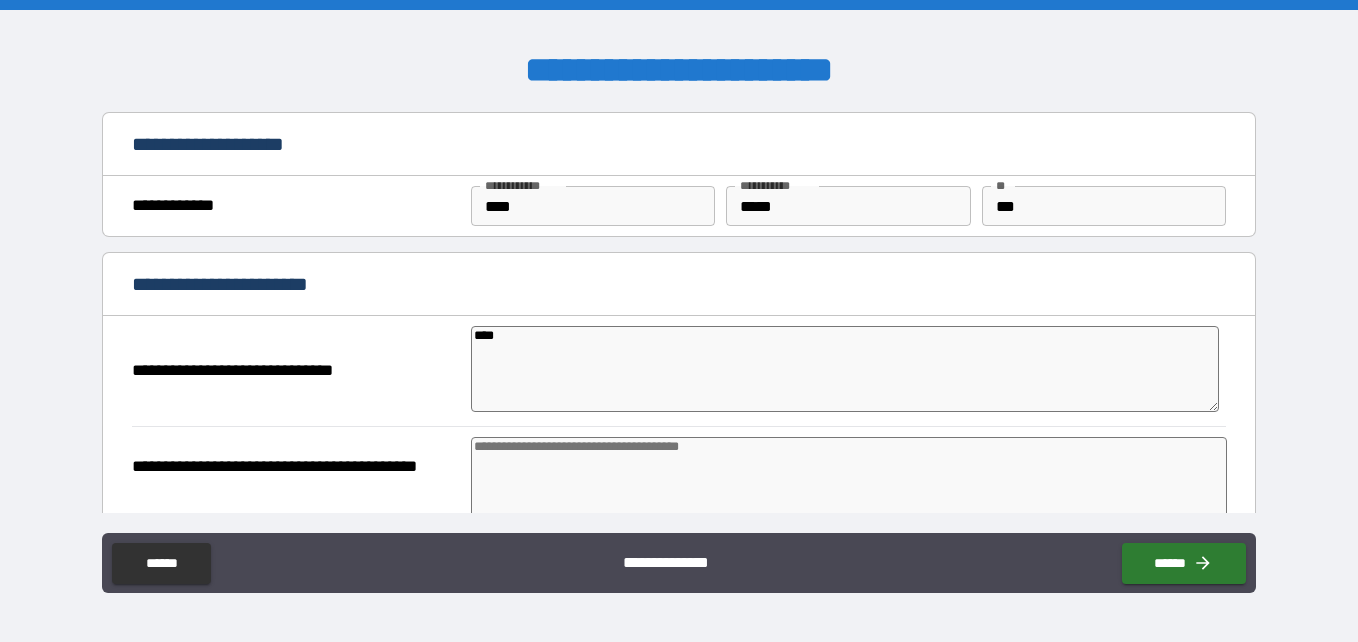 type on "*" 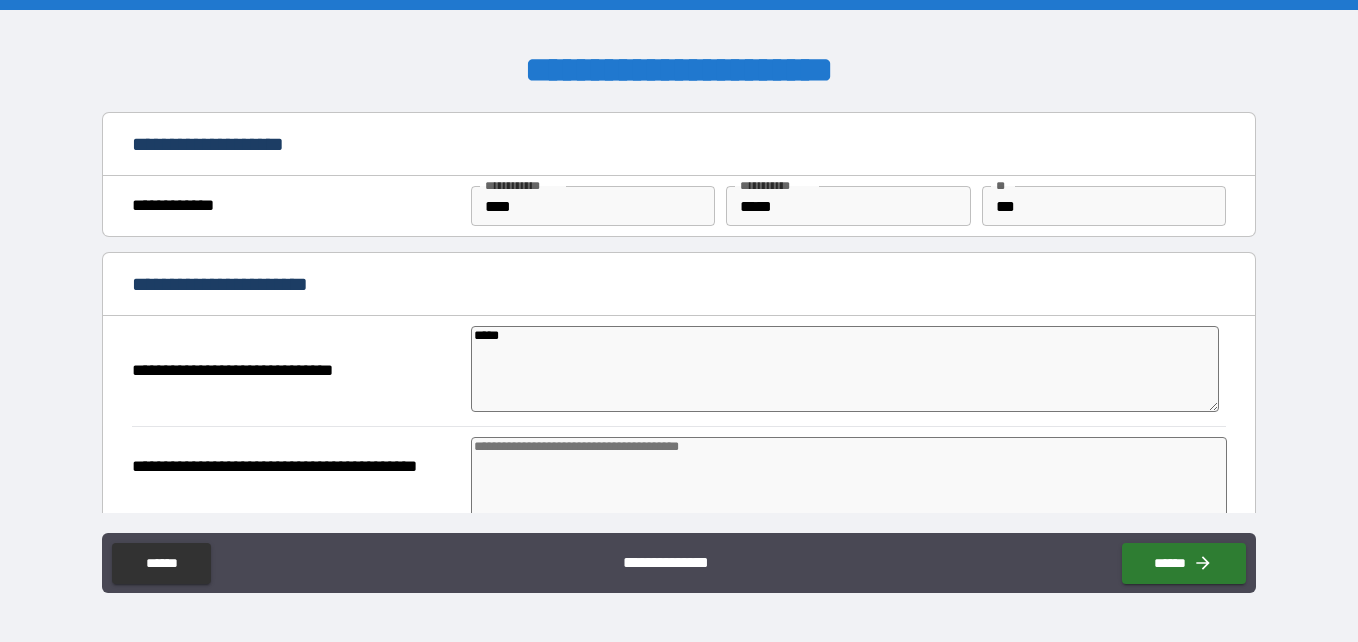 type on "******" 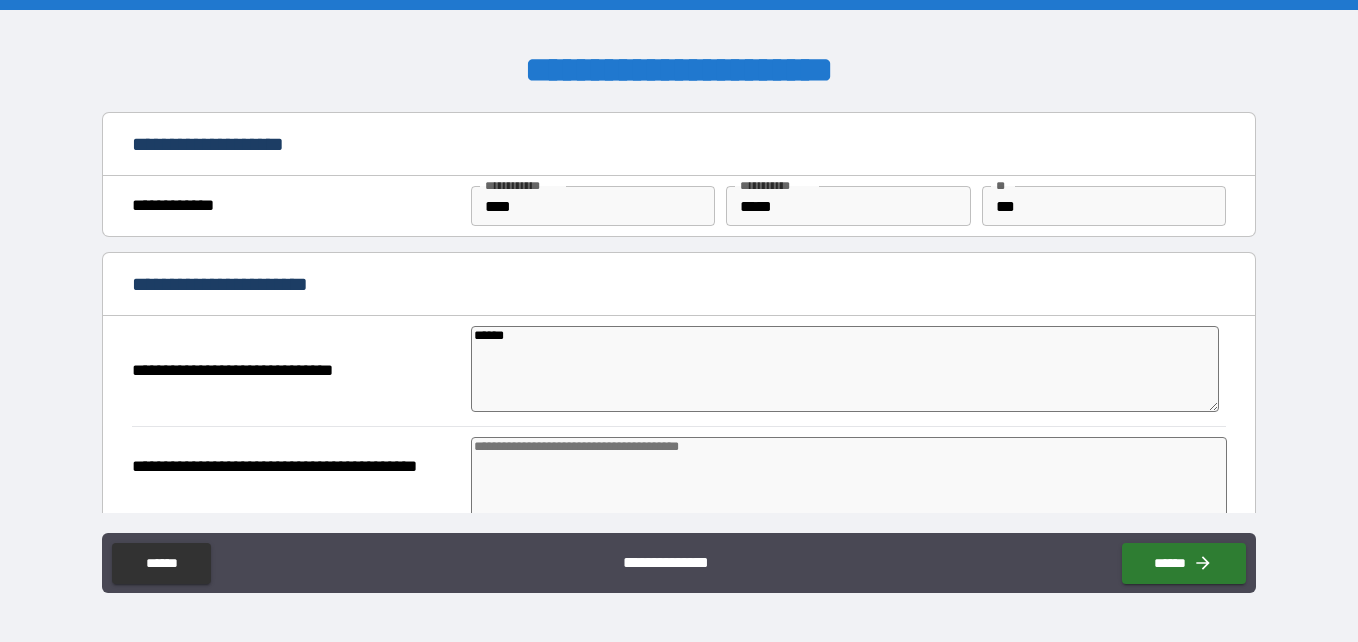 type on "*******" 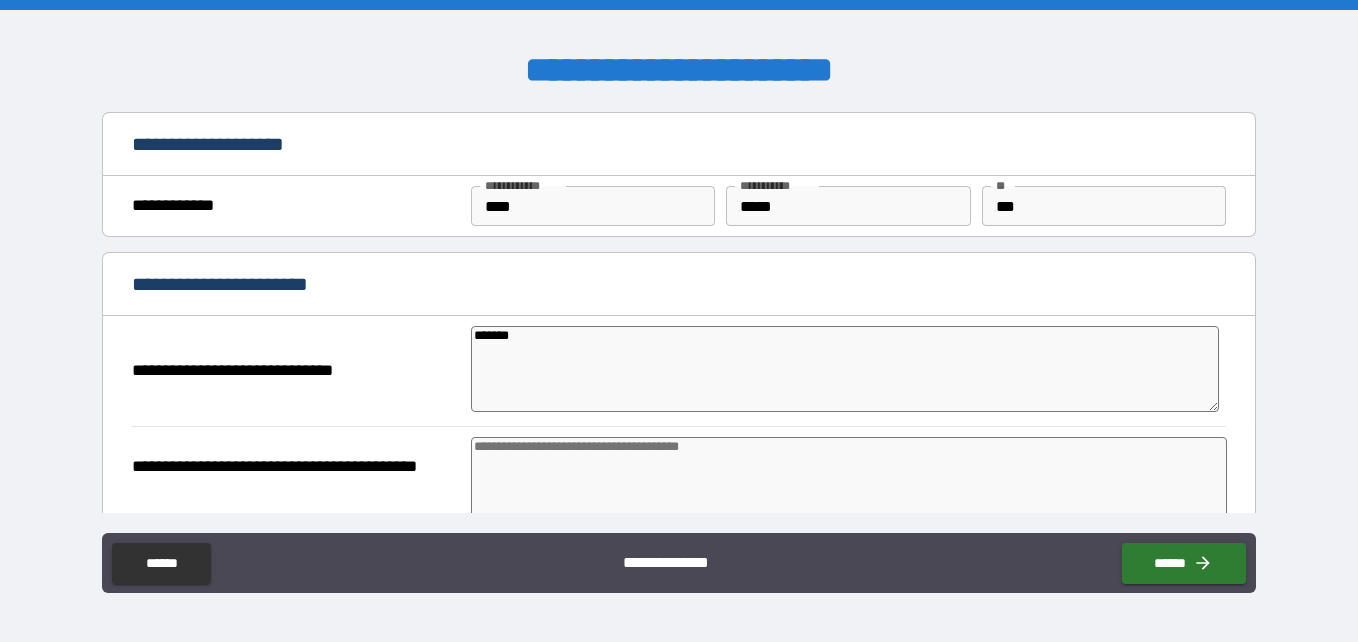 type on "*" 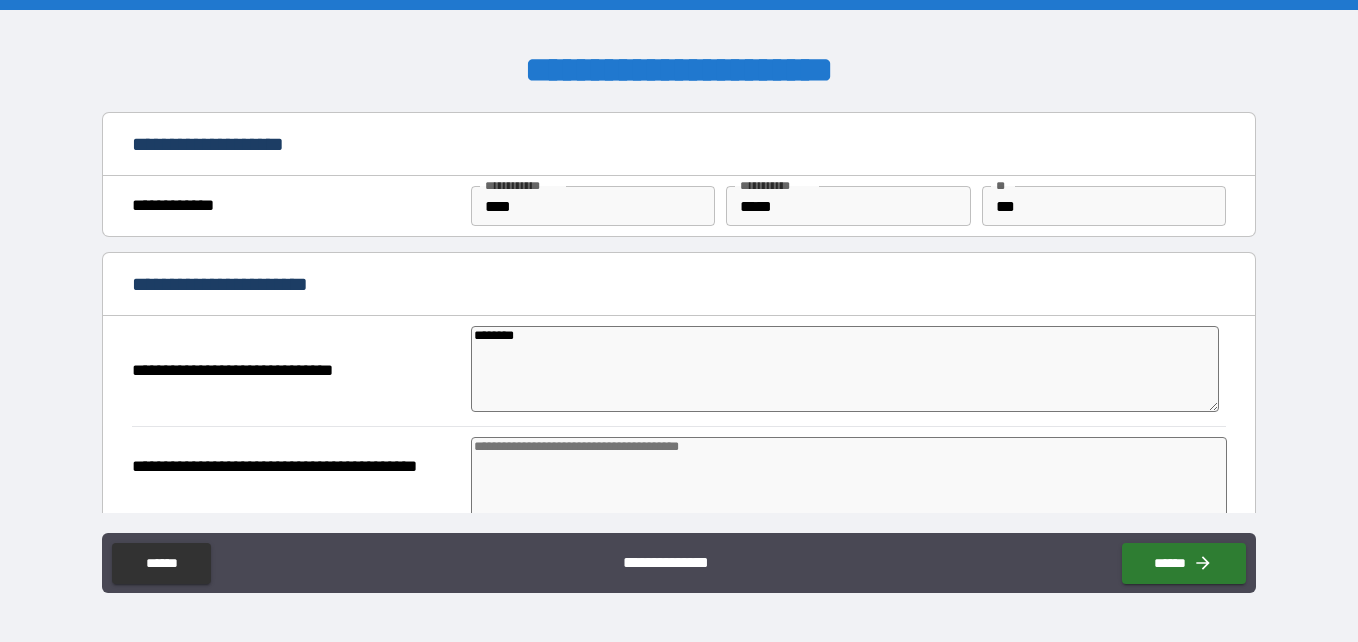 type on "*********" 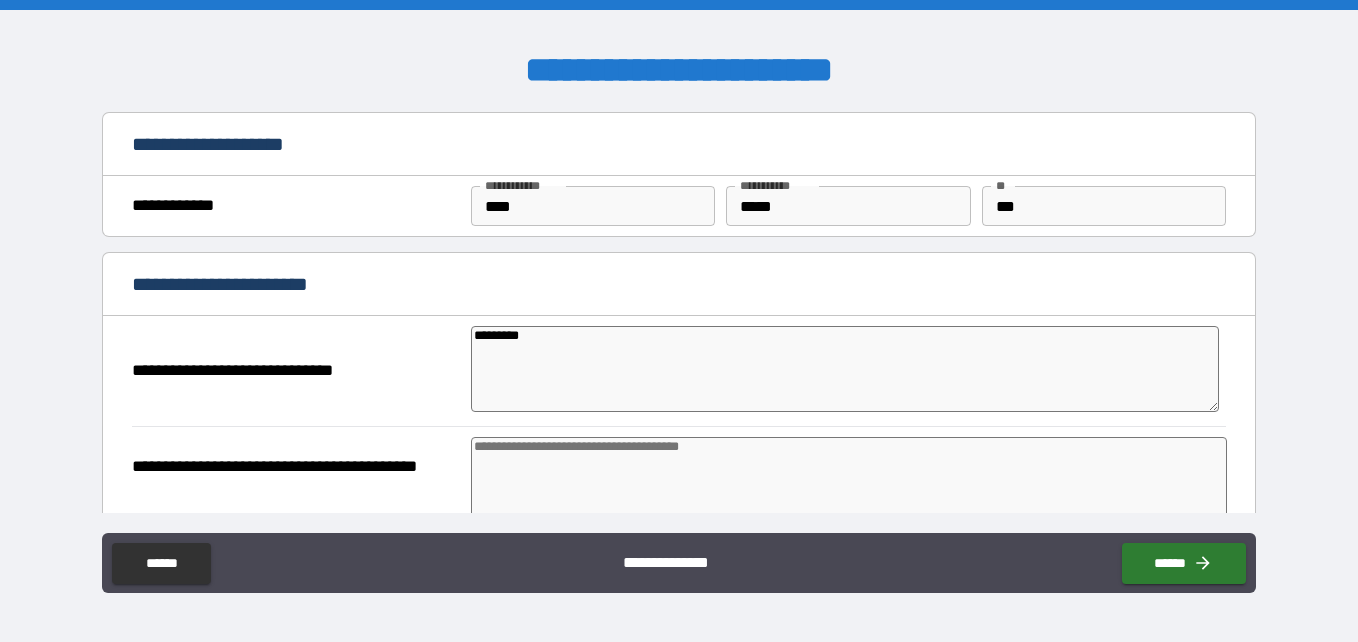 type on "*********" 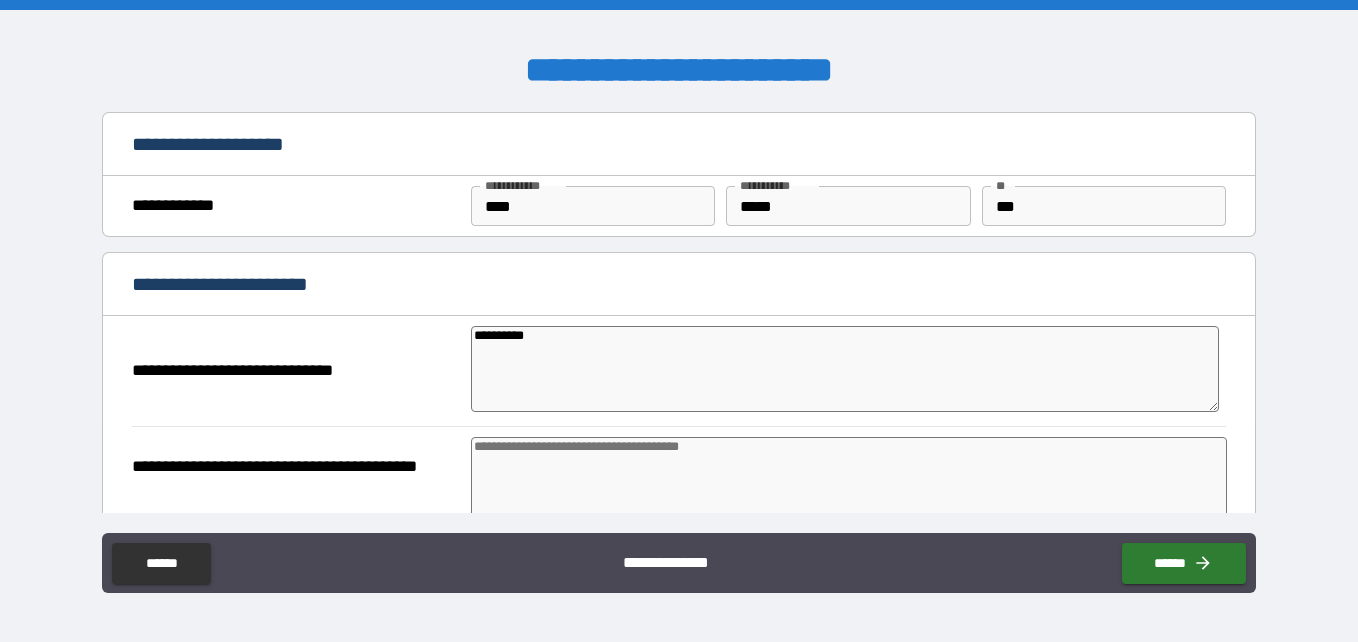 type on "*" 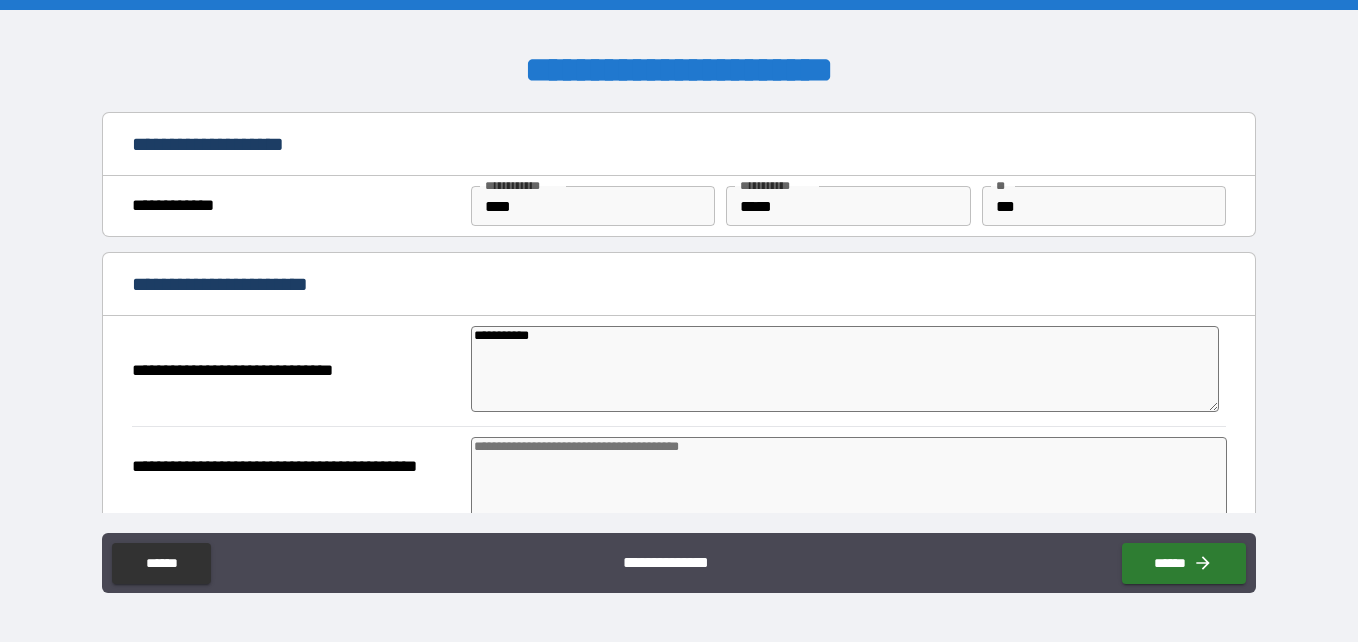 type on "**********" 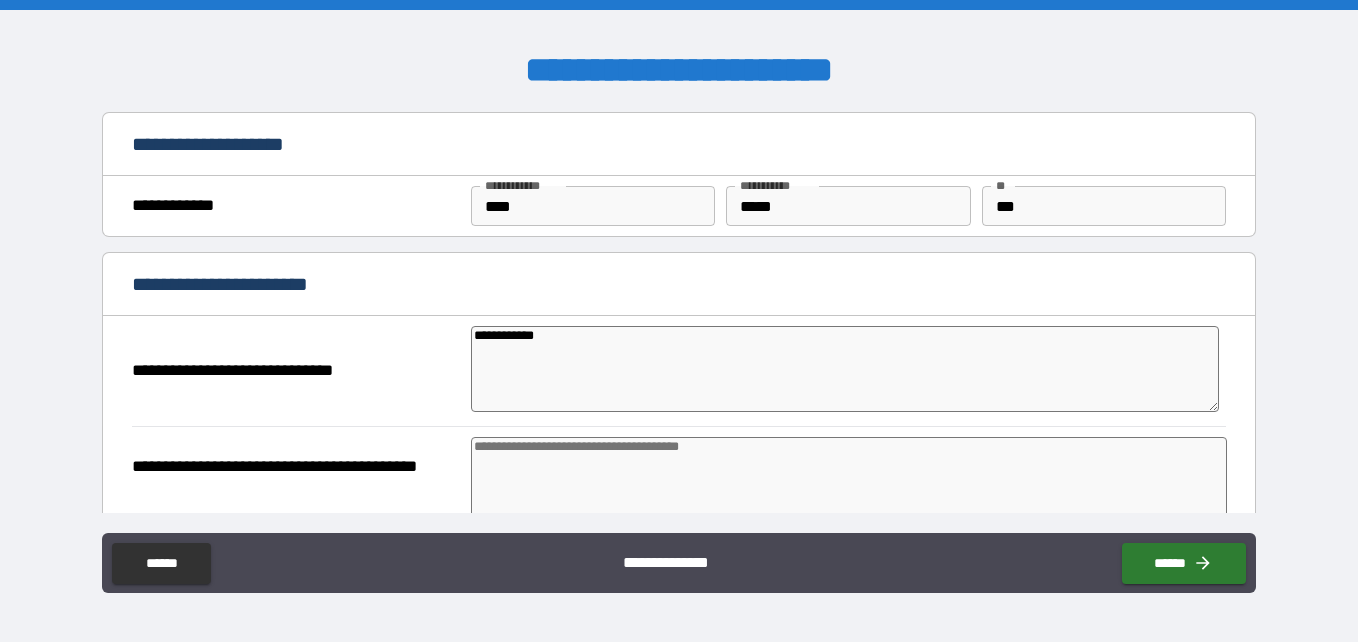 type on "*" 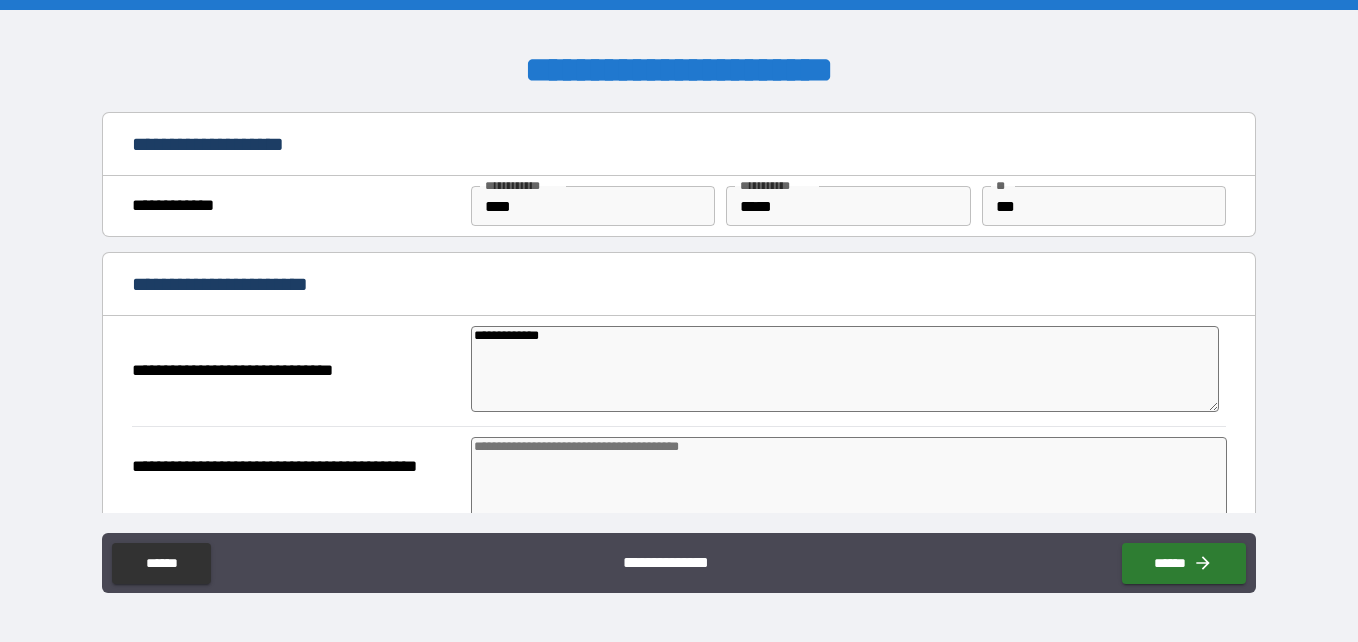 type on "**********" 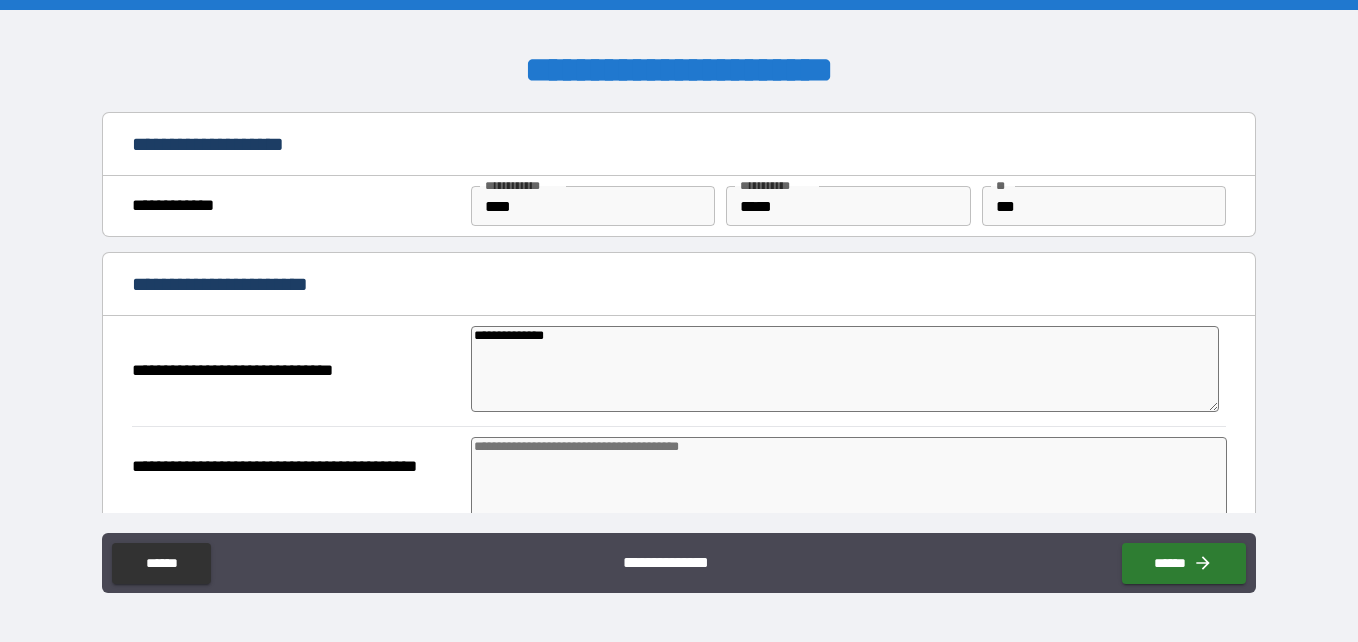 type on "**********" 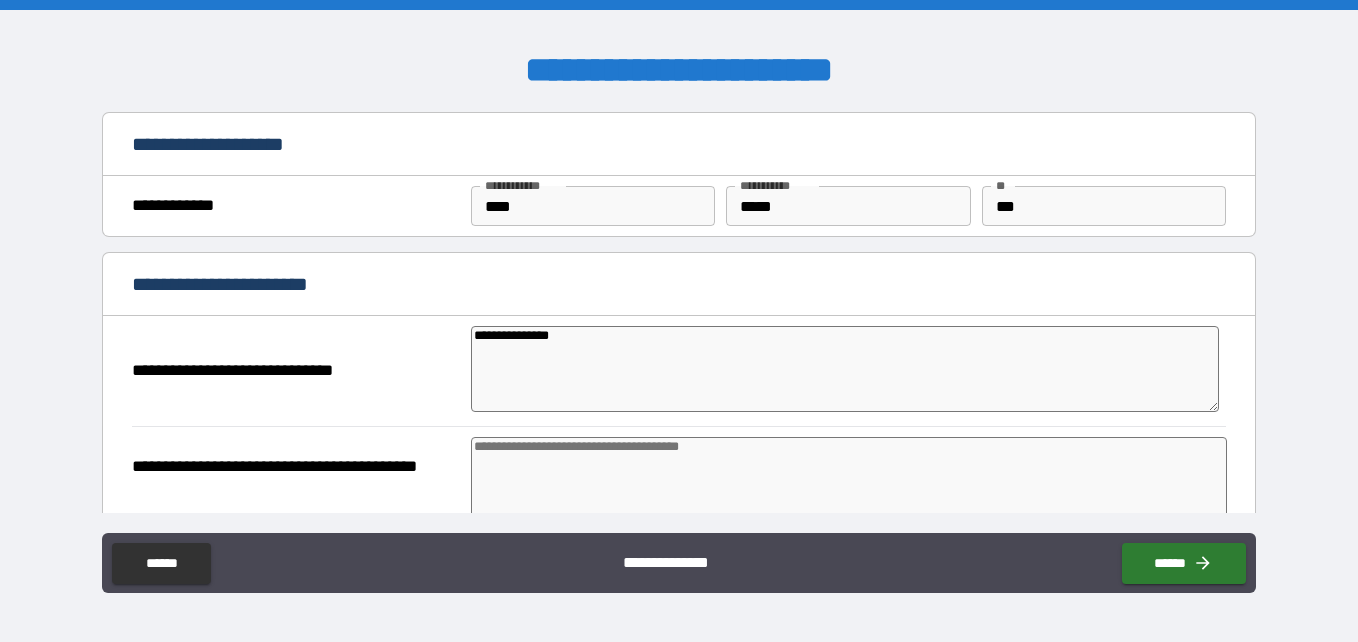 type on "**********" 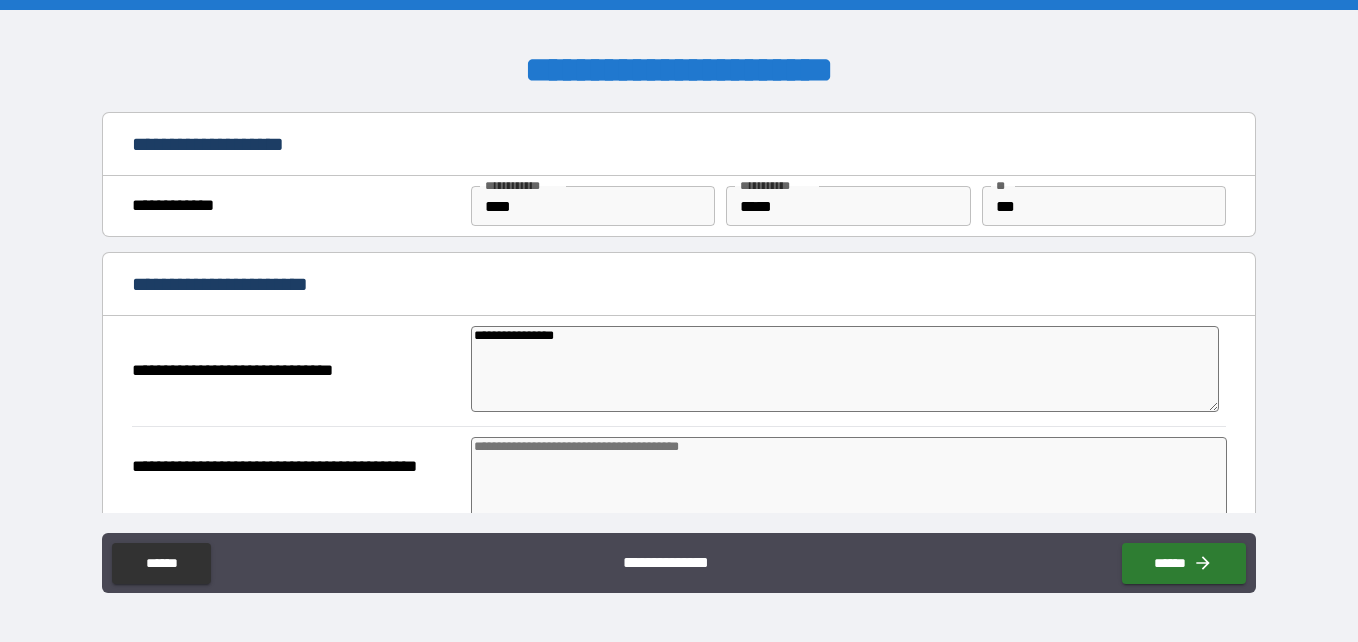type on "*" 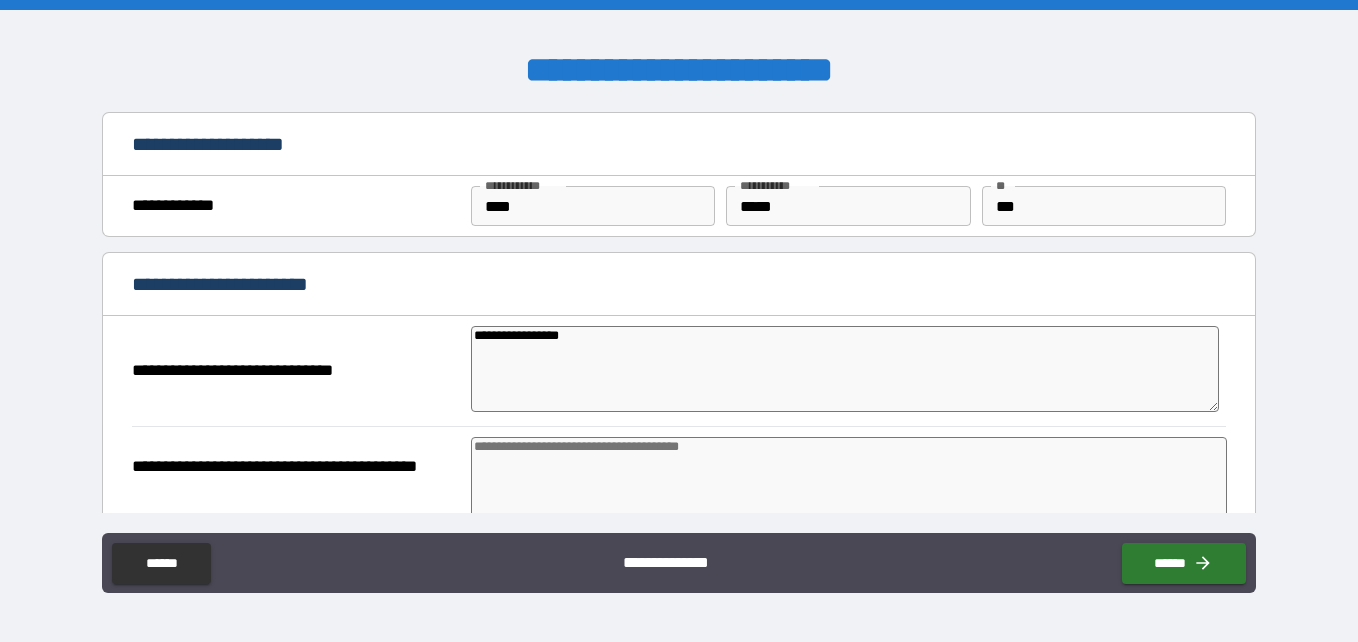 type on "**********" 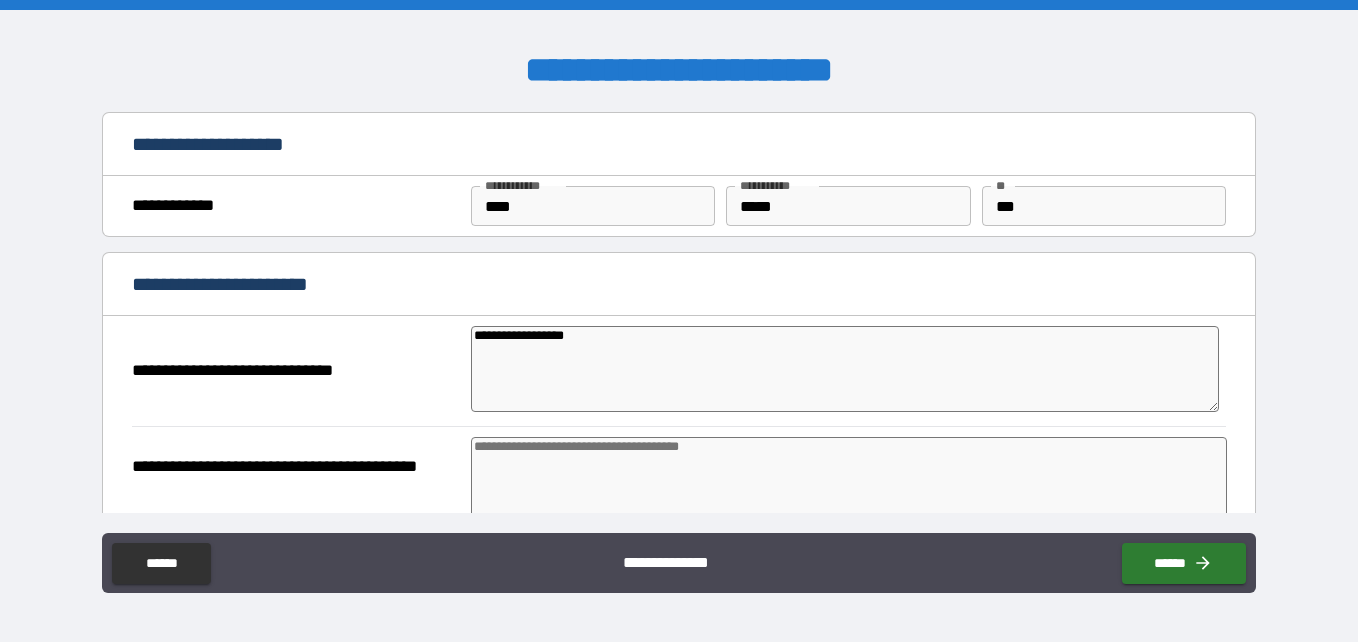 type on "**********" 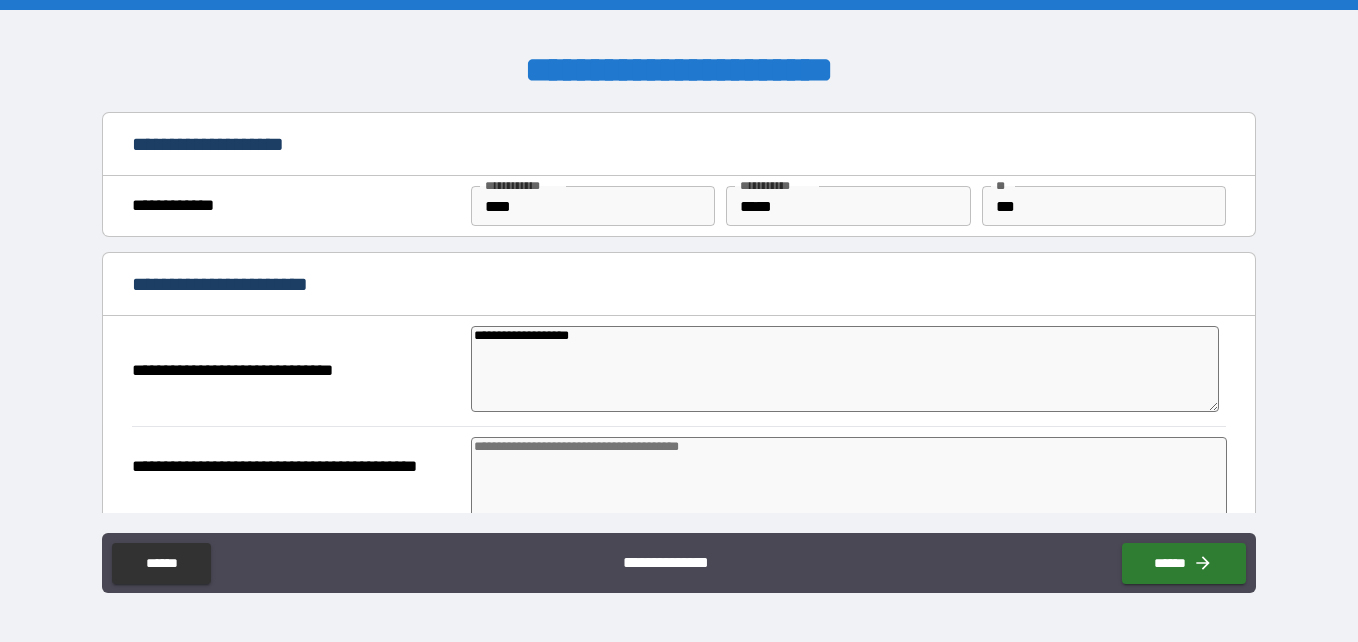 type on "**********" 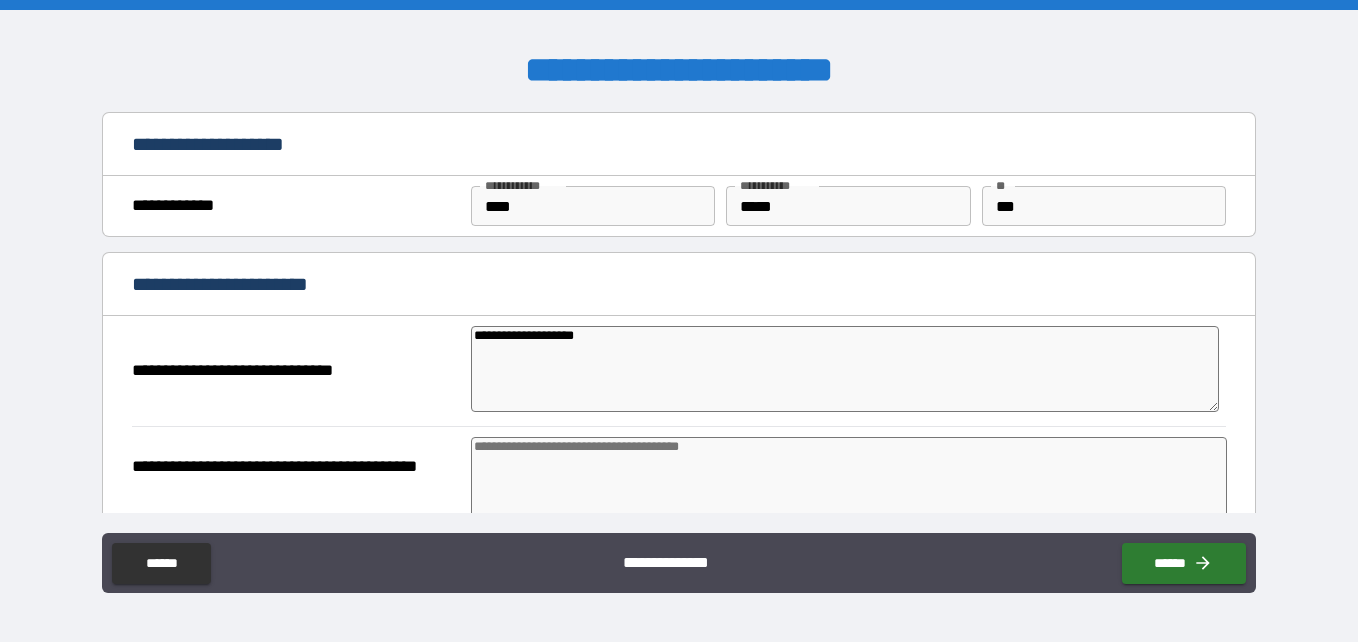 type on "*" 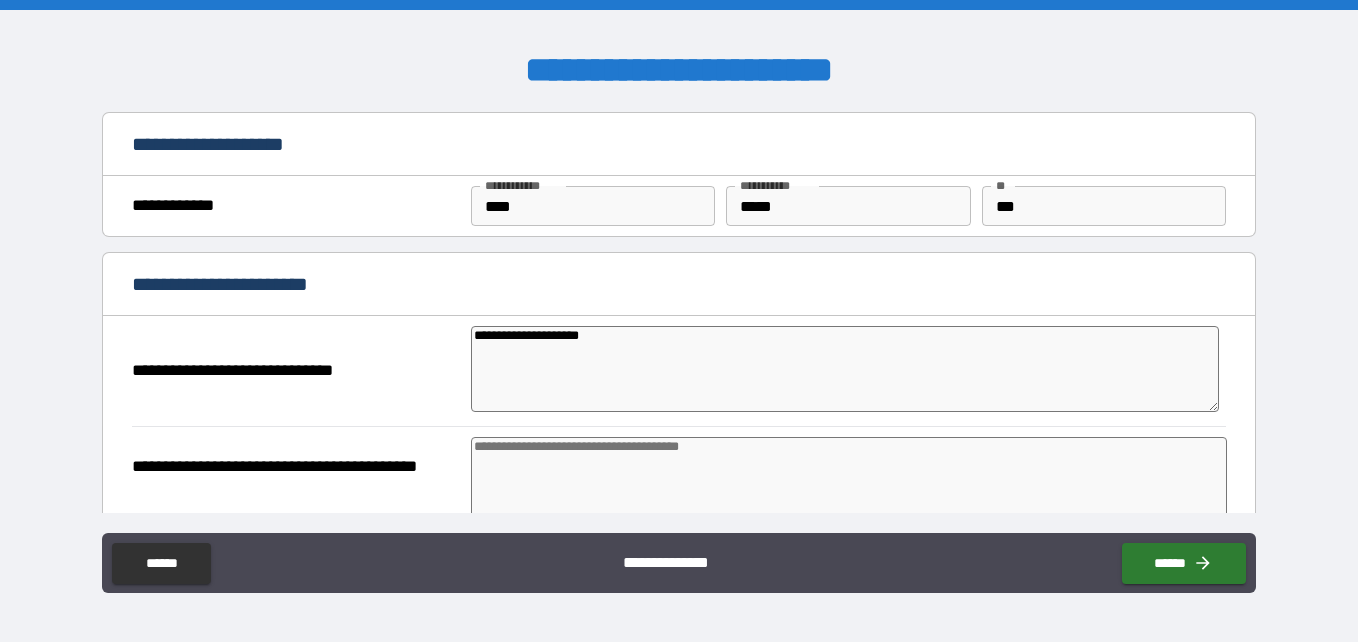 type on "*" 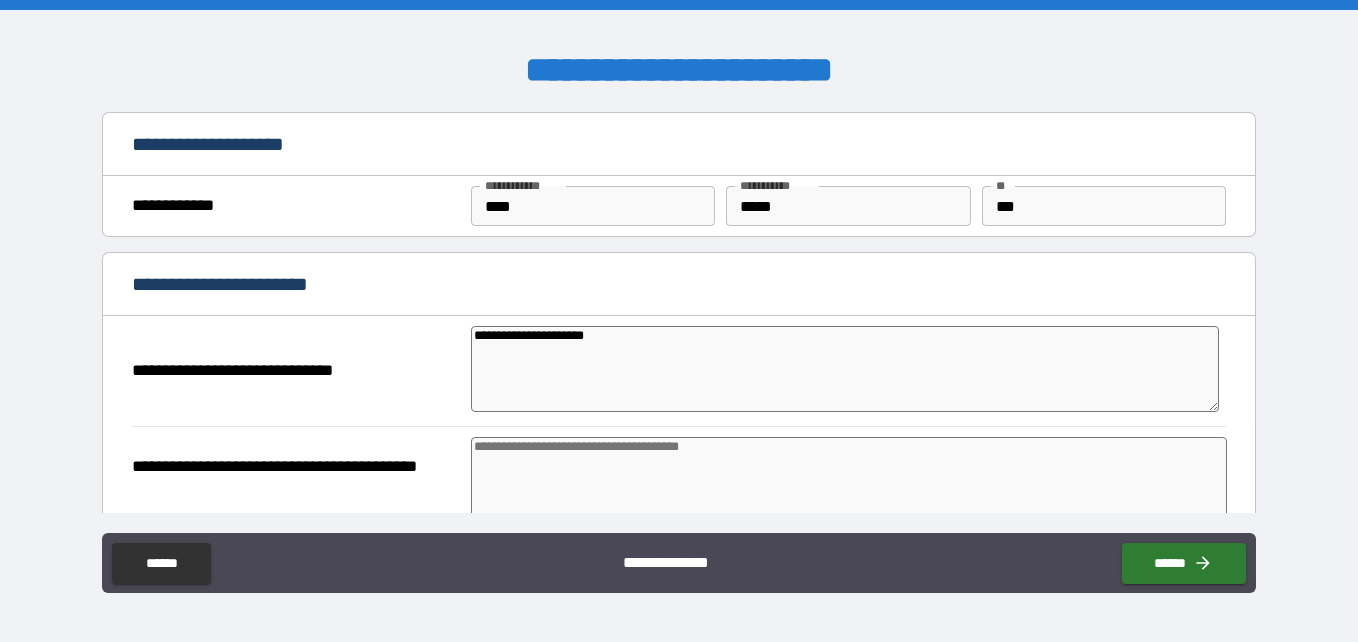 type on "*" 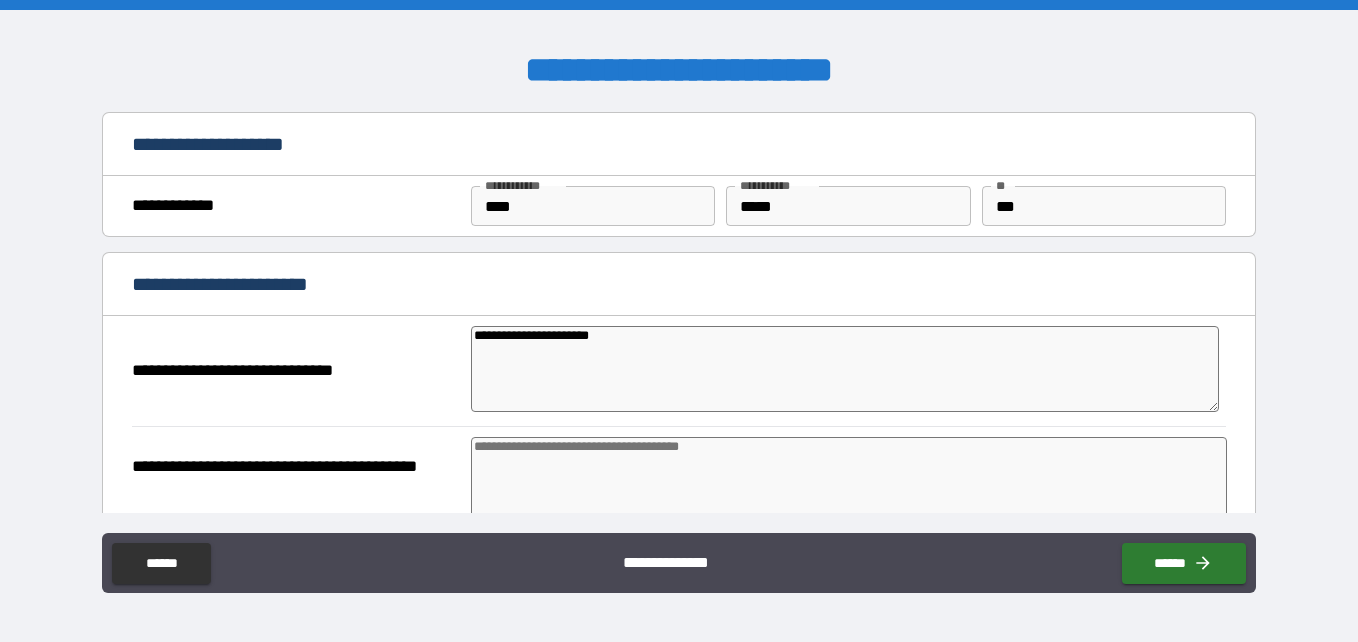 type on "**********" 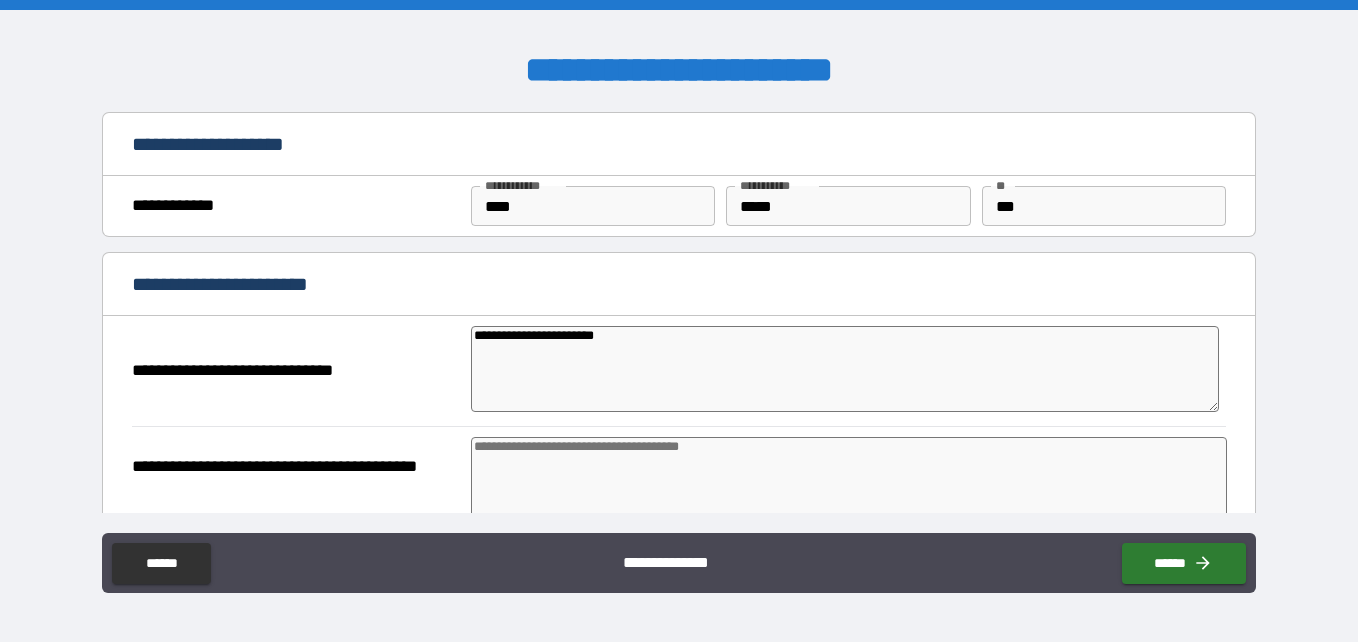type on "*" 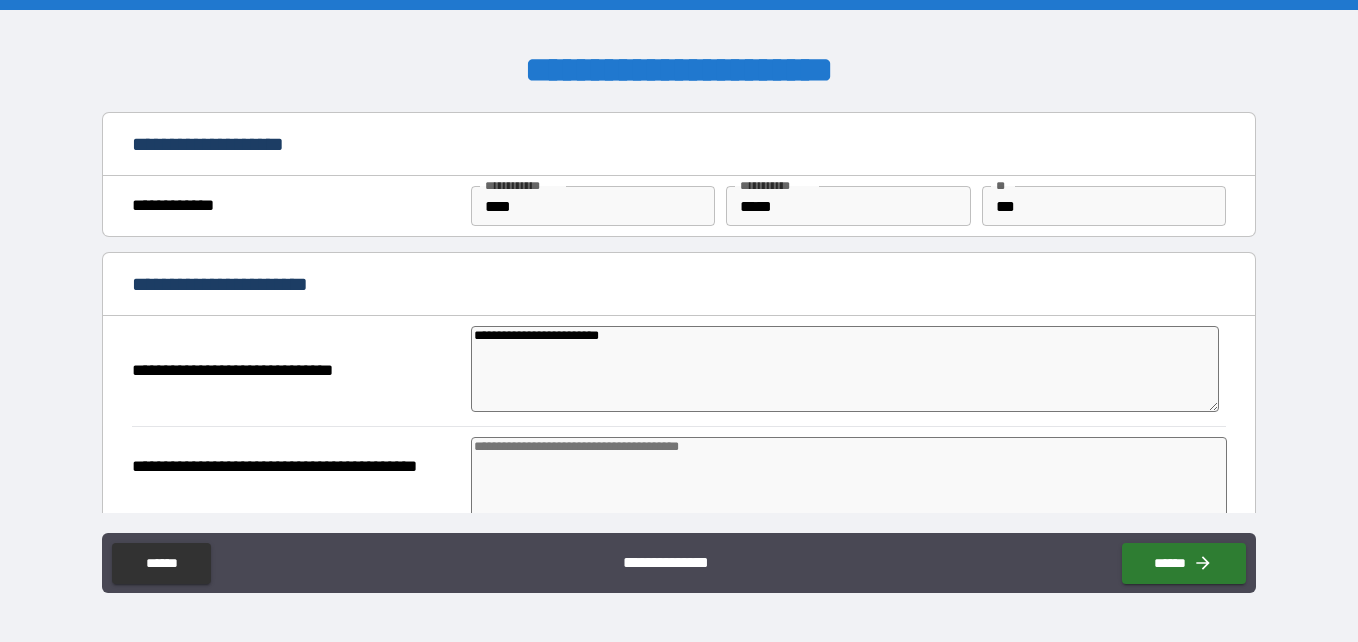type on "**********" 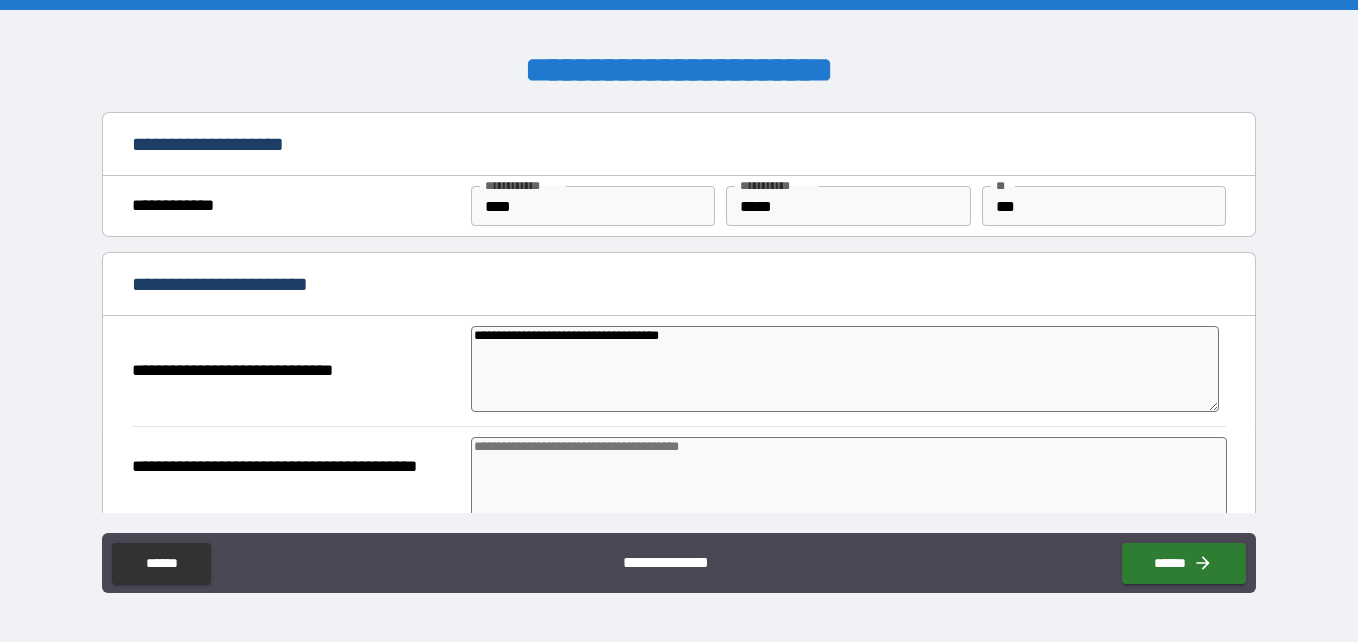 click at bounding box center (849, 480) 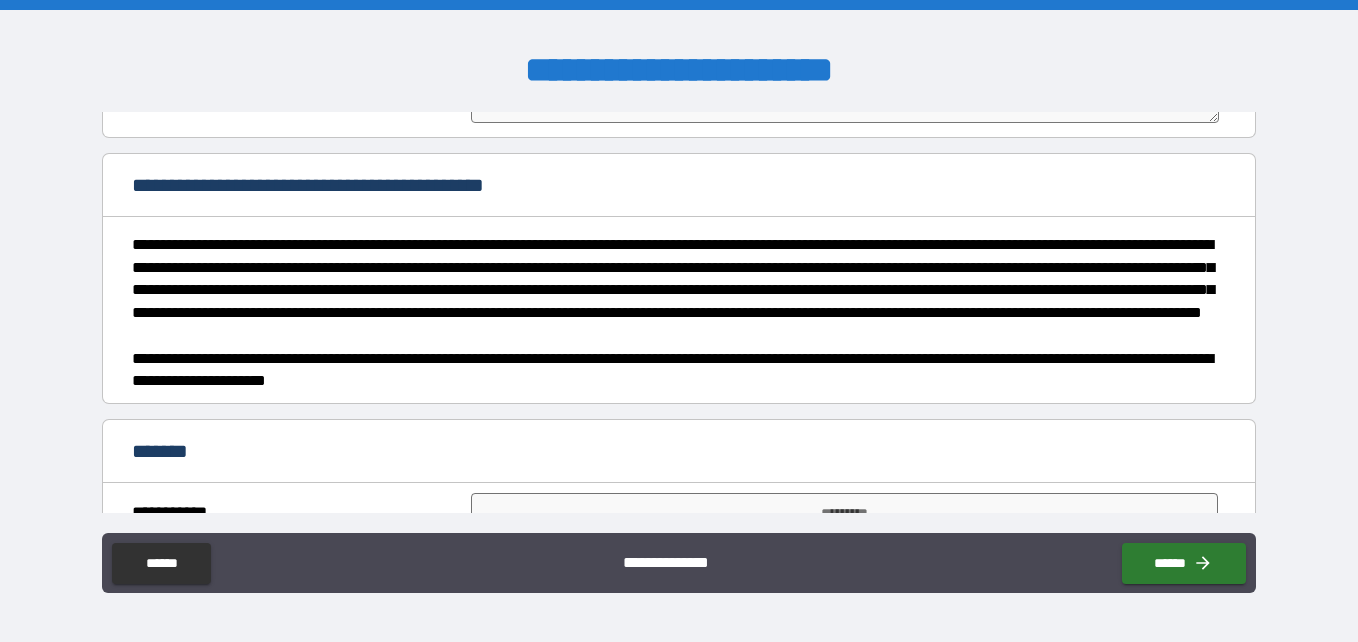 scroll, scrollTop: 451, scrollLeft: 0, axis: vertical 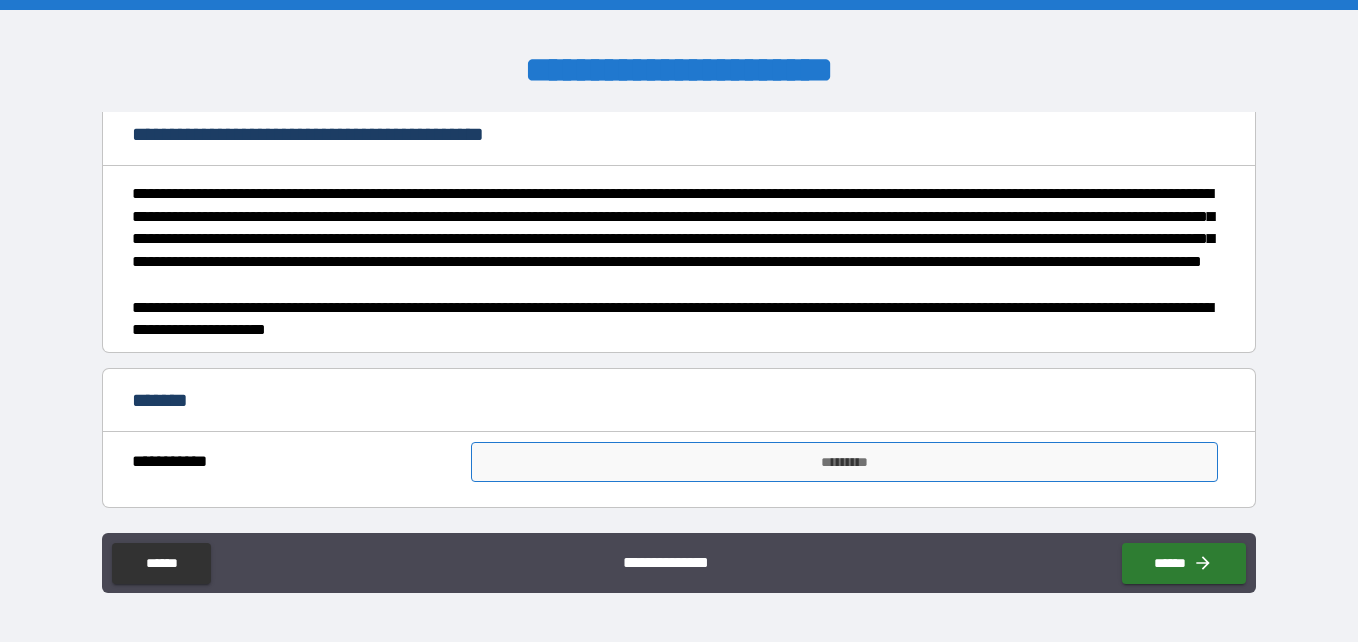click on "*********" at bounding box center [844, 462] 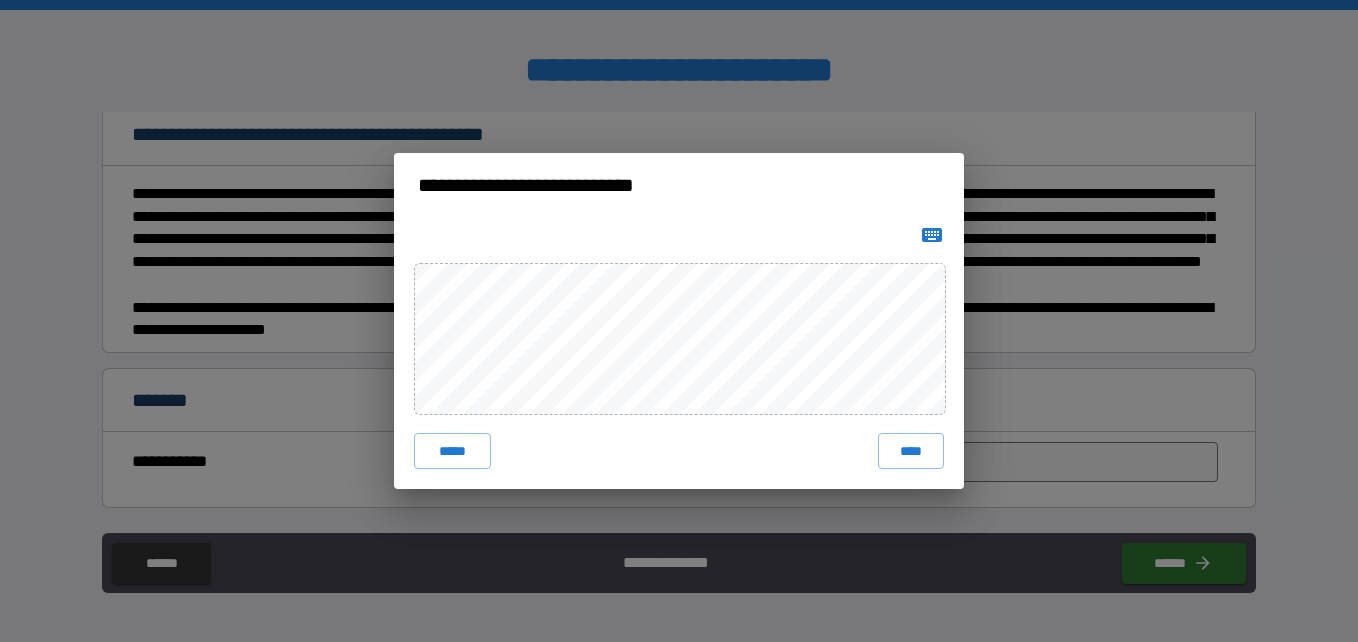 click 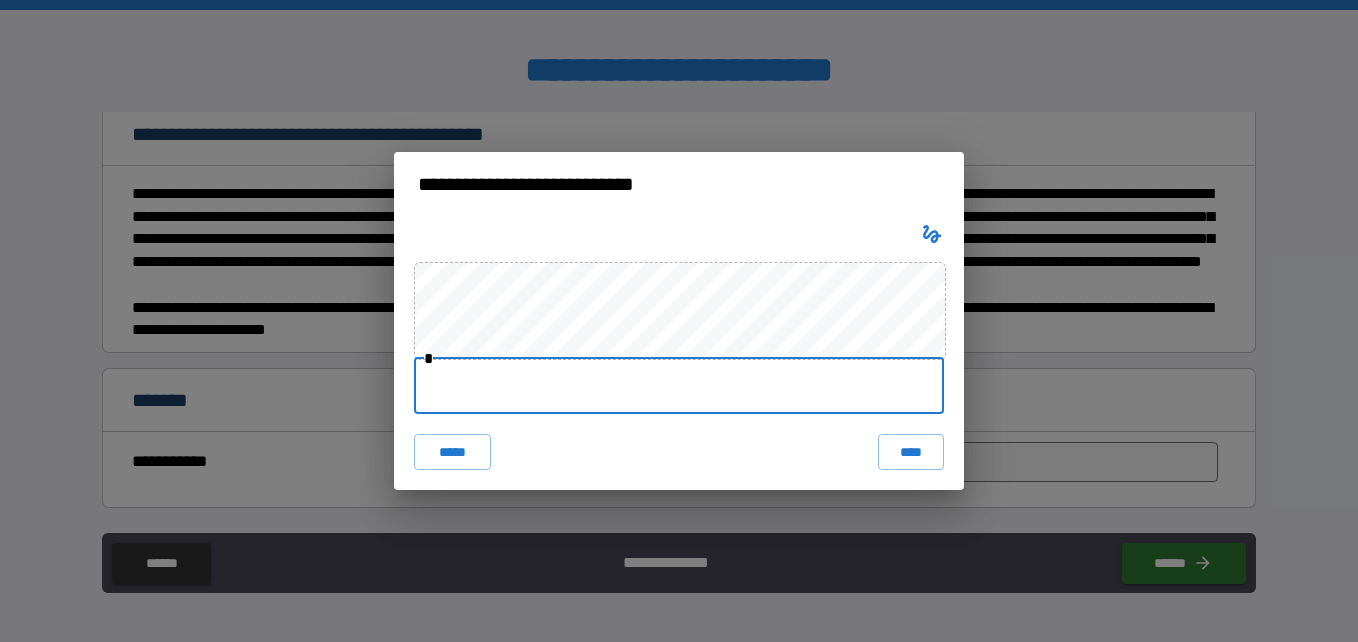 click at bounding box center [679, 386] 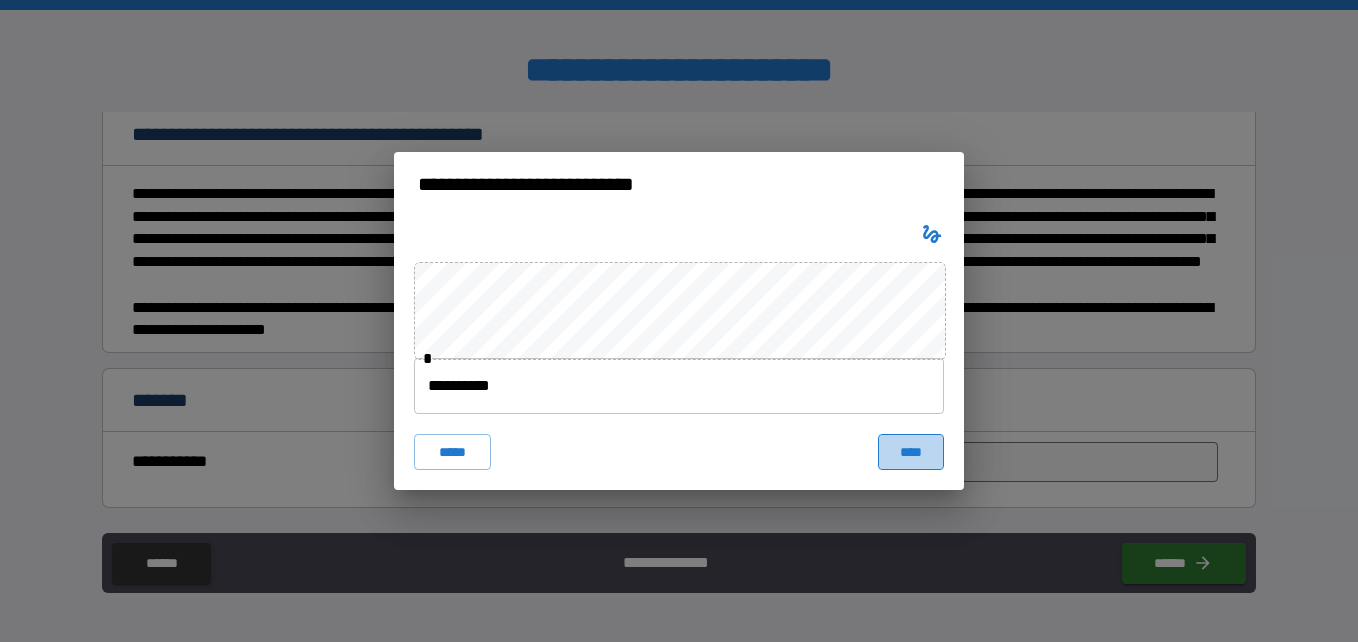 click on "****" at bounding box center [911, 452] 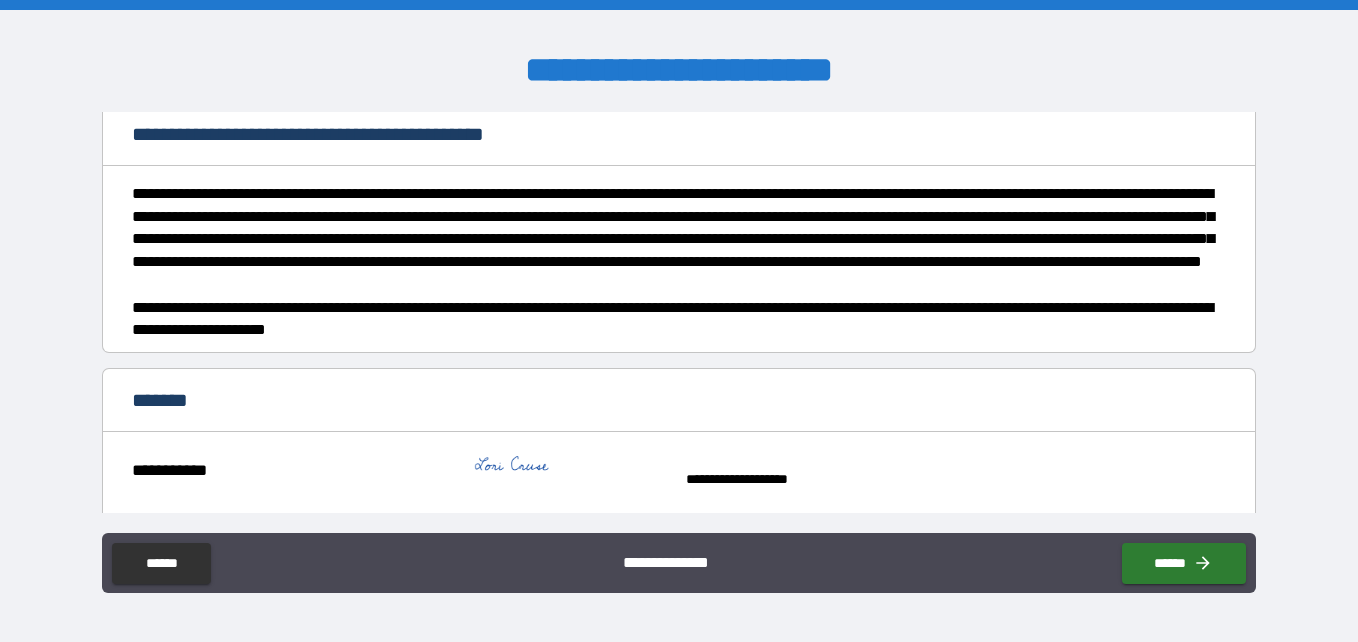 scroll, scrollTop: 468, scrollLeft: 0, axis: vertical 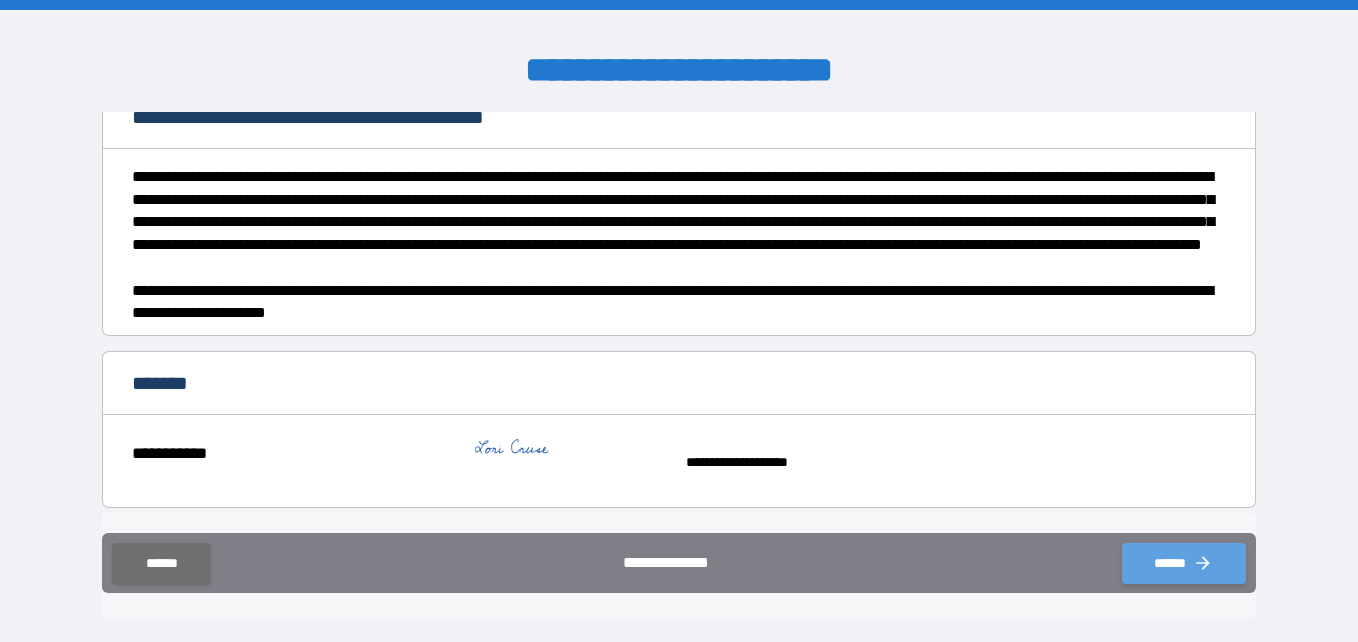 click on "******" at bounding box center (1184, 563) 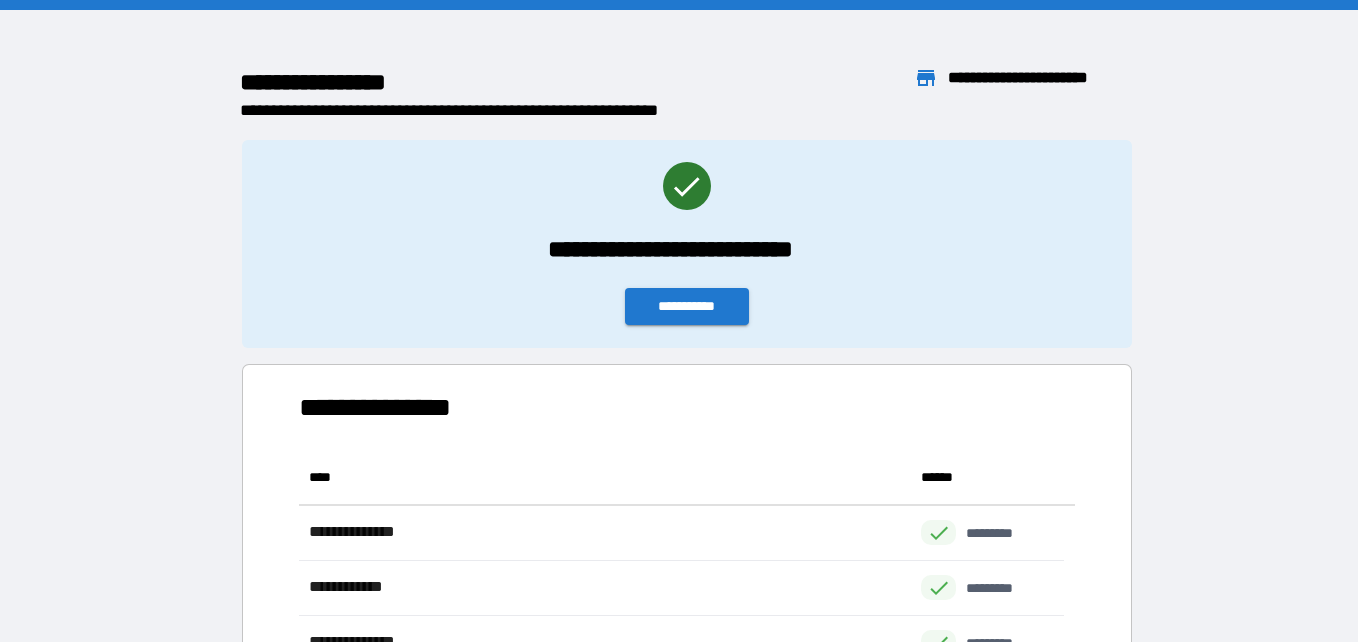 scroll, scrollTop: 16, scrollLeft: 16, axis: both 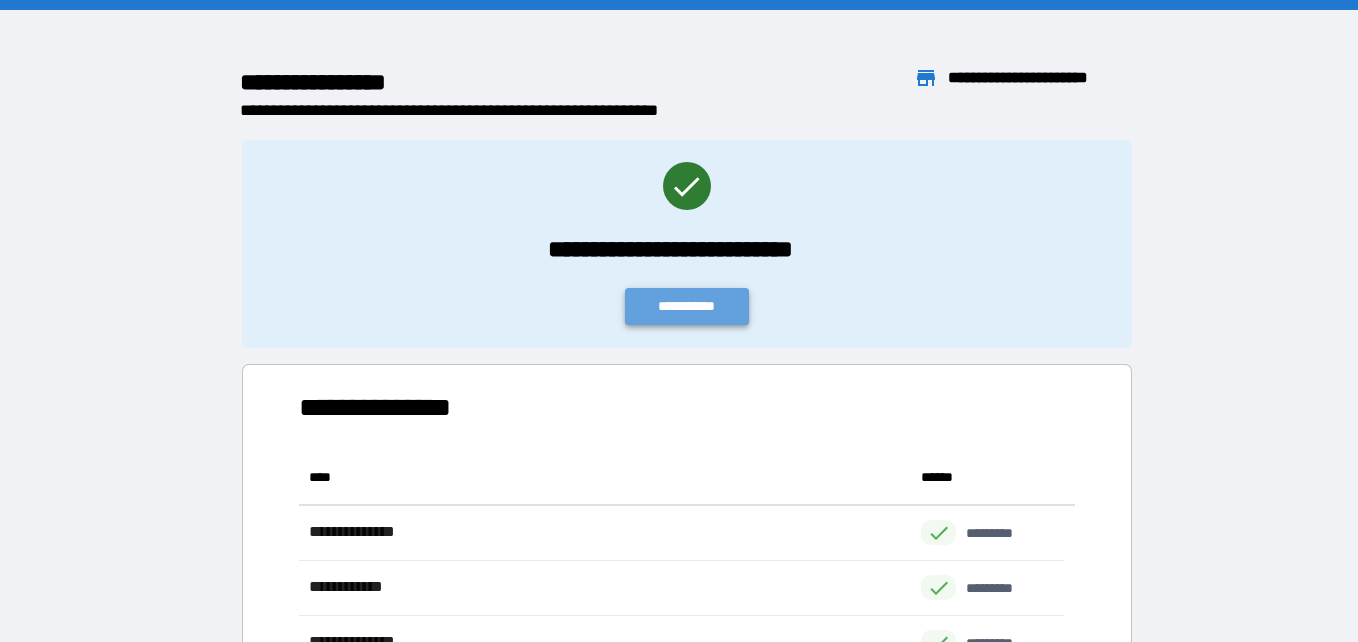 click on "**********" at bounding box center (687, 306) 